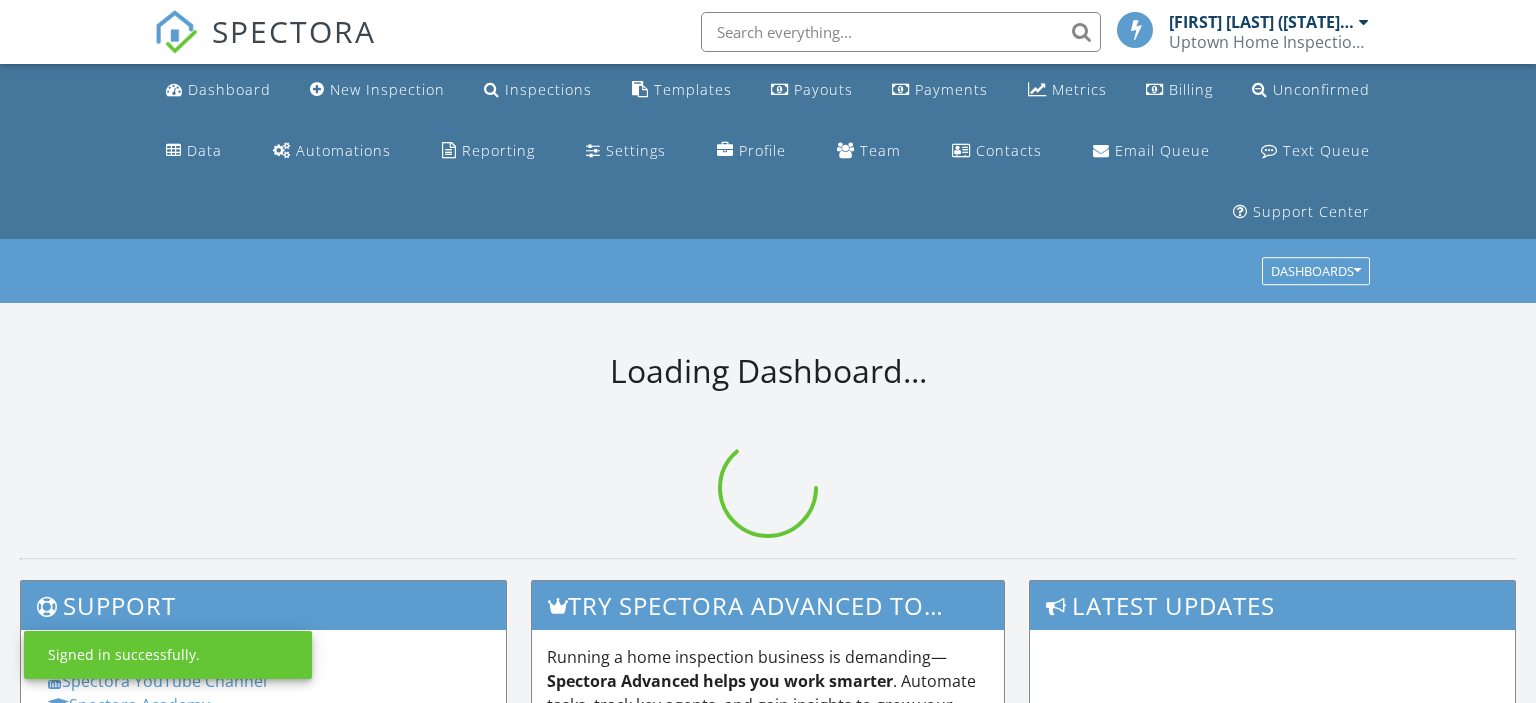 scroll, scrollTop: 0, scrollLeft: 0, axis: both 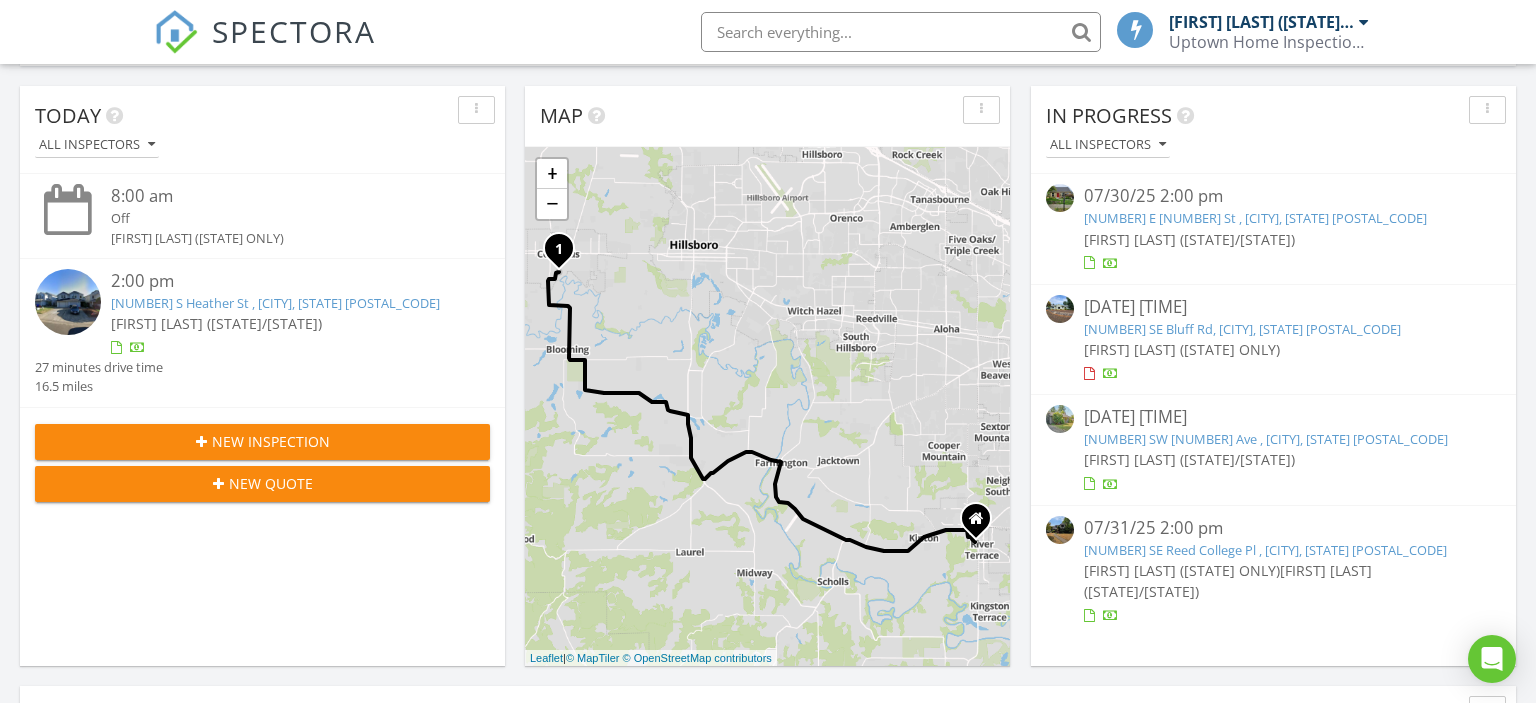 click on "[NUMBER] [STREET] , [CITY], [STATE] [POSTAL_CODE]" at bounding box center (275, 303) 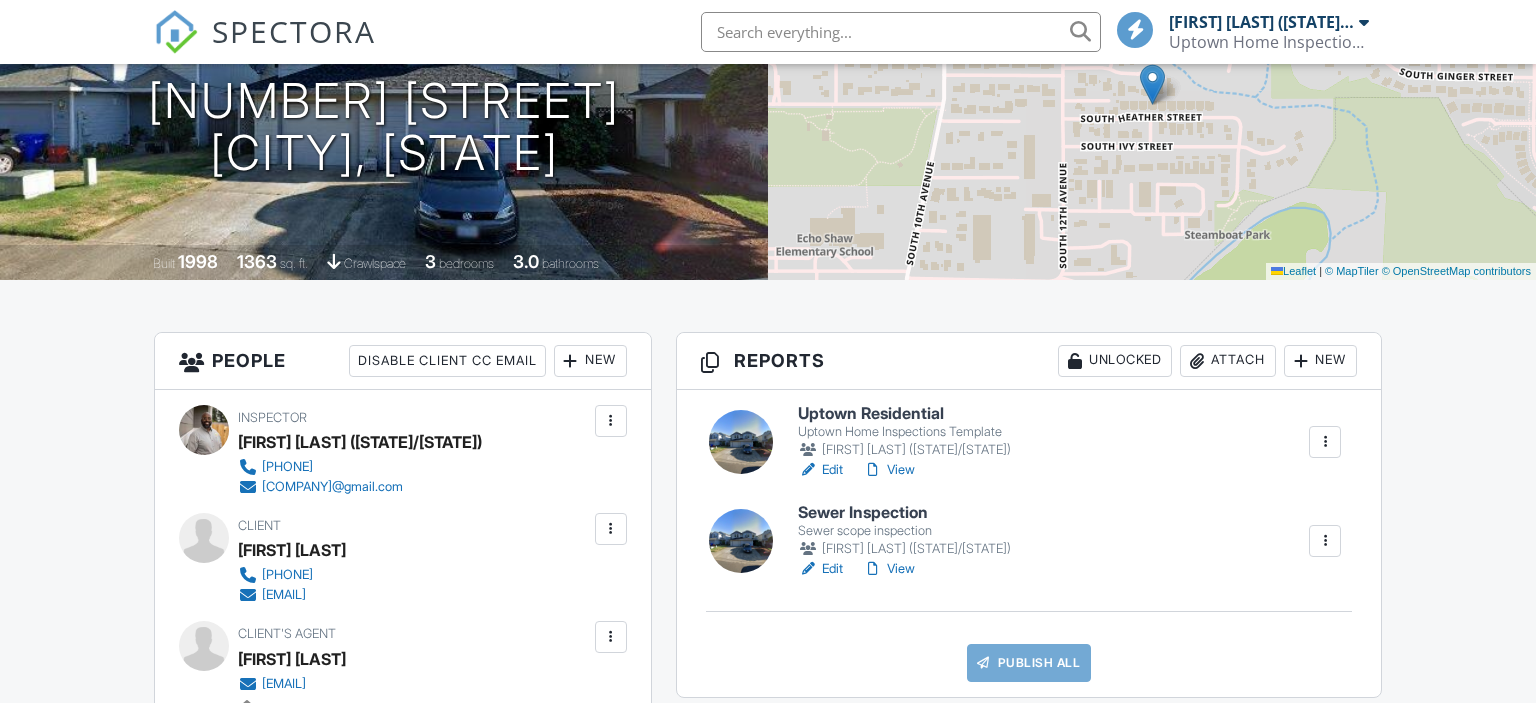 scroll, scrollTop: 316, scrollLeft: 0, axis: vertical 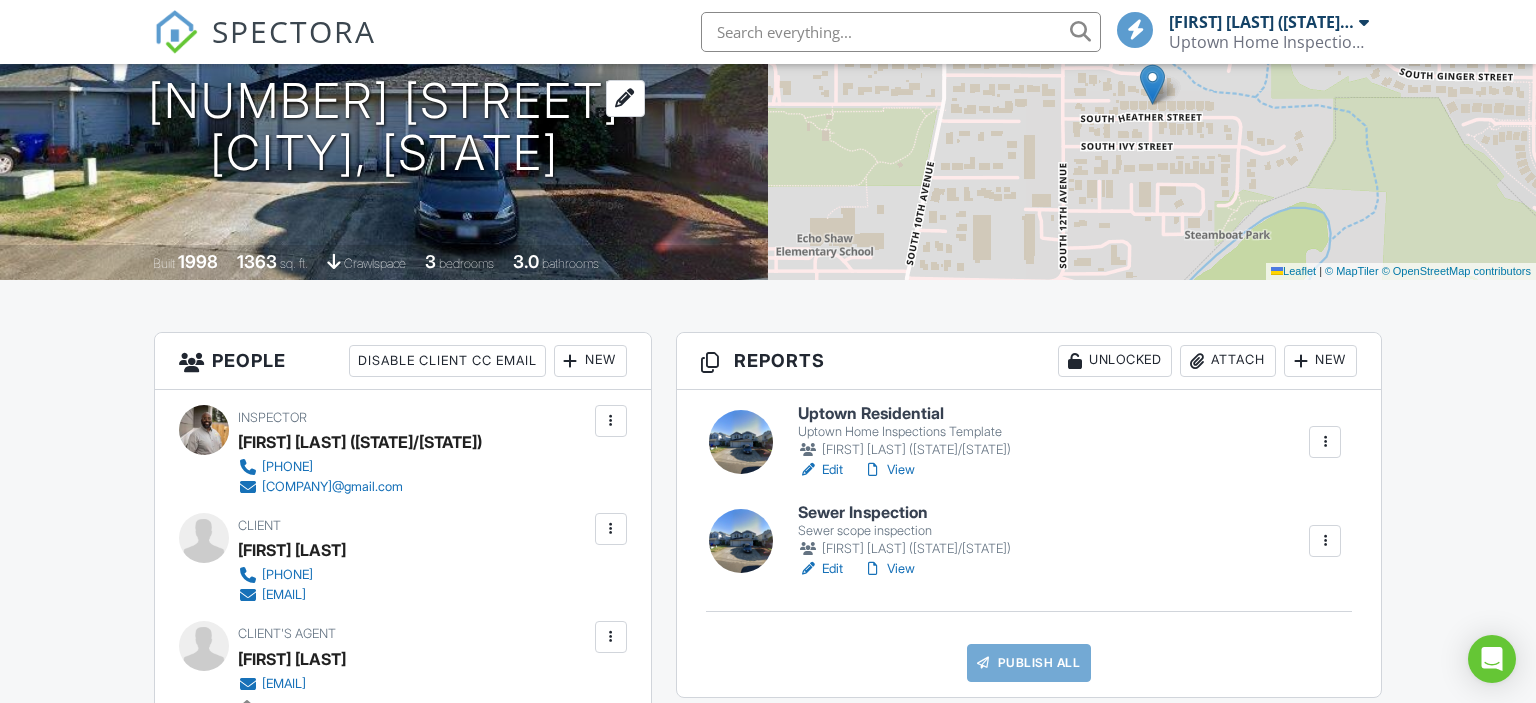 click on "1314 S Heather St
Cornelius, OR 97113" at bounding box center [384, 128] 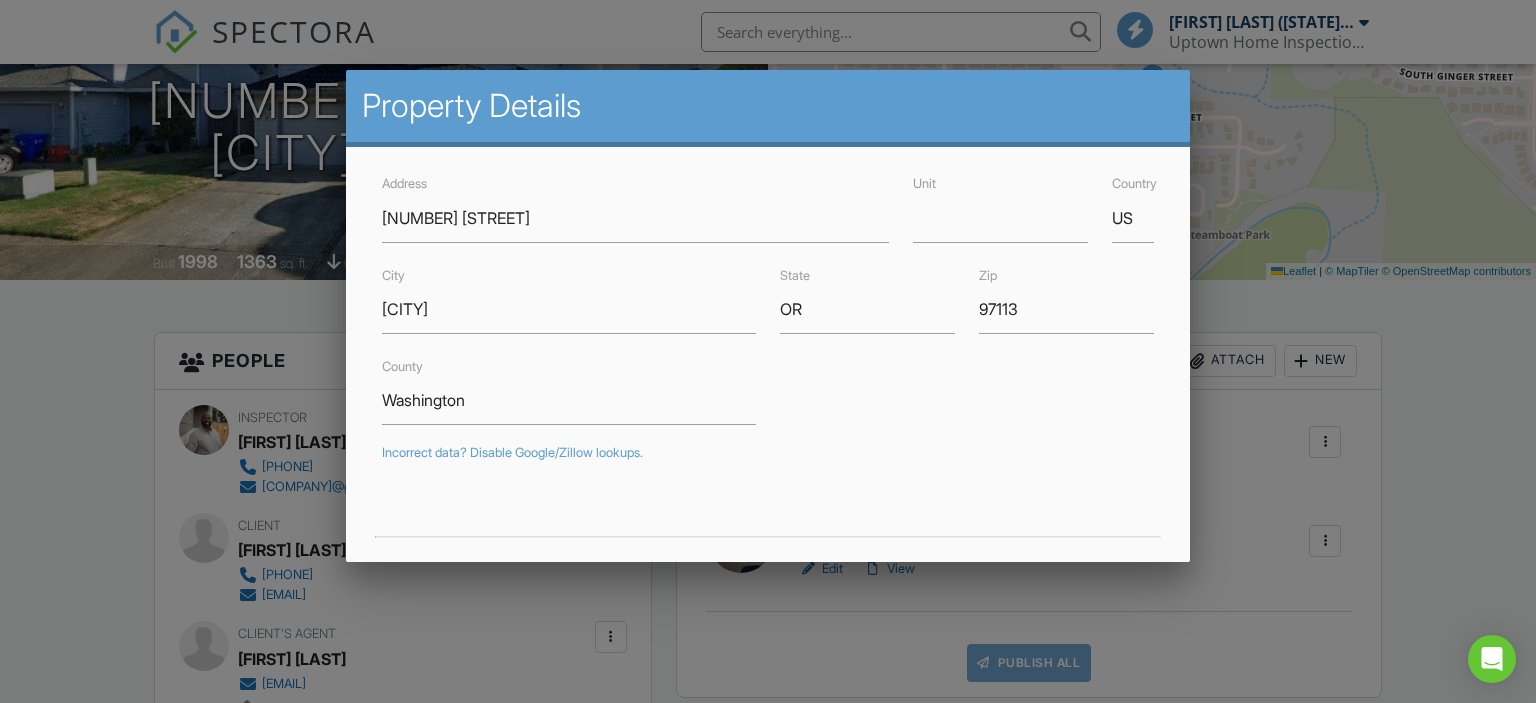 click at bounding box center (768, 339) 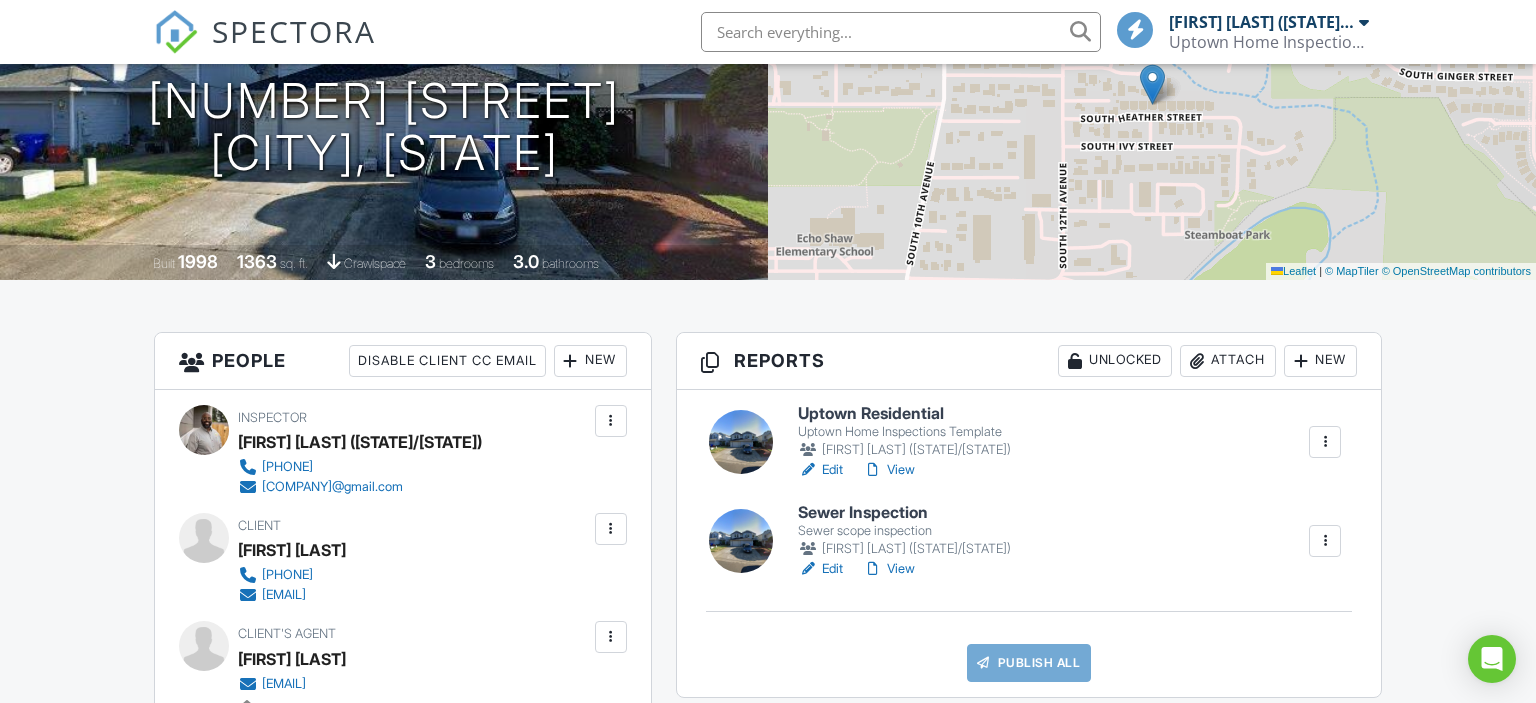 click on "Uptown Residential" at bounding box center [904, 414] 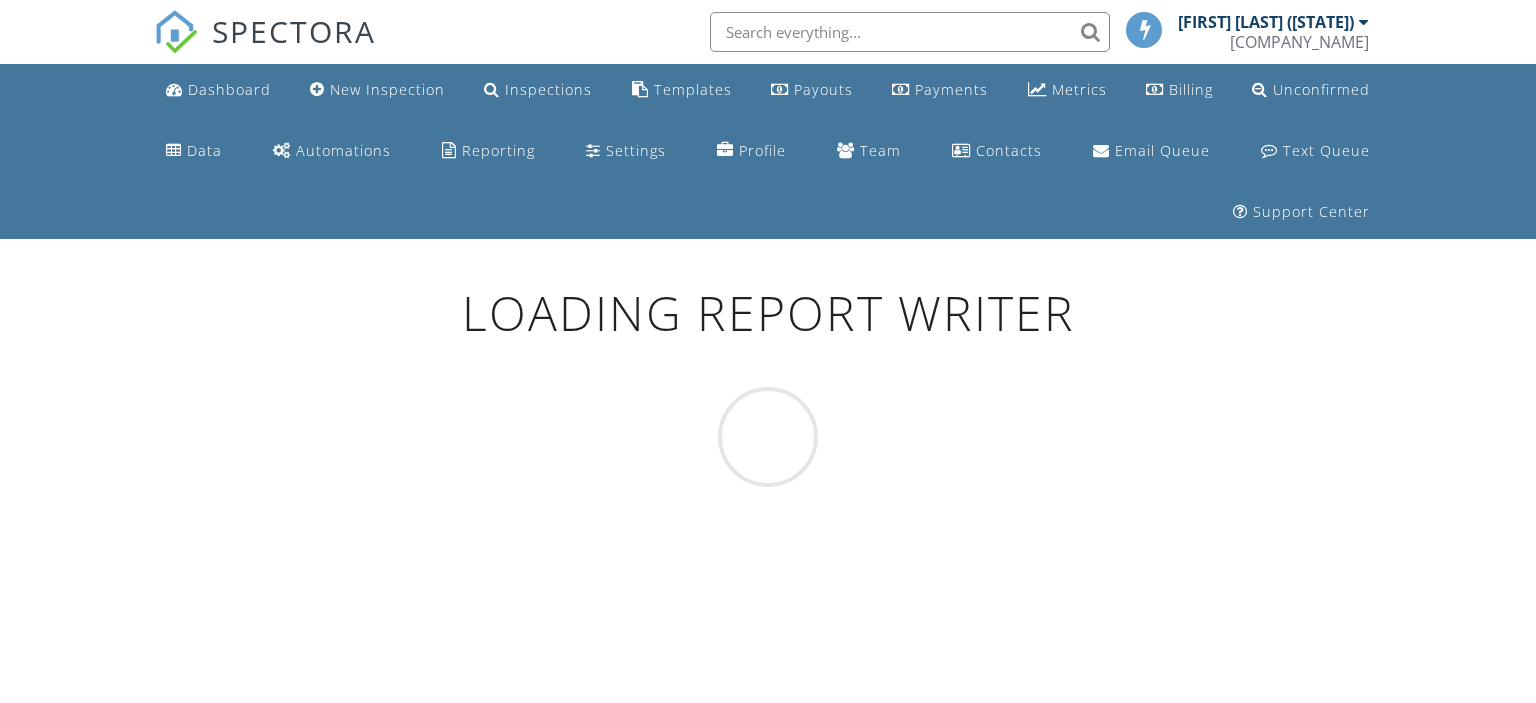 scroll, scrollTop: 0, scrollLeft: 0, axis: both 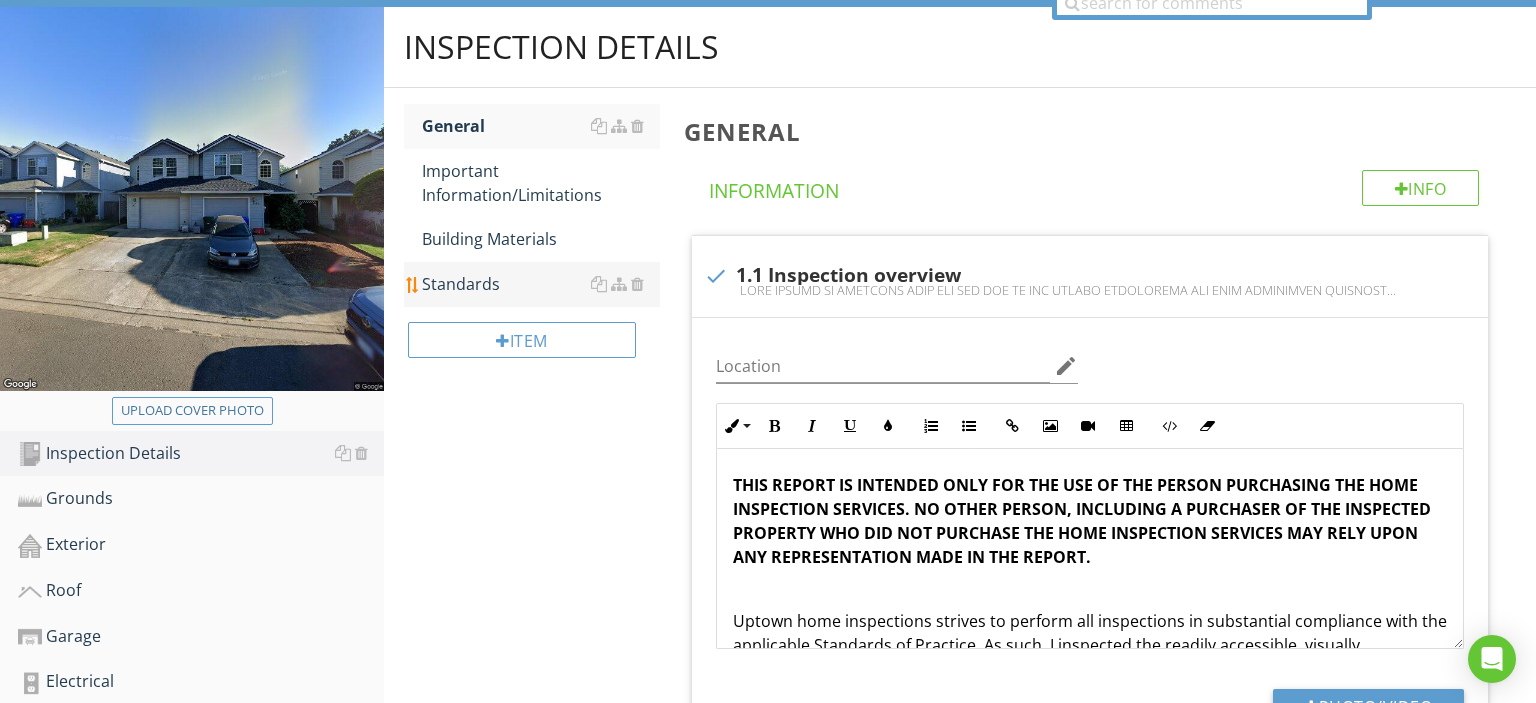 click on "Standards" at bounding box center [541, 284] 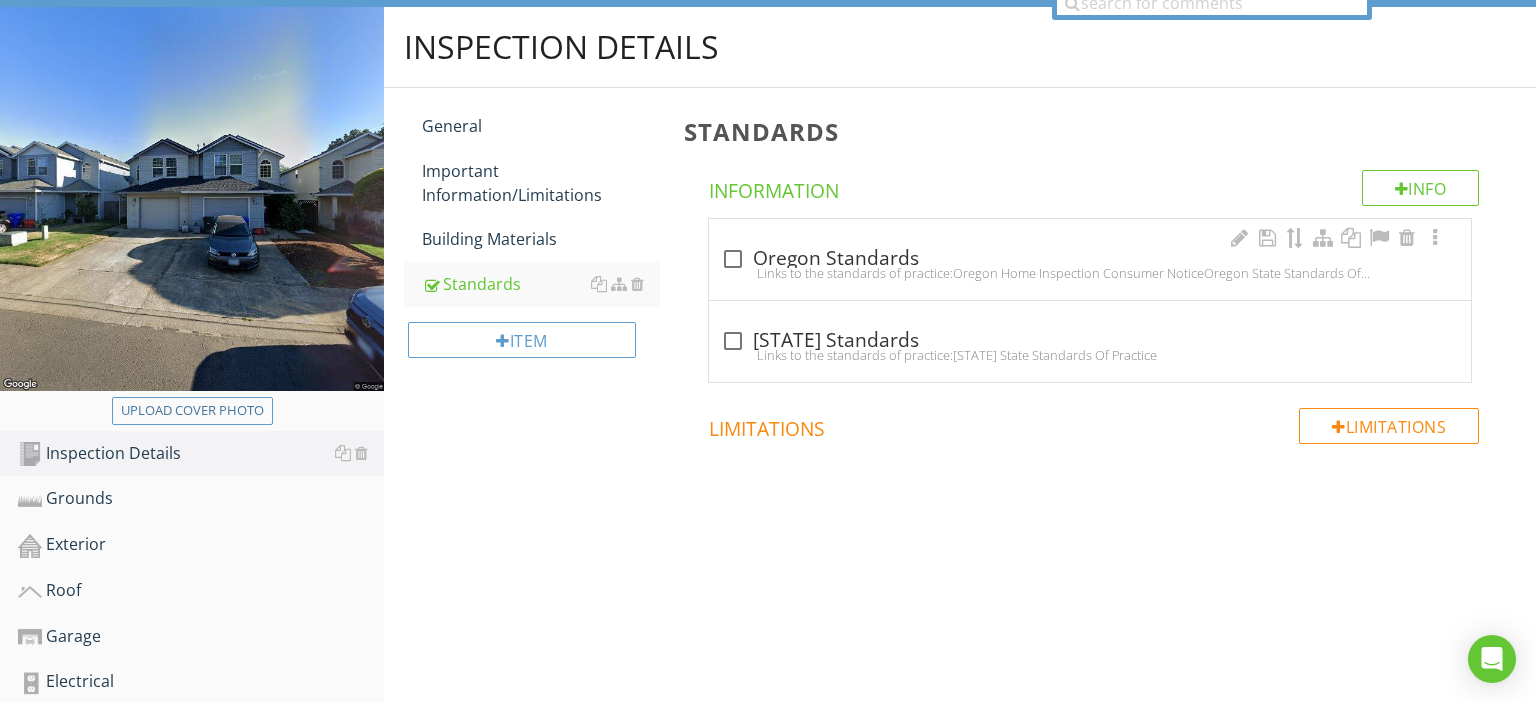 click on "Links to the standards of practice:Oregon Home Inspection Consumer NoticeOregon State Standards Of Practice" at bounding box center (1090, 273) 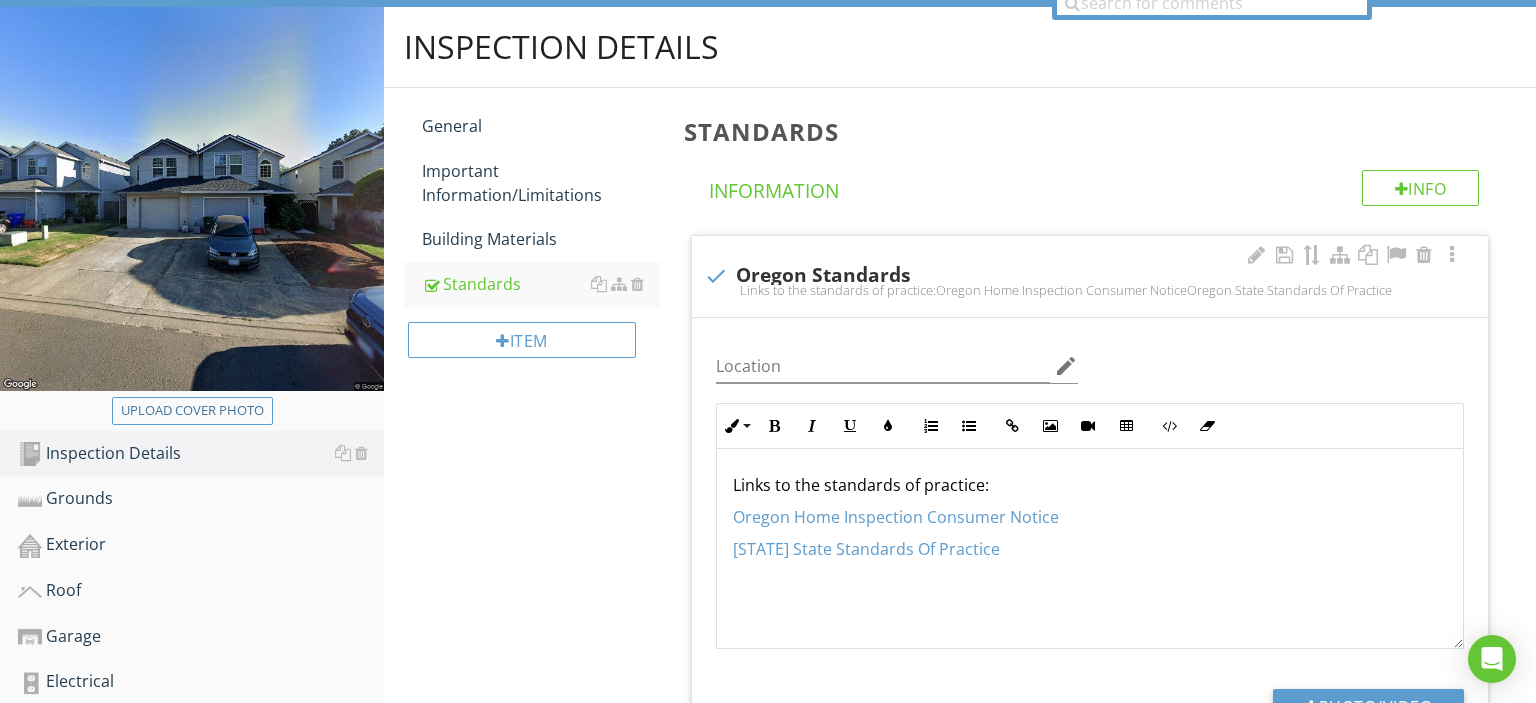 checkbox on "true" 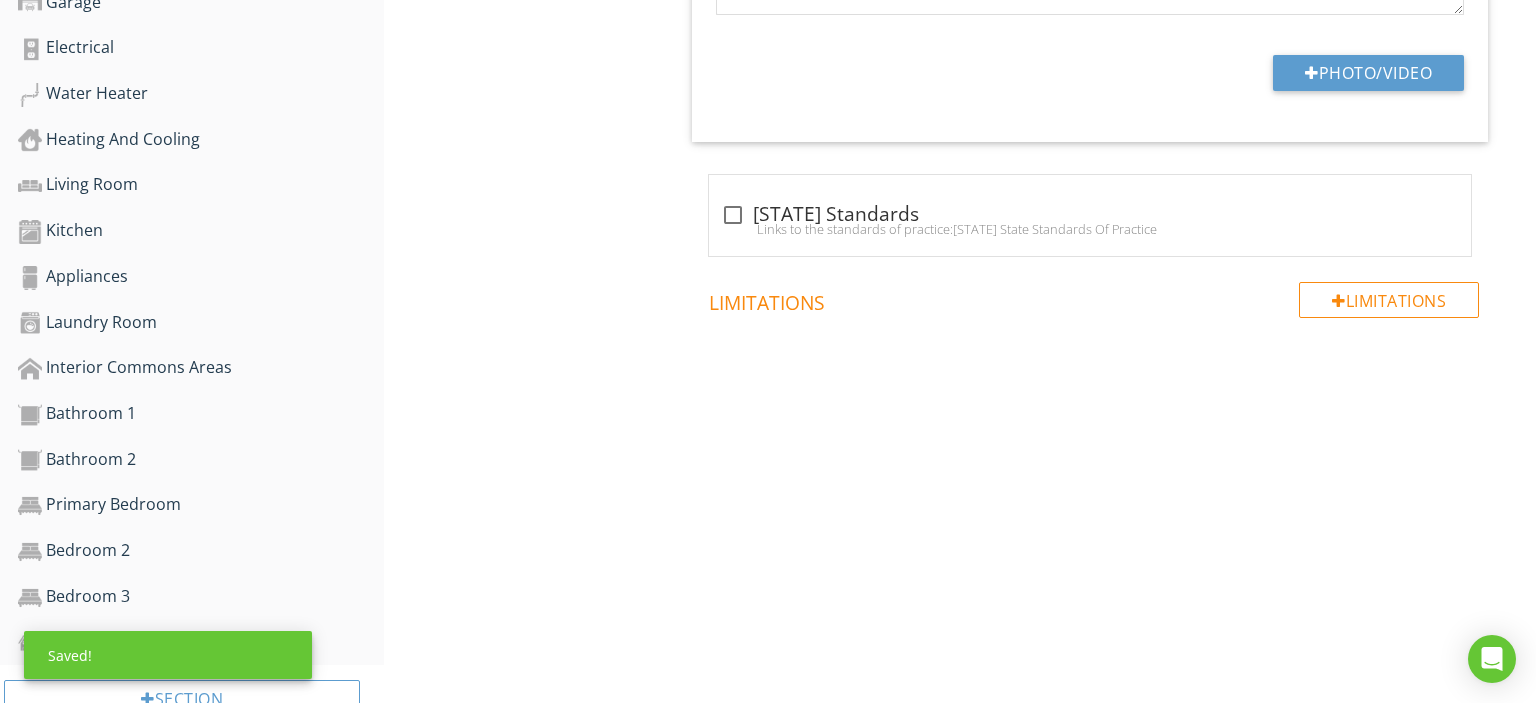 scroll, scrollTop: 1012, scrollLeft: 0, axis: vertical 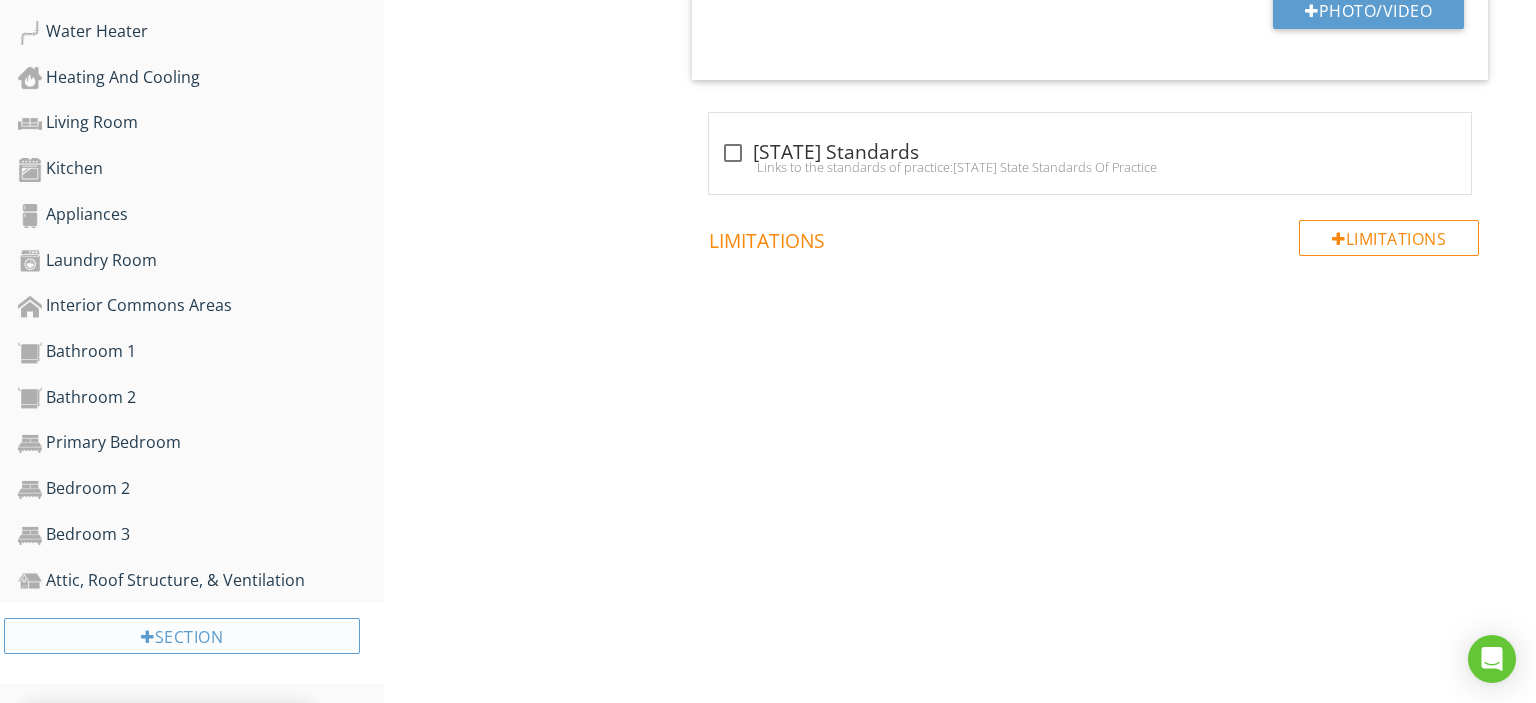click on "Section" at bounding box center (182, 636) 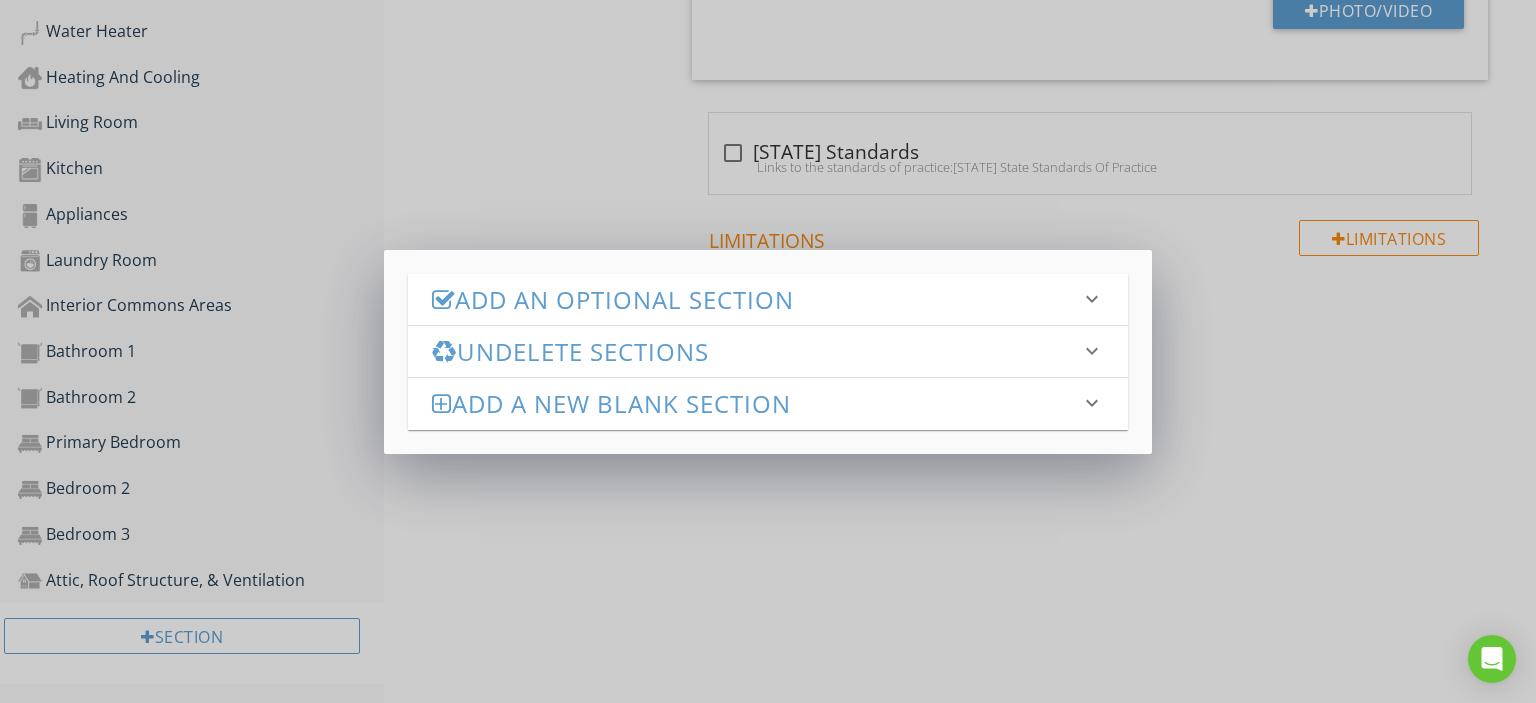 click on "Add an Optional Section" at bounding box center (756, 299) 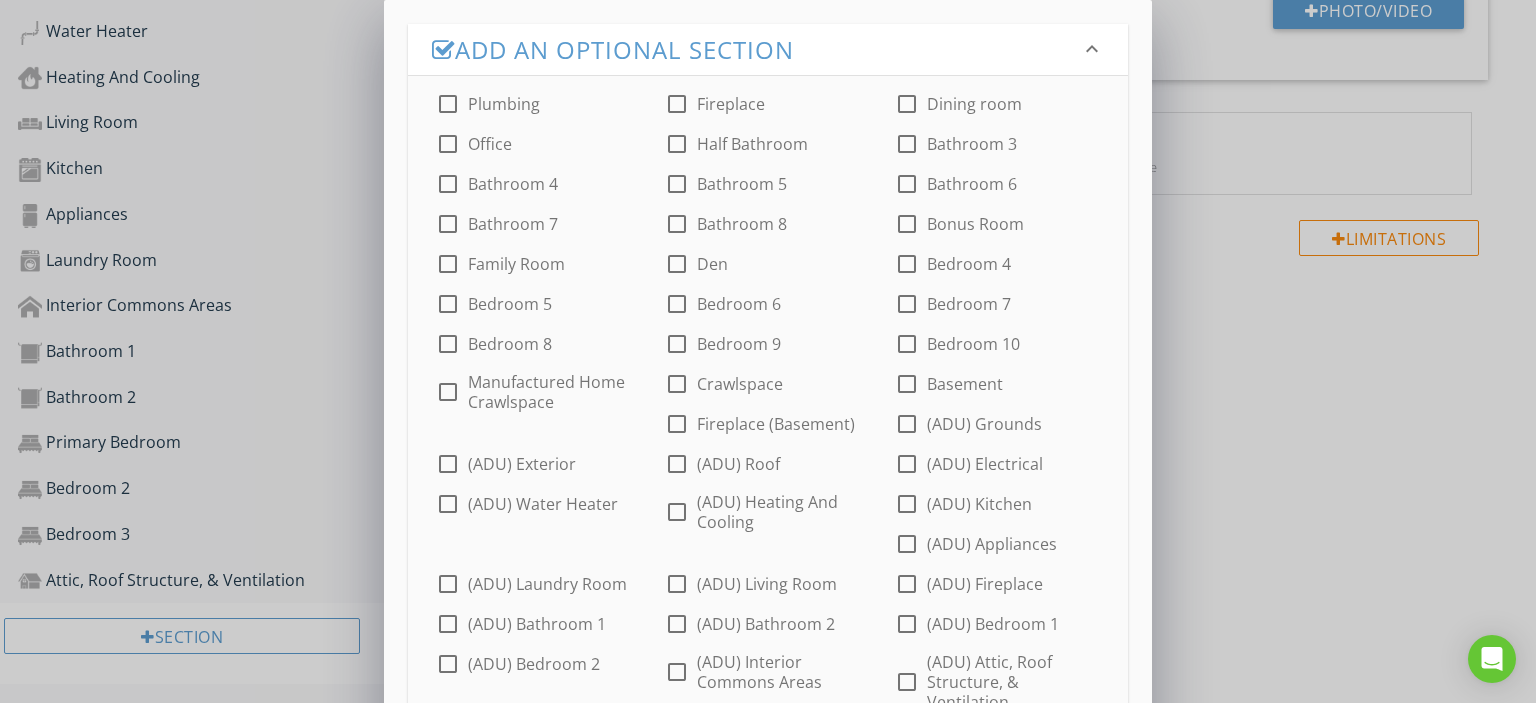 click at bounding box center (677, 104) 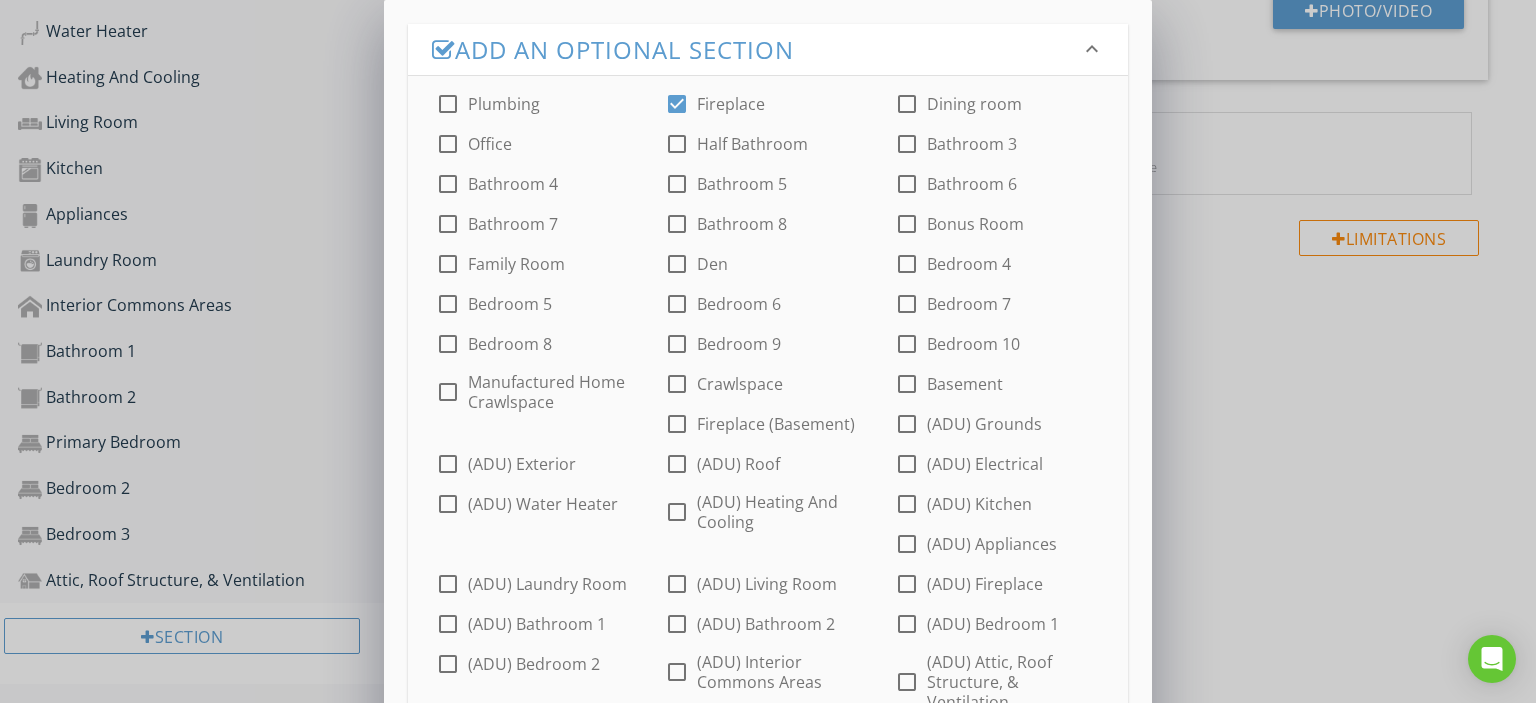 click at bounding box center (677, 144) 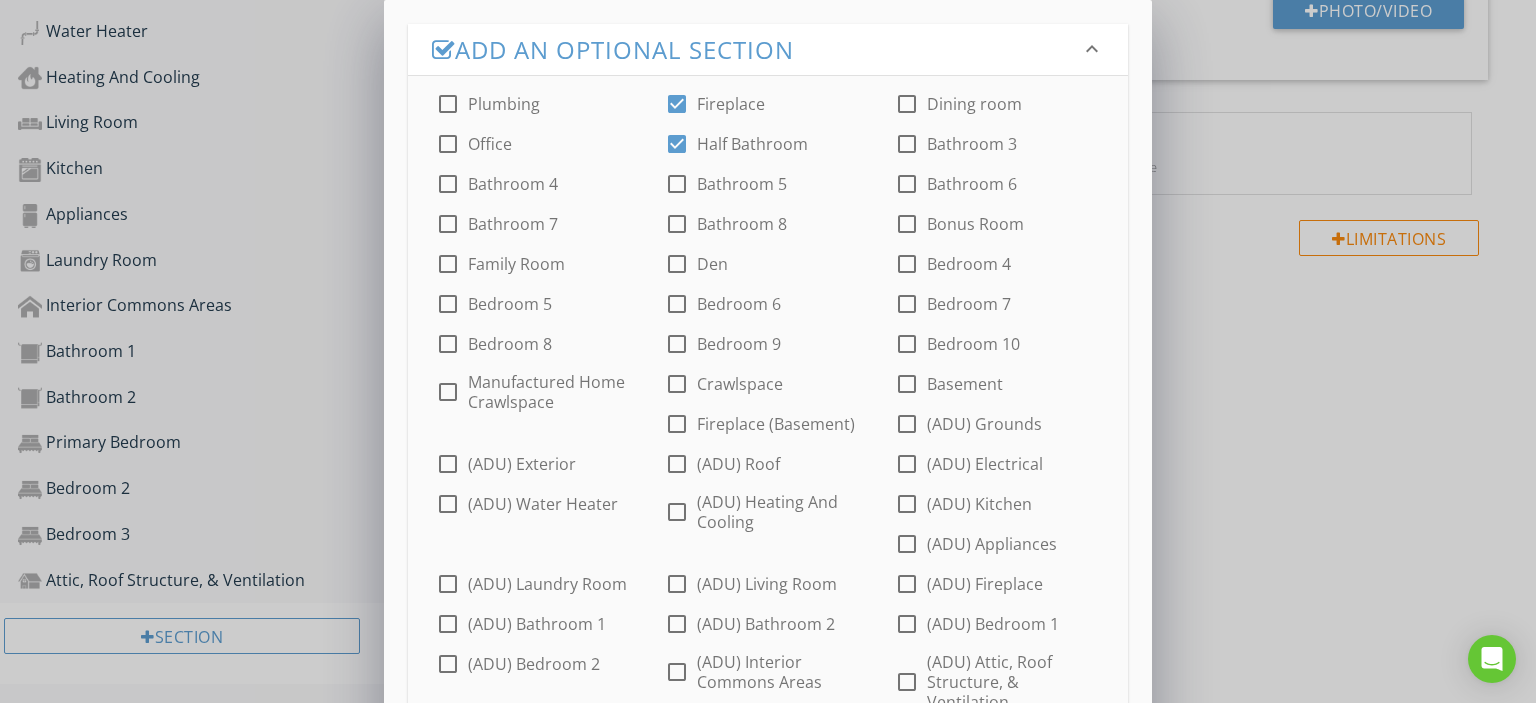 click at bounding box center (677, 384) 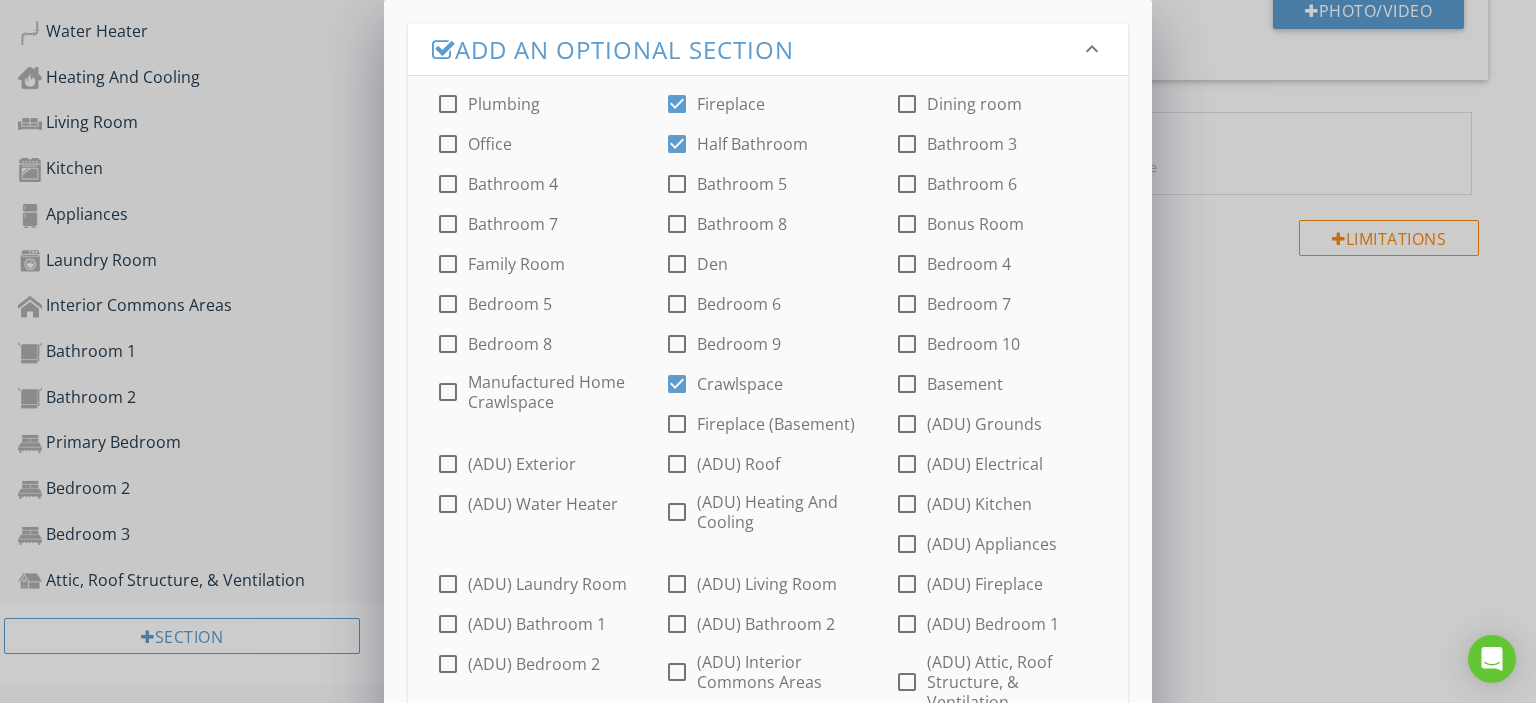 scroll, scrollTop: 456, scrollLeft: 0, axis: vertical 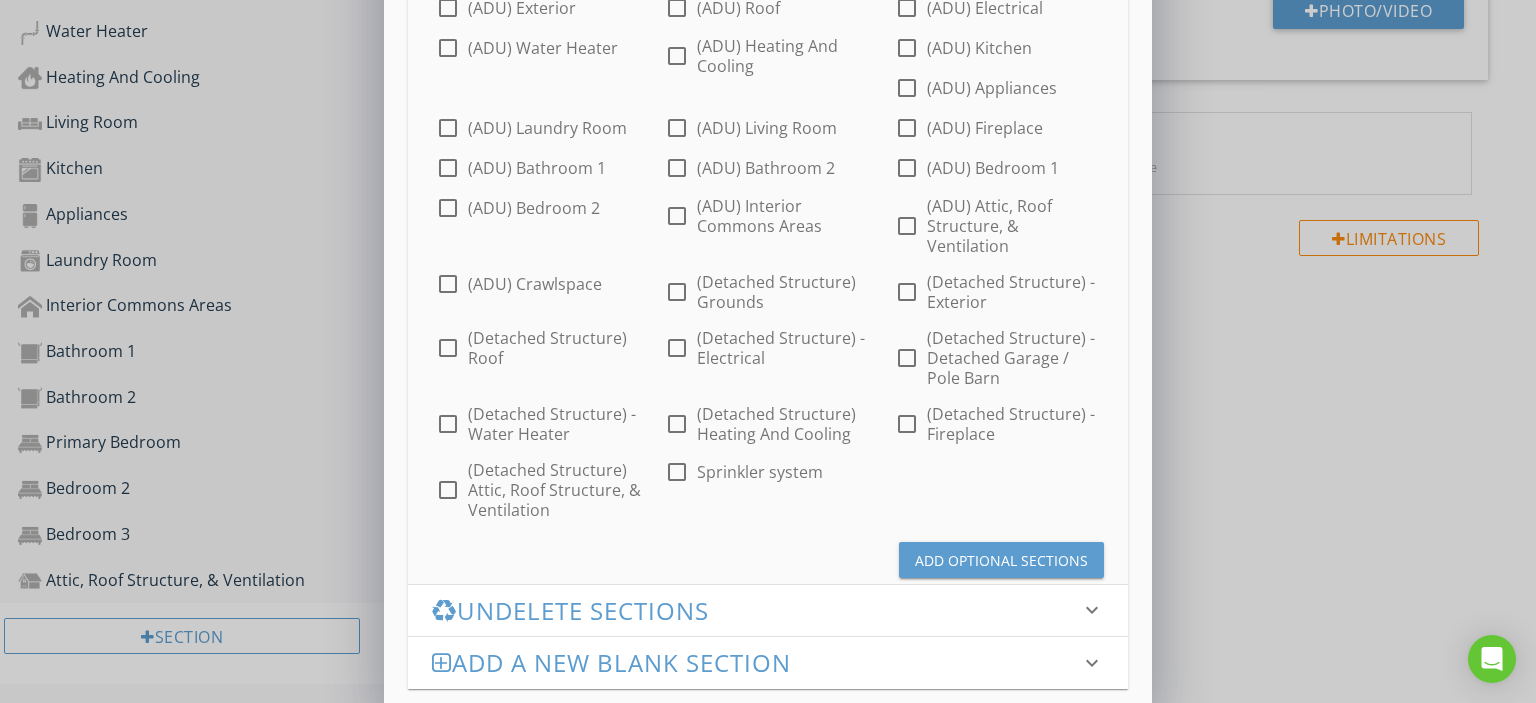 click on "Add Optional Sections" at bounding box center (1001, 560) 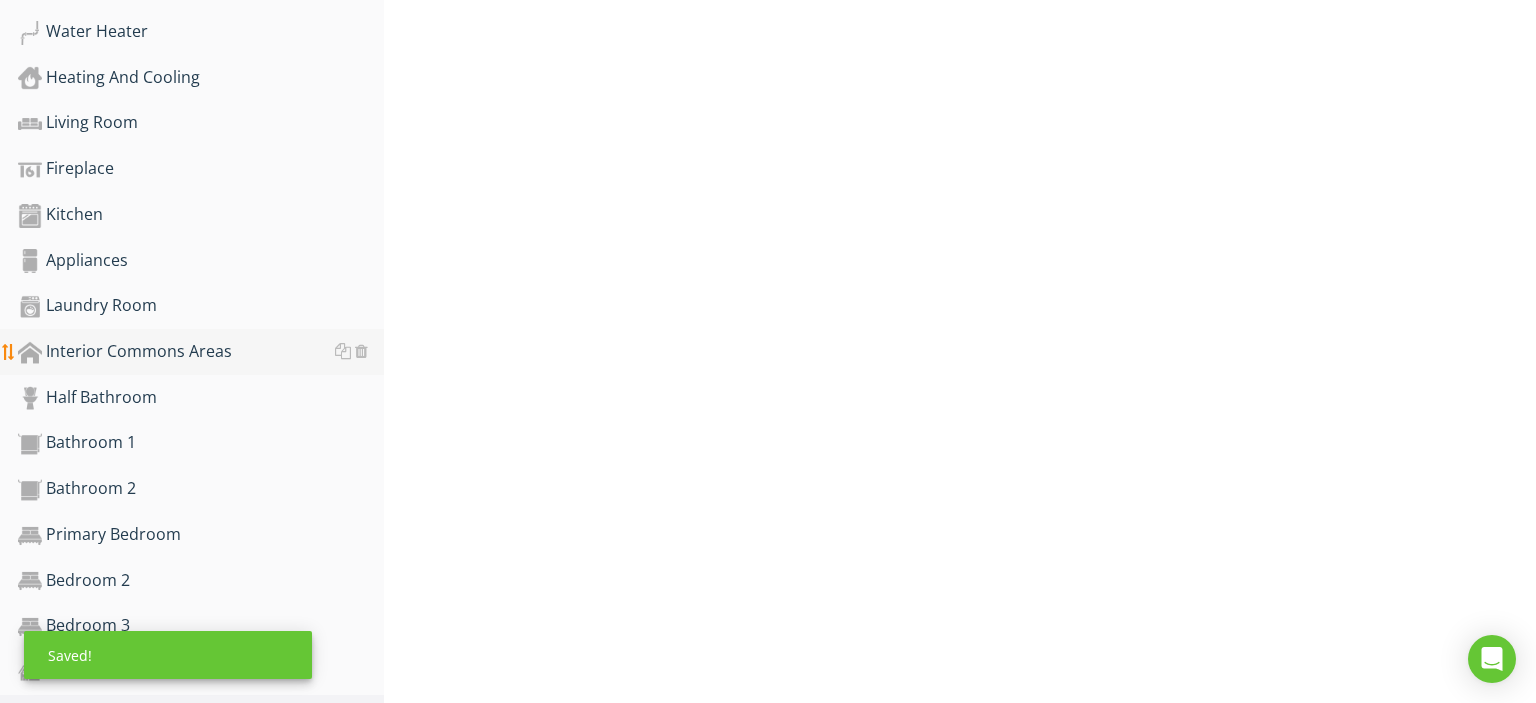 click on "Interior Commons Areas" at bounding box center (201, 352) 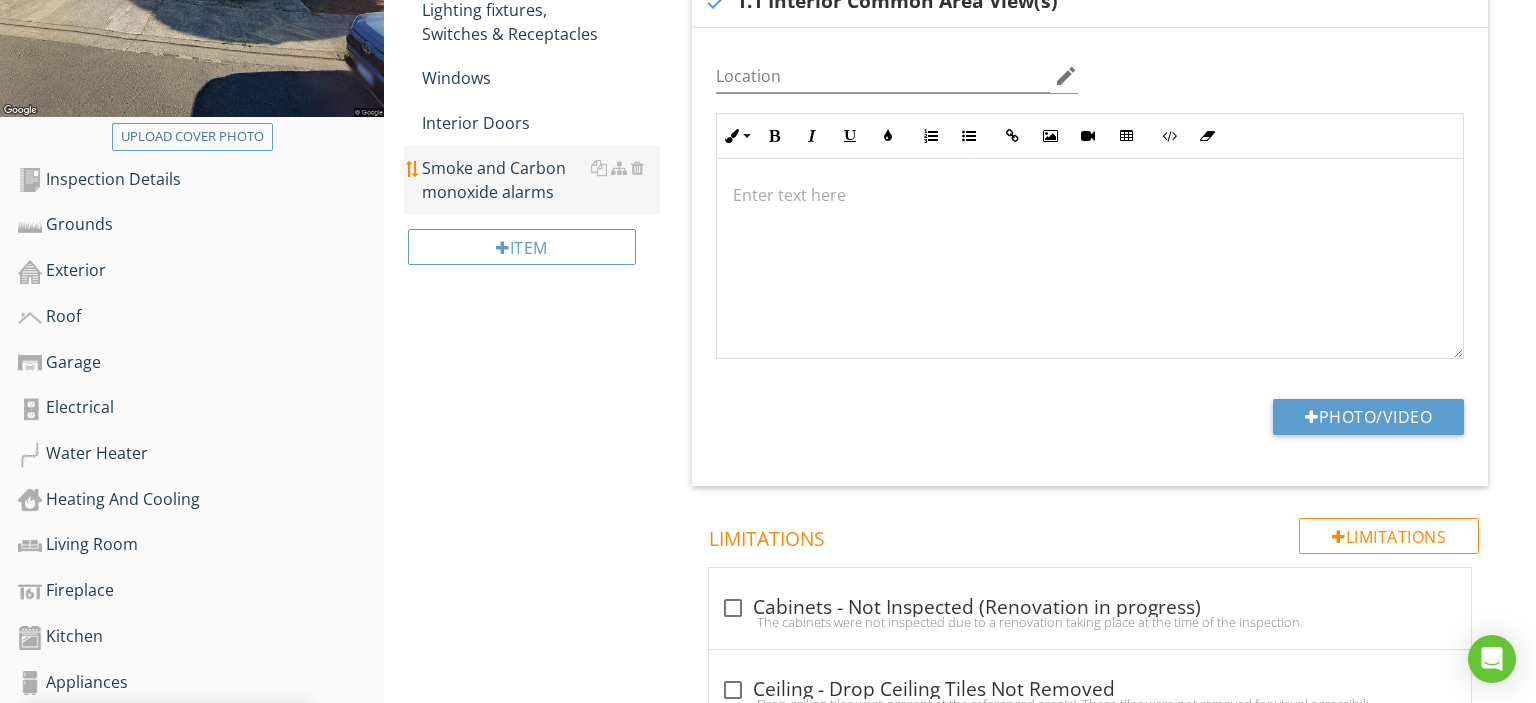 scroll, scrollTop: 484, scrollLeft: 0, axis: vertical 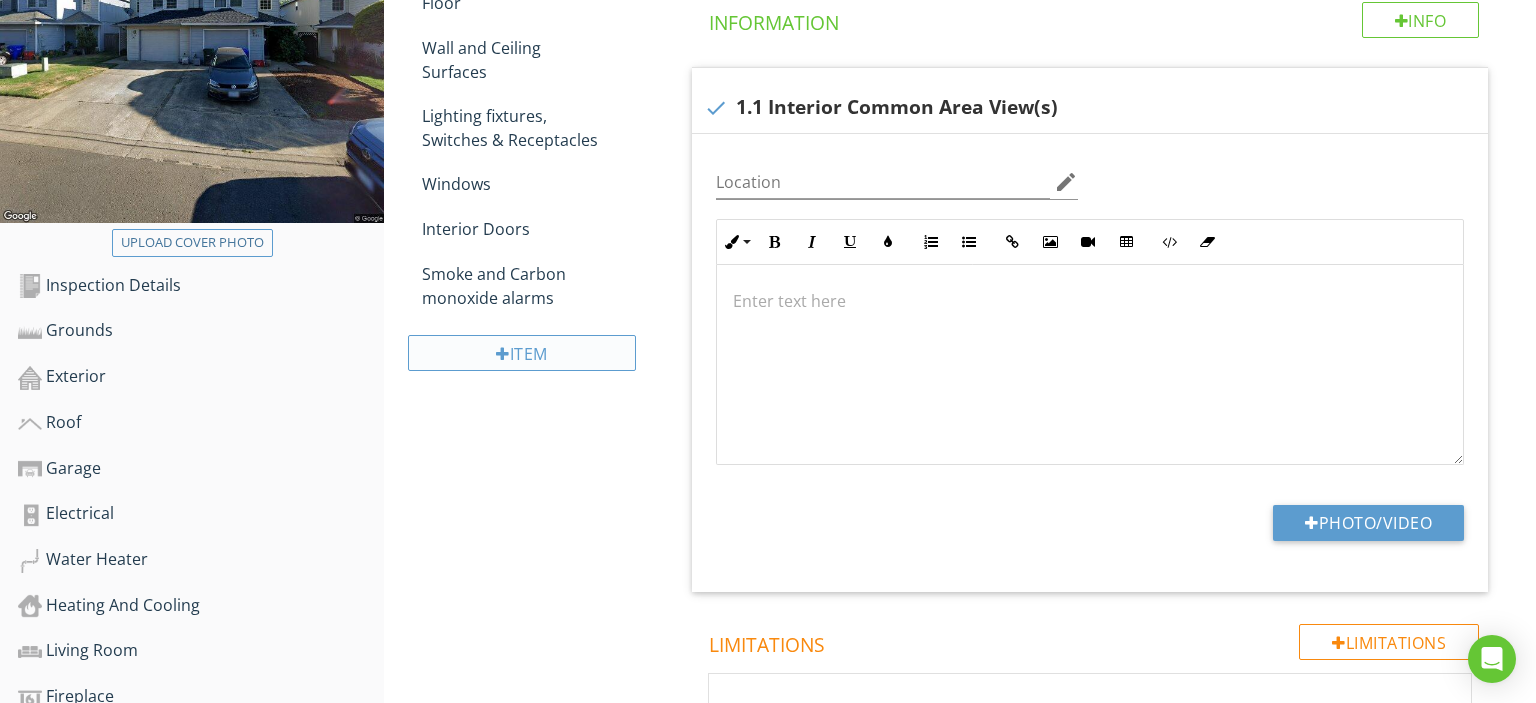 click on "Item" at bounding box center (522, 353) 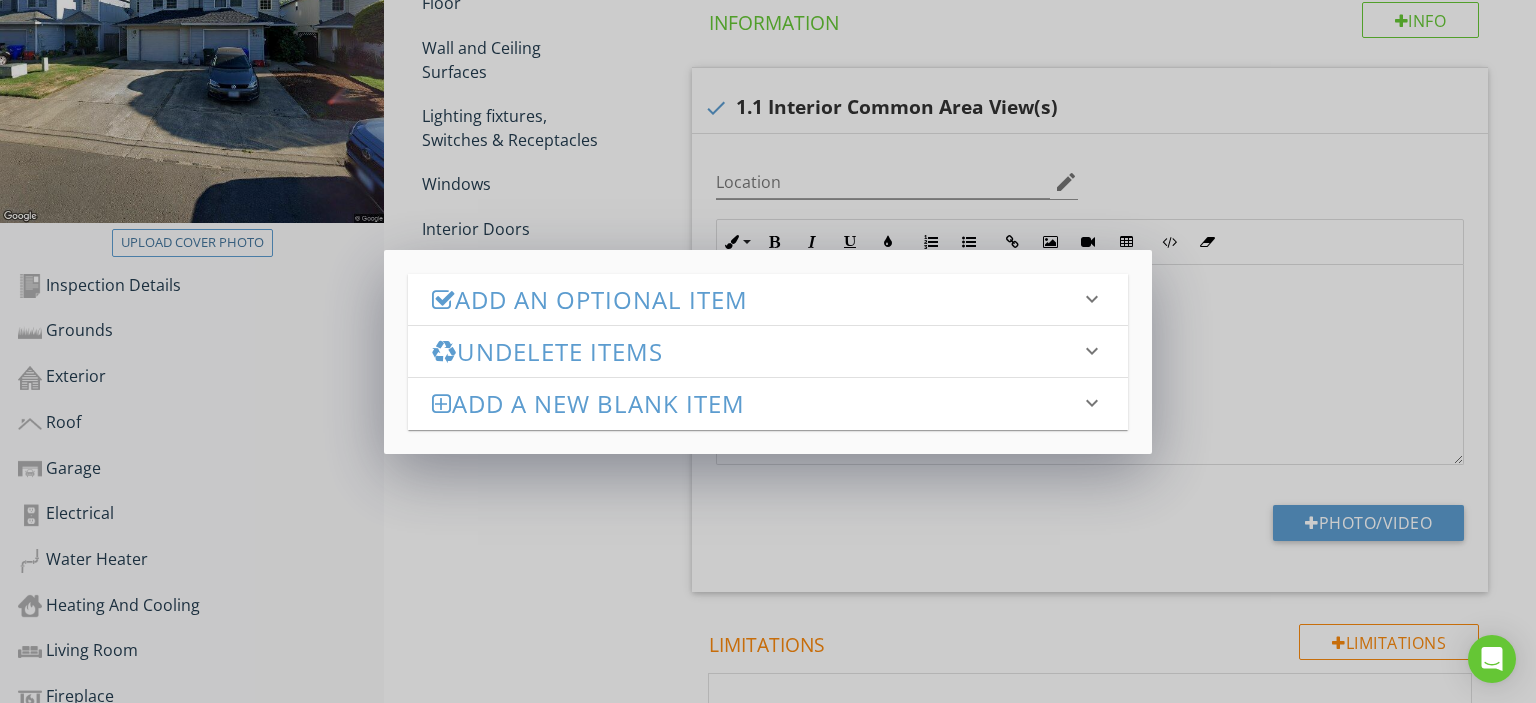 click on "Add an Optional Item" at bounding box center (756, 299) 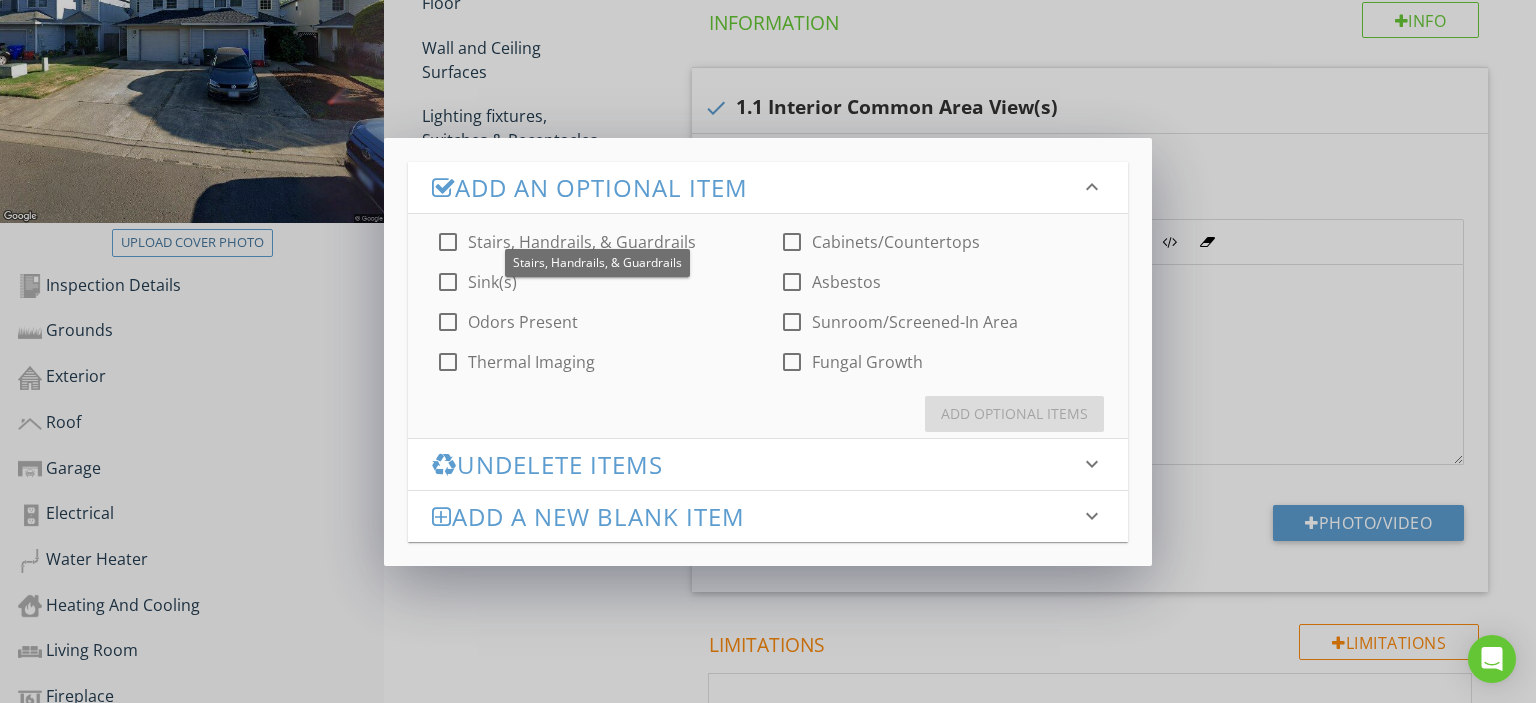 click on "Stairs, Handrails, & Guardrails" at bounding box center [582, 242] 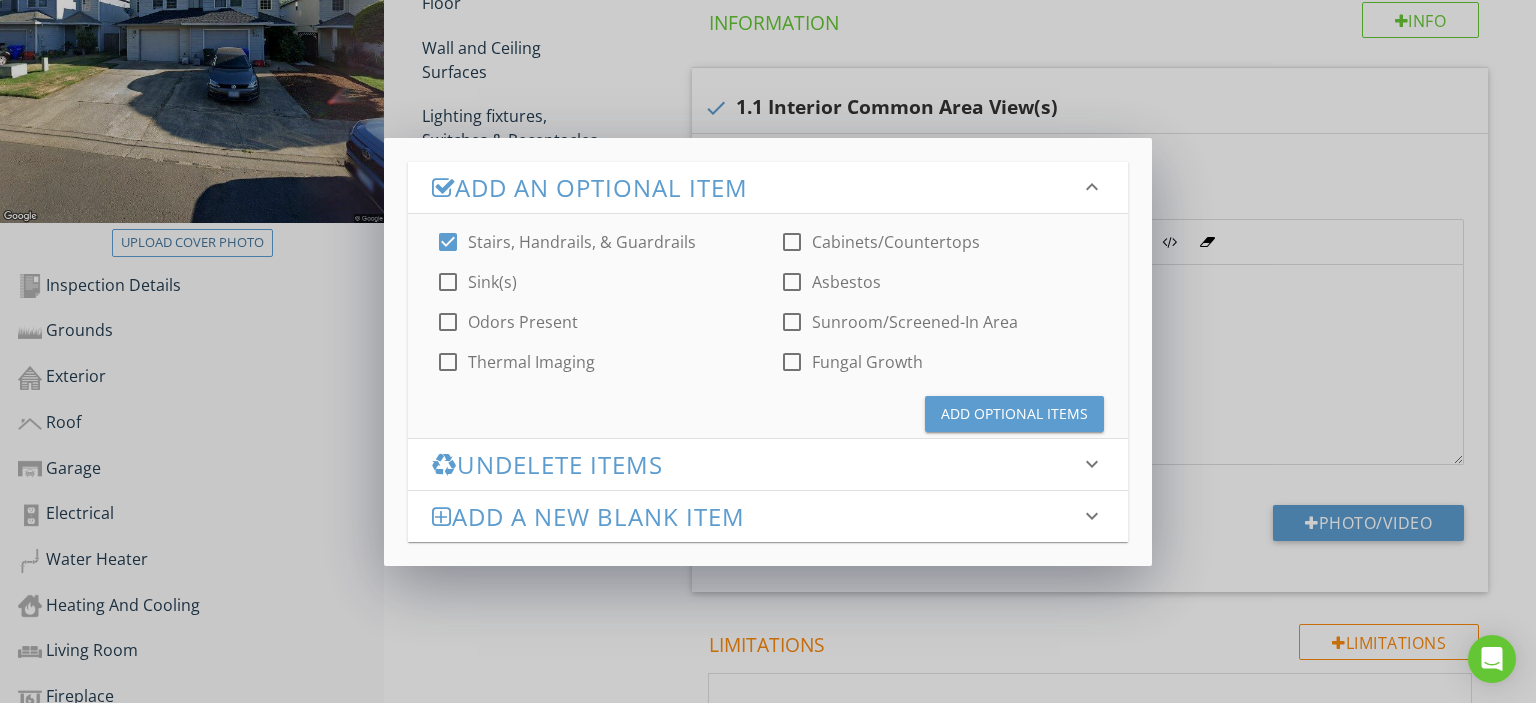 click on "Add Optional Items" at bounding box center [1014, 413] 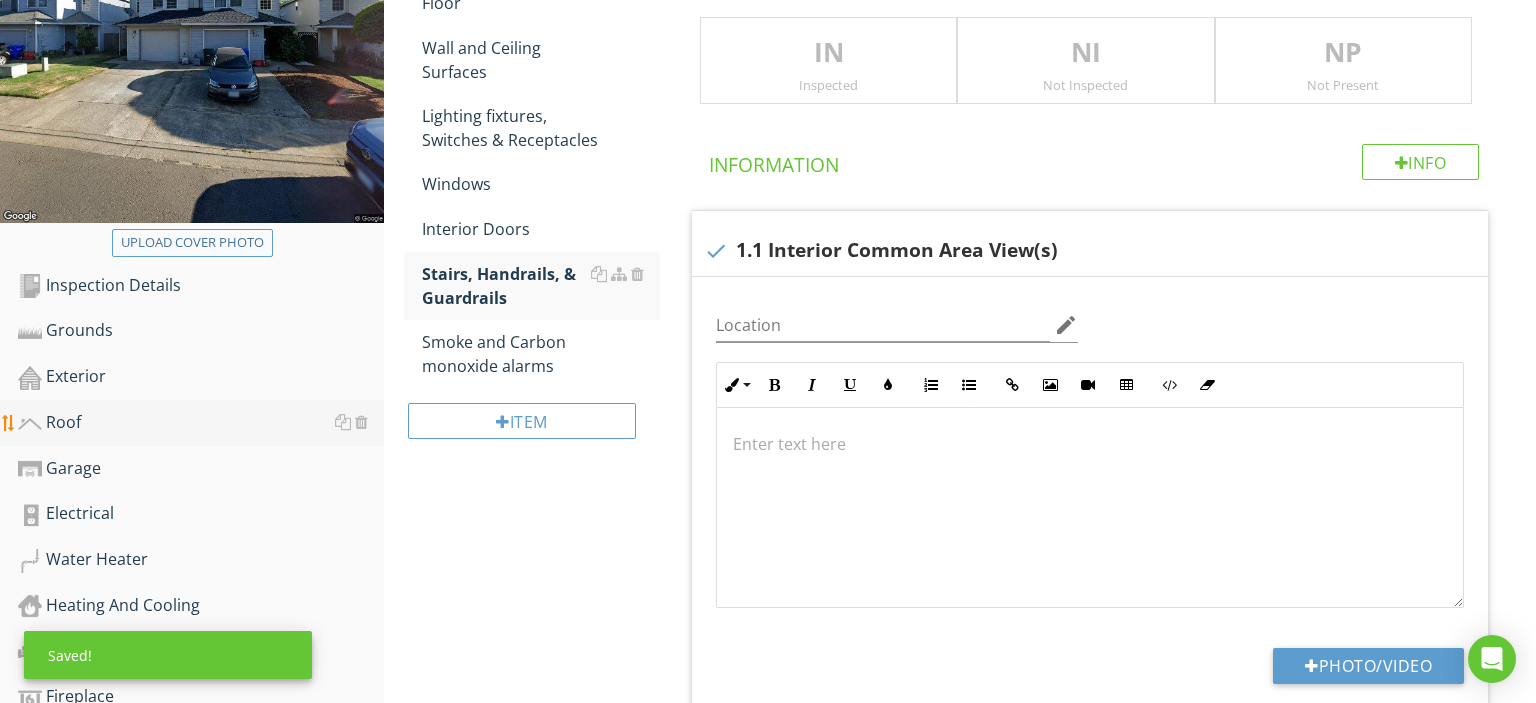 click on "Roof" at bounding box center [201, 423] 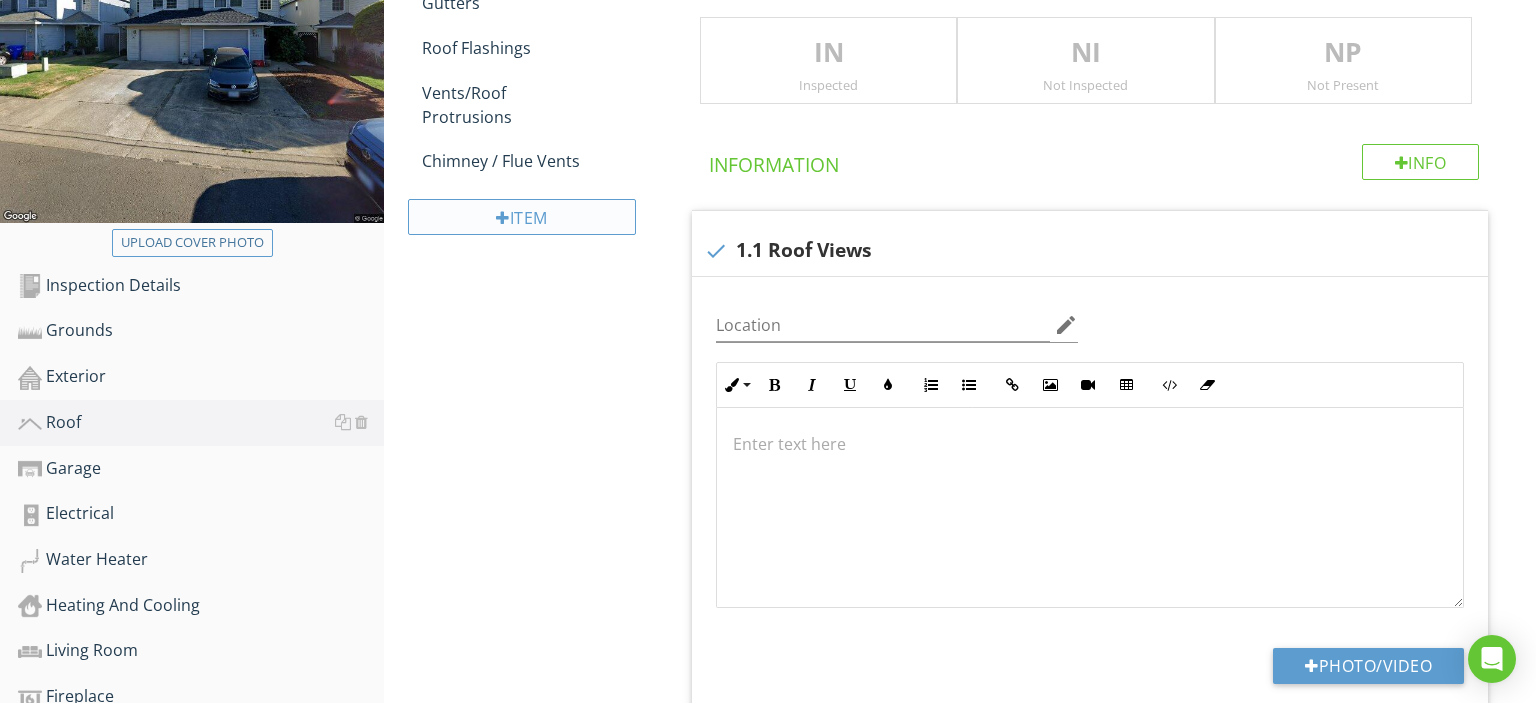 click on "Item" at bounding box center (522, 217) 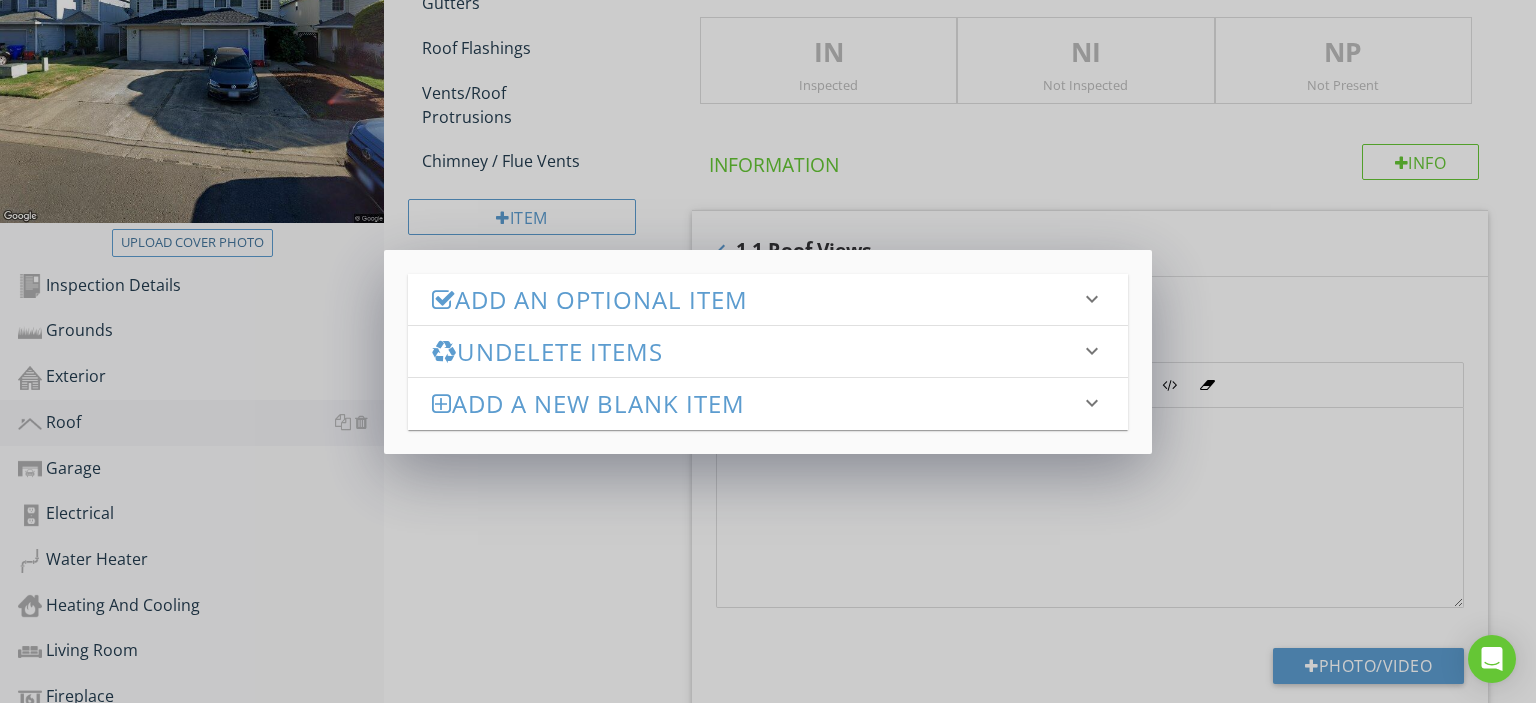 click on "Add an Optional Item" at bounding box center [756, 299] 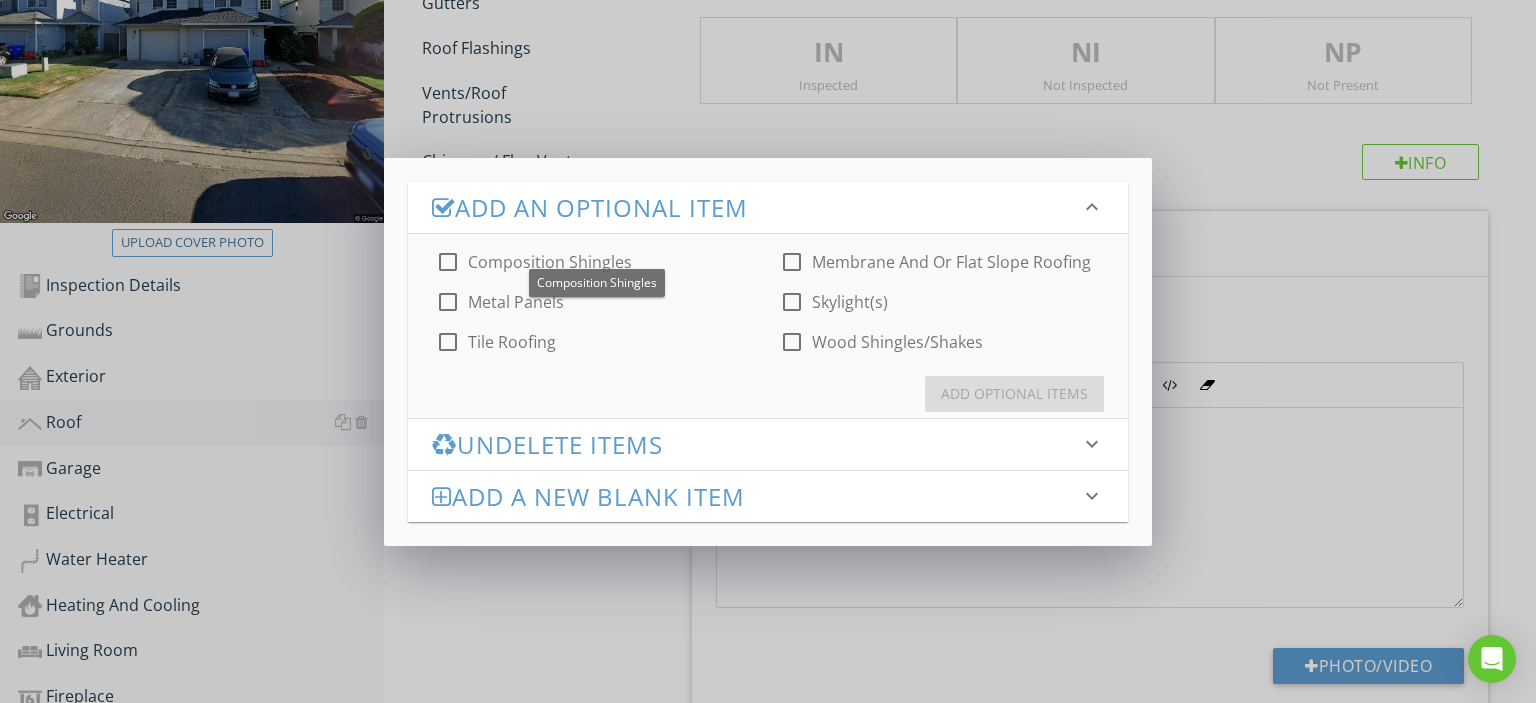 click on "Composition Shingles" at bounding box center [550, 262] 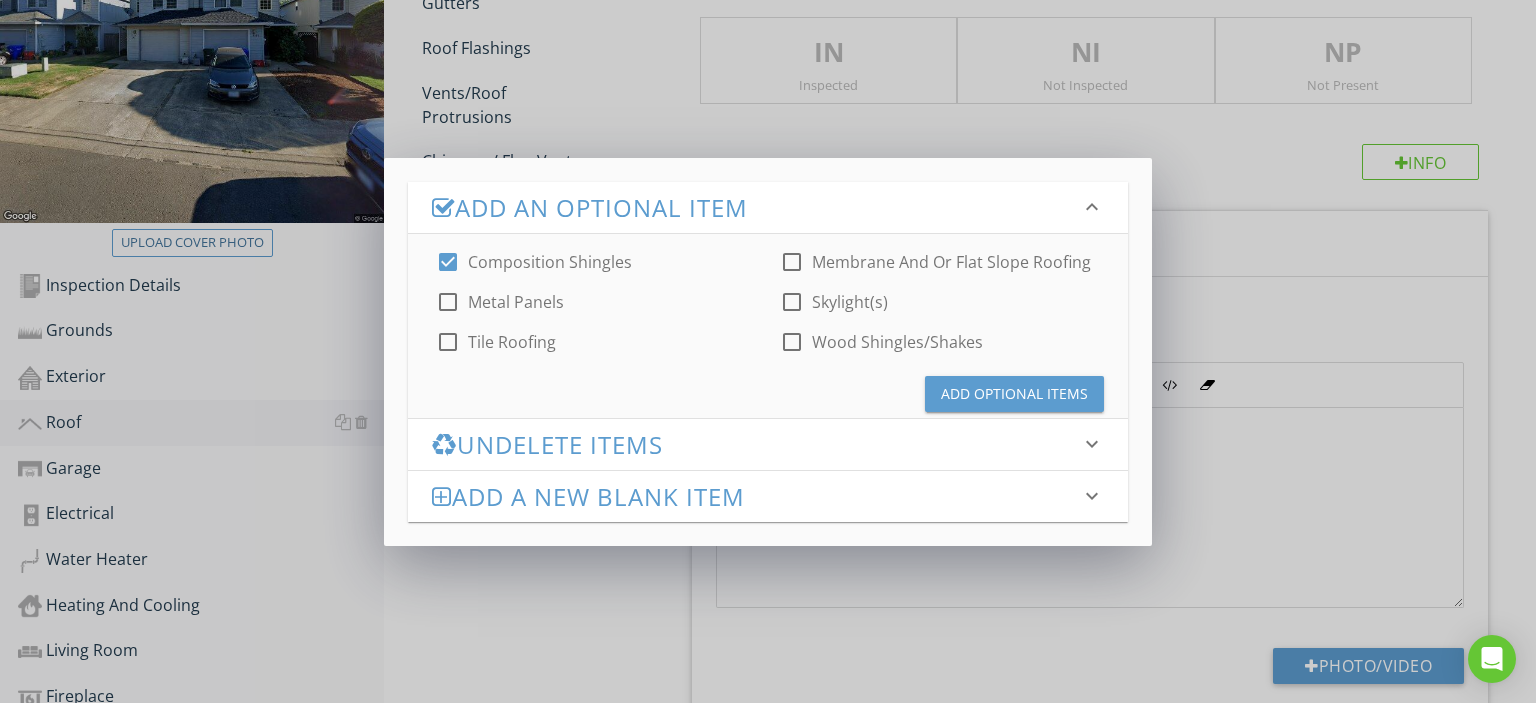 click on "Add Optional Items" at bounding box center (1014, 394) 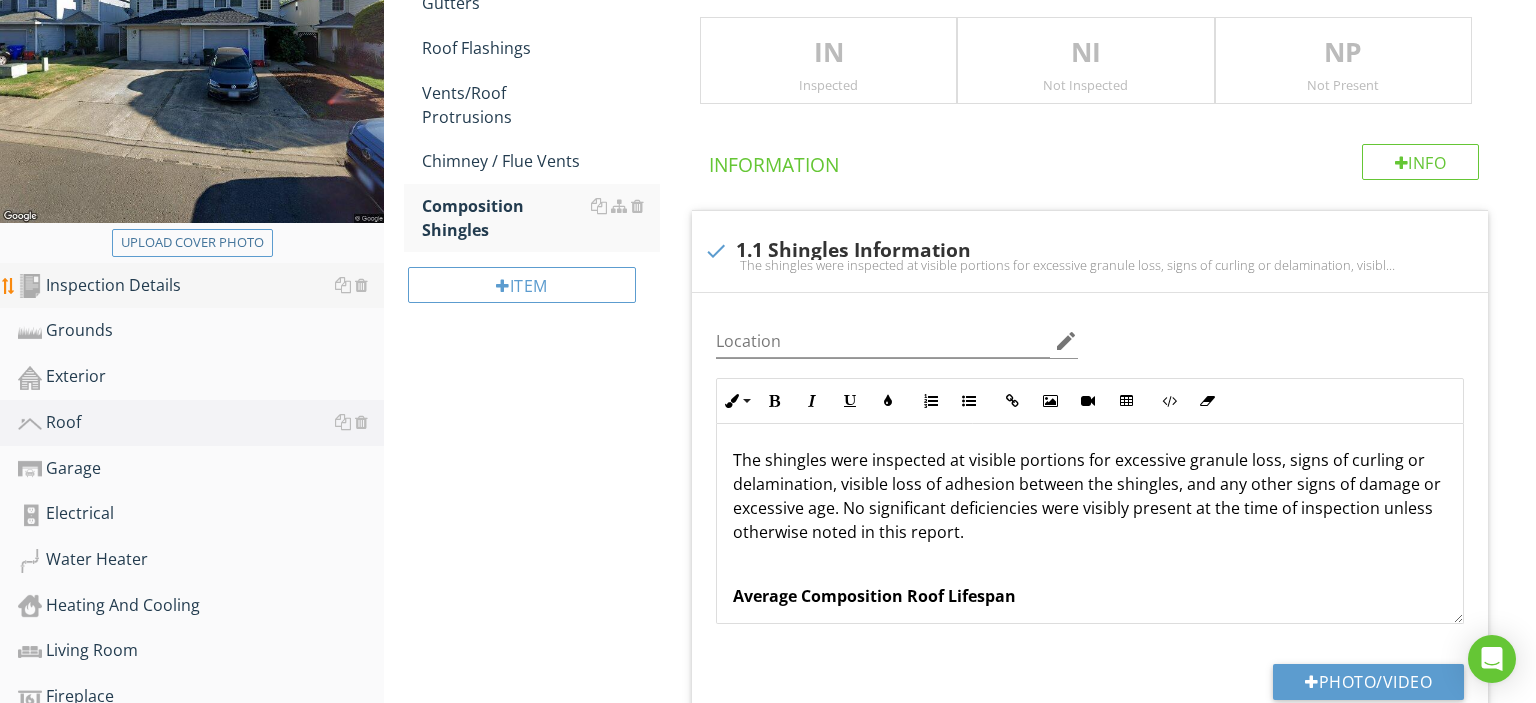 click on "Inspection Details" at bounding box center [201, 286] 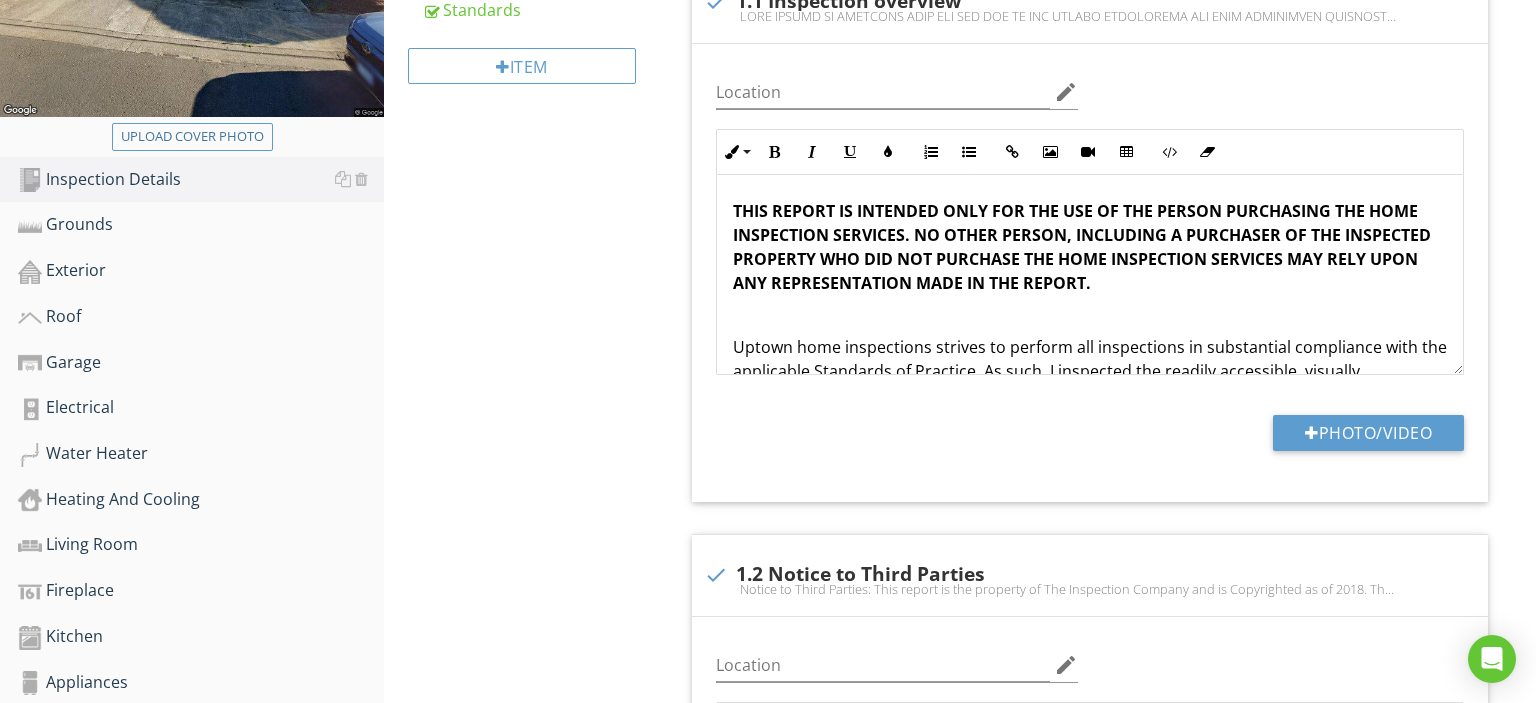 scroll, scrollTop: 0, scrollLeft: 0, axis: both 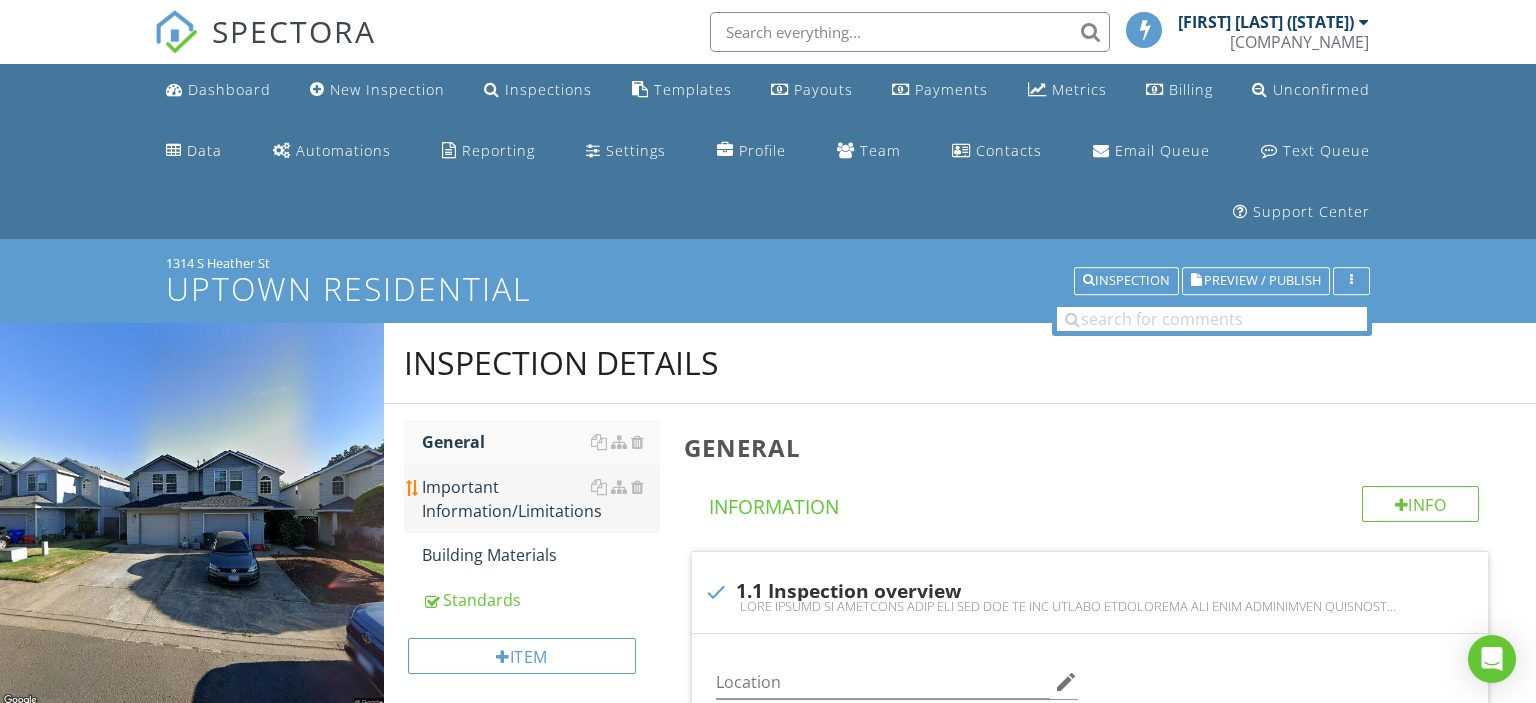 click on "Important Information/Limitations" at bounding box center (541, 499) 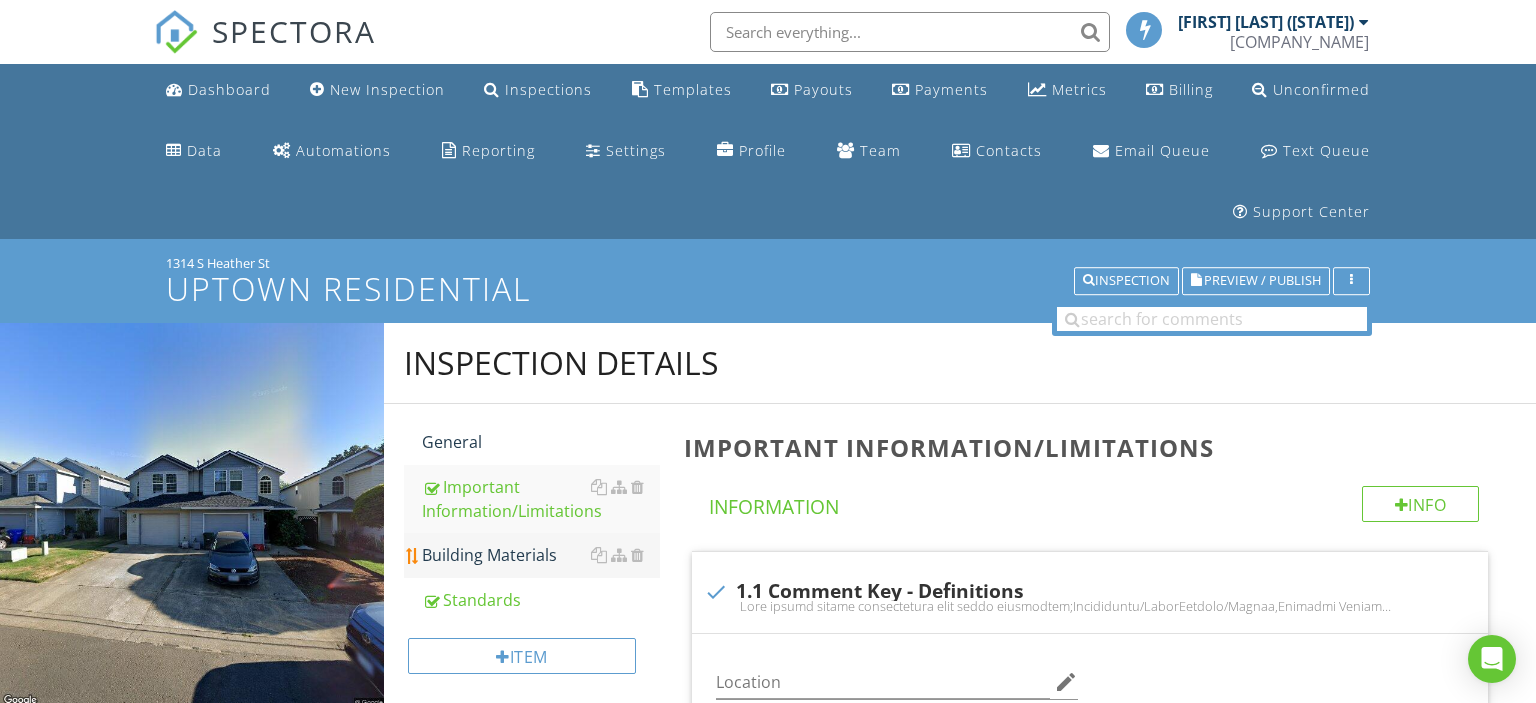 click on "Building Materials" at bounding box center (541, 555) 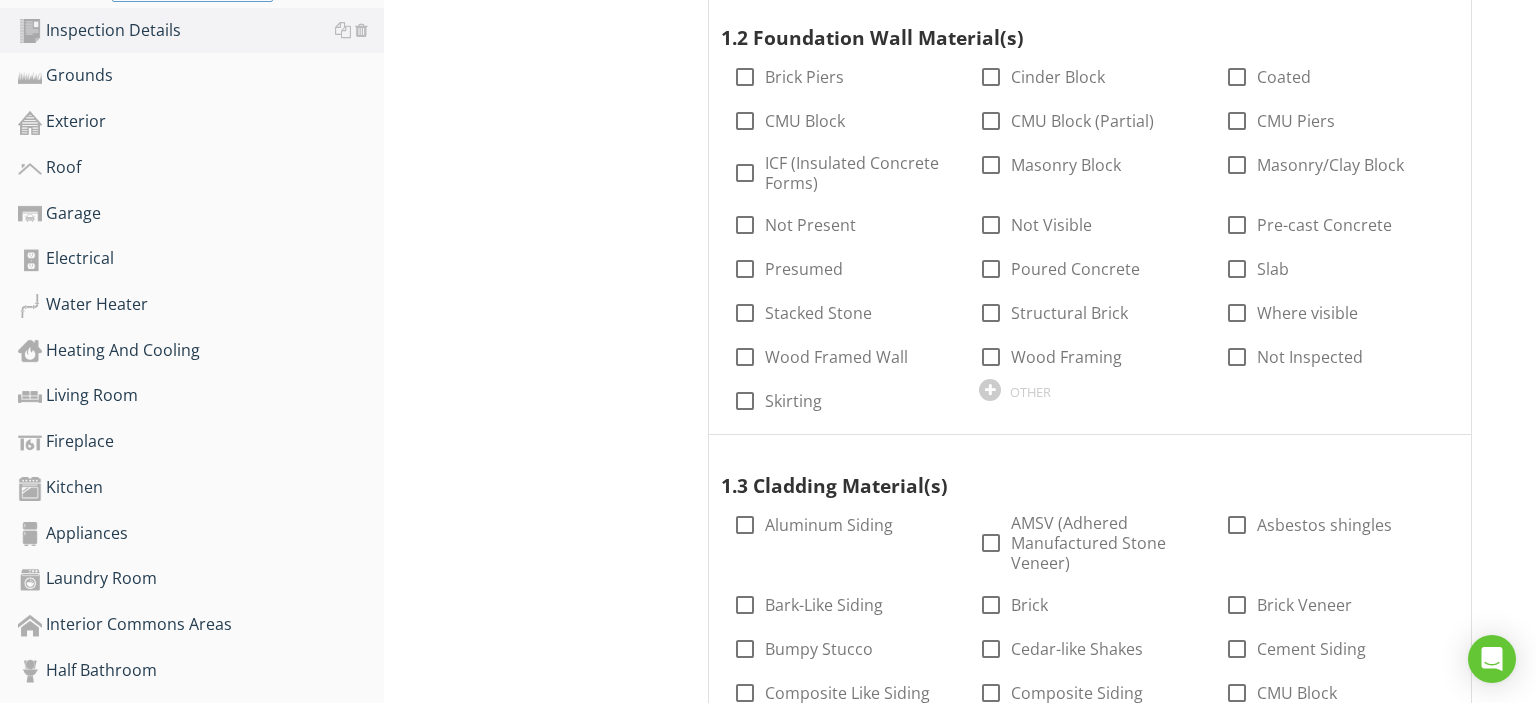 scroll, scrollTop: 528, scrollLeft: 0, axis: vertical 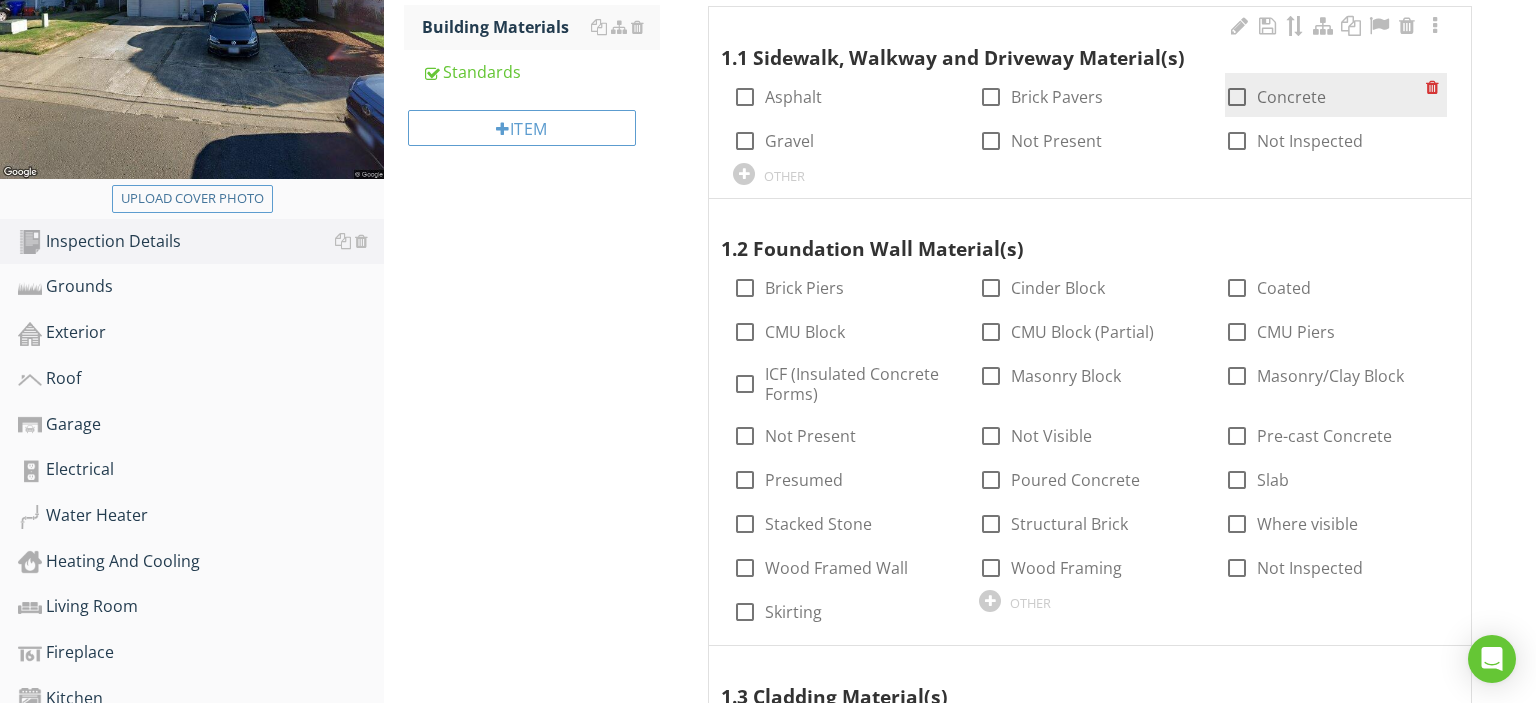 click at bounding box center (1237, 97) 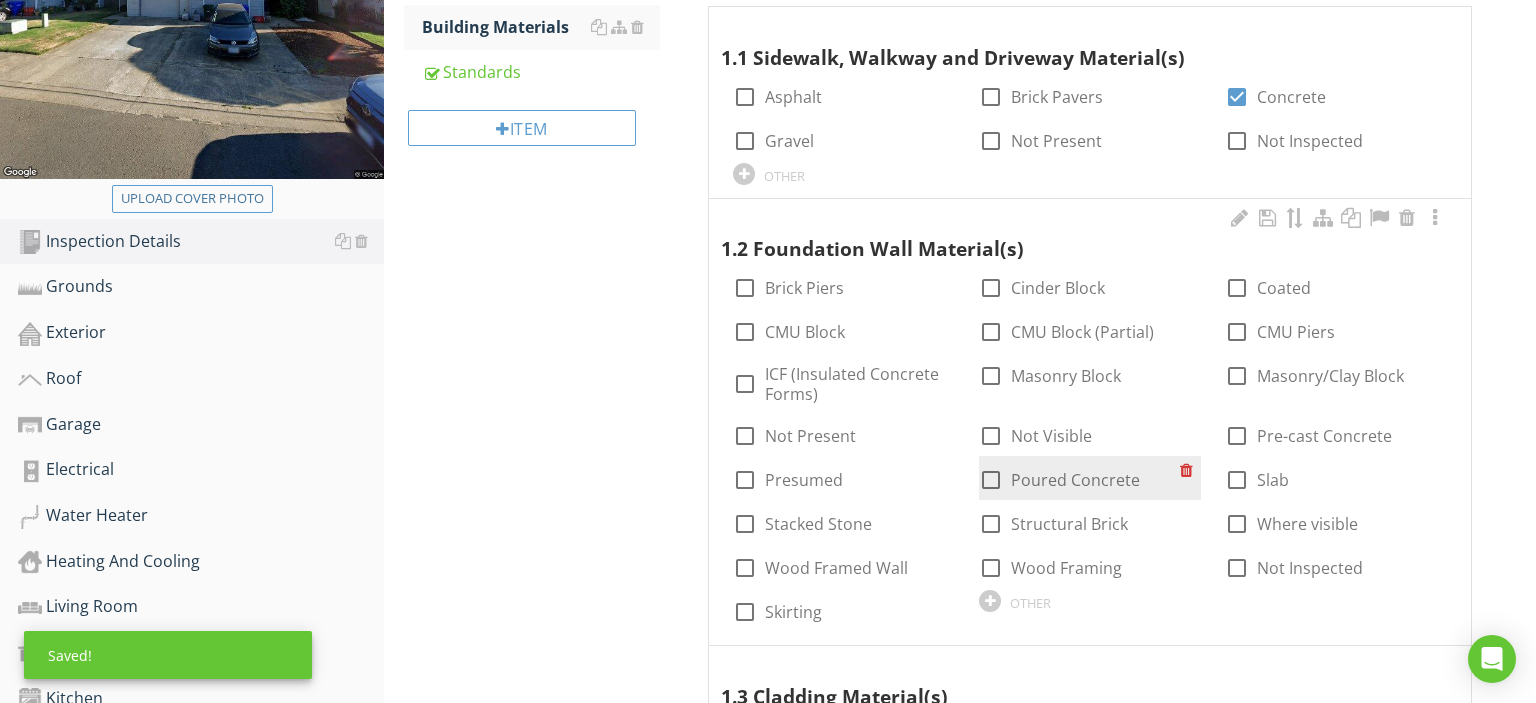 click at bounding box center (991, 480) 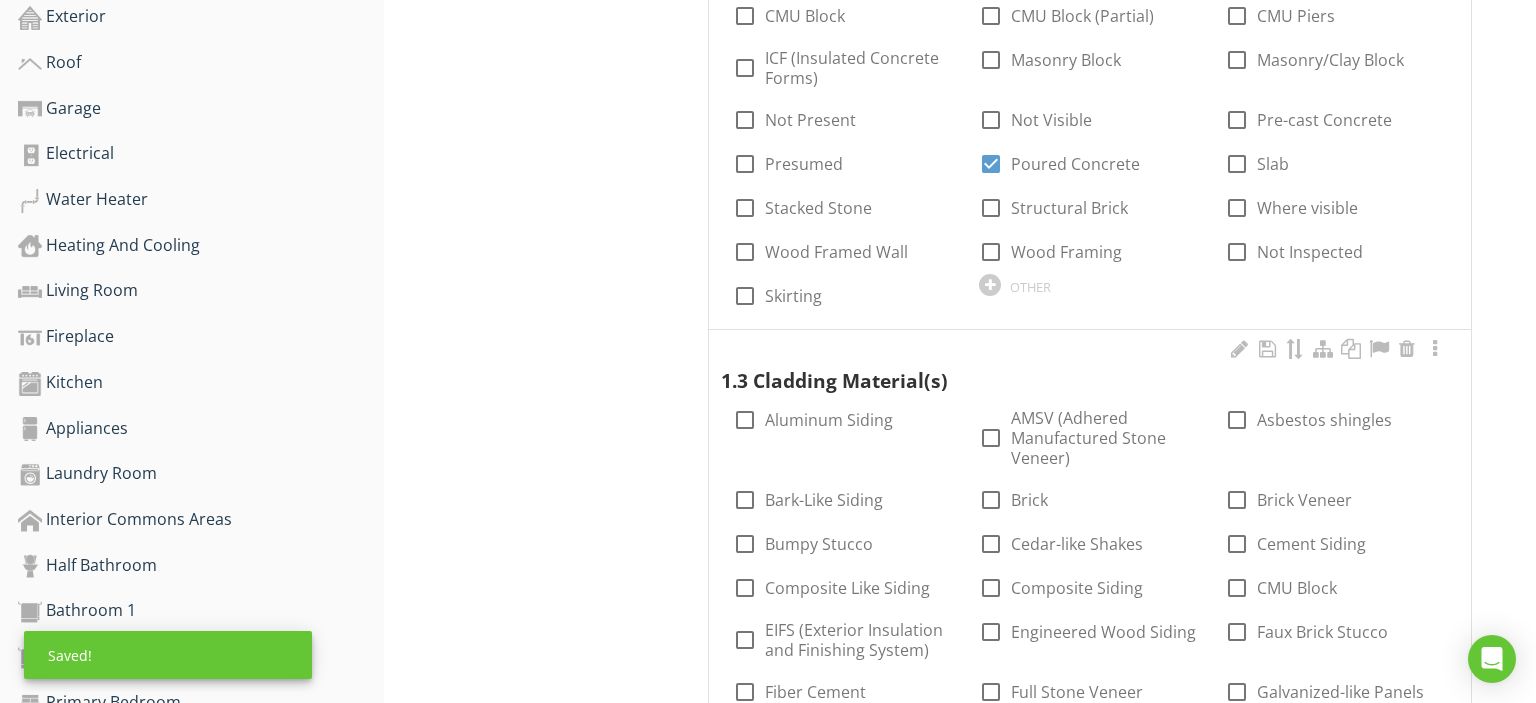 scroll, scrollTop: 1056, scrollLeft: 0, axis: vertical 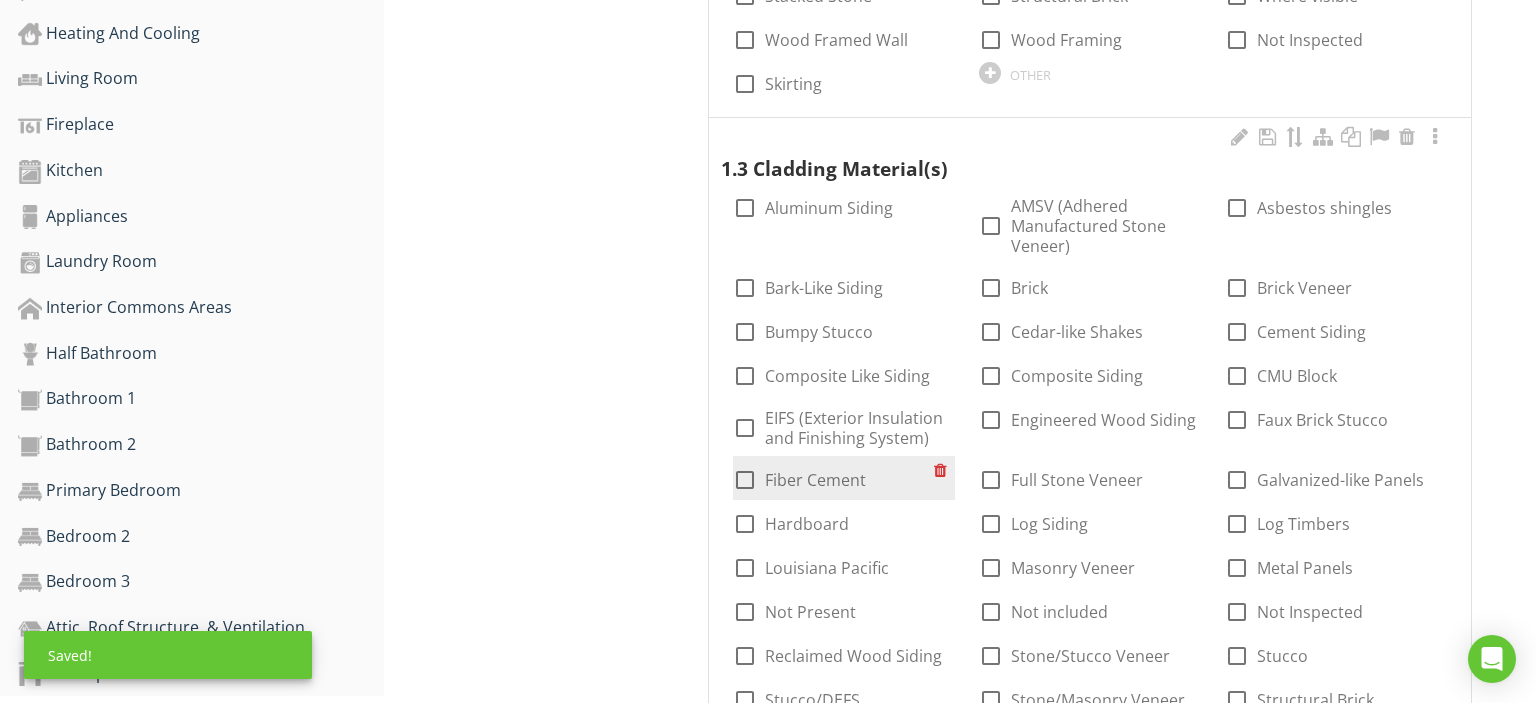 click on "Fiber Cement" at bounding box center [815, 480] 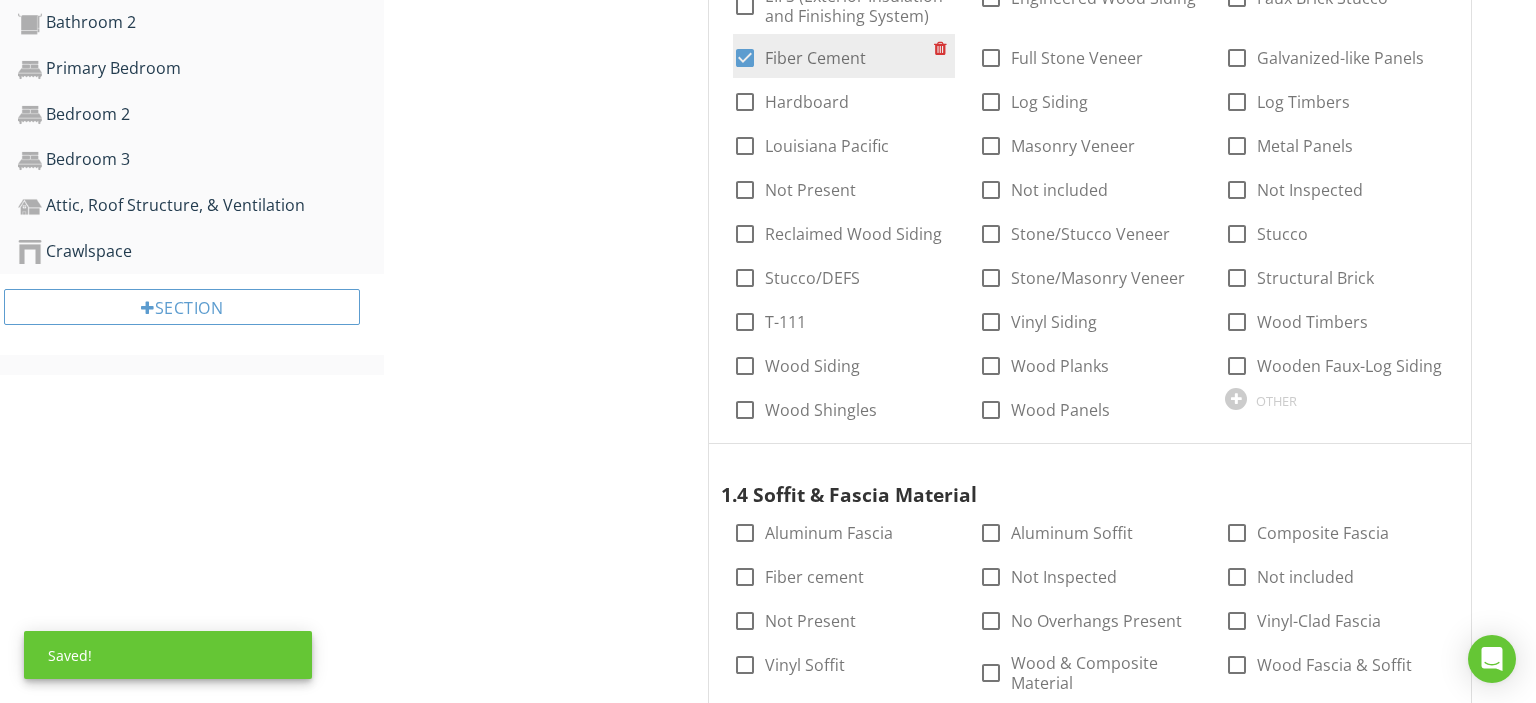 scroll, scrollTop: 1689, scrollLeft: 0, axis: vertical 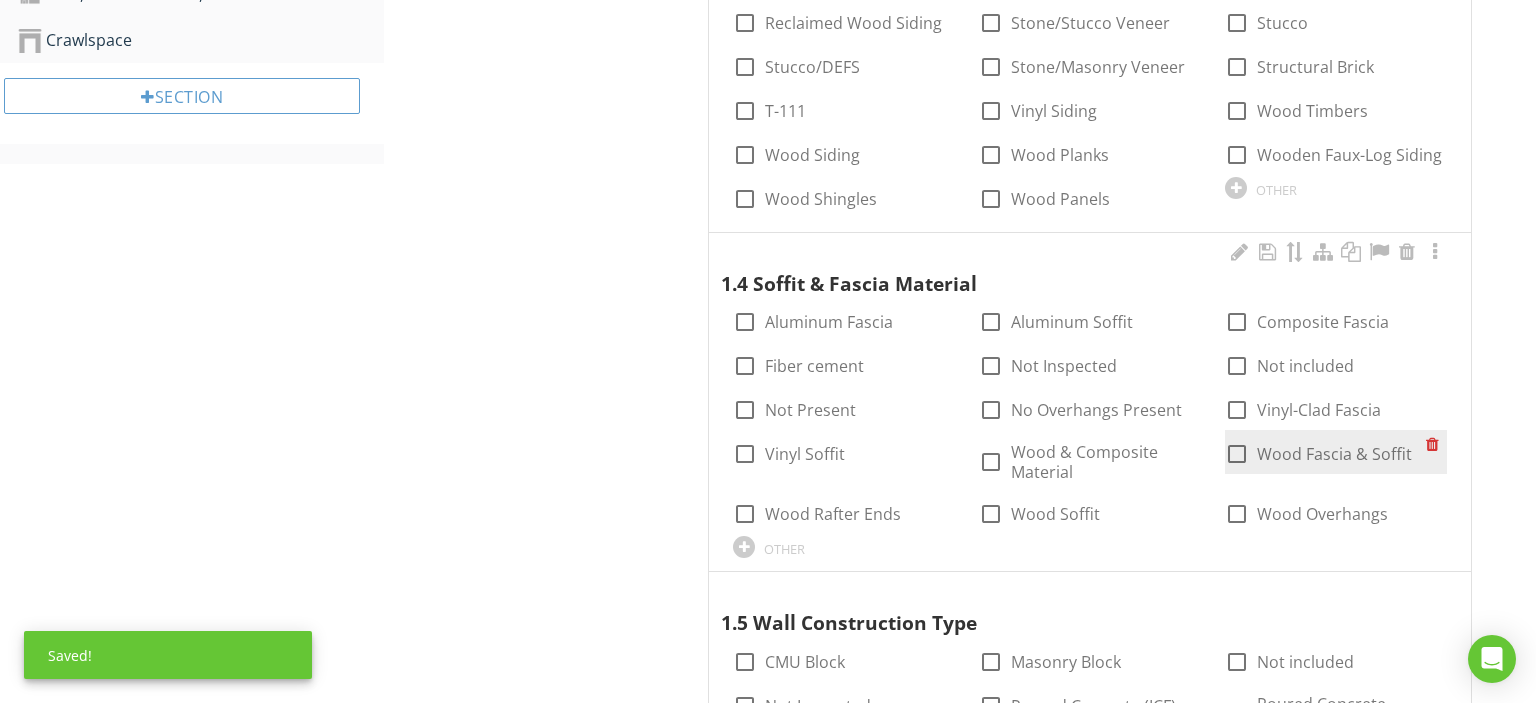 click at bounding box center [1237, 454] 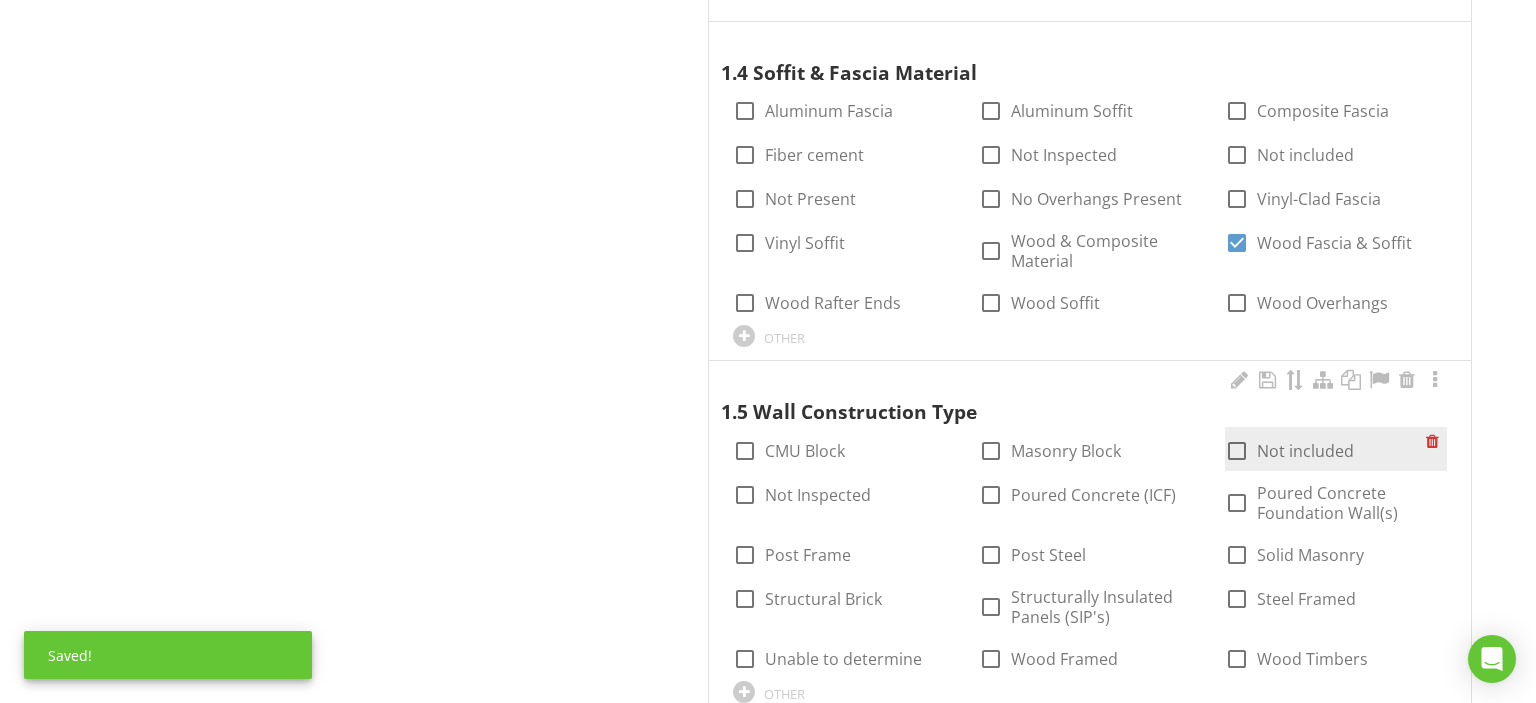 scroll, scrollTop: 2006, scrollLeft: 0, axis: vertical 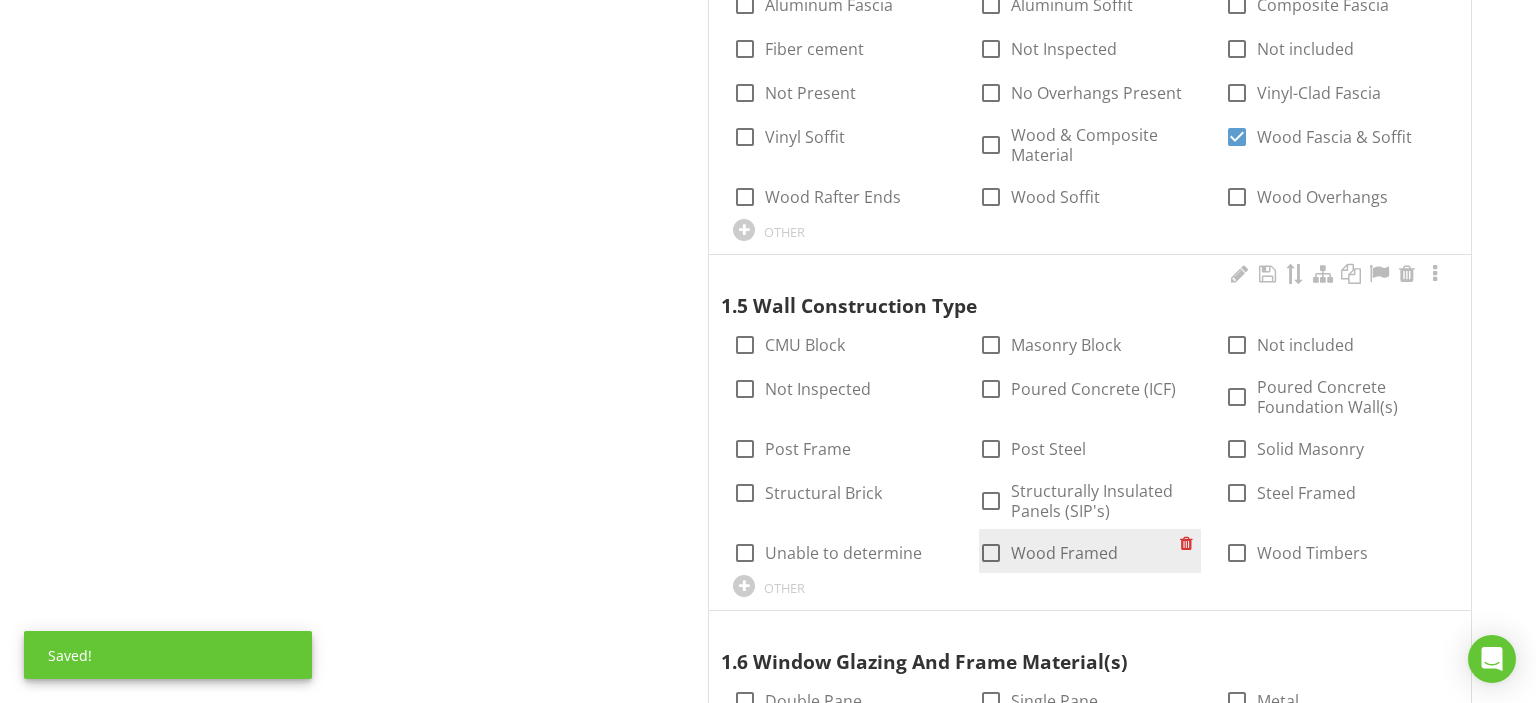 click on "check_box_outline_blank Wood Framed" at bounding box center (1079, 551) 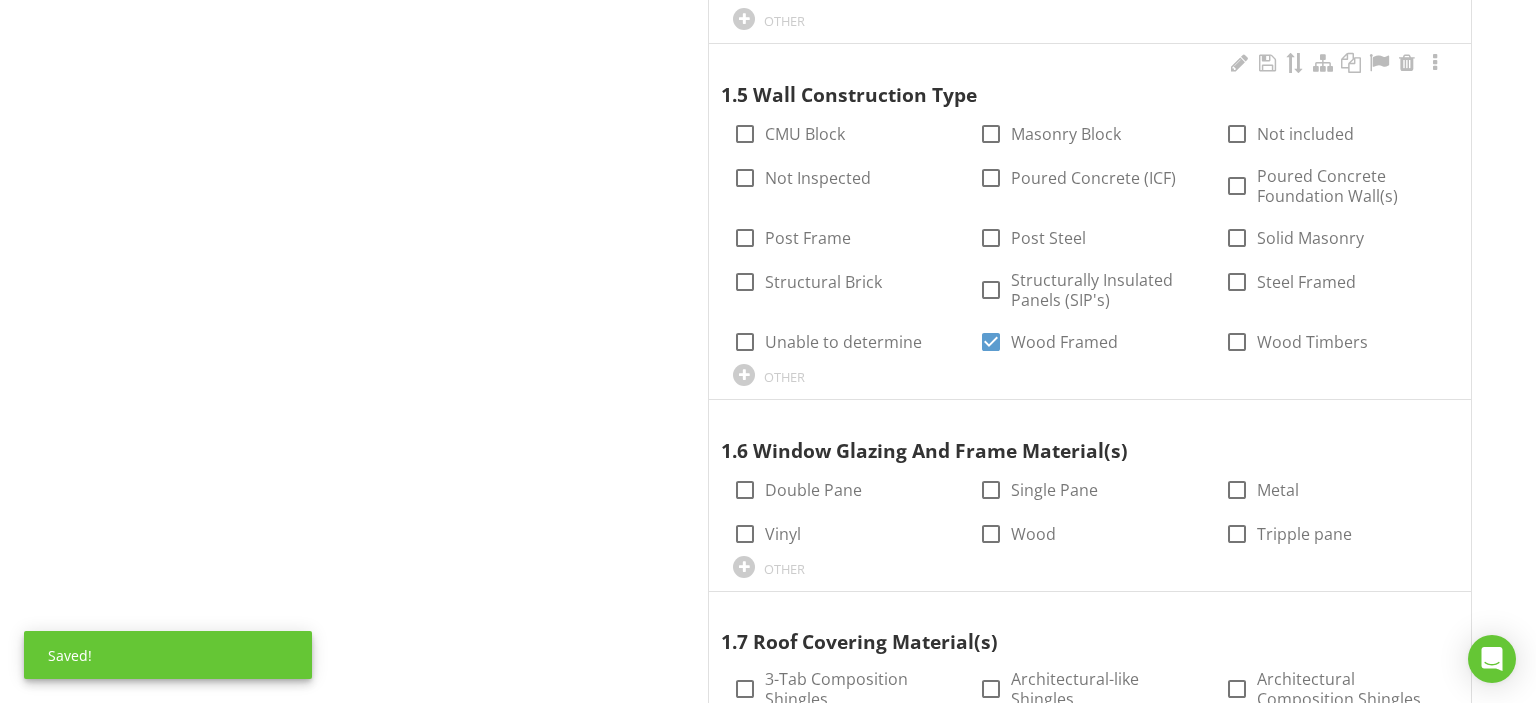 scroll, scrollTop: 2428, scrollLeft: 0, axis: vertical 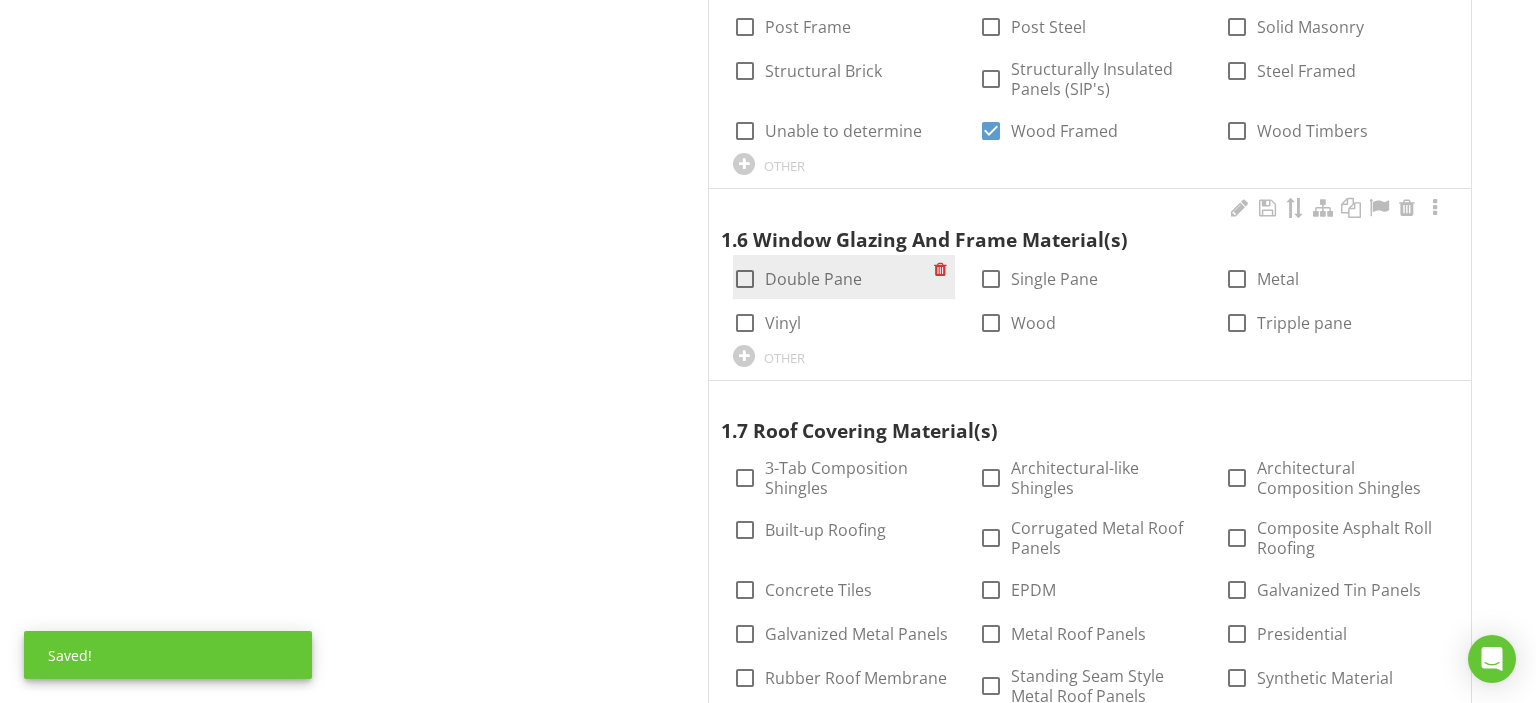 click on "Double Pane" at bounding box center (813, 279) 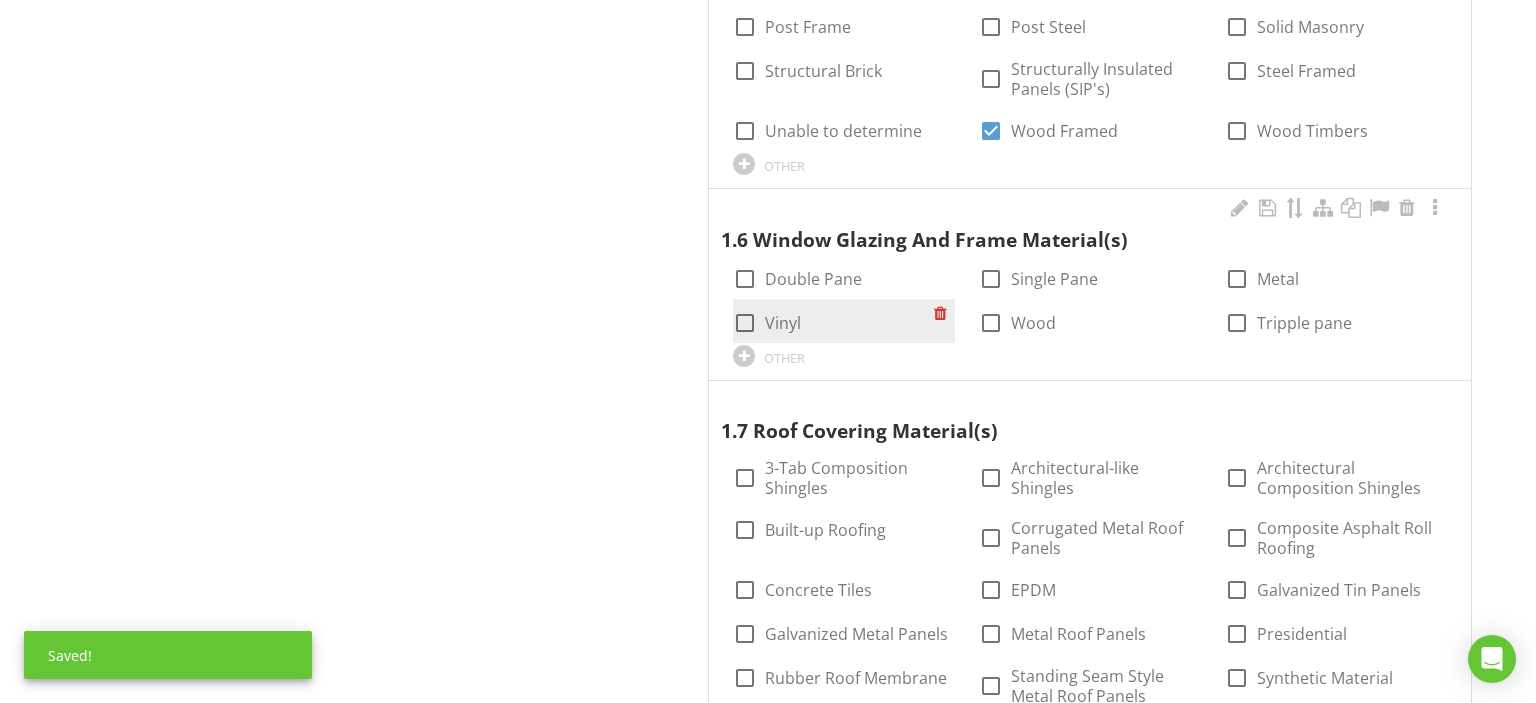 checkbox on "true" 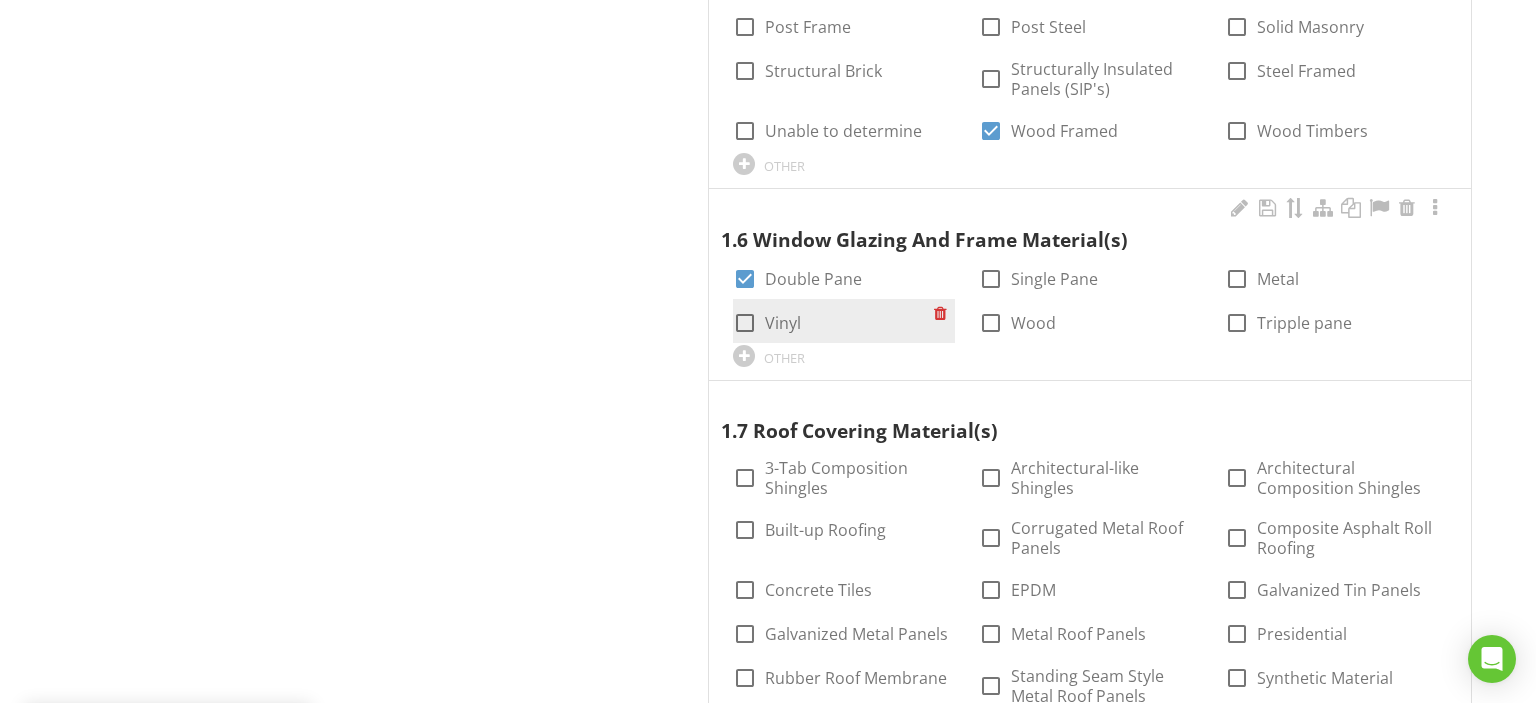 click on "check_box_outline_blank Vinyl" at bounding box center (833, 321) 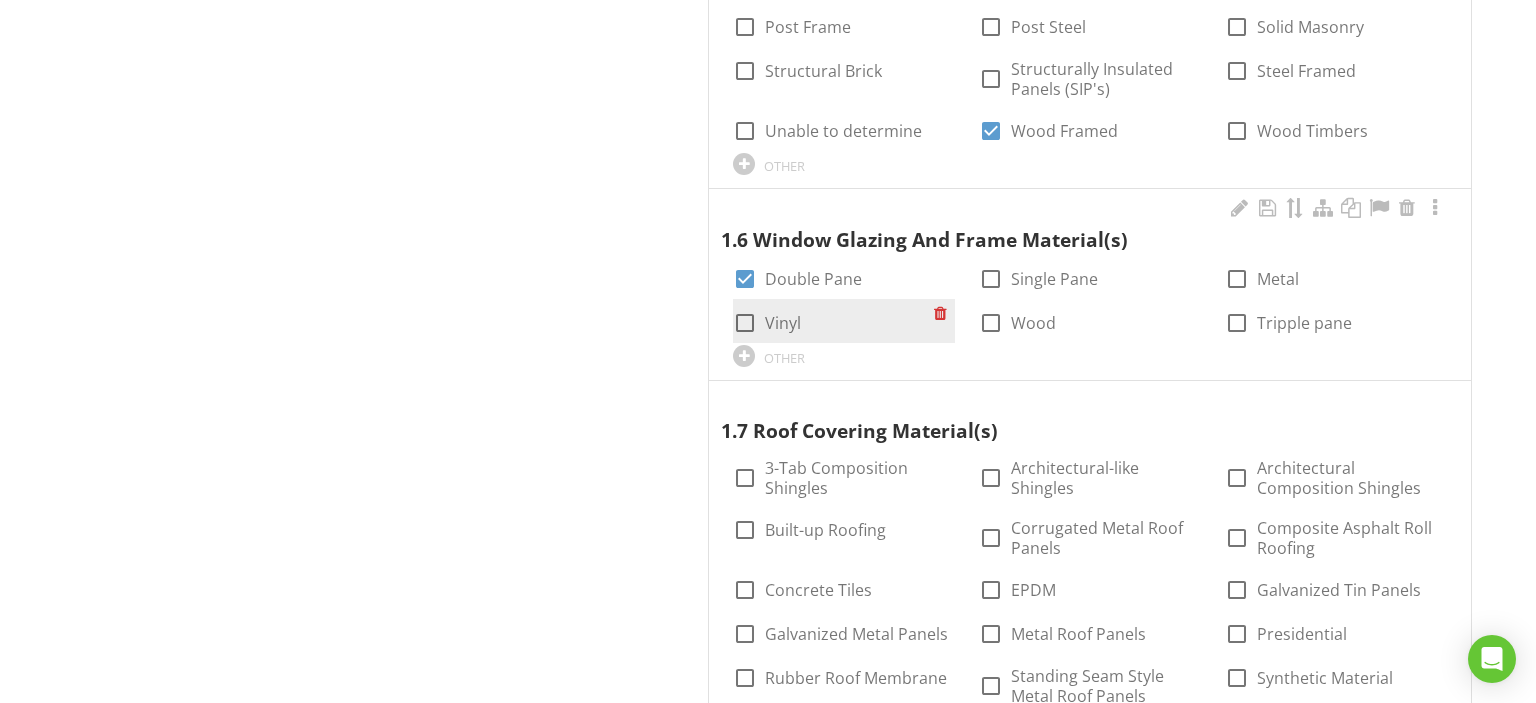 click on "Vinyl" at bounding box center [783, 323] 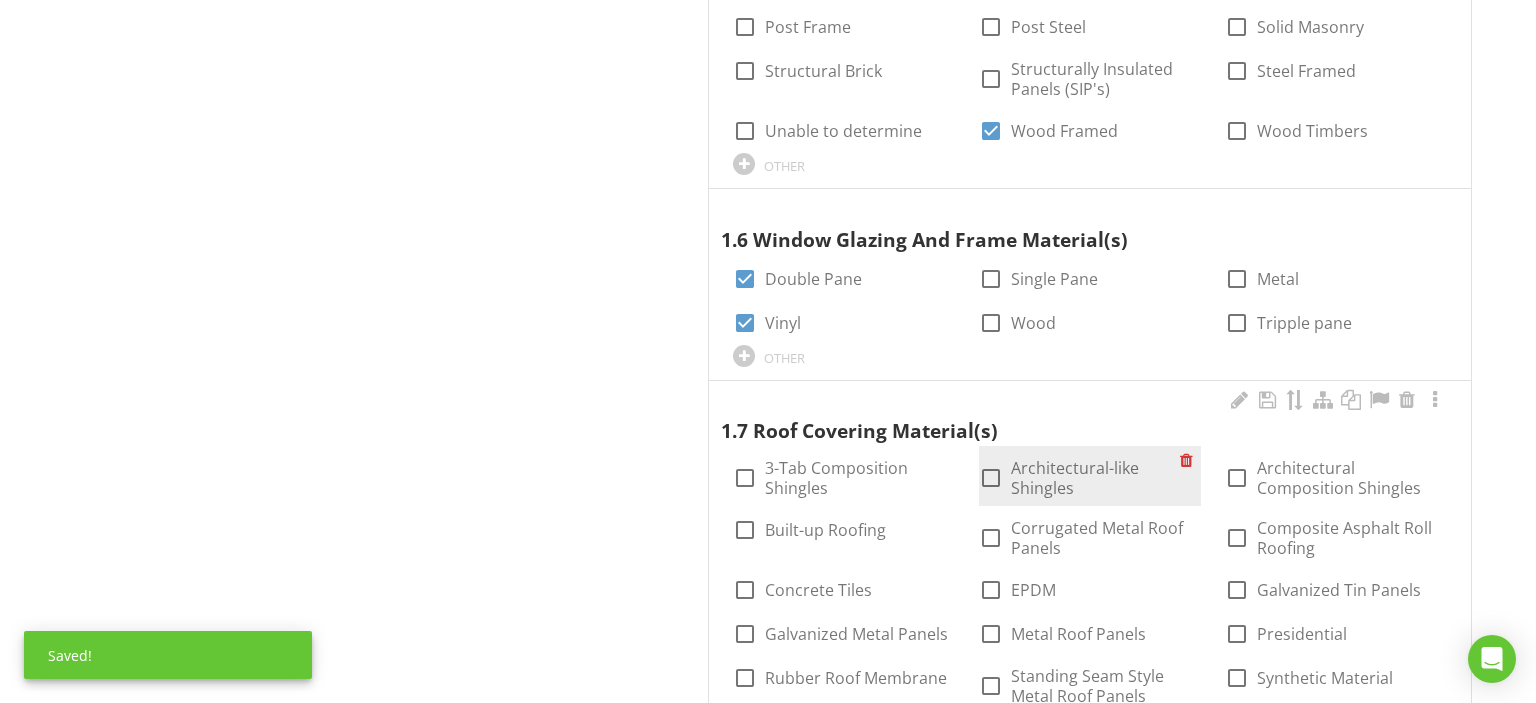 click at bounding box center (991, 478) 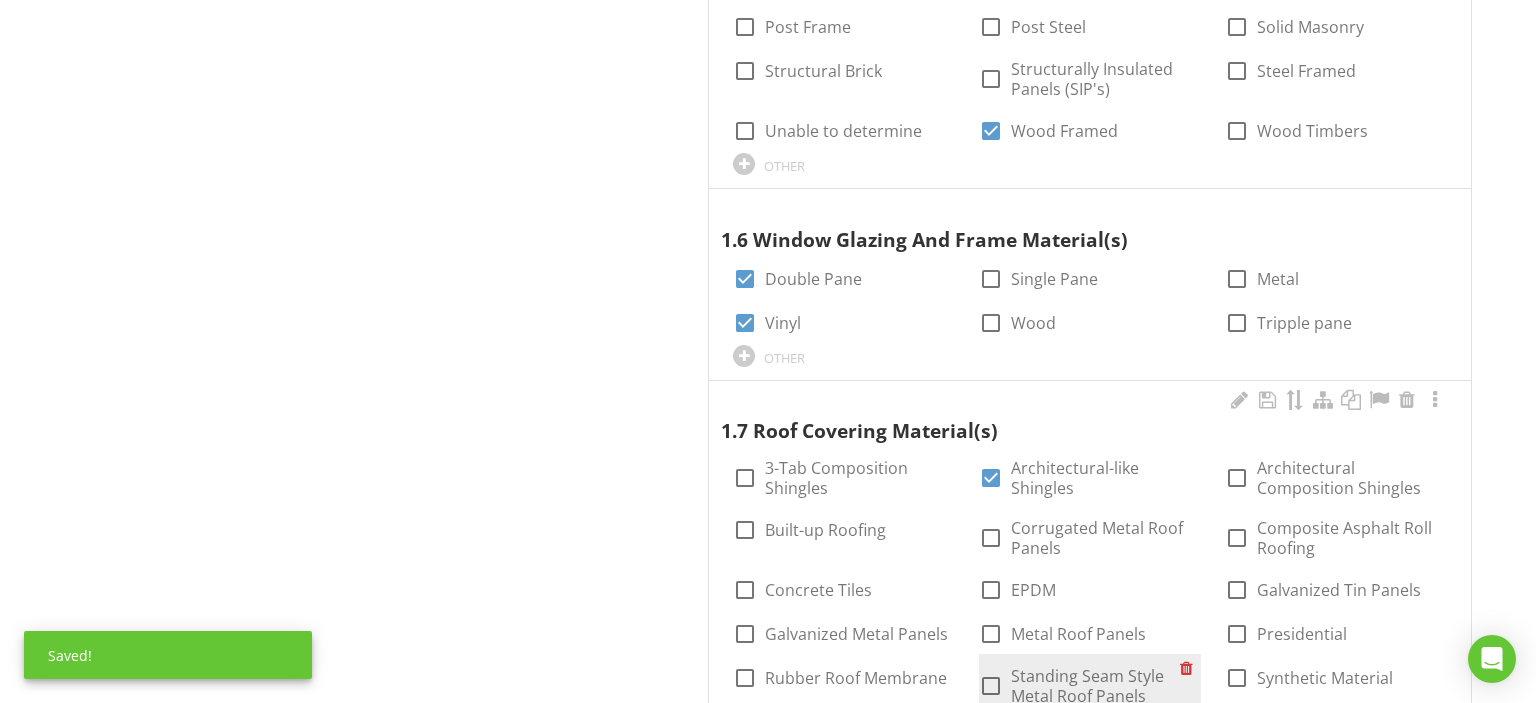 scroll, scrollTop: 2956, scrollLeft: 0, axis: vertical 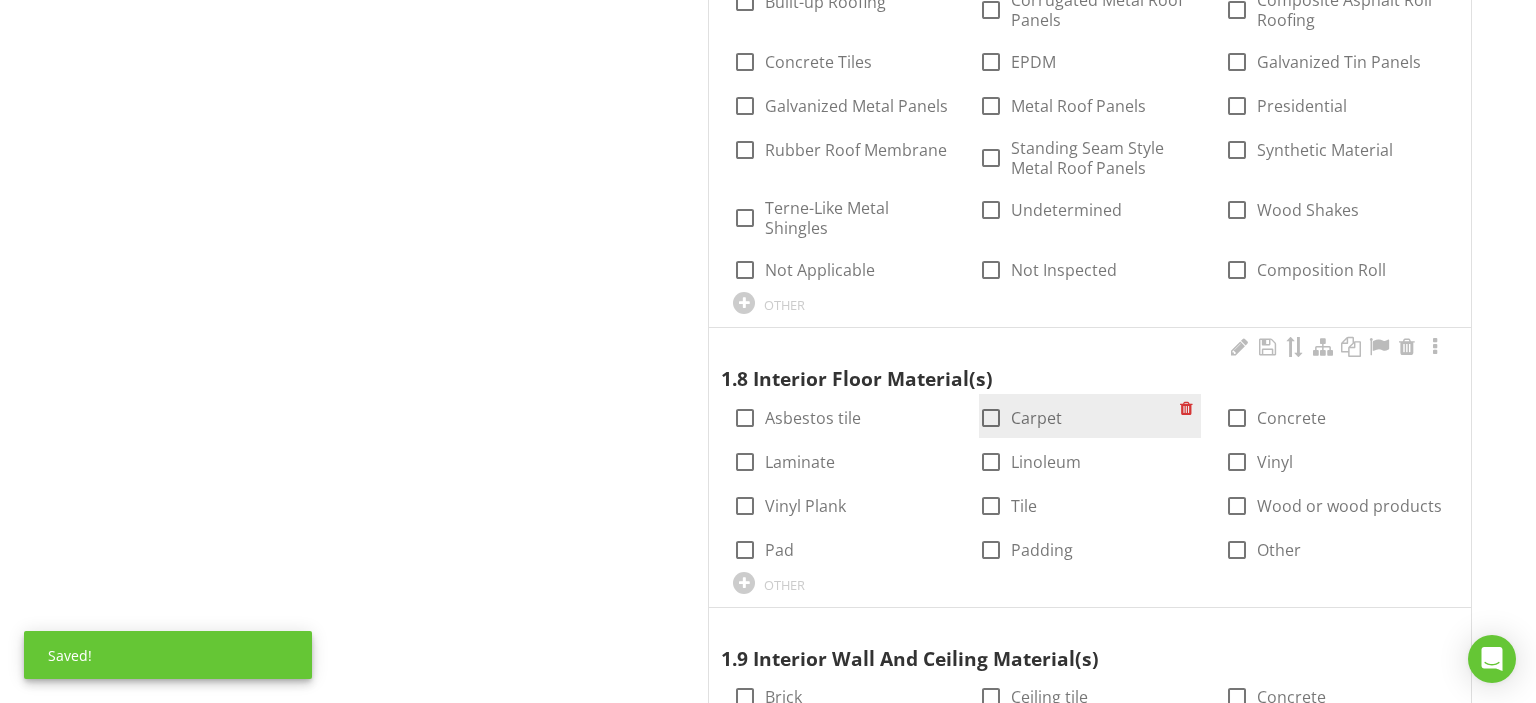 click at bounding box center (991, 418) 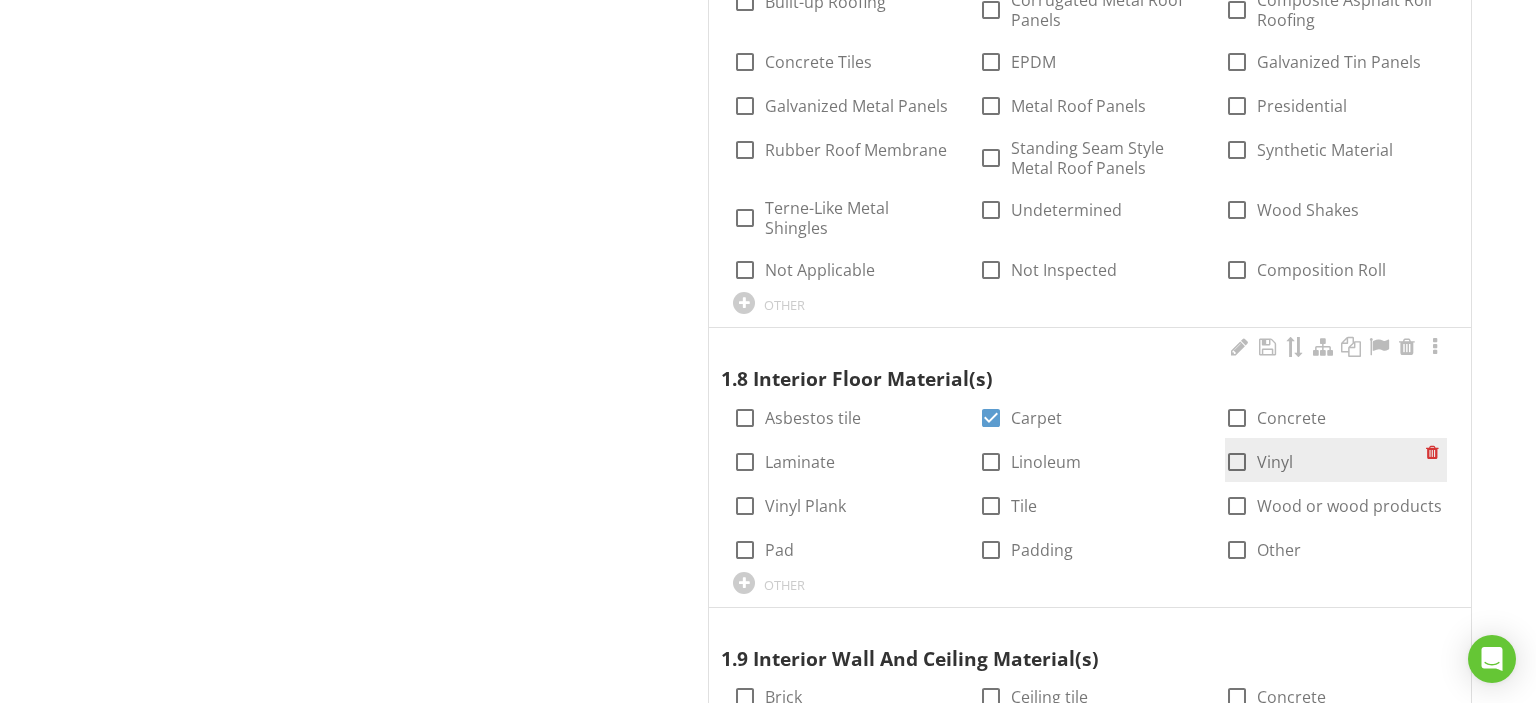 click at bounding box center [1237, 462] 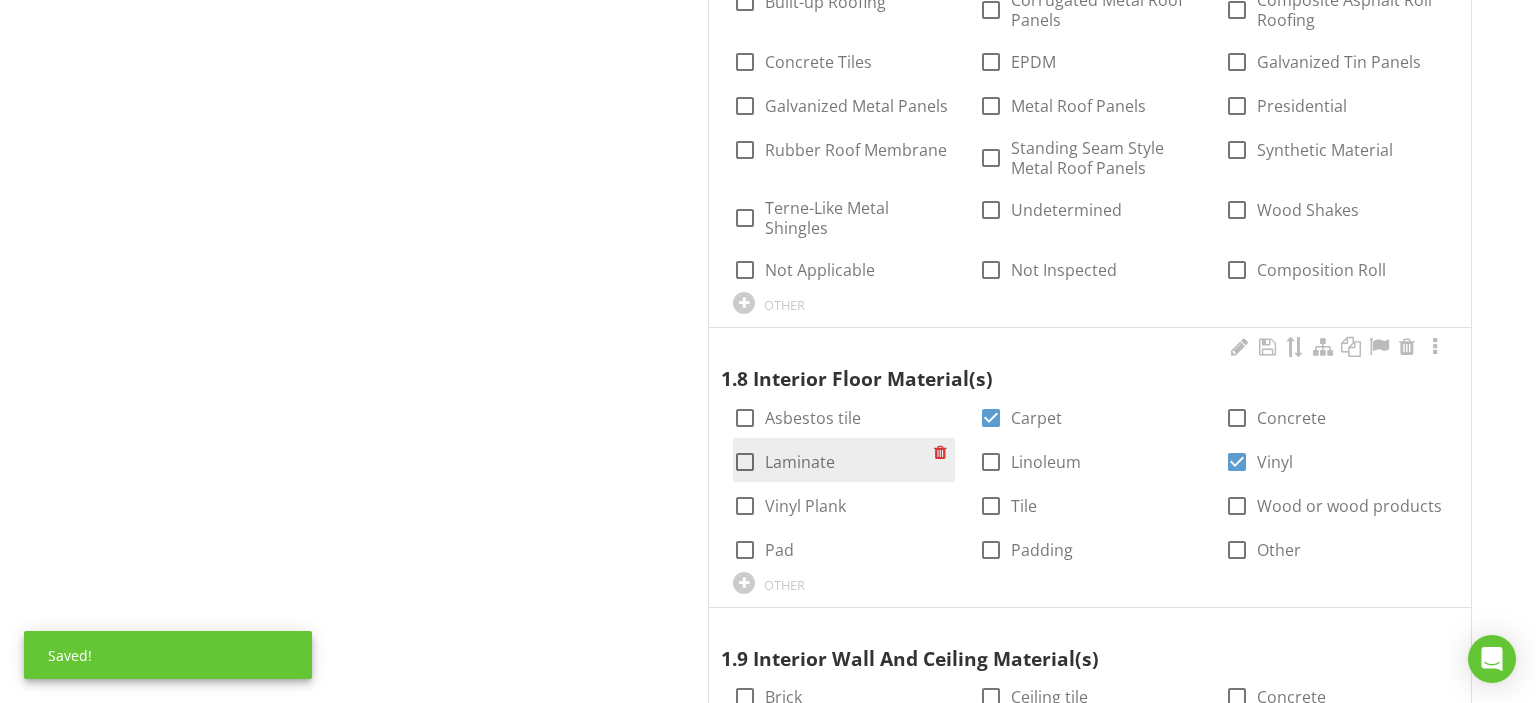 click on "Laminate" at bounding box center [800, 462] 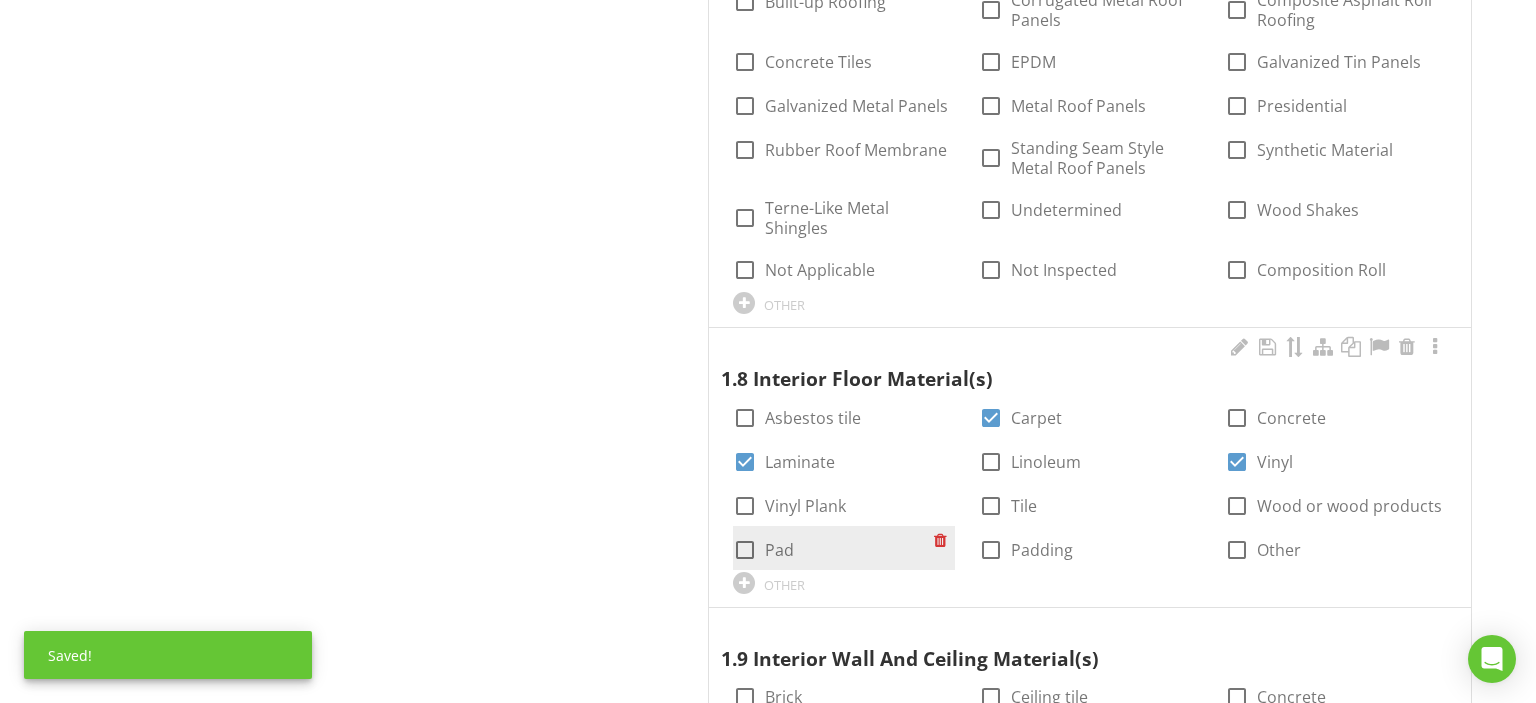 scroll, scrollTop: 3273, scrollLeft: 0, axis: vertical 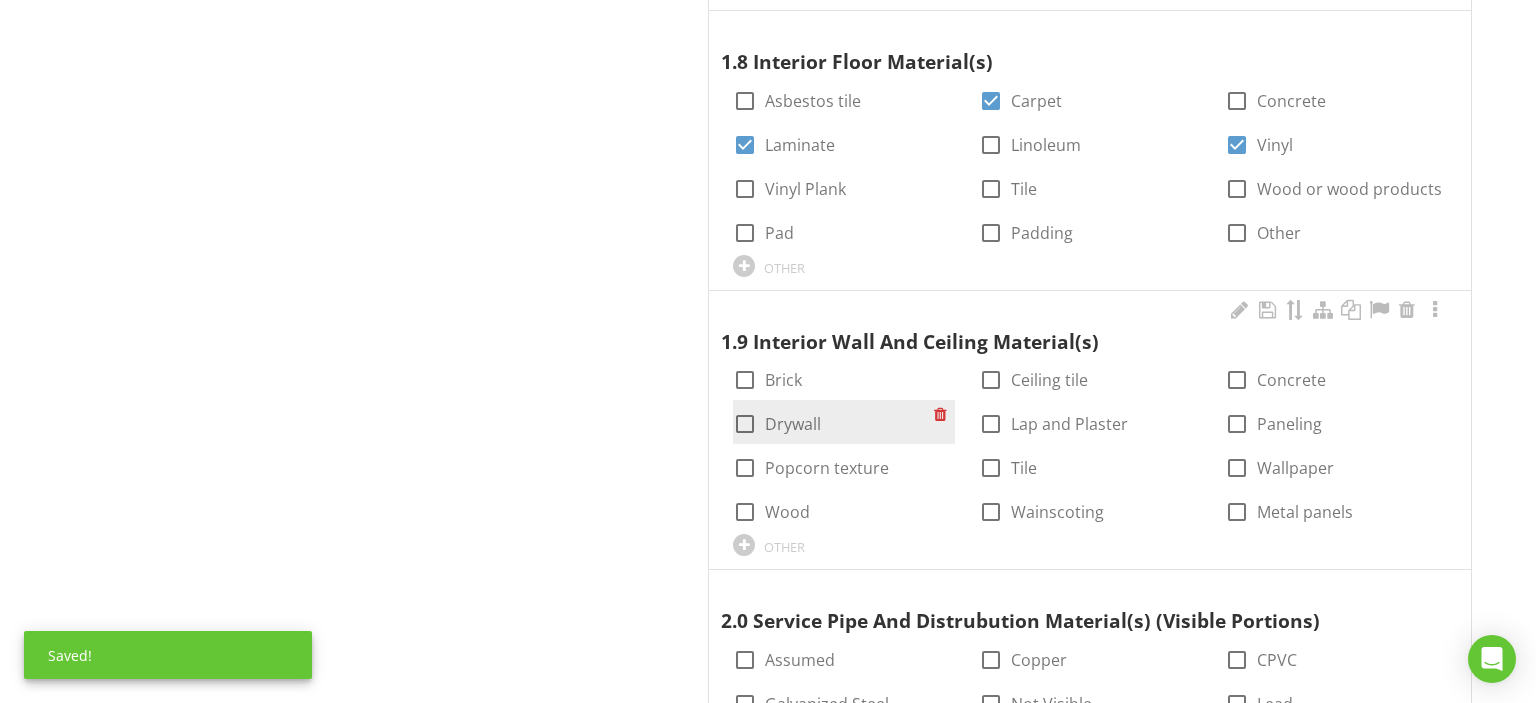 click on "check_box_outline_blank Drywall" at bounding box center (777, 424) 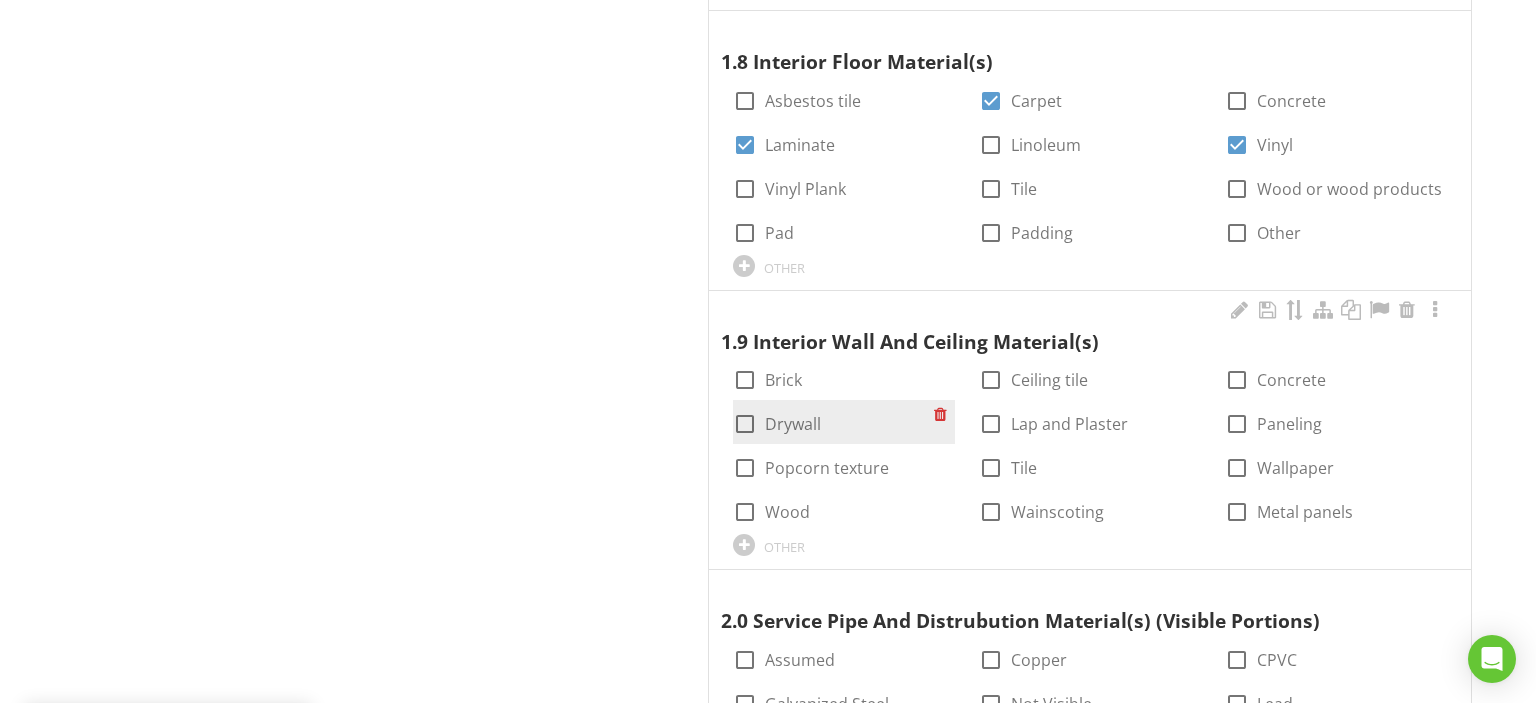 click on "Drywall" at bounding box center [793, 424] 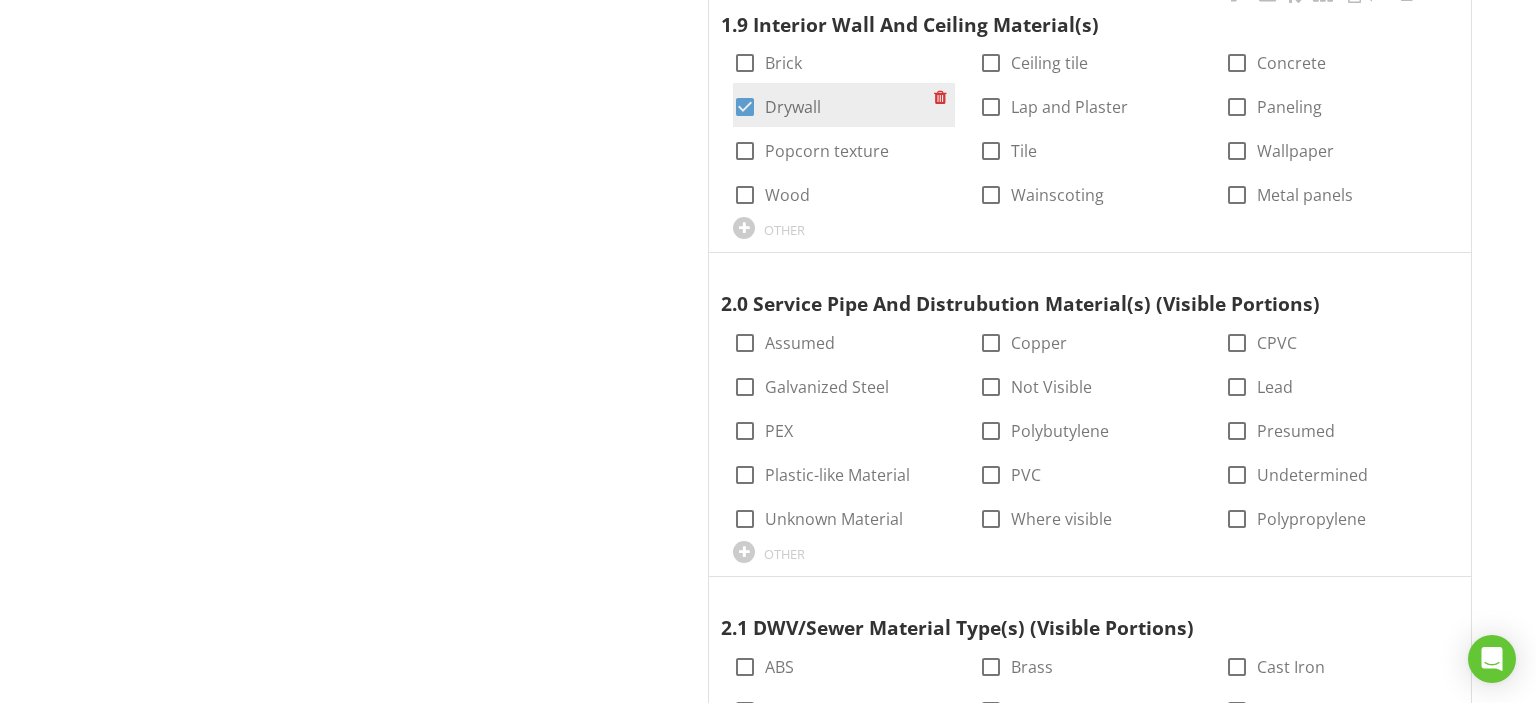 scroll, scrollTop: 3696, scrollLeft: 0, axis: vertical 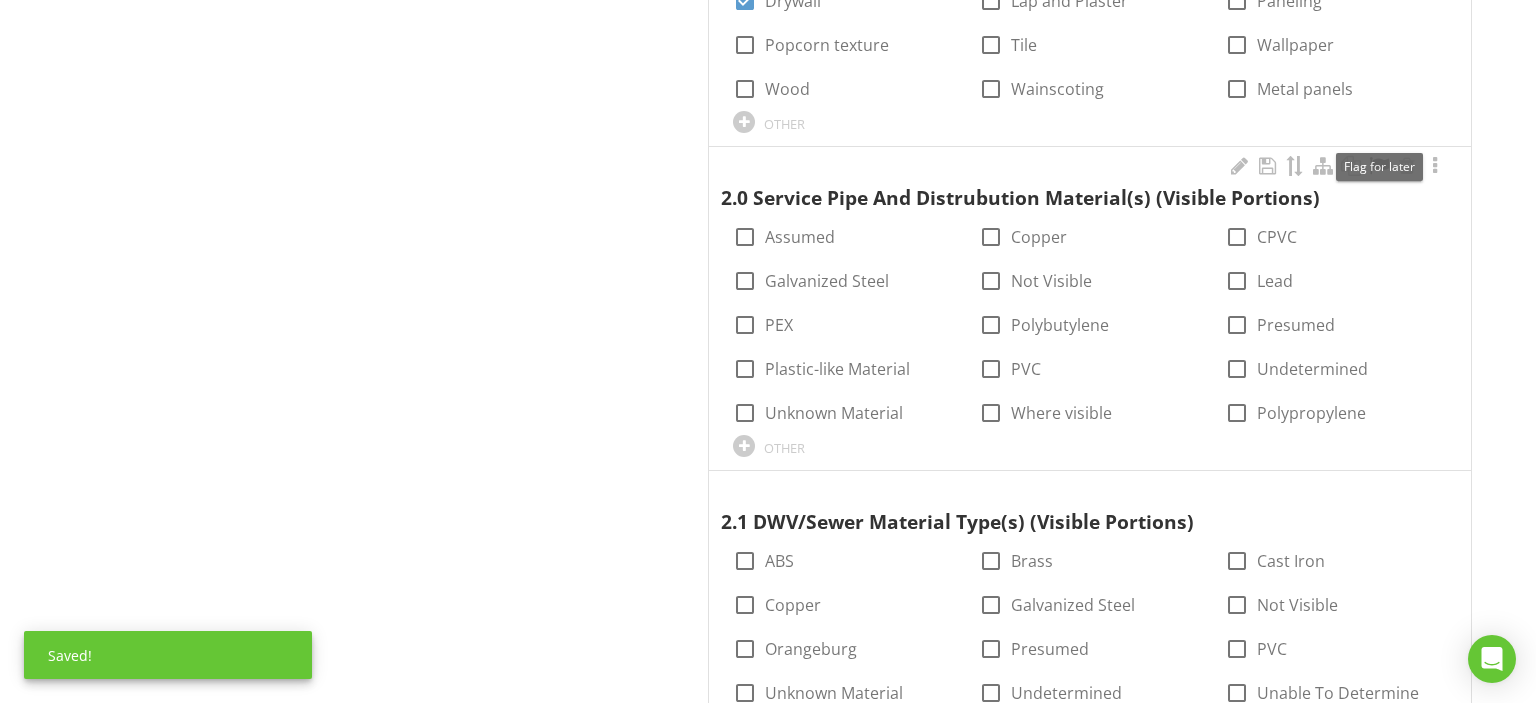 click at bounding box center (1379, 166) 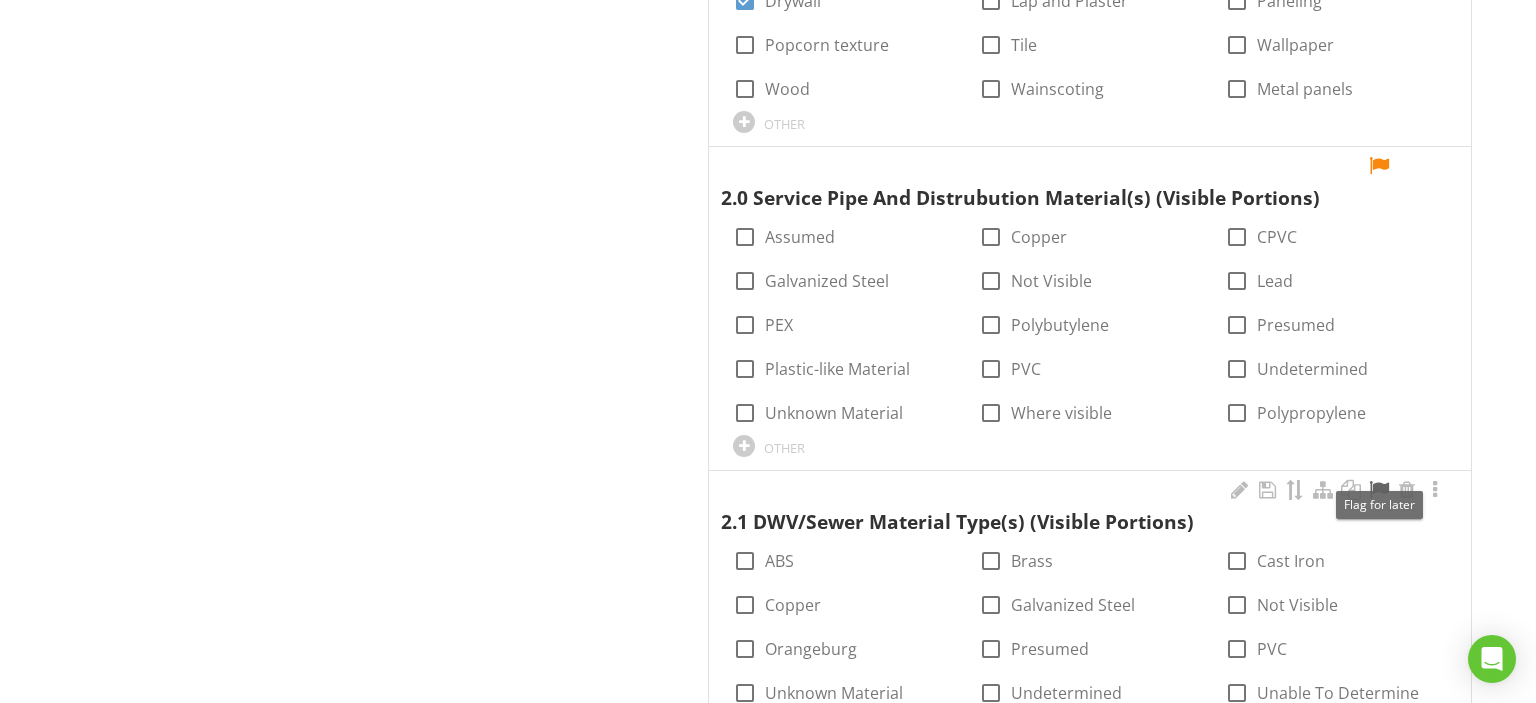 click at bounding box center [1379, 490] 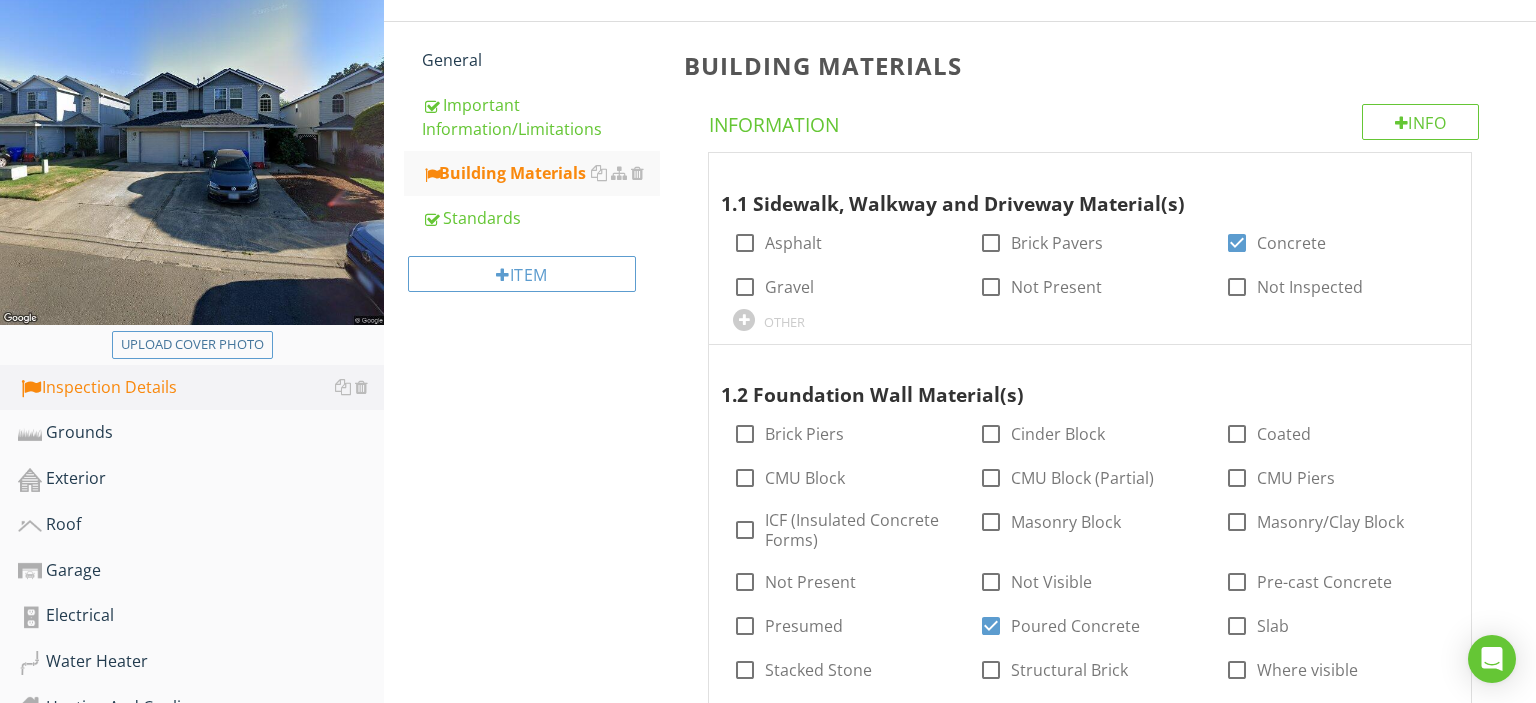 scroll, scrollTop: 0, scrollLeft: 0, axis: both 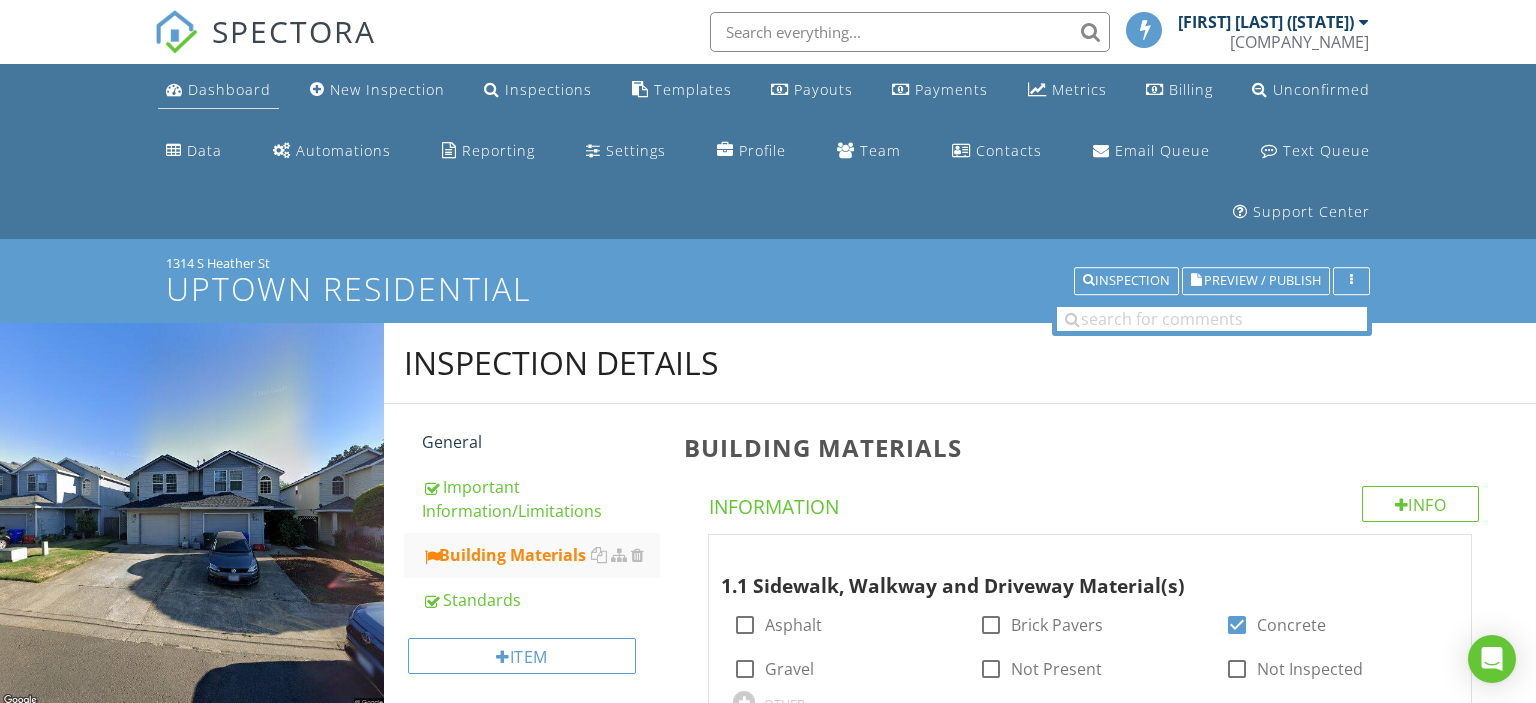 click on "Dashboard" at bounding box center (229, 89) 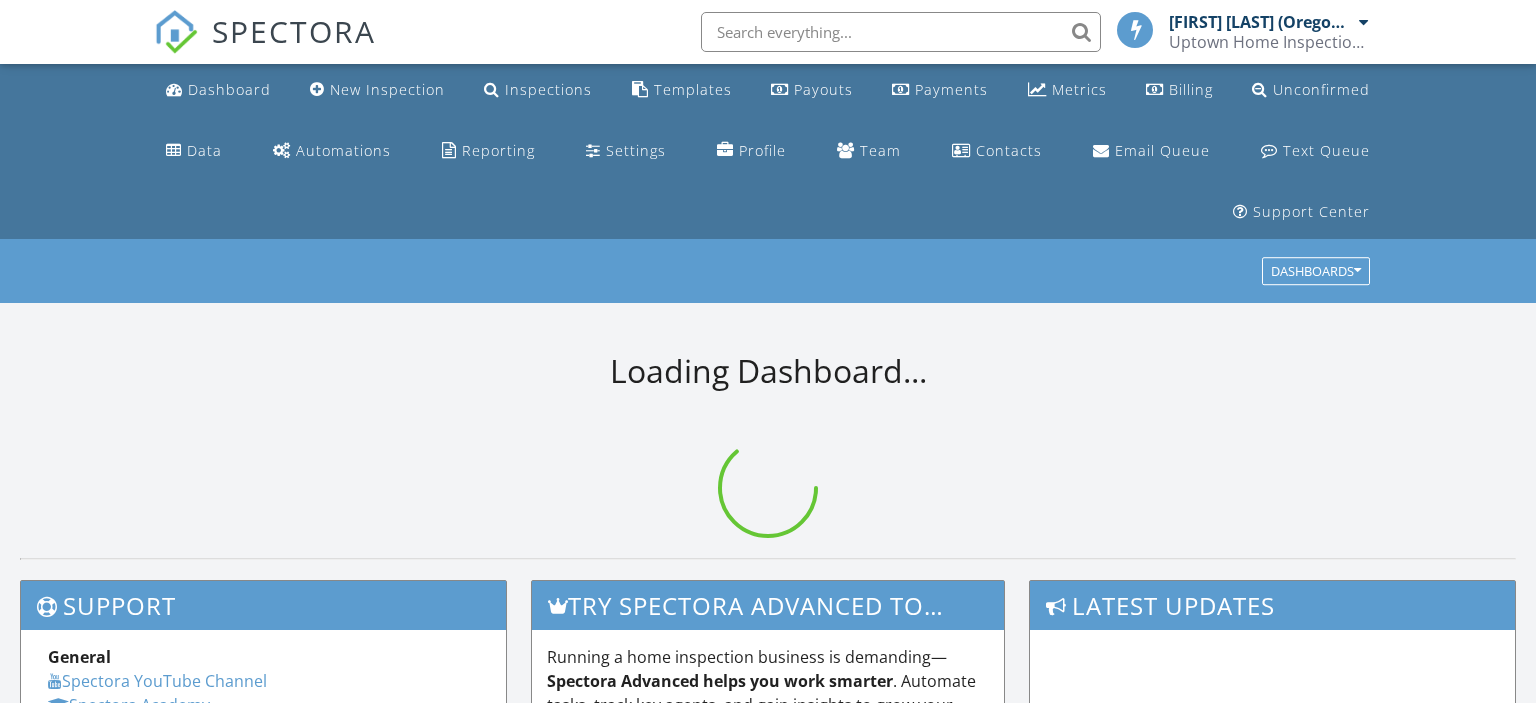 scroll, scrollTop: 0, scrollLeft: 0, axis: both 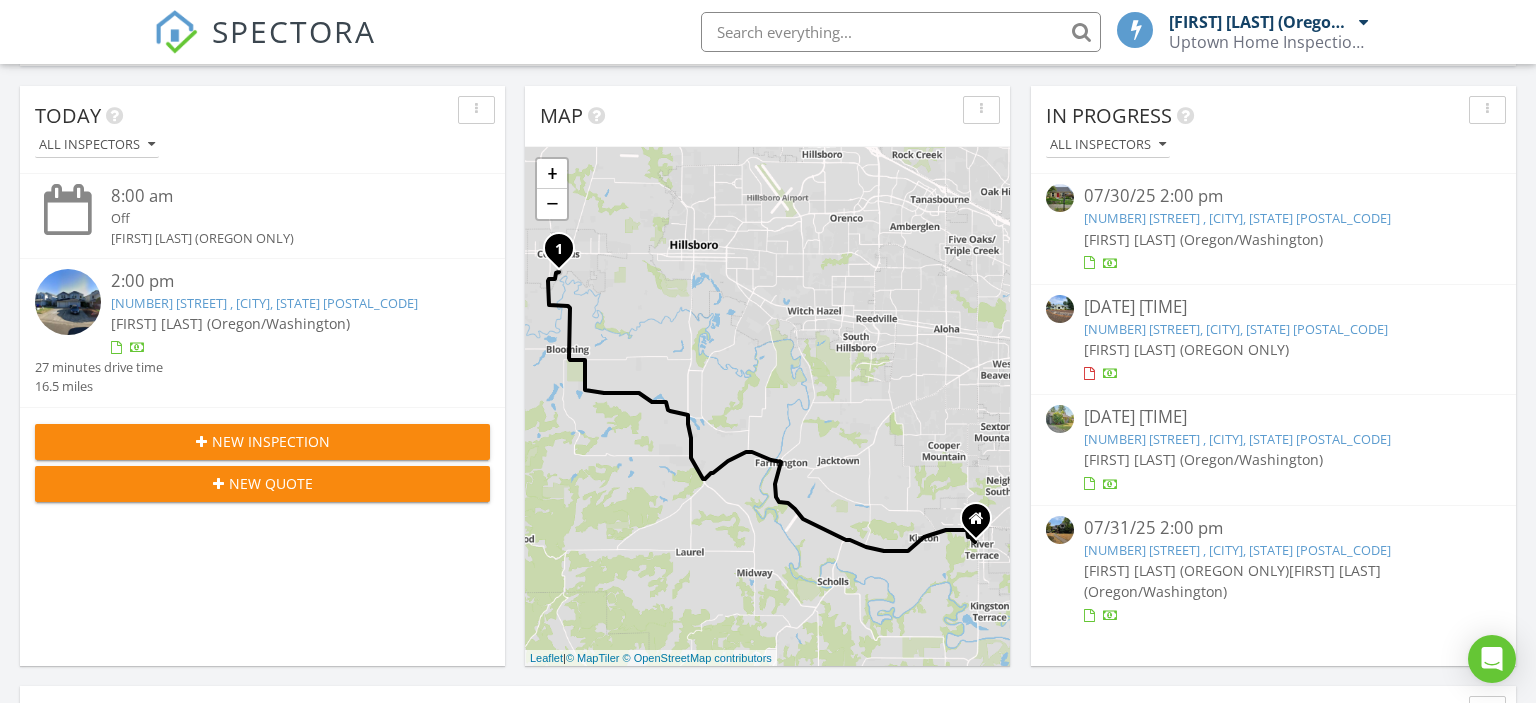 click on "Chris Emerson (OREGON ONLY)" at bounding box center (1186, 349) 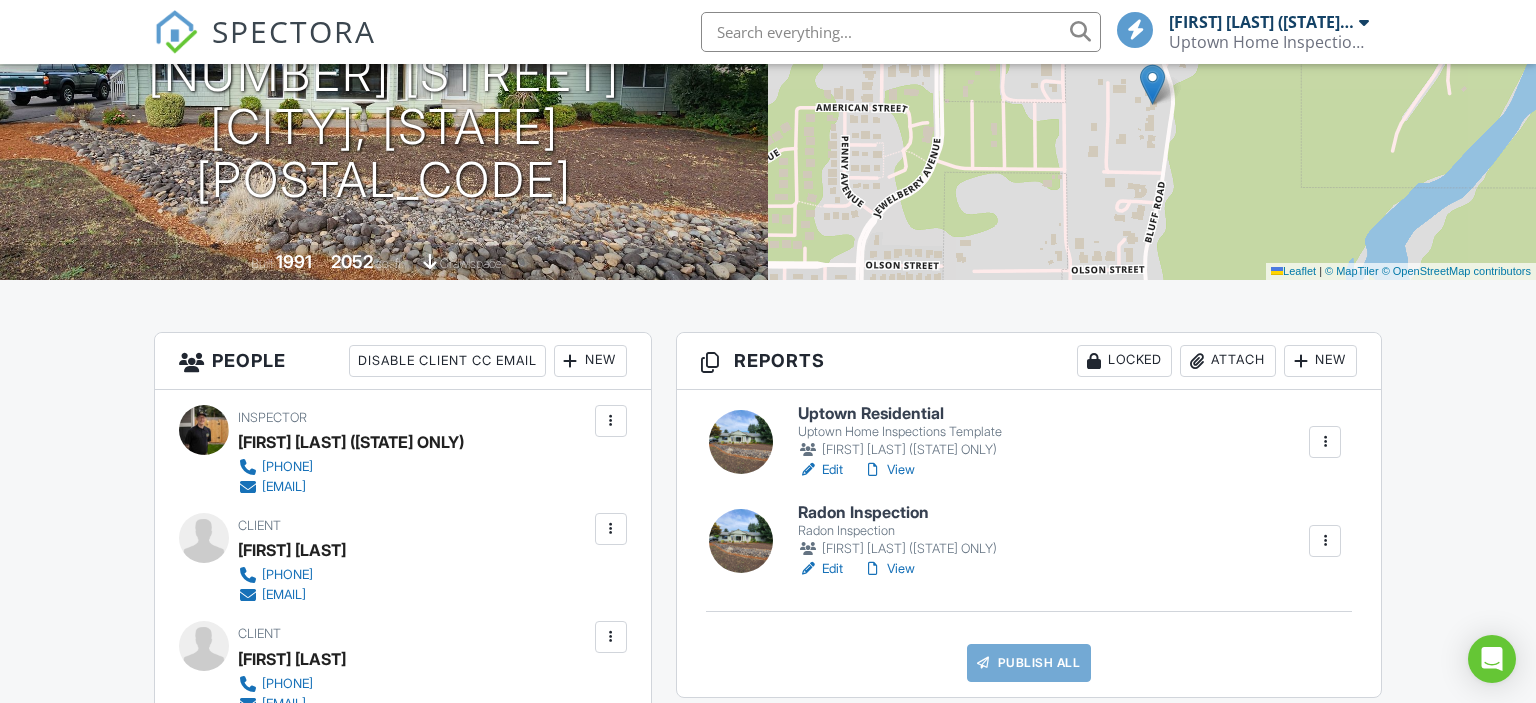 scroll, scrollTop: 422, scrollLeft: 0, axis: vertical 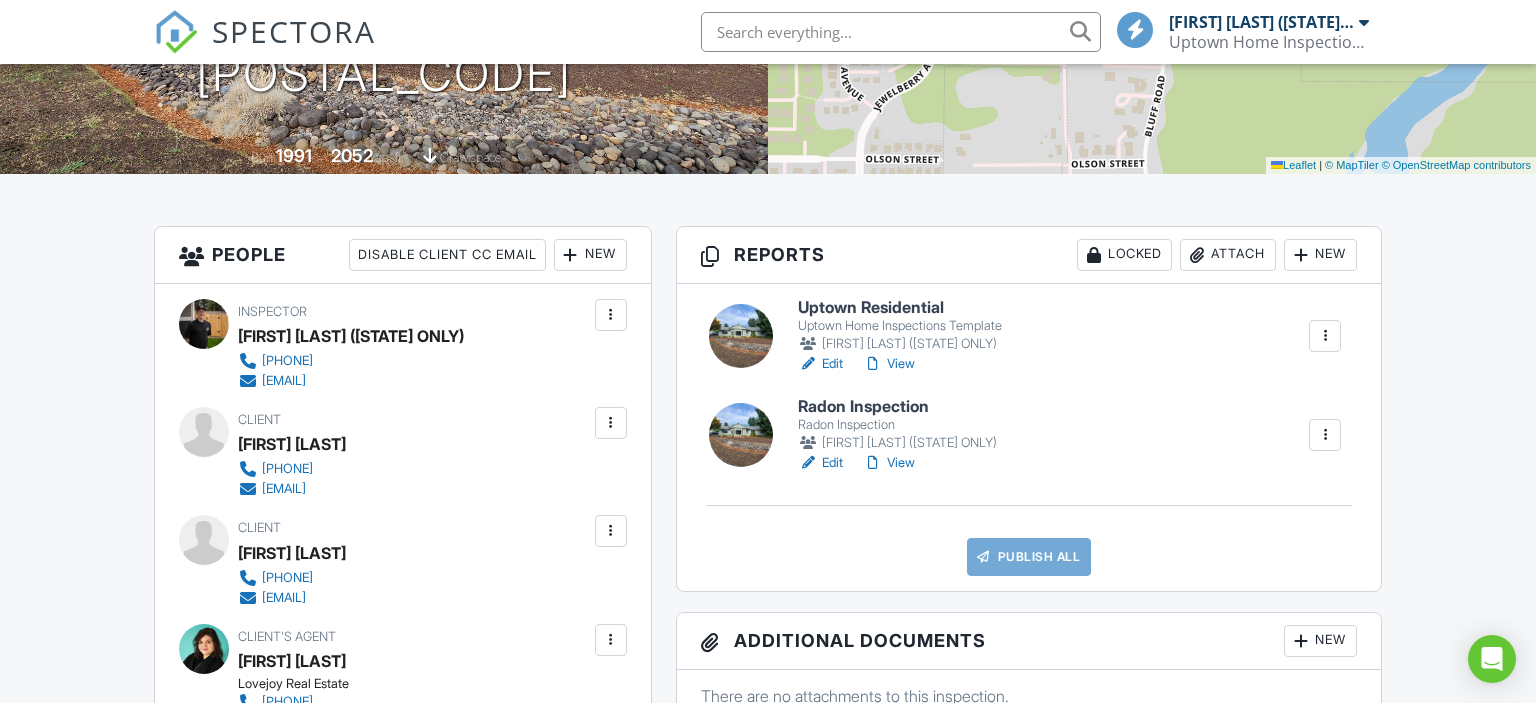 click on "Uptown Residential" at bounding box center (900, 308) 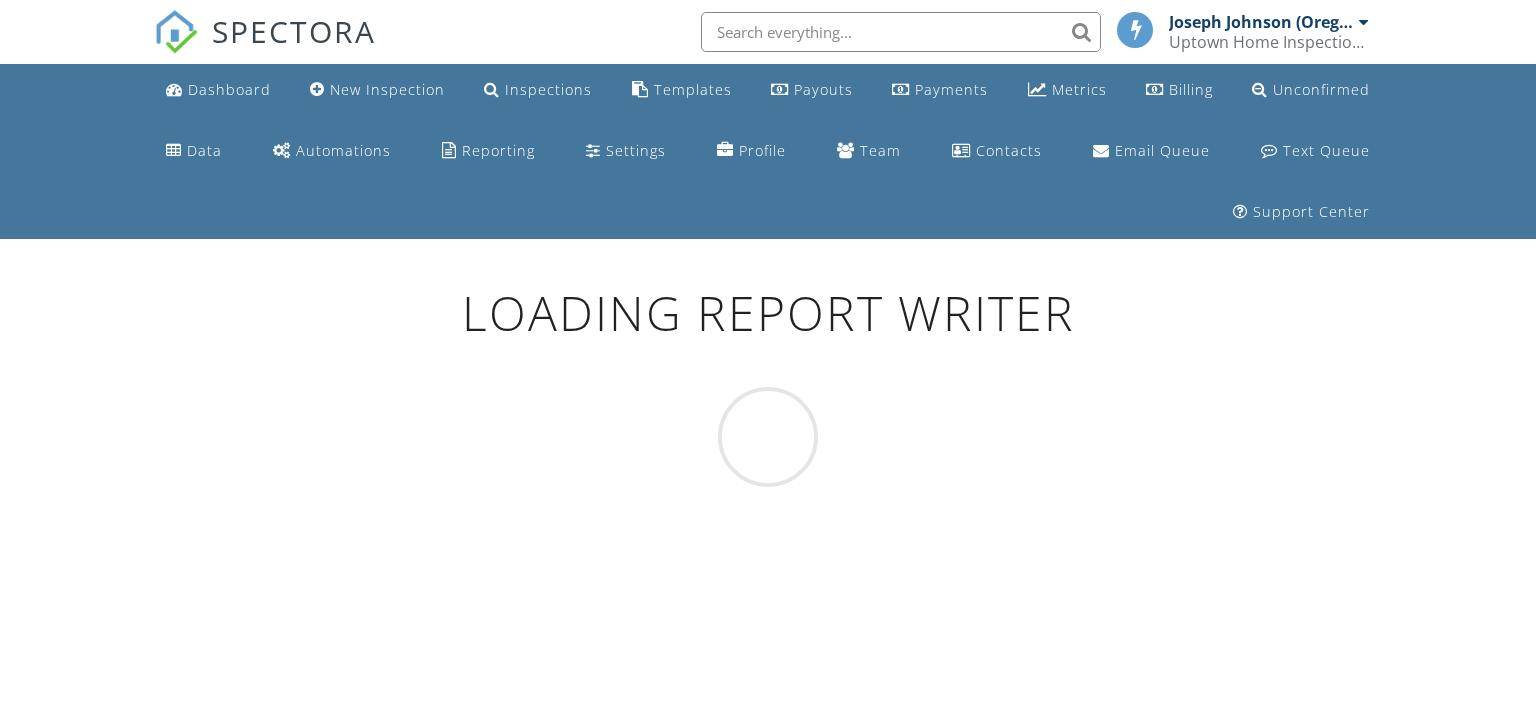 scroll, scrollTop: 0, scrollLeft: 0, axis: both 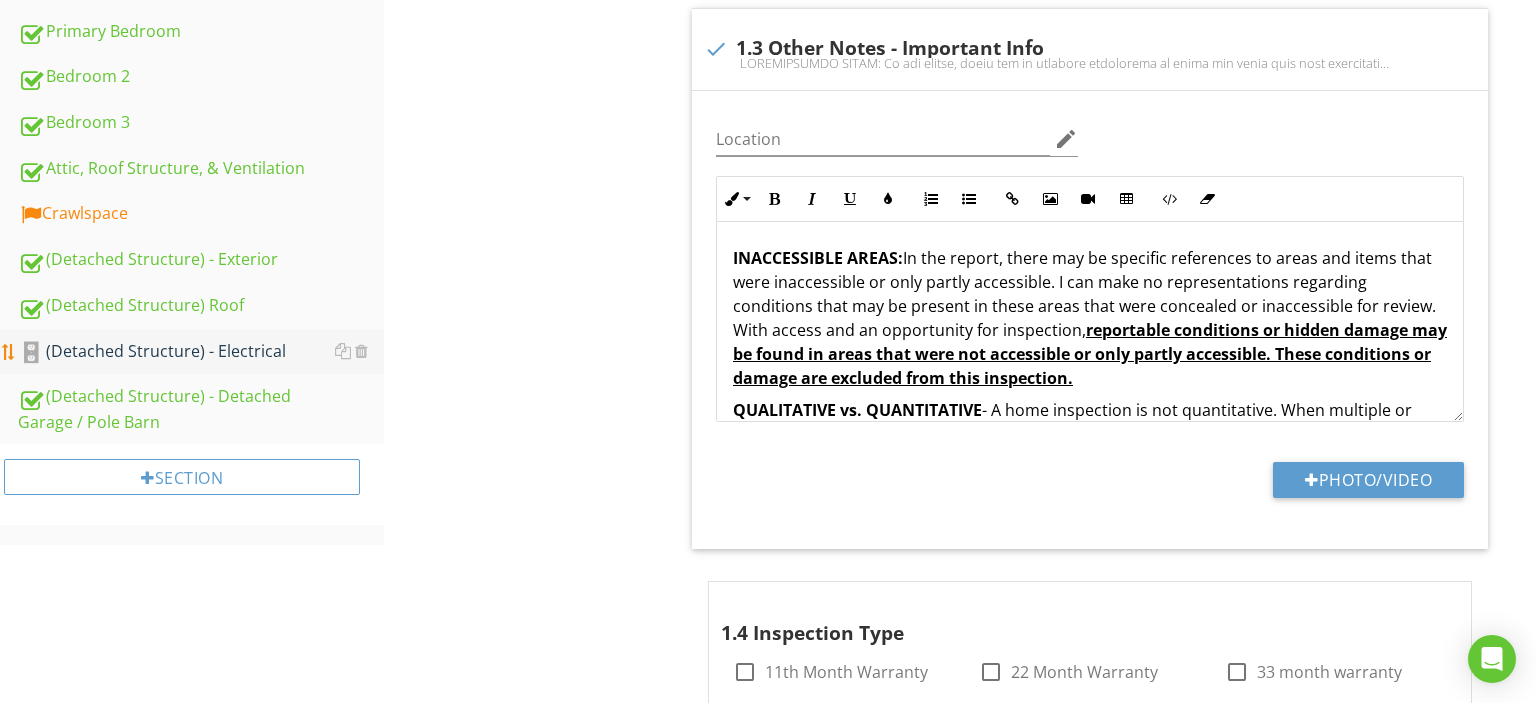 click on "(Detached Structure) - Electrical" at bounding box center (201, 352) 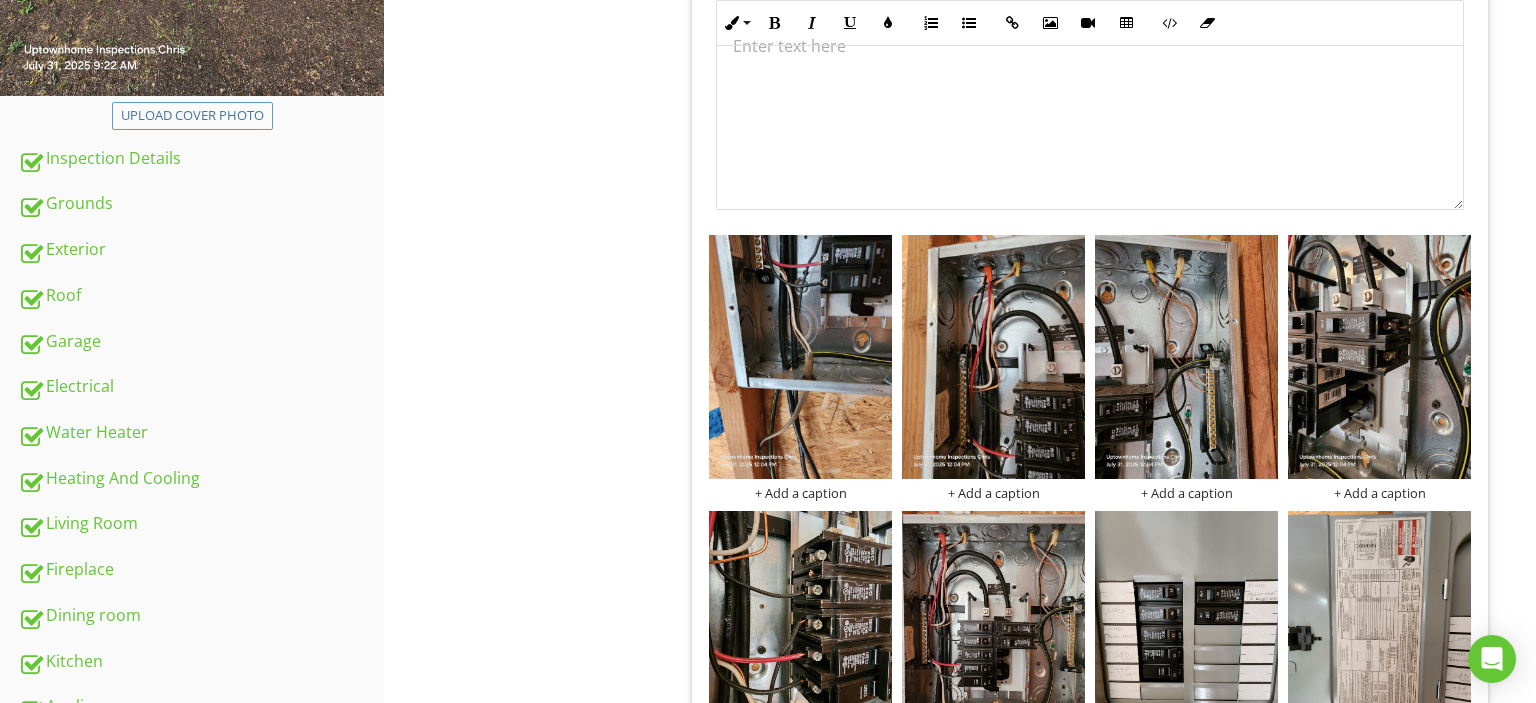 scroll, scrollTop: 633, scrollLeft: 0, axis: vertical 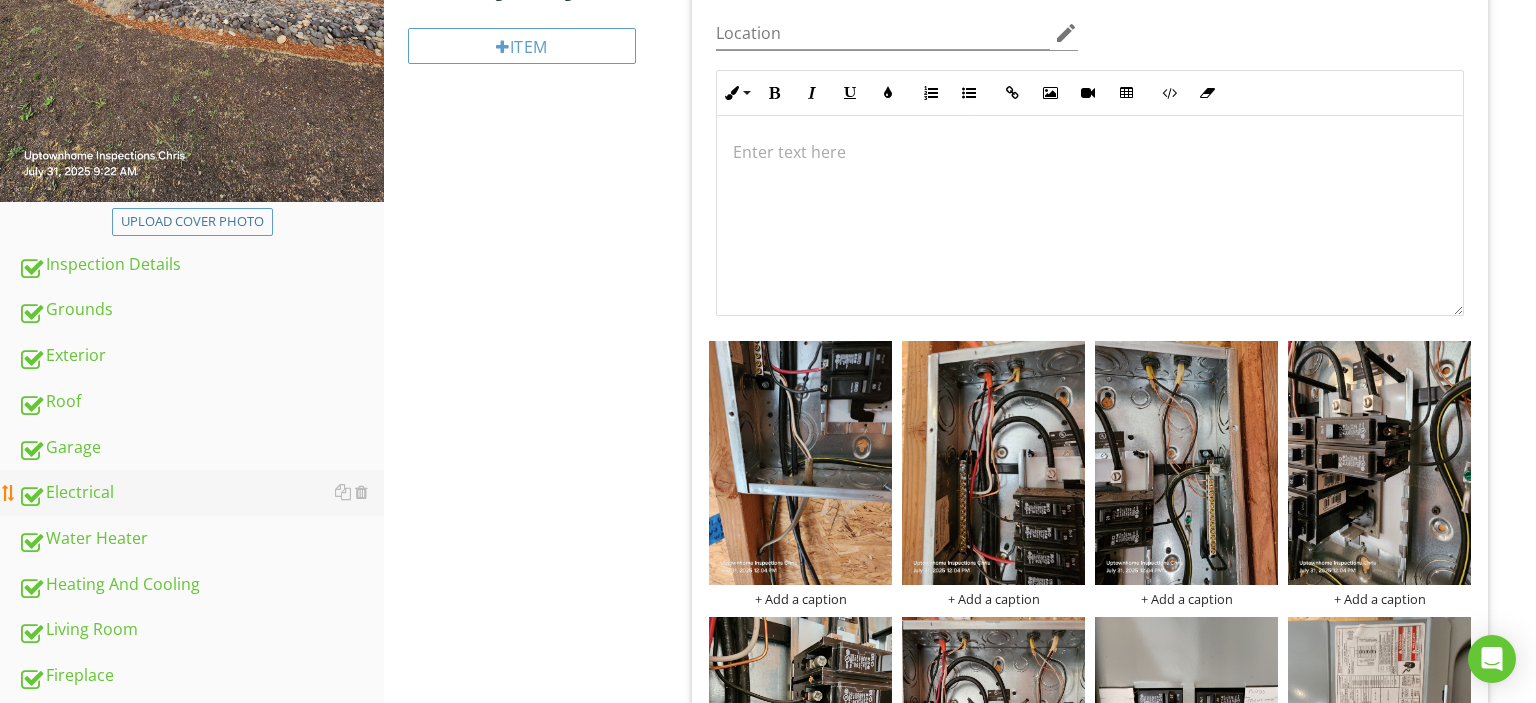 click on "Electrical" at bounding box center [201, 493] 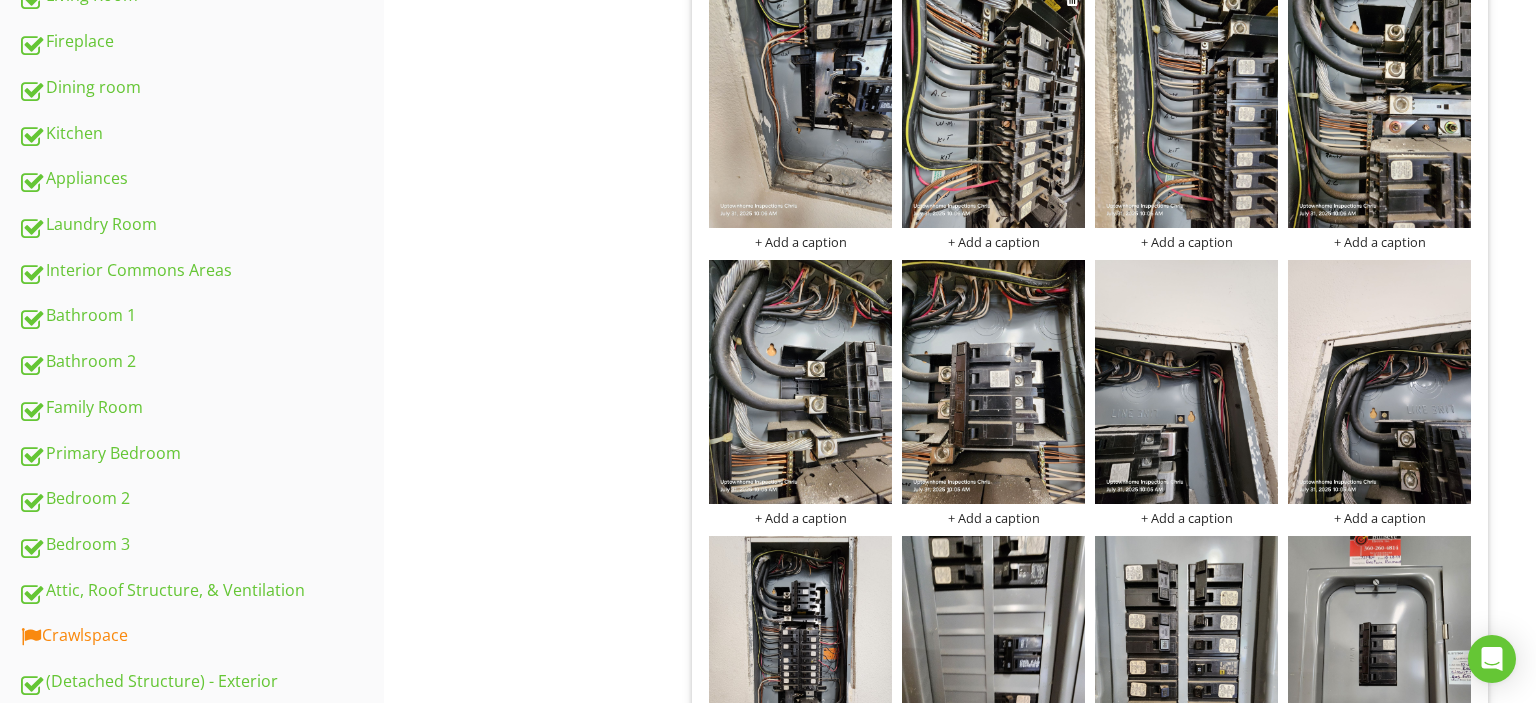 scroll, scrollTop: 1372, scrollLeft: 0, axis: vertical 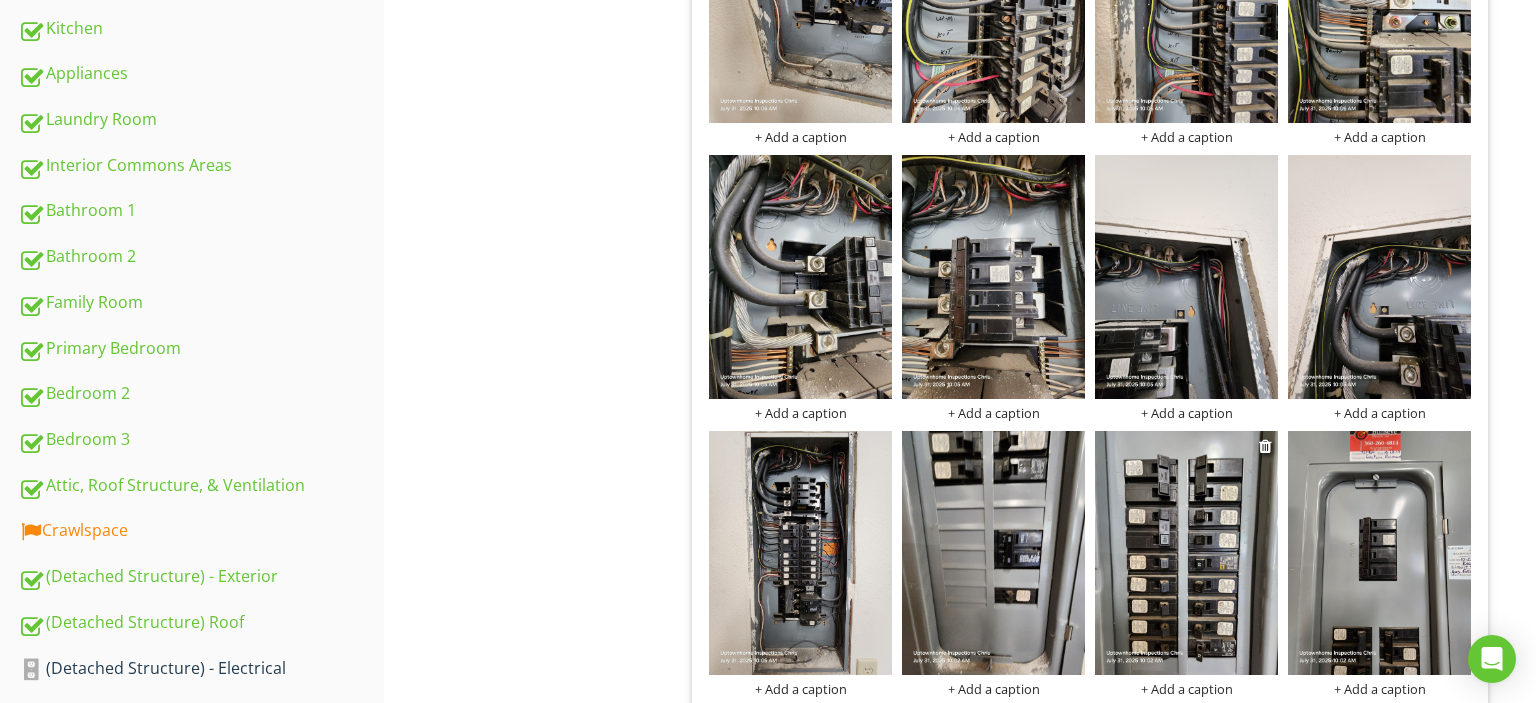 click at bounding box center [1186, 553] 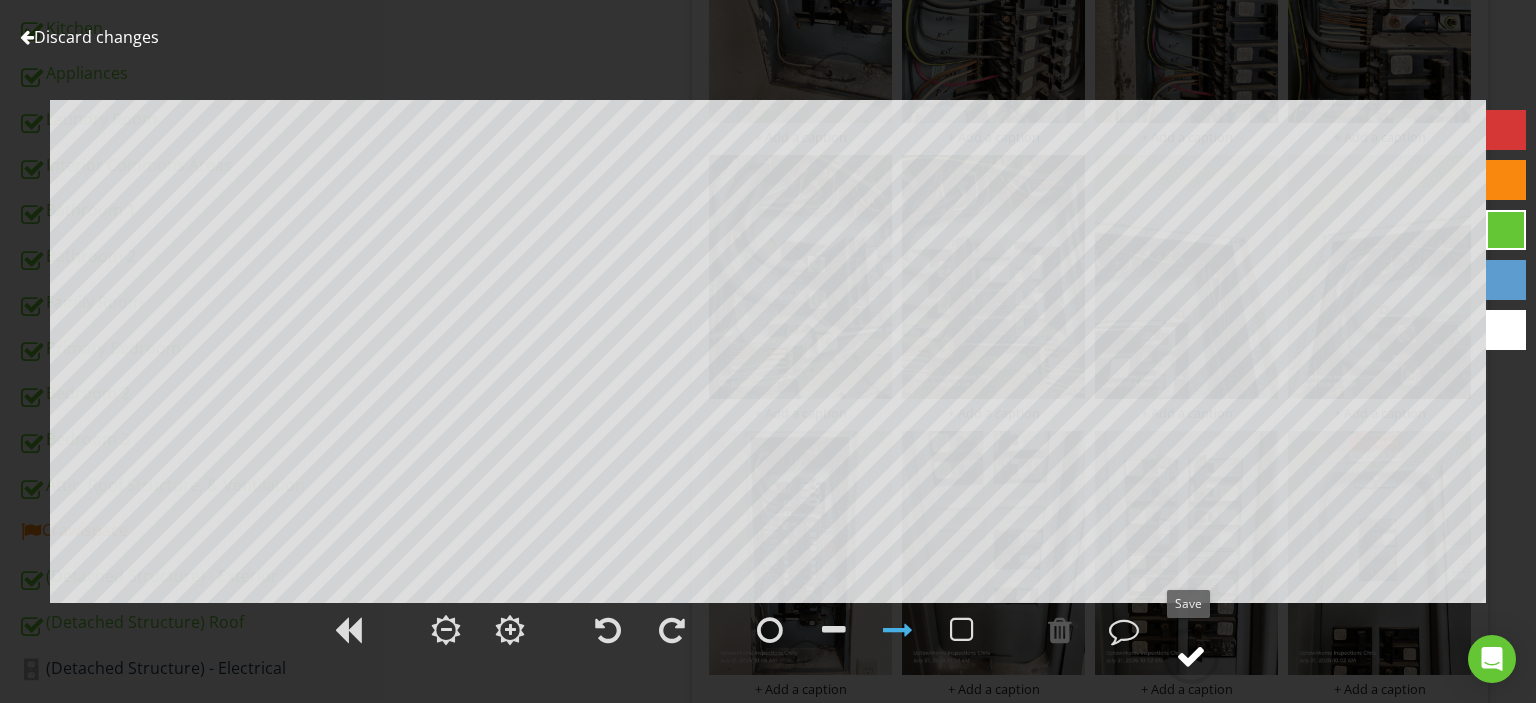 click at bounding box center [1191, 656] 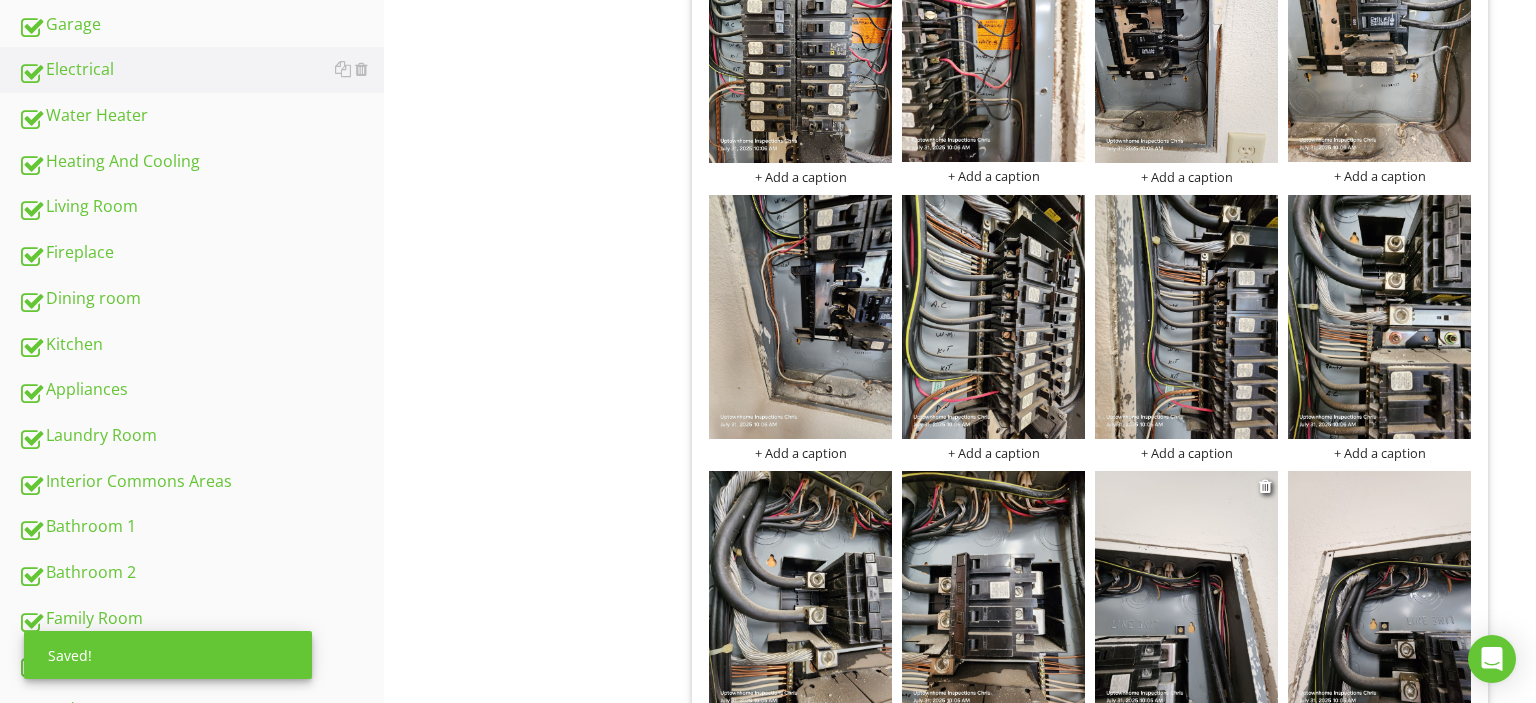 scroll, scrollTop: 950, scrollLeft: 0, axis: vertical 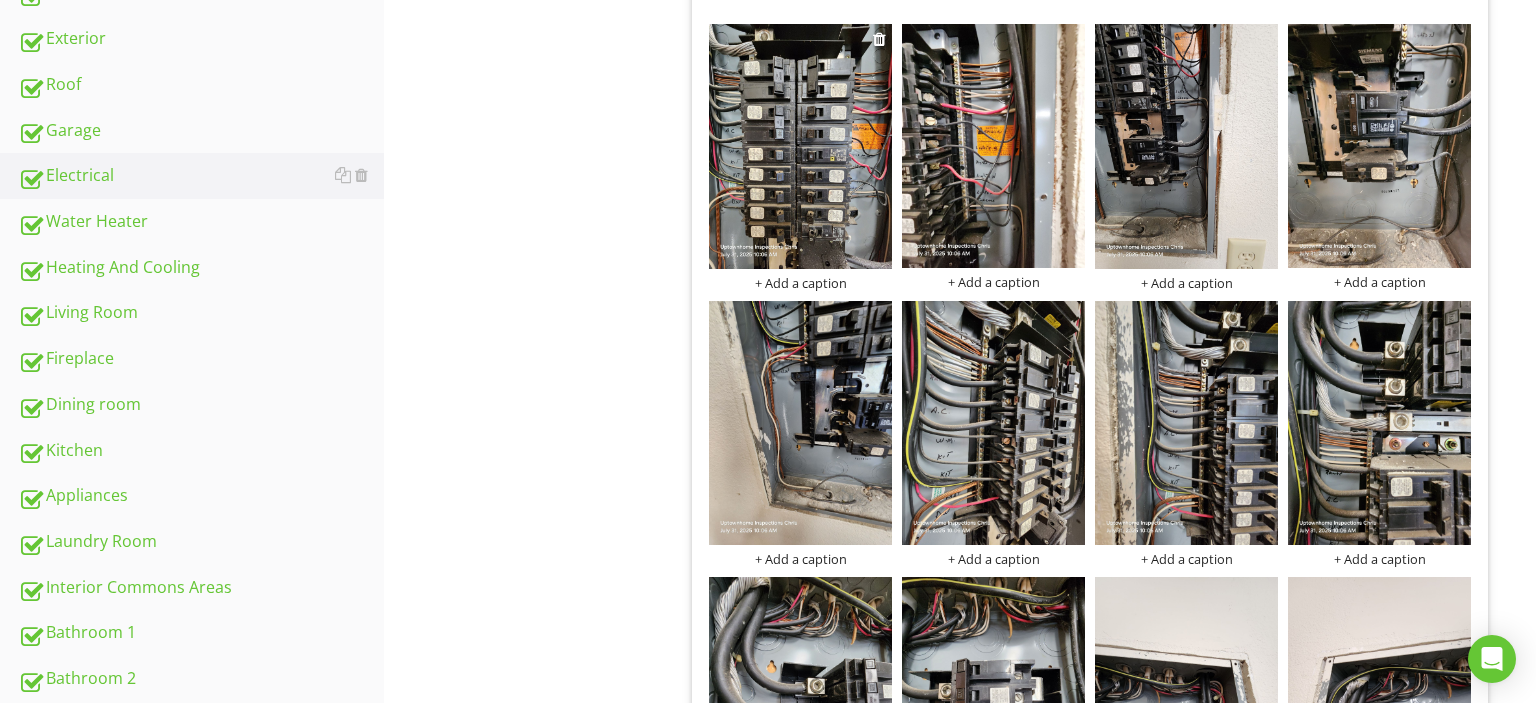click at bounding box center (800, 146) 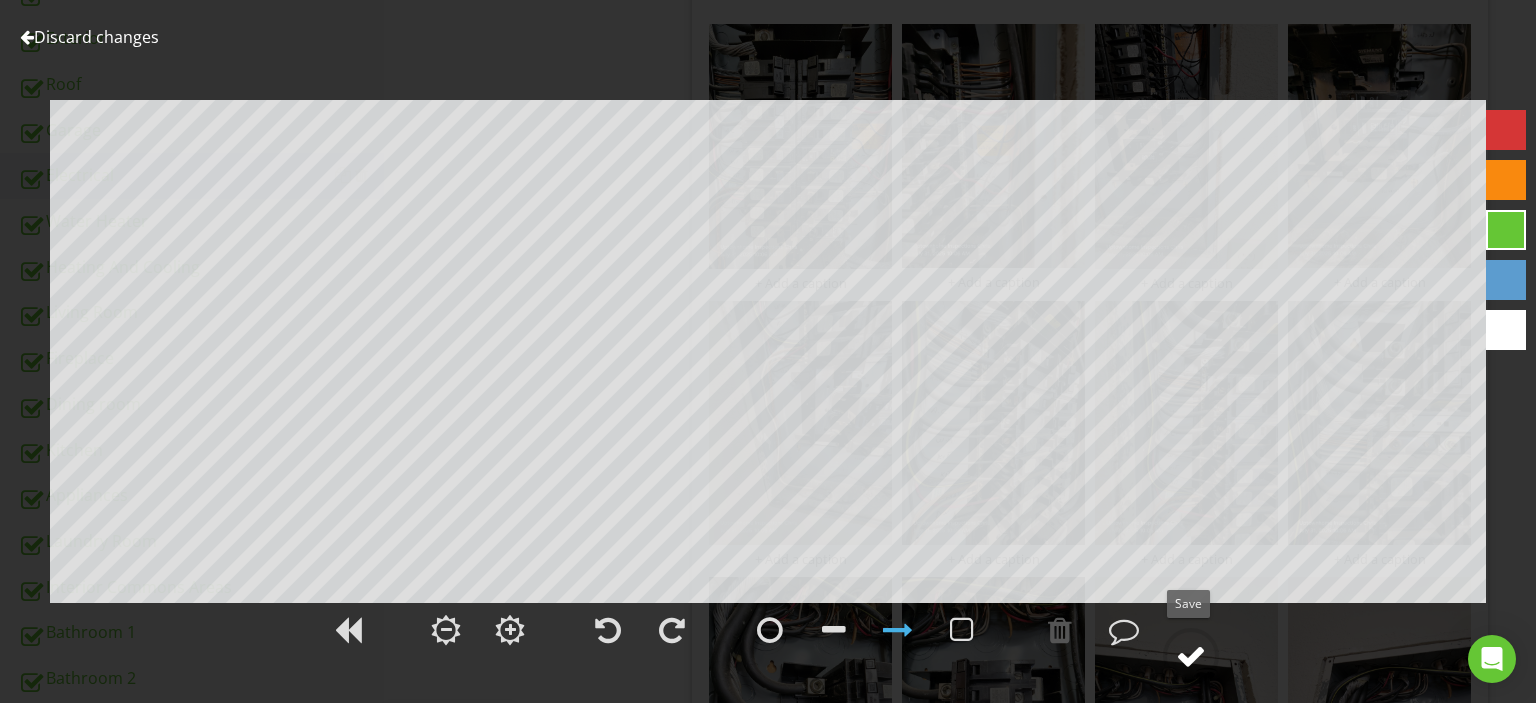 click at bounding box center (1191, 656) 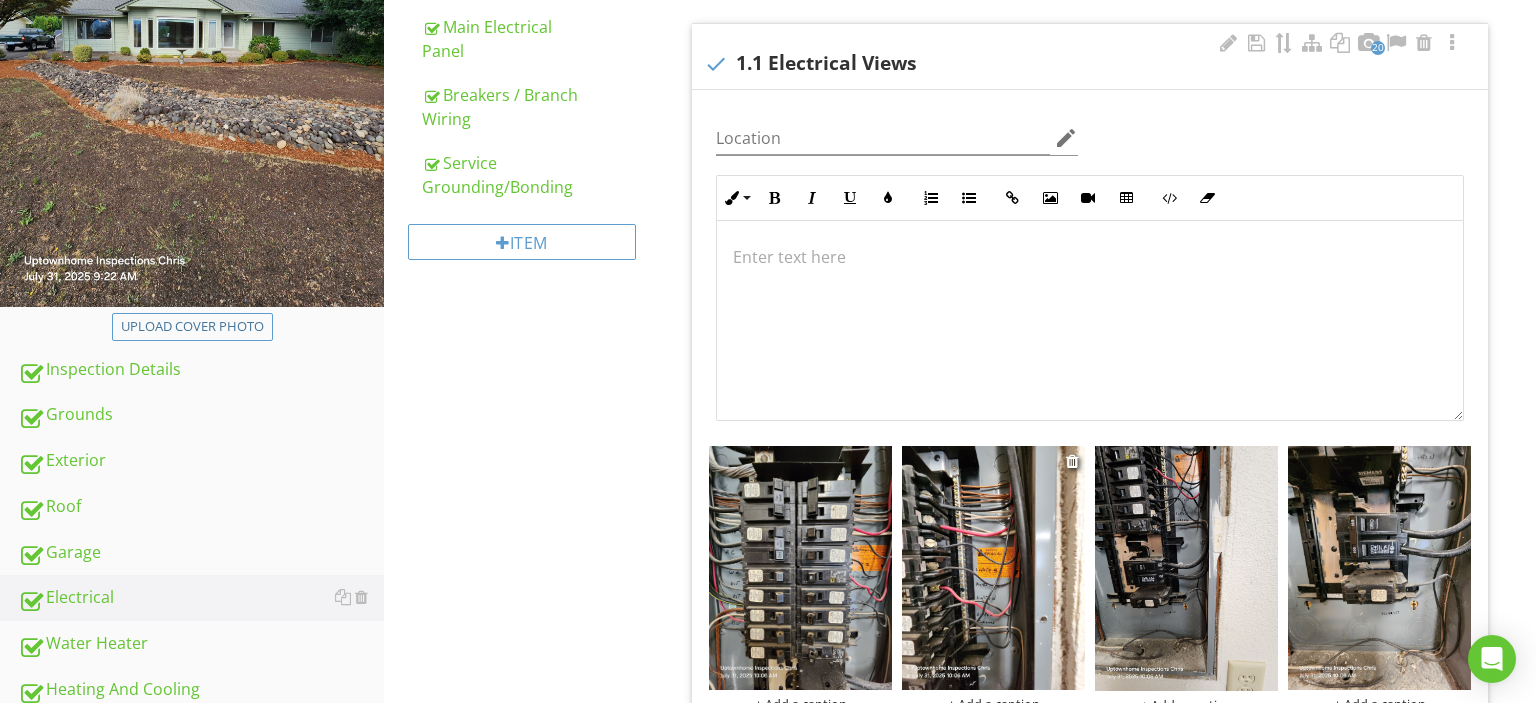 scroll, scrollTop: 633, scrollLeft: 0, axis: vertical 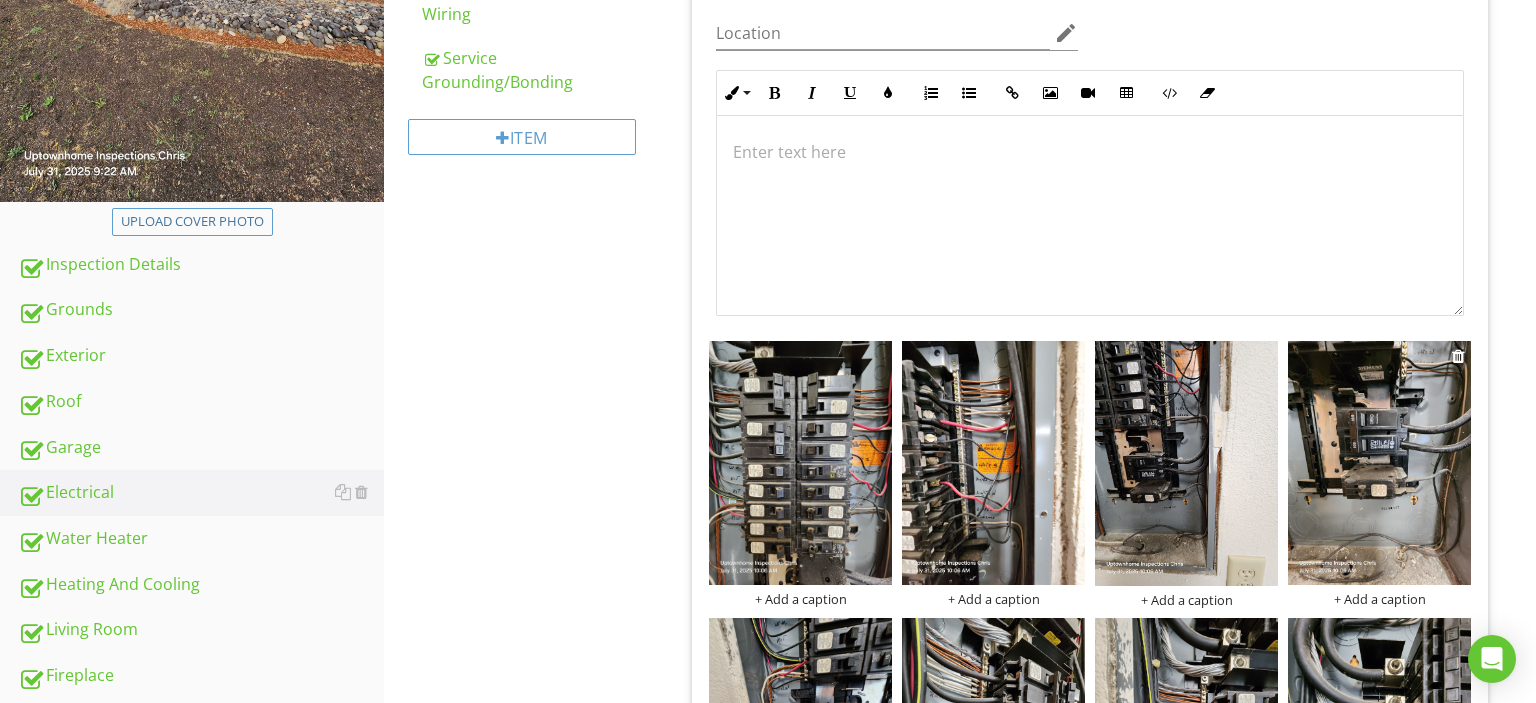 click at bounding box center [1379, 463] 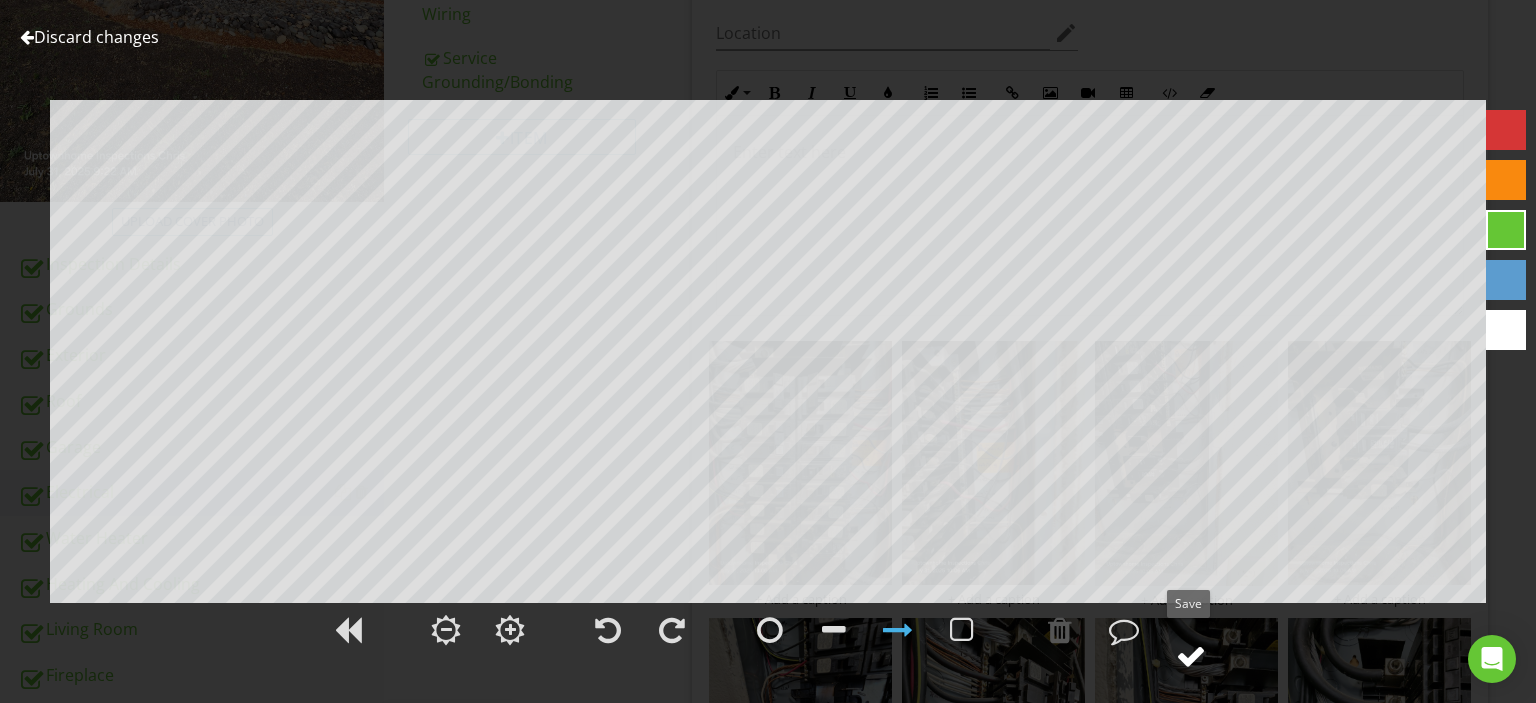 click at bounding box center [1191, 656] 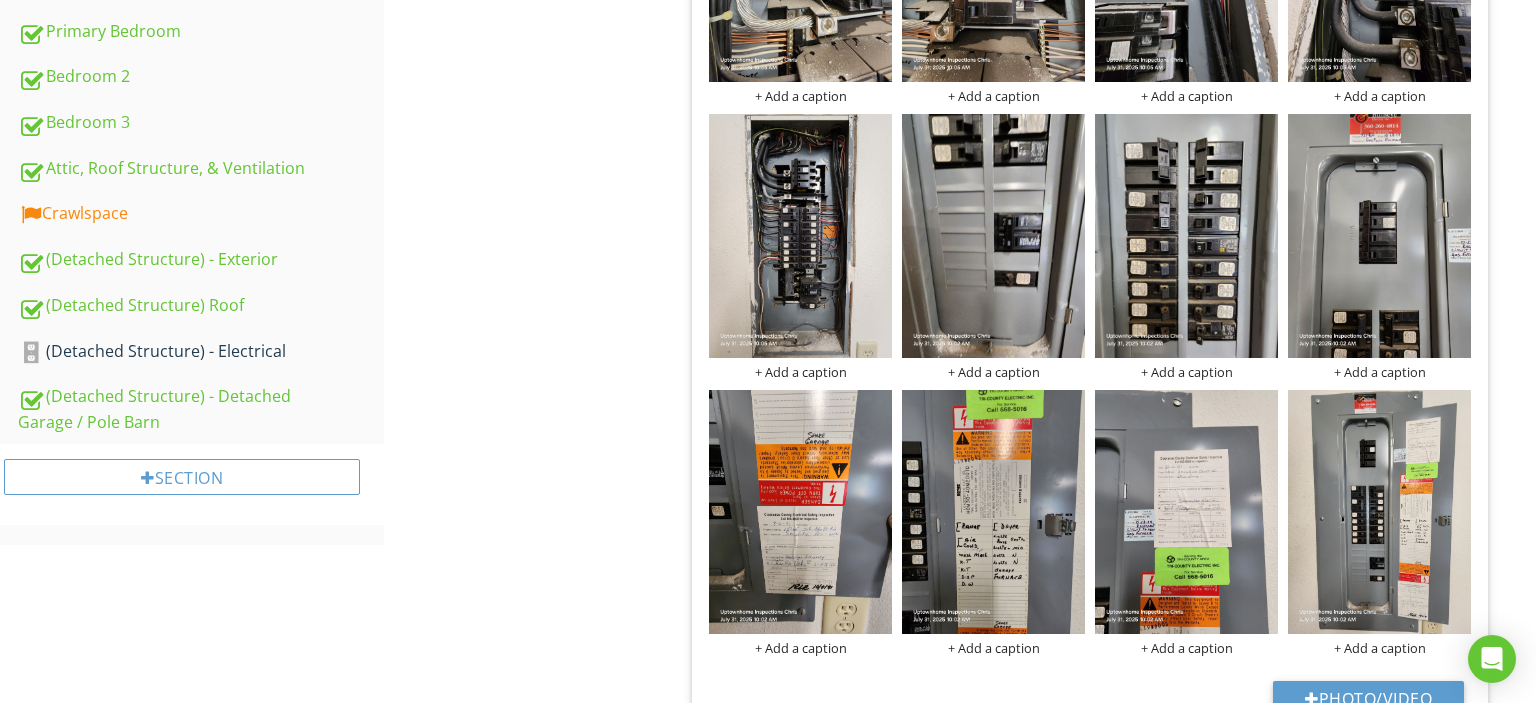 scroll, scrollTop: 1584, scrollLeft: 0, axis: vertical 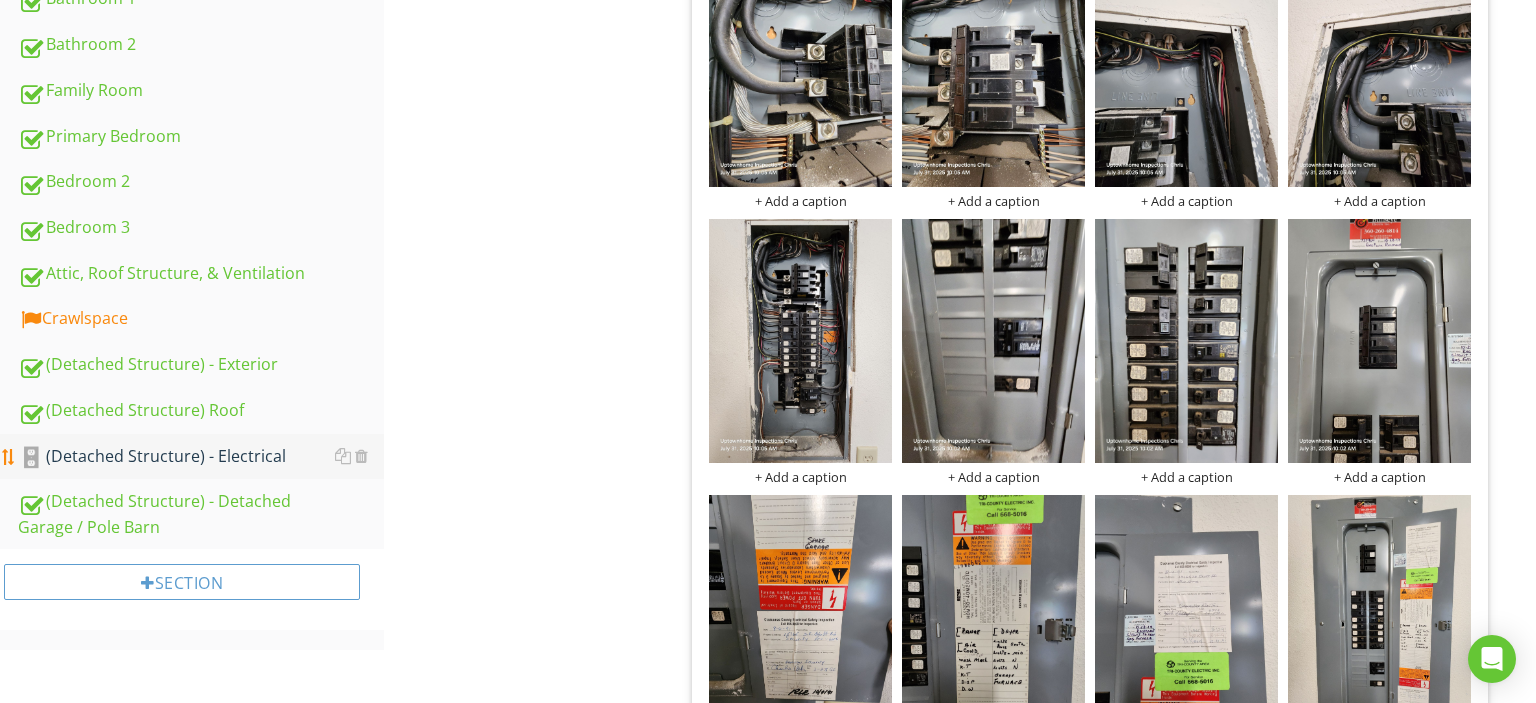 click on "(Detached Structure) - Electrical" at bounding box center (201, 457) 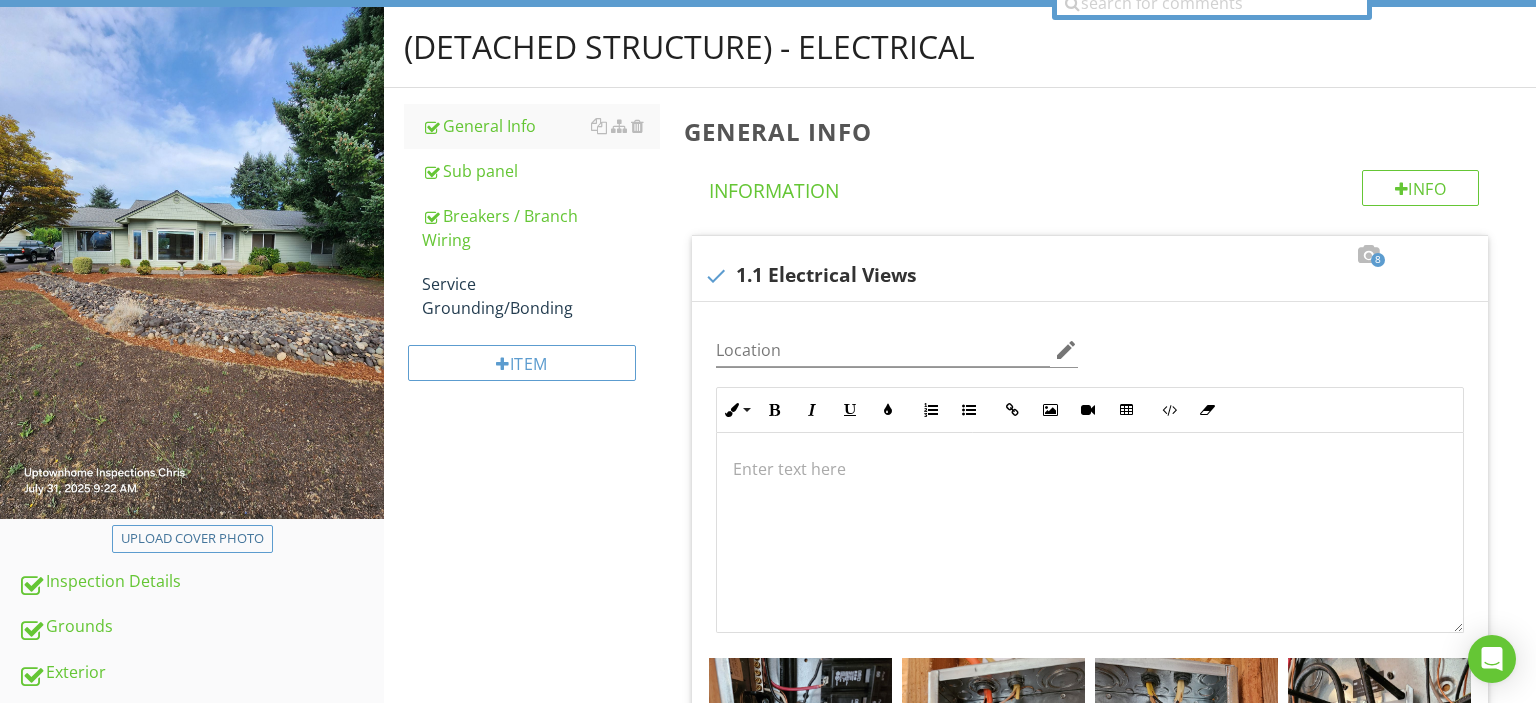scroll, scrollTop: 105, scrollLeft: 0, axis: vertical 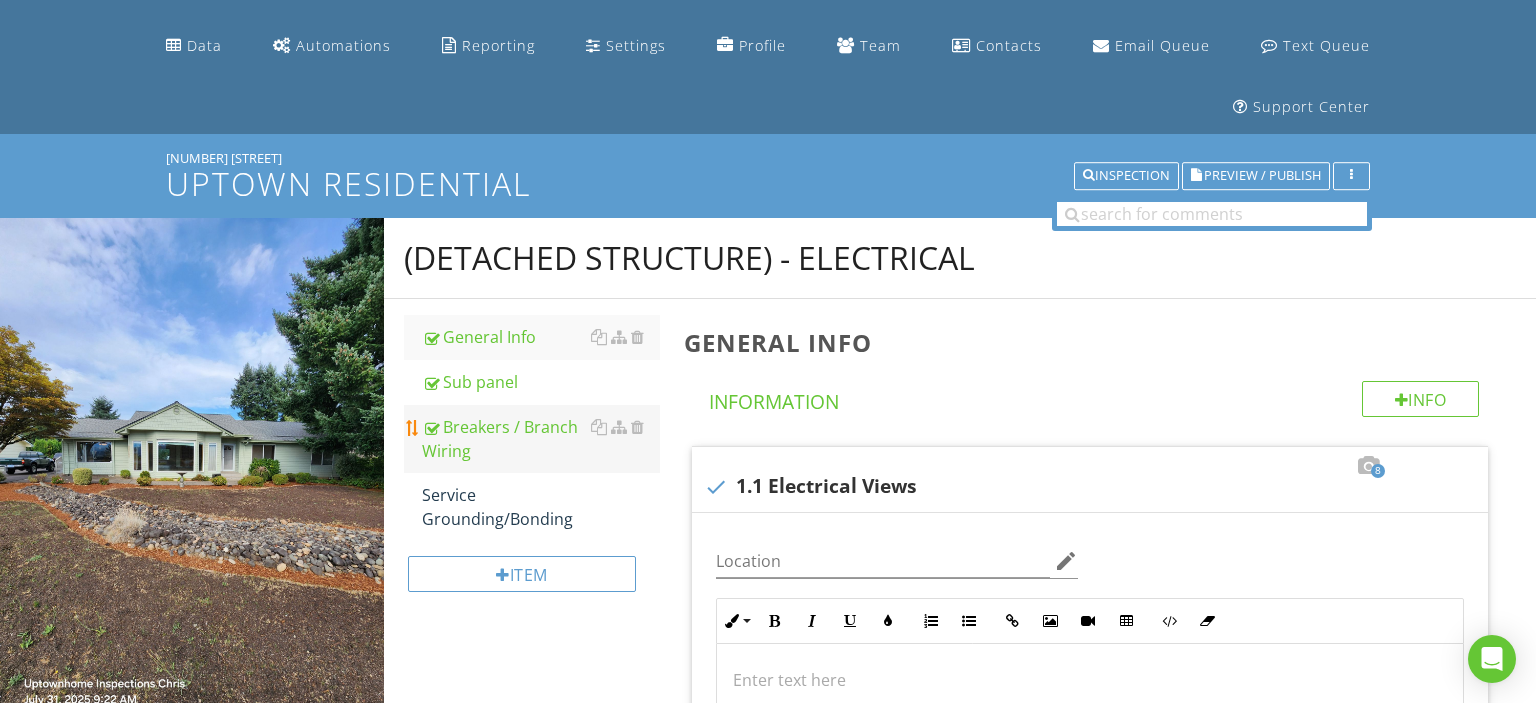 click on "Breakers / Branch Wiring" at bounding box center (541, 439) 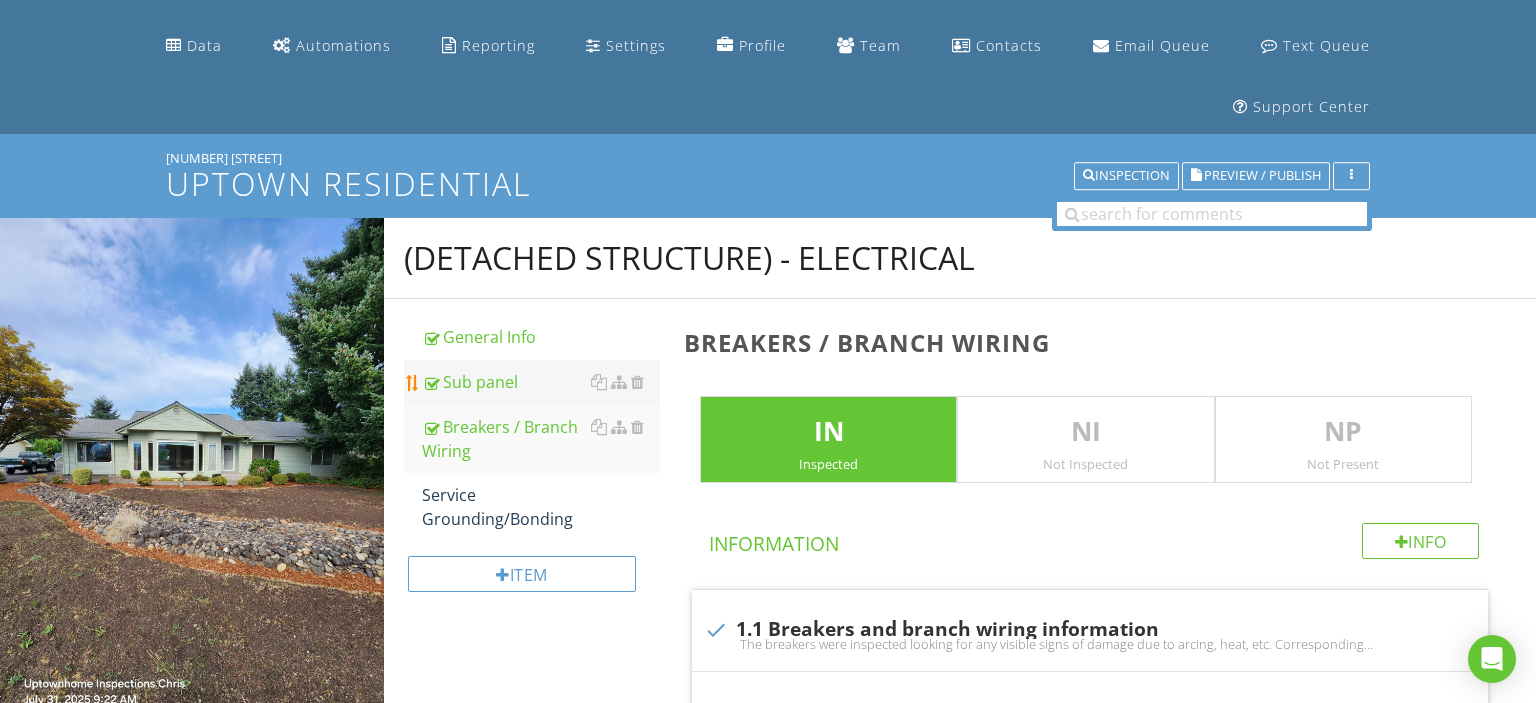 type on "Detached Garage" 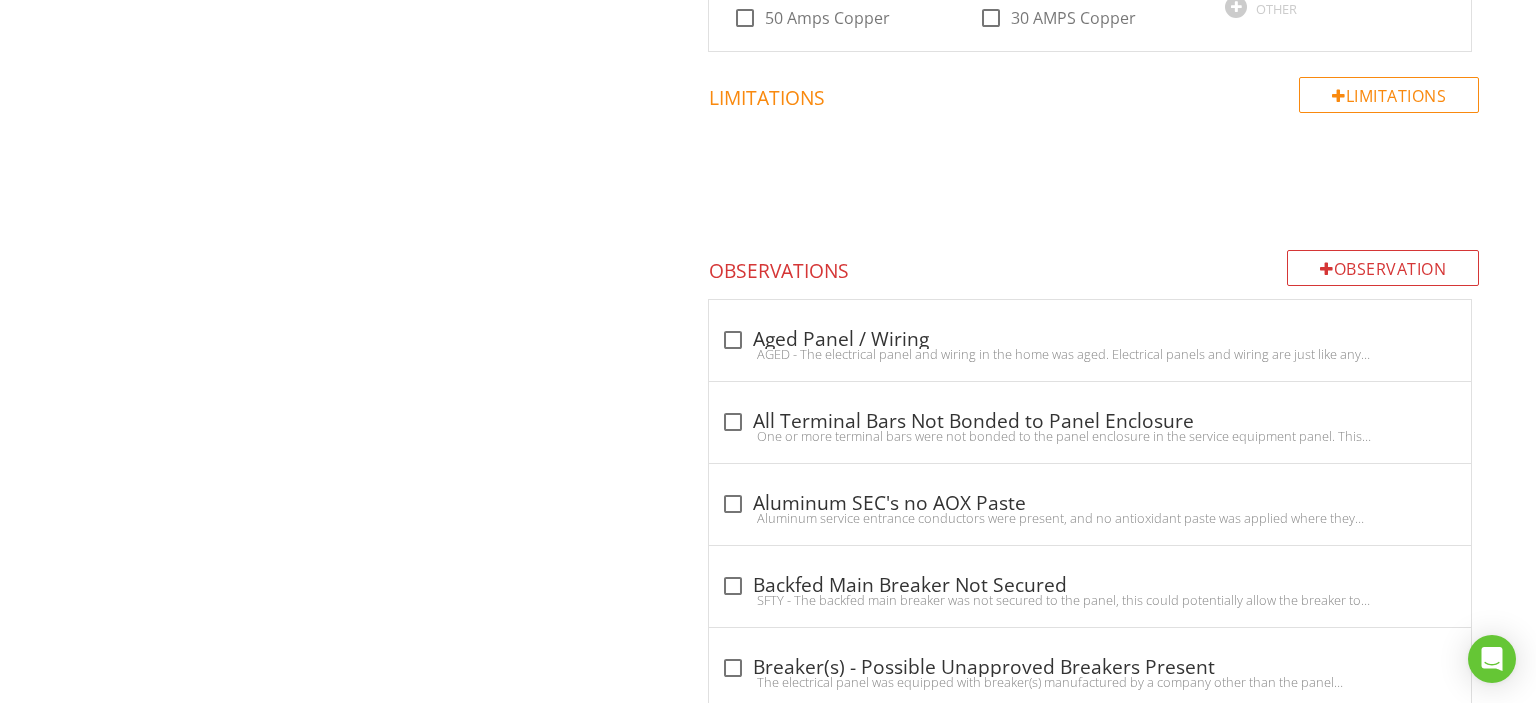 type on "Detached Garage" 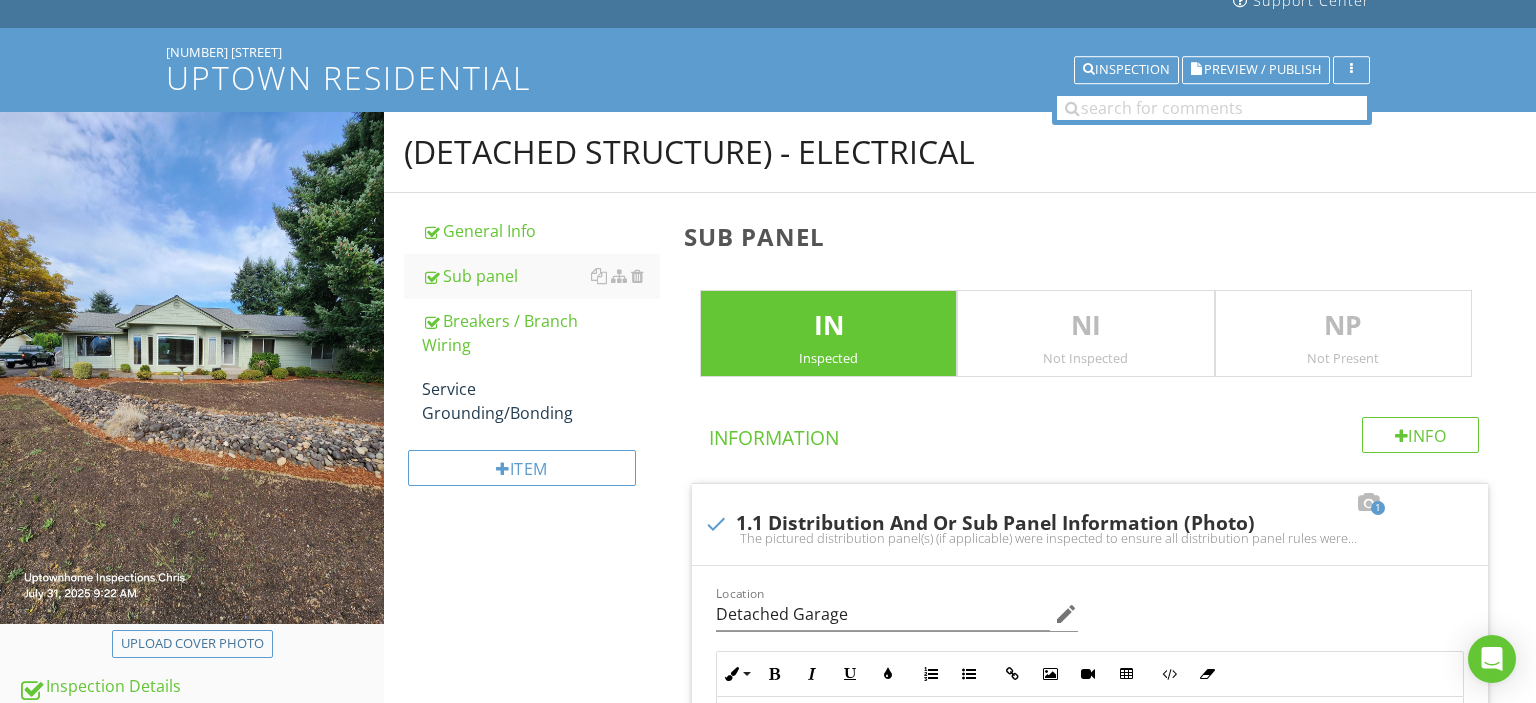 scroll, scrollTop: 316, scrollLeft: 0, axis: vertical 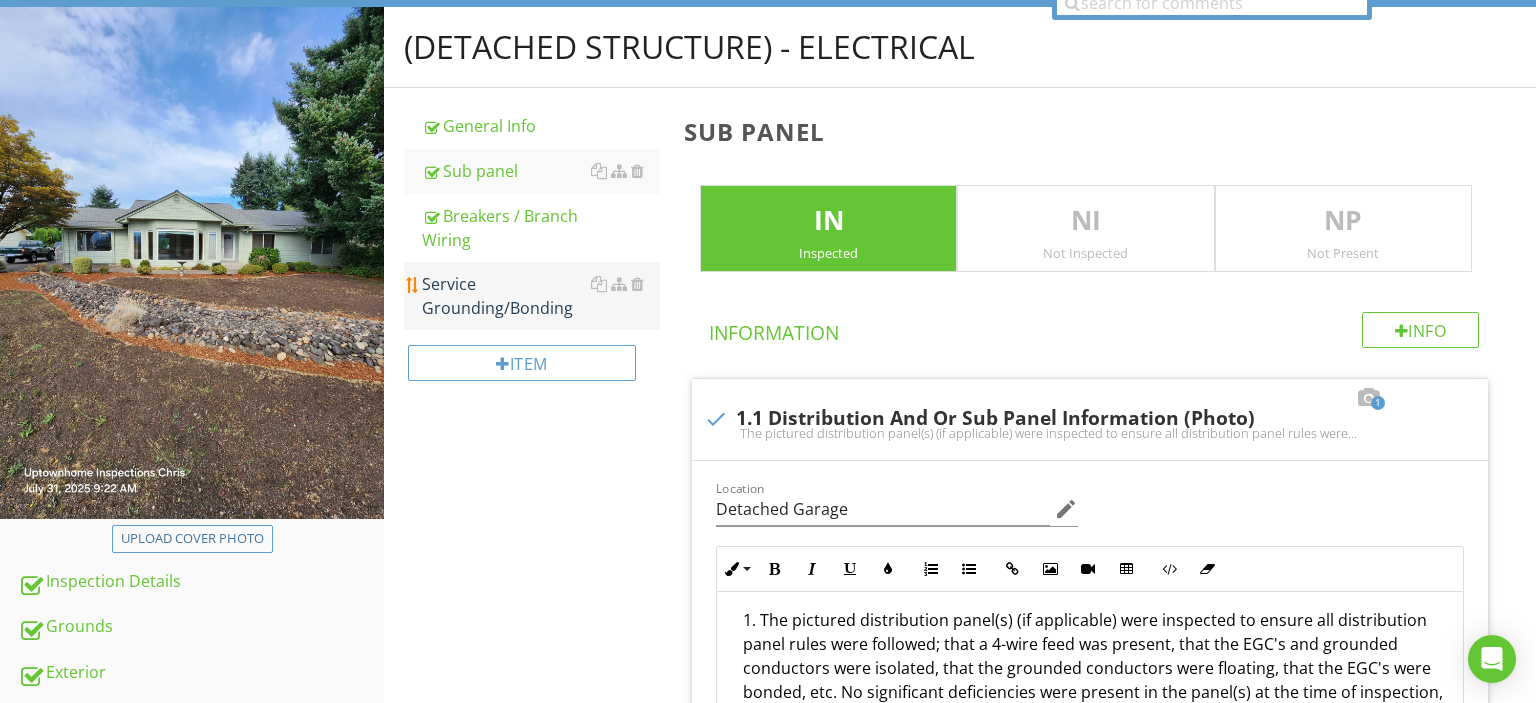 click on "Service Grounding/Bonding" at bounding box center (541, 296) 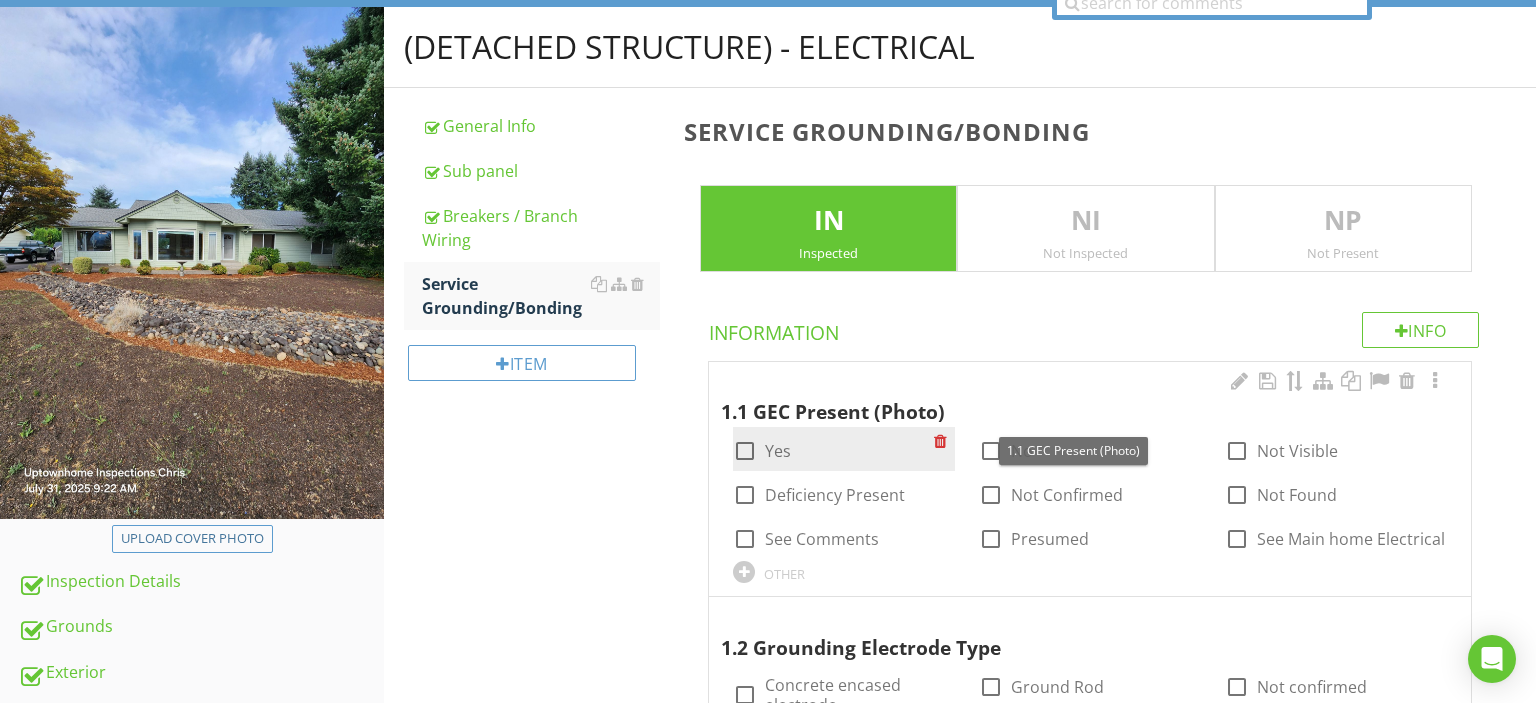 type on "Detached Garage" 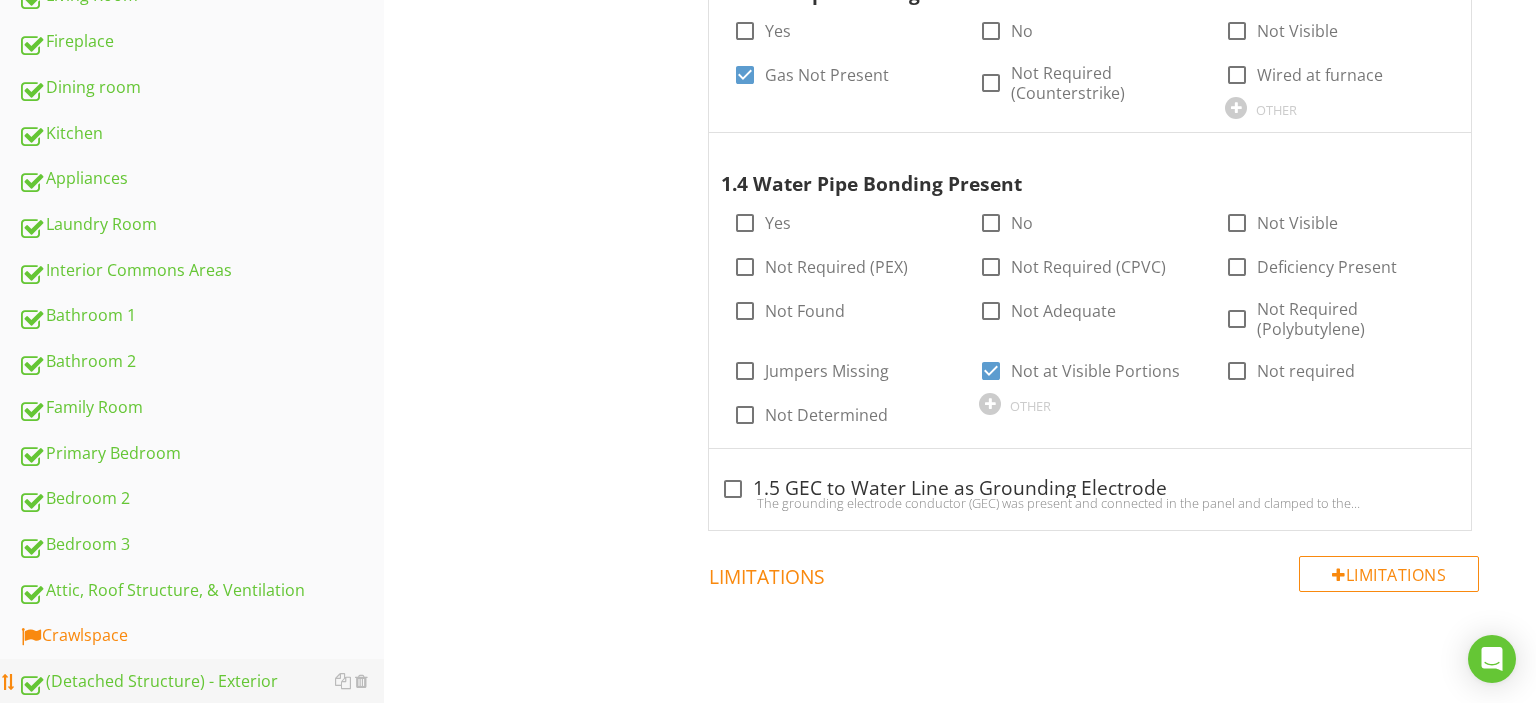scroll, scrollTop: 1478, scrollLeft: 0, axis: vertical 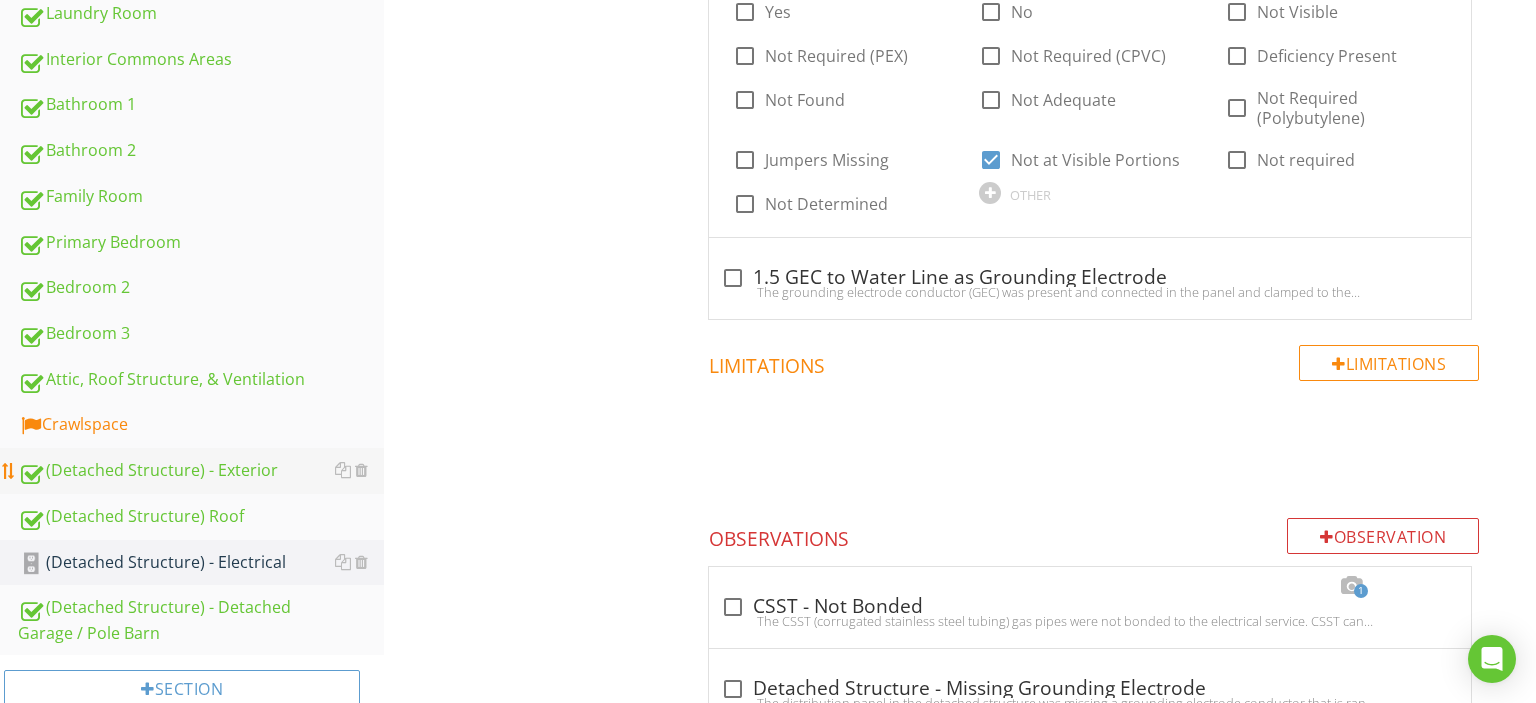 click on "(Detached Structure) - Exterior" at bounding box center (201, 471) 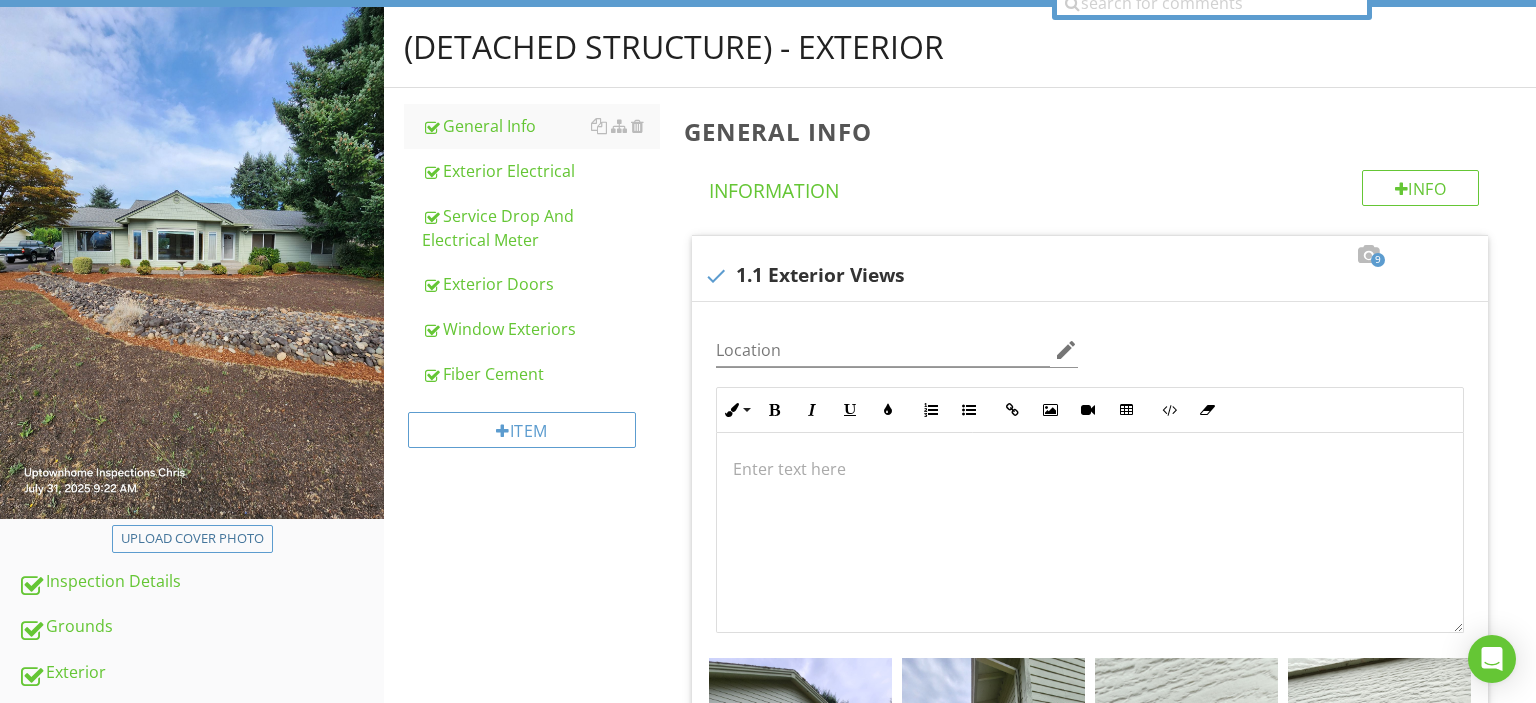 scroll, scrollTop: 211, scrollLeft: 0, axis: vertical 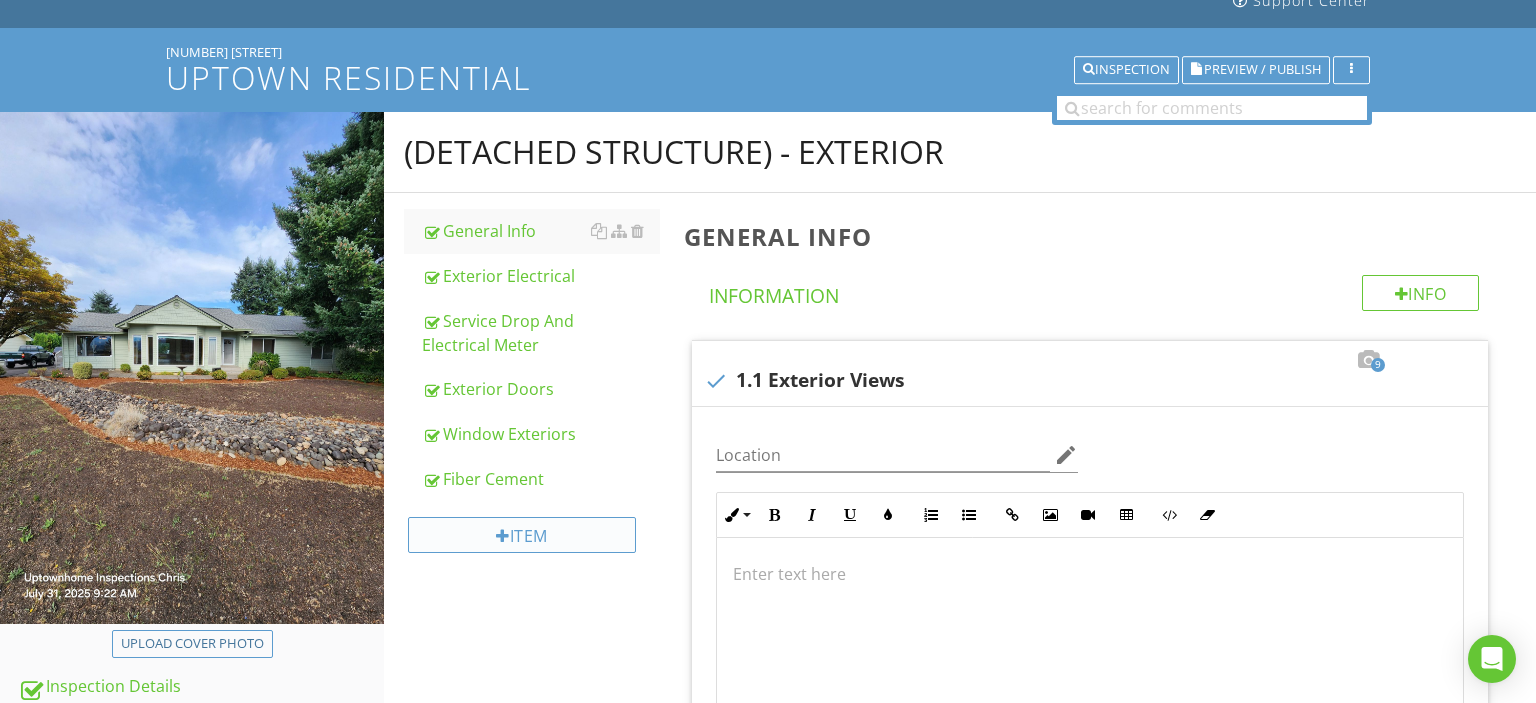 click at bounding box center [503, 536] 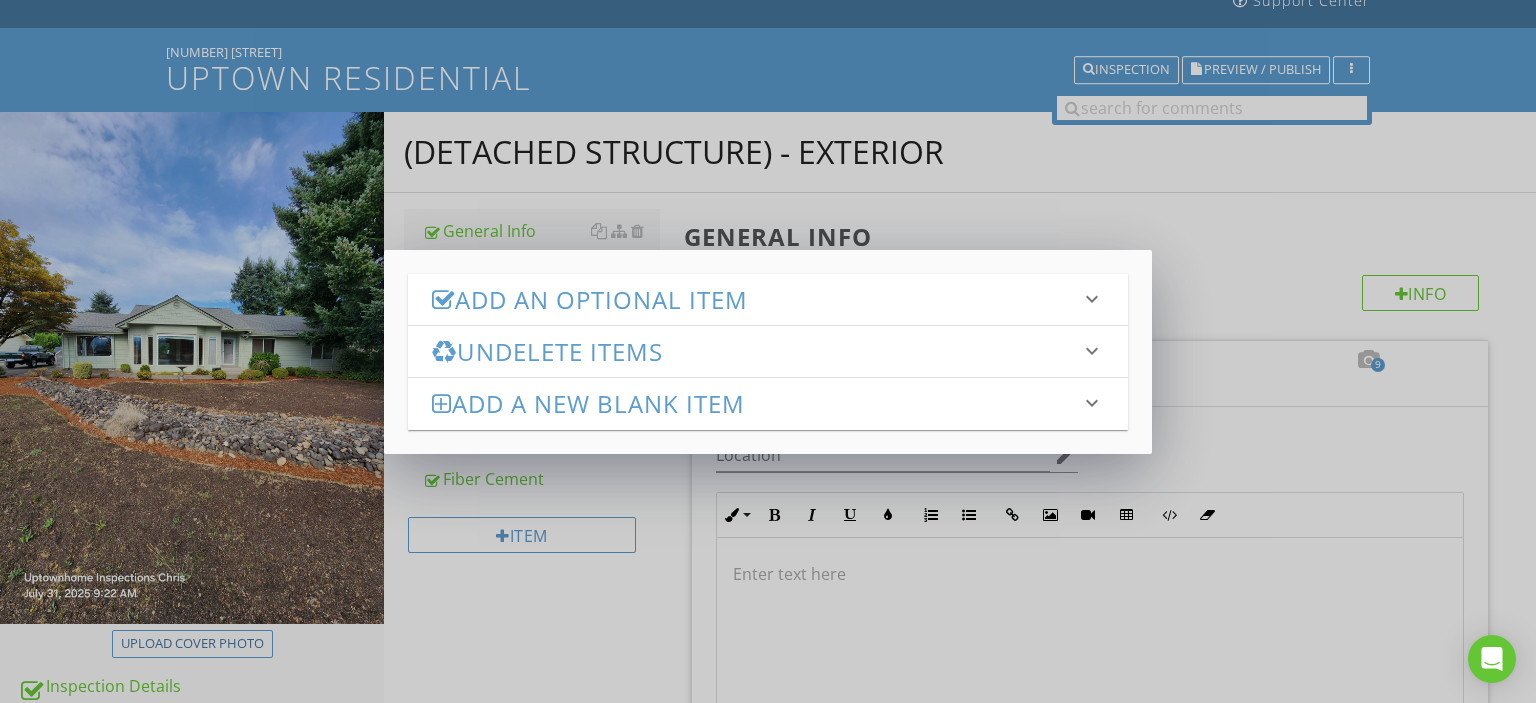 click on "Add an Optional Item" at bounding box center (756, 299) 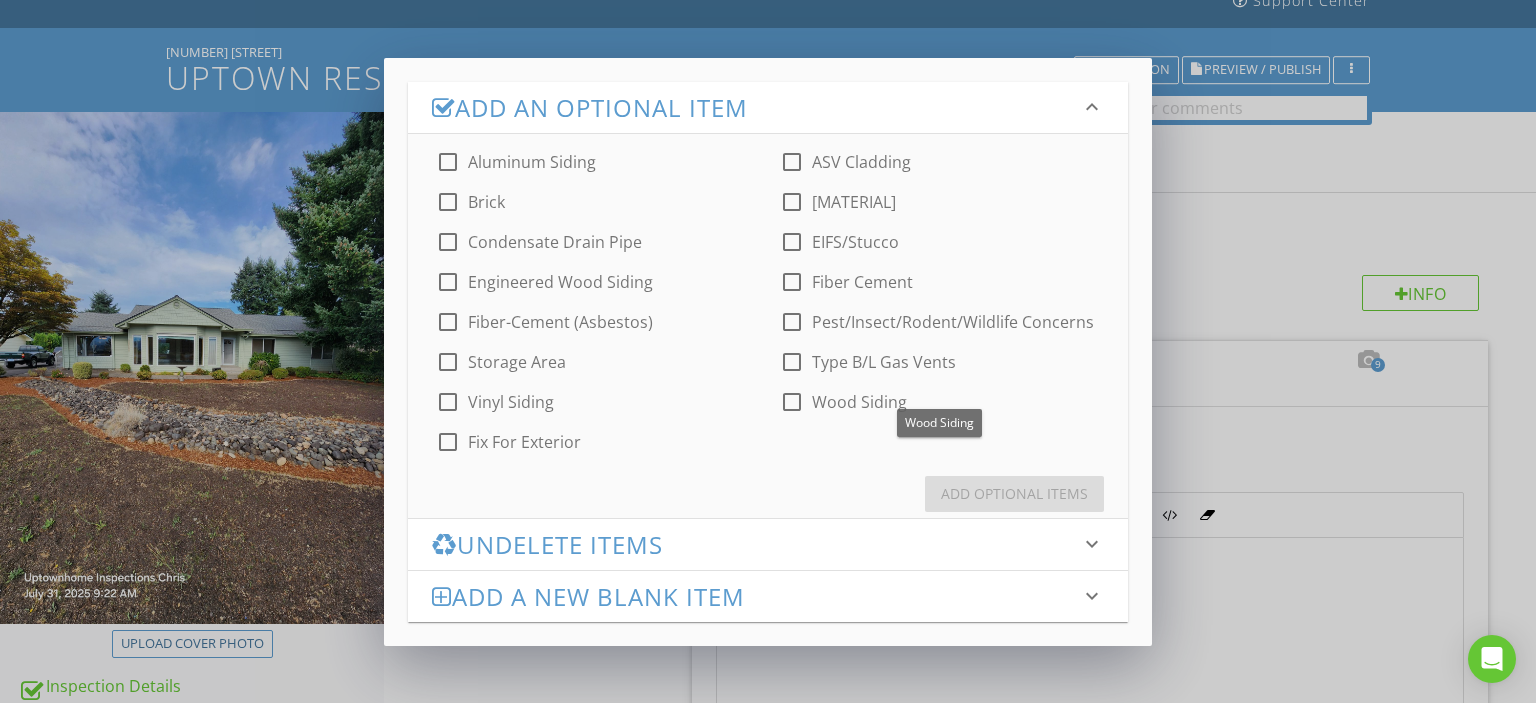click on "Wood Siding" at bounding box center (859, 402) 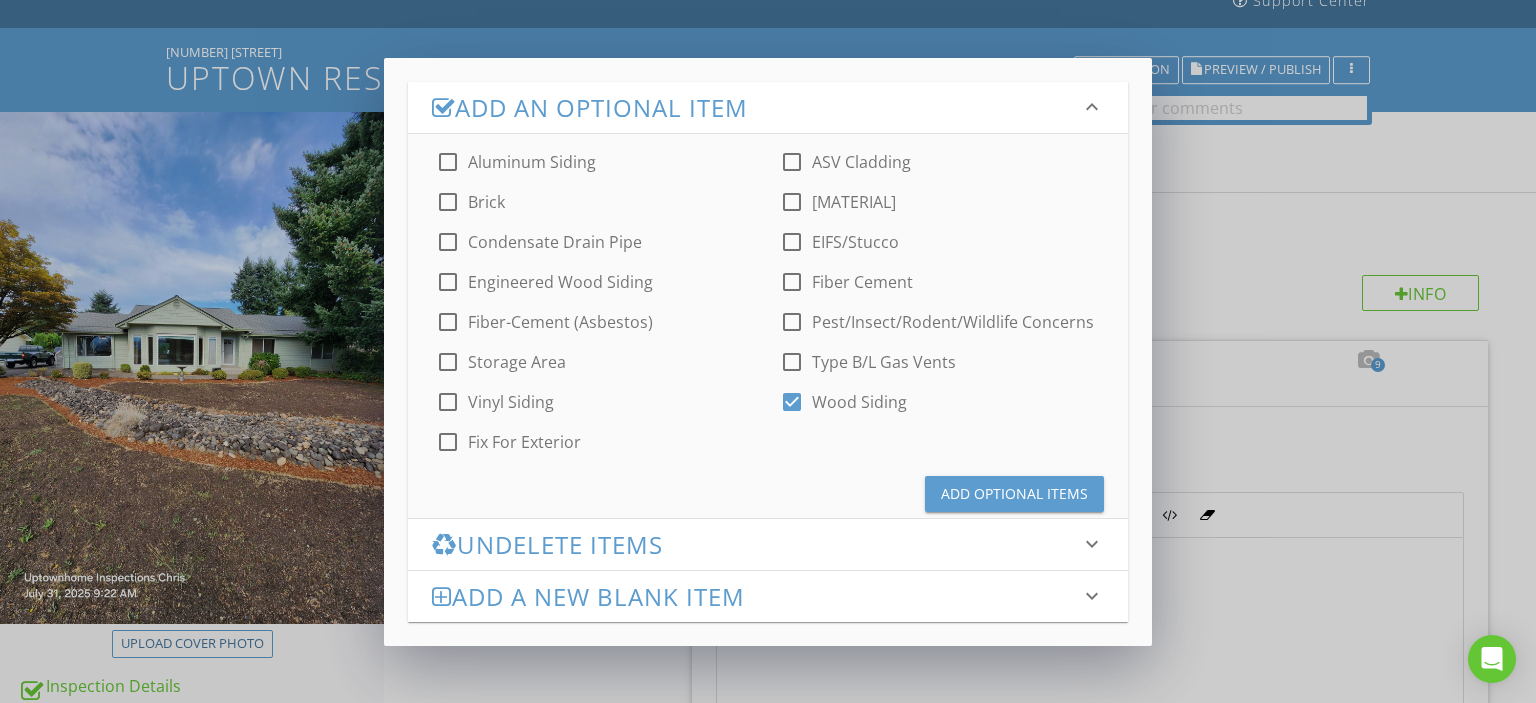click on "Add Optional Items" at bounding box center [1014, 493] 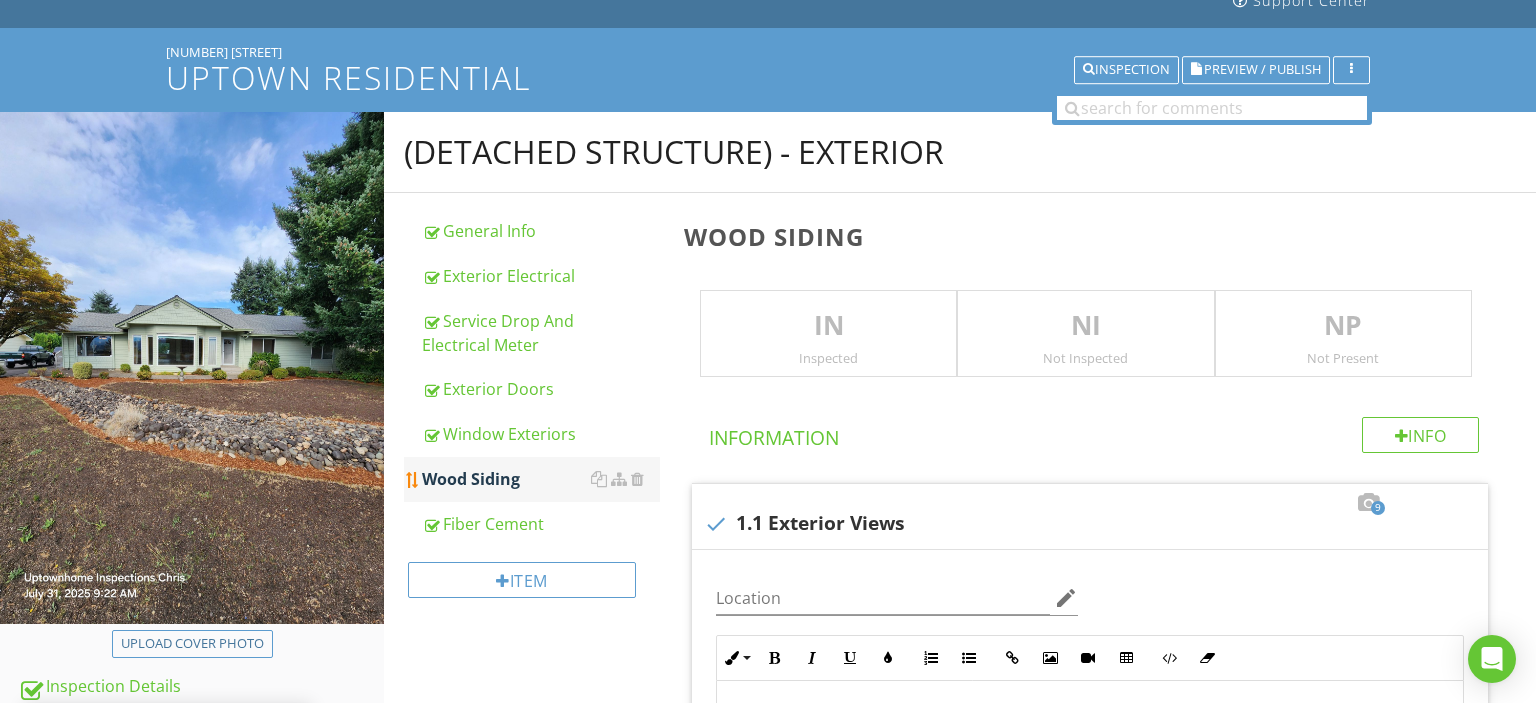 click on "Wood Siding" at bounding box center (541, 479) 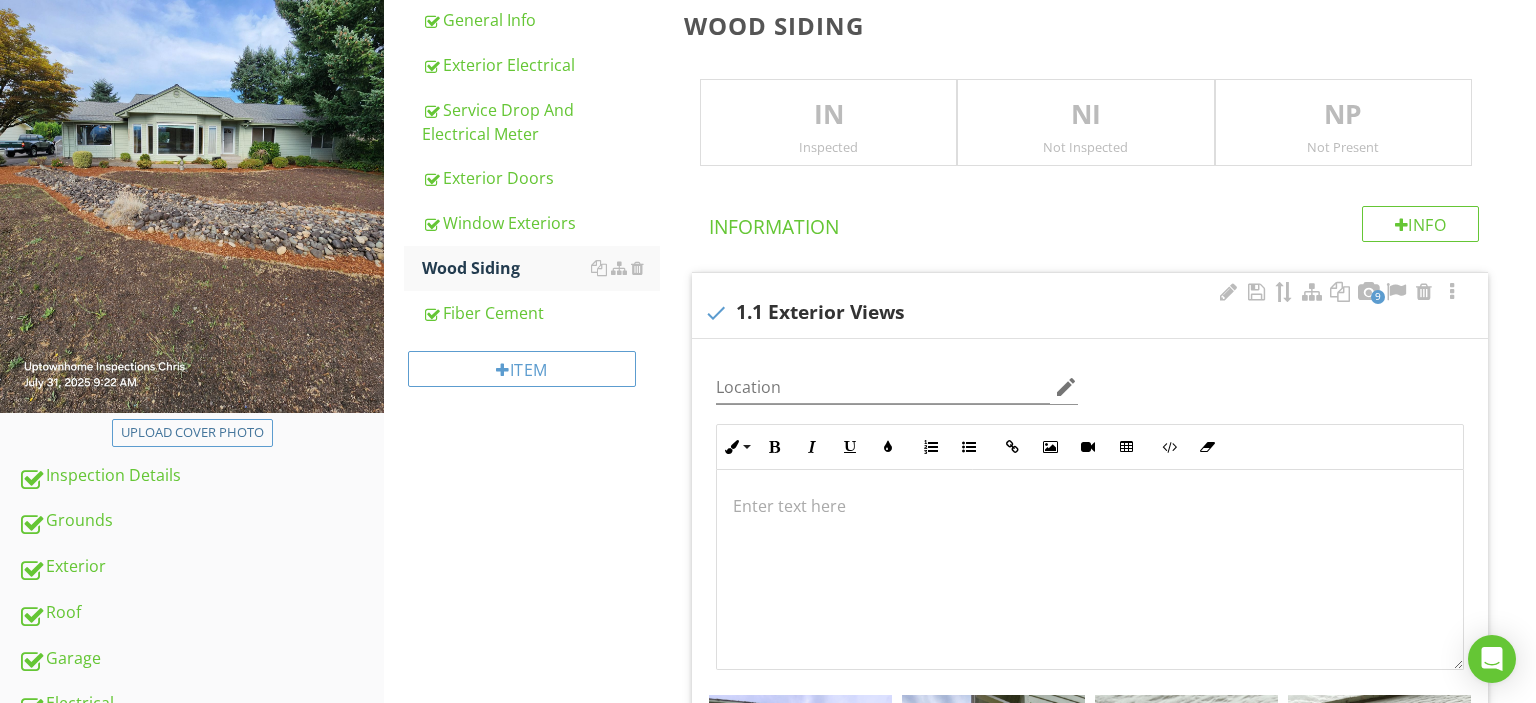 scroll, scrollTop: 211, scrollLeft: 0, axis: vertical 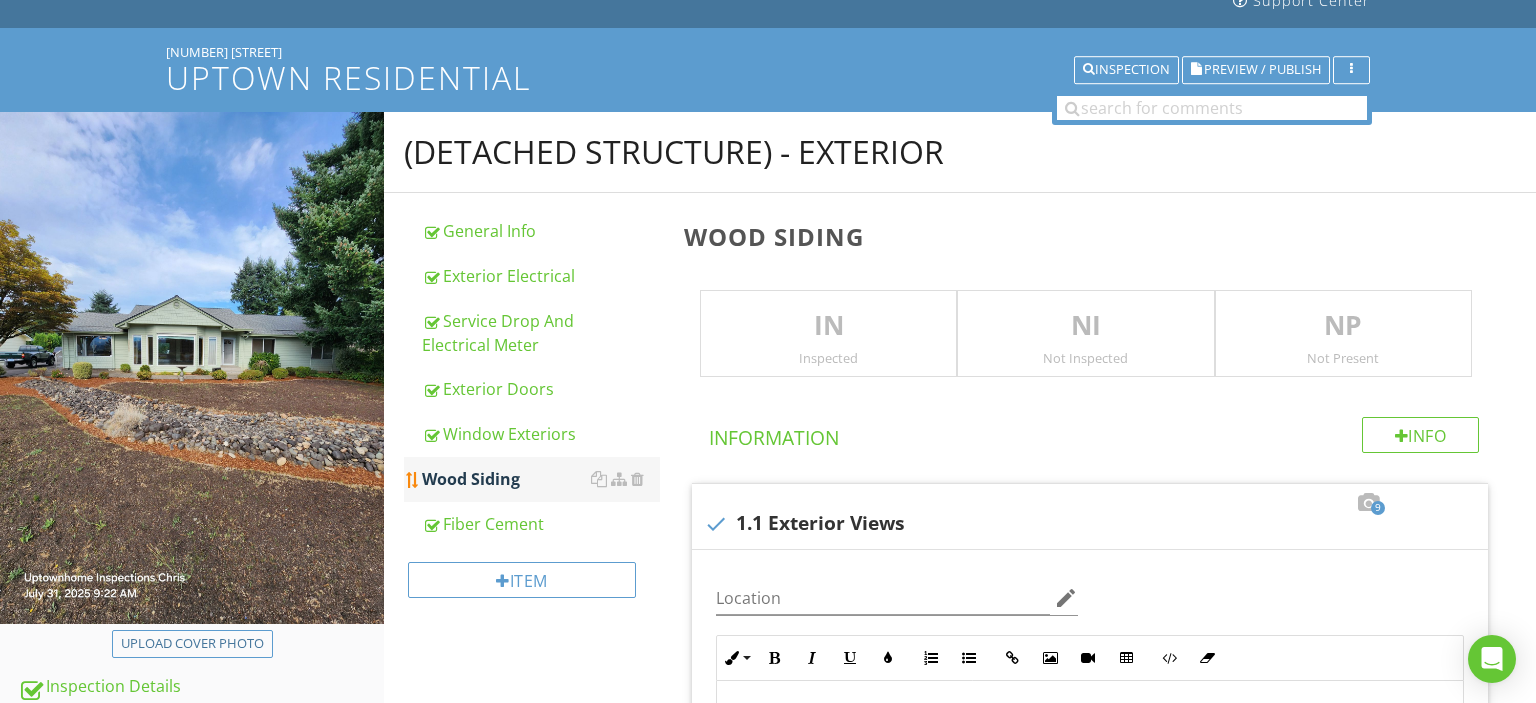 click on "Wood Siding" at bounding box center (541, 479) 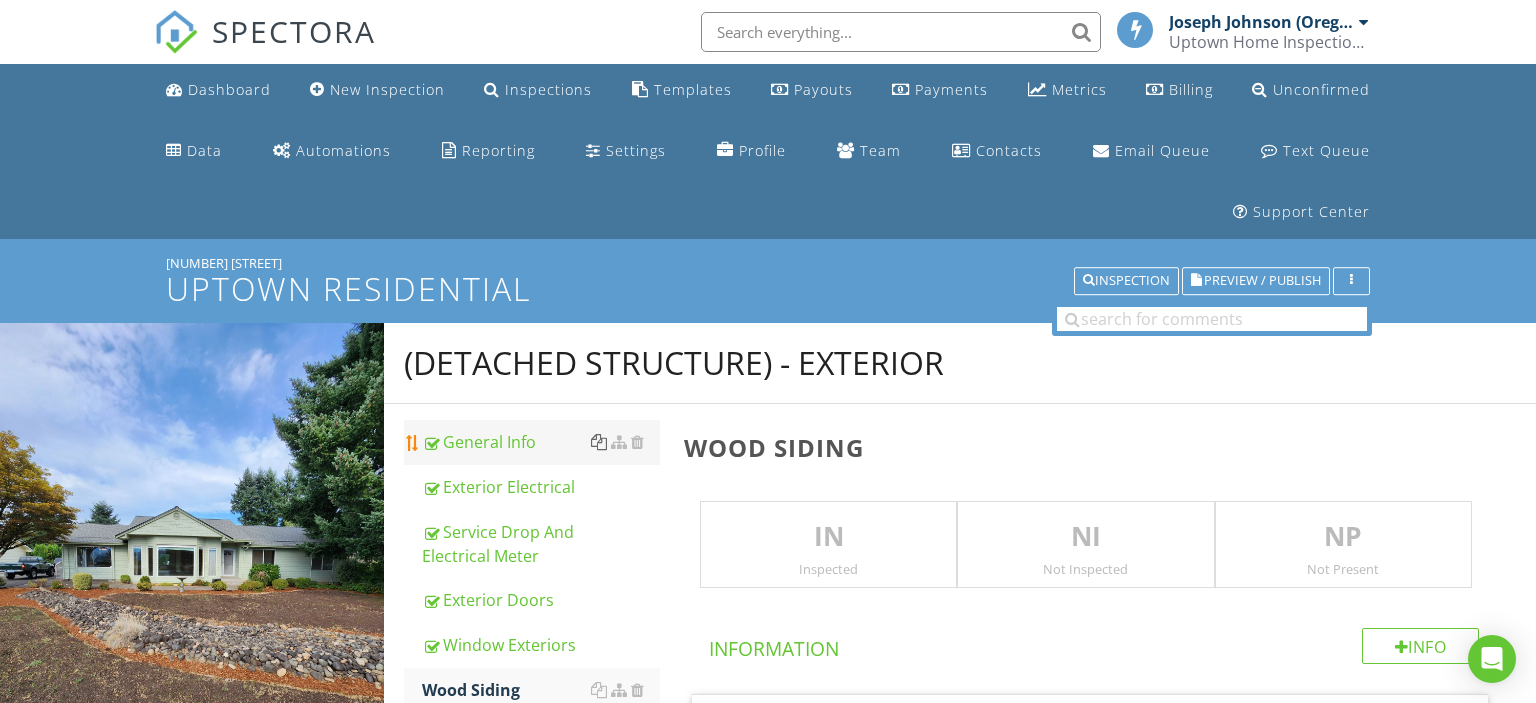scroll, scrollTop: 316, scrollLeft: 0, axis: vertical 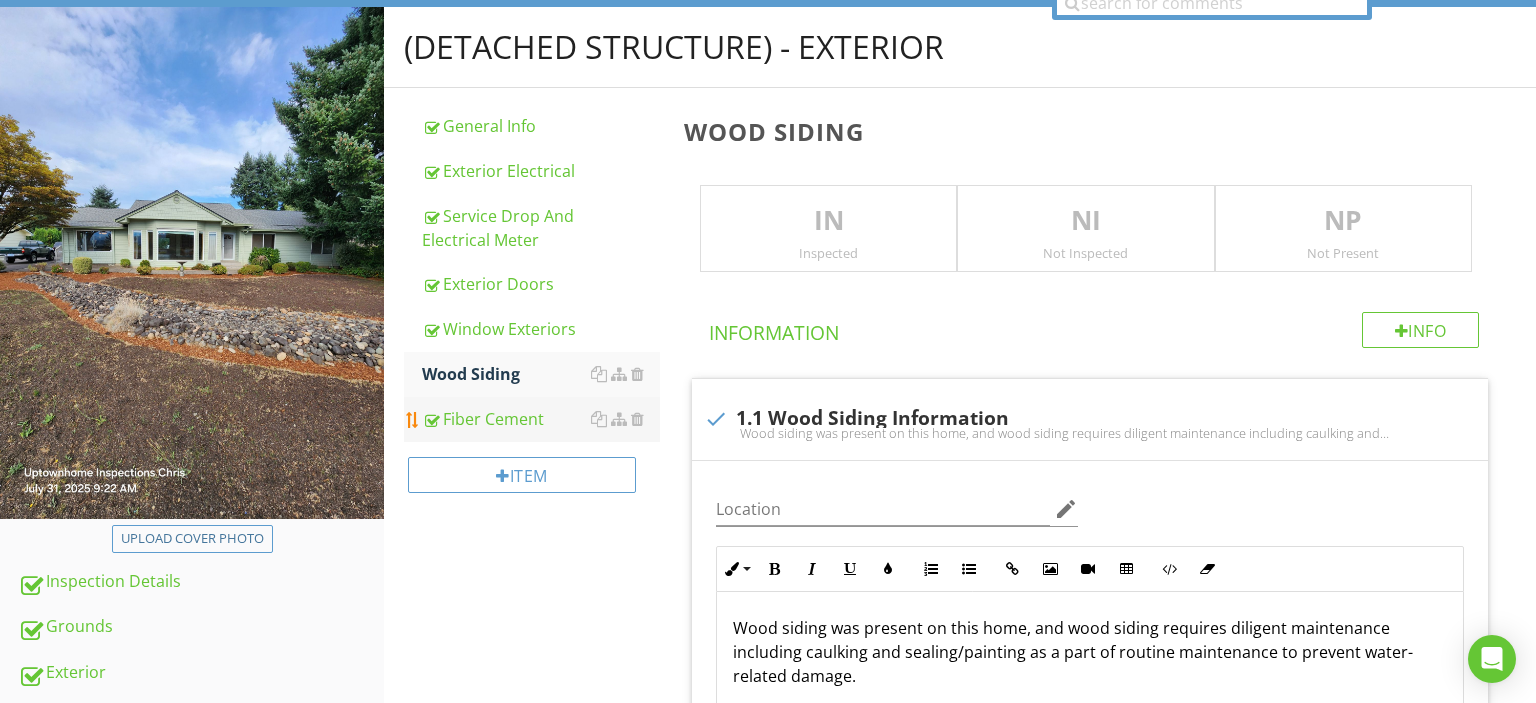 click on "Fiber Cement" at bounding box center (541, 419) 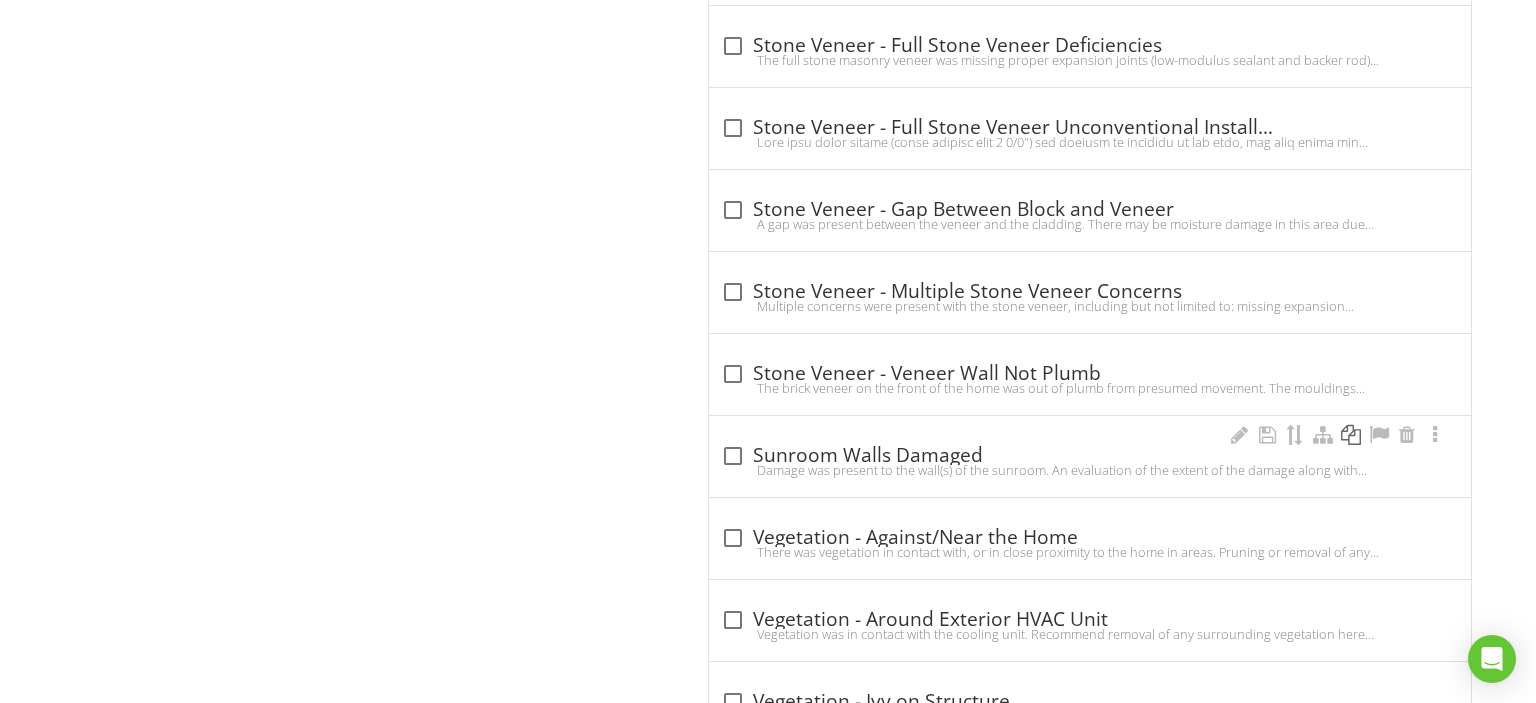 scroll, scrollTop: 10380, scrollLeft: 0, axis: vertical 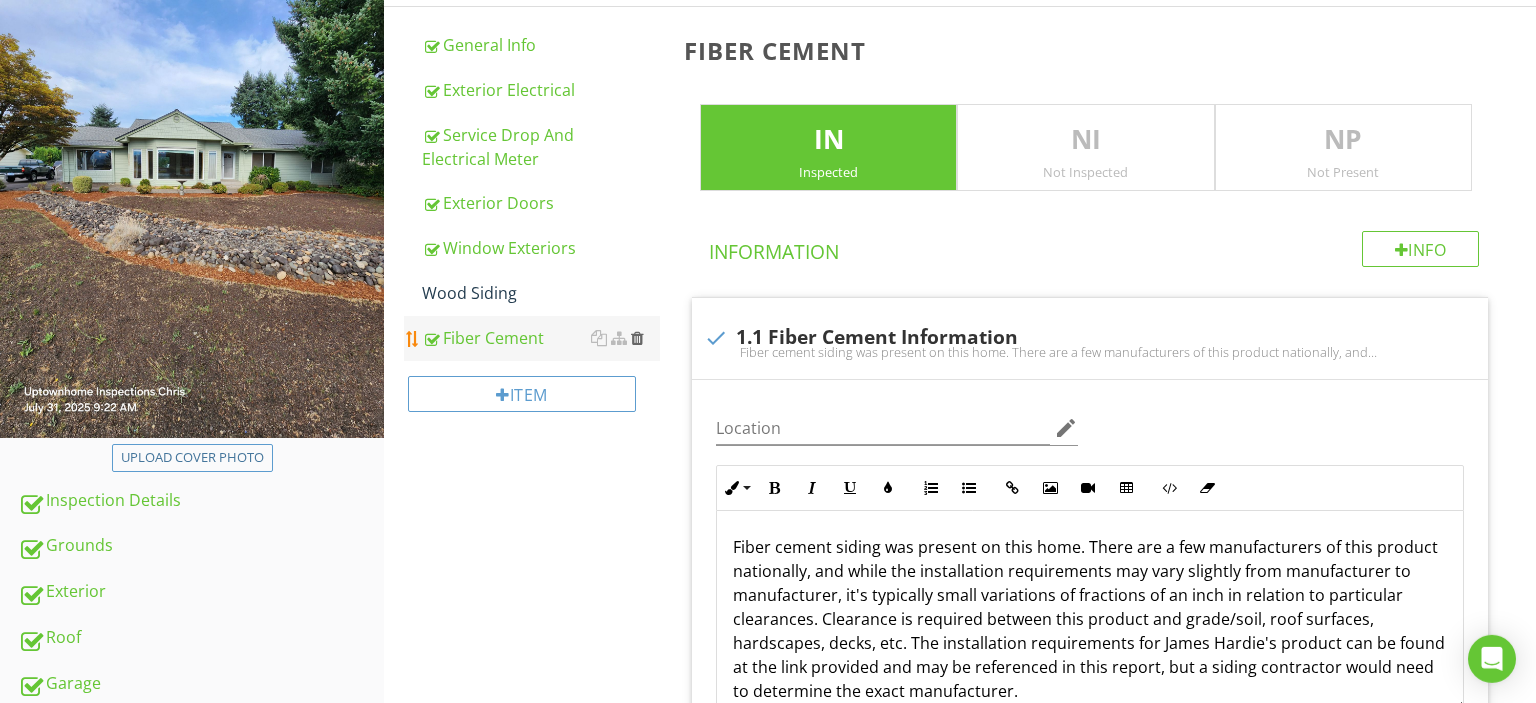 click at bounding box center (637, 338) 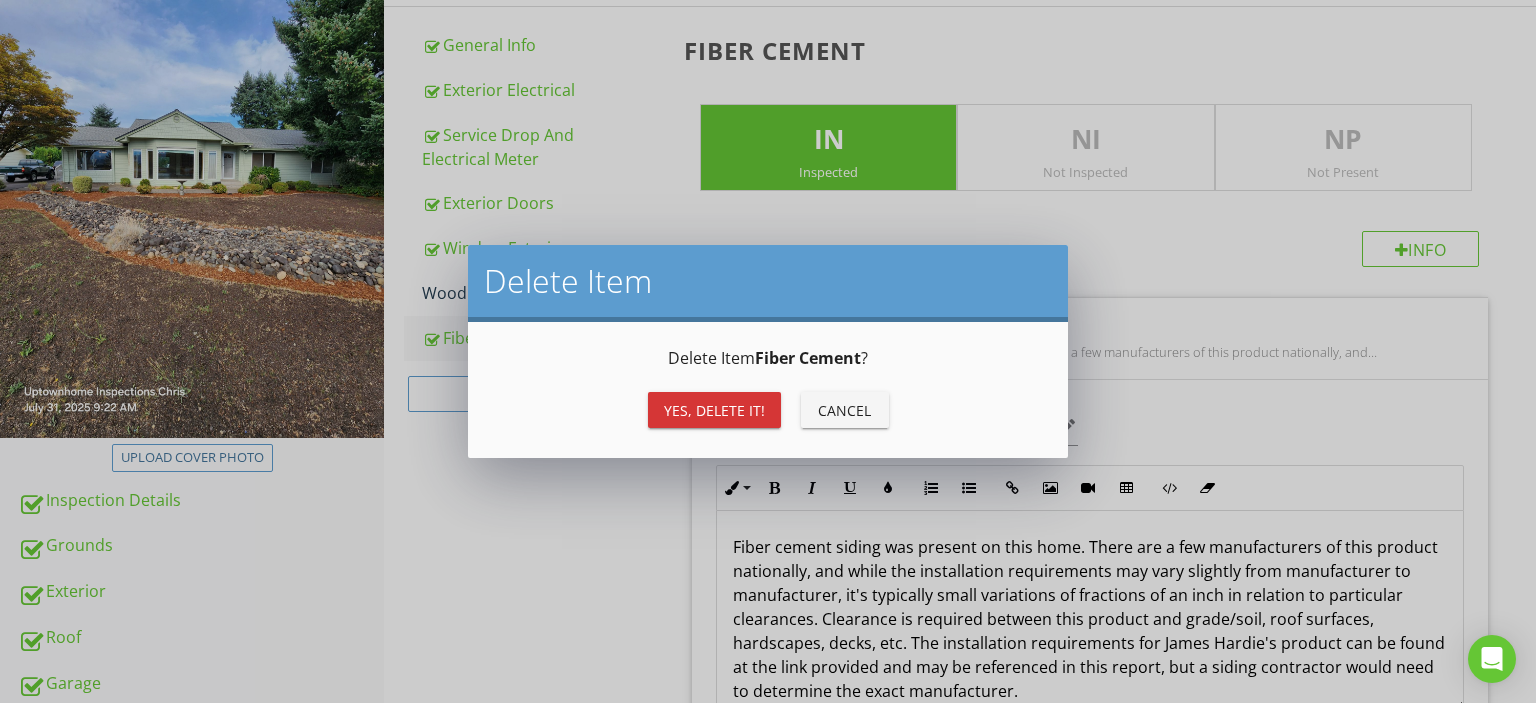 click on "Yes, Delete it!" at bounding box center (714, 410) 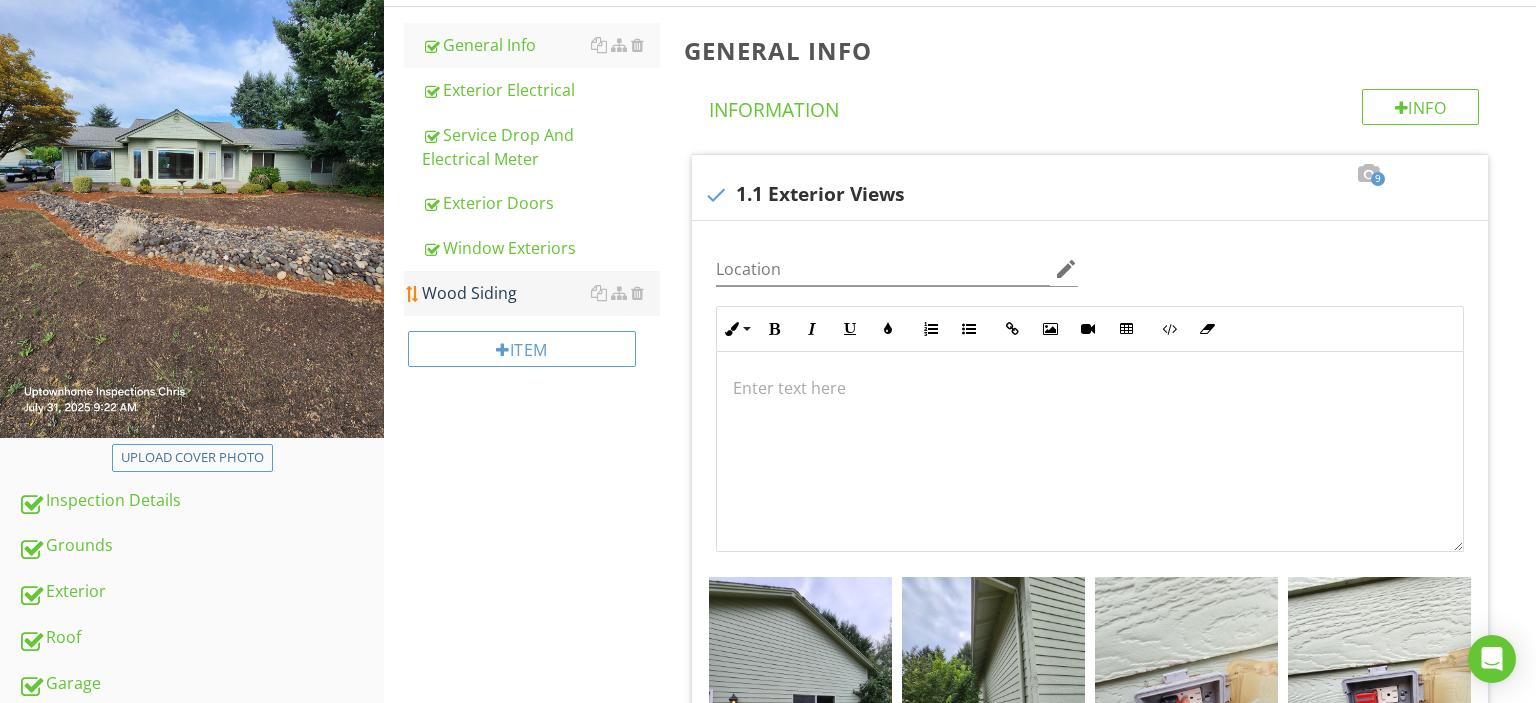 click on "Wood Siding" at bounding box center (541, 293) 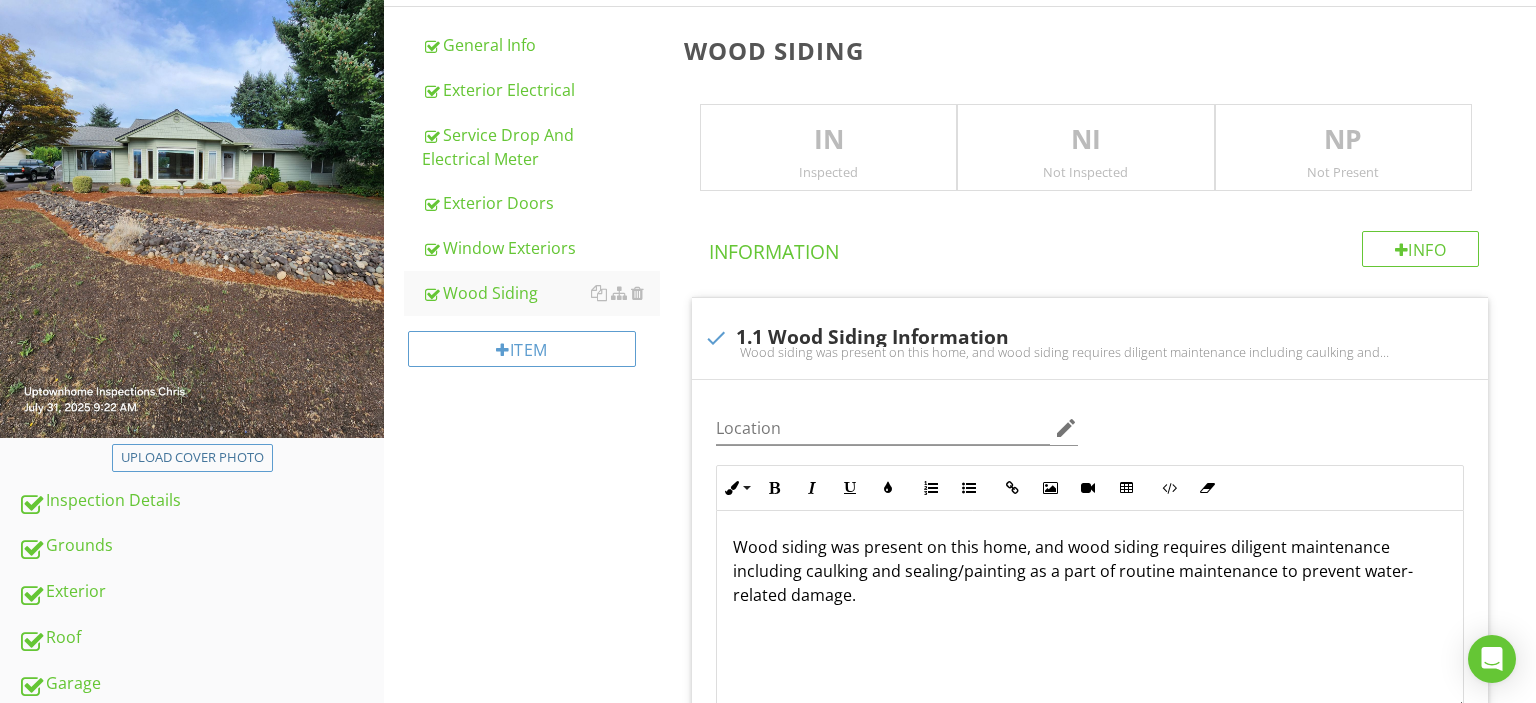 click on "IN" at bounding box center (828, 140) 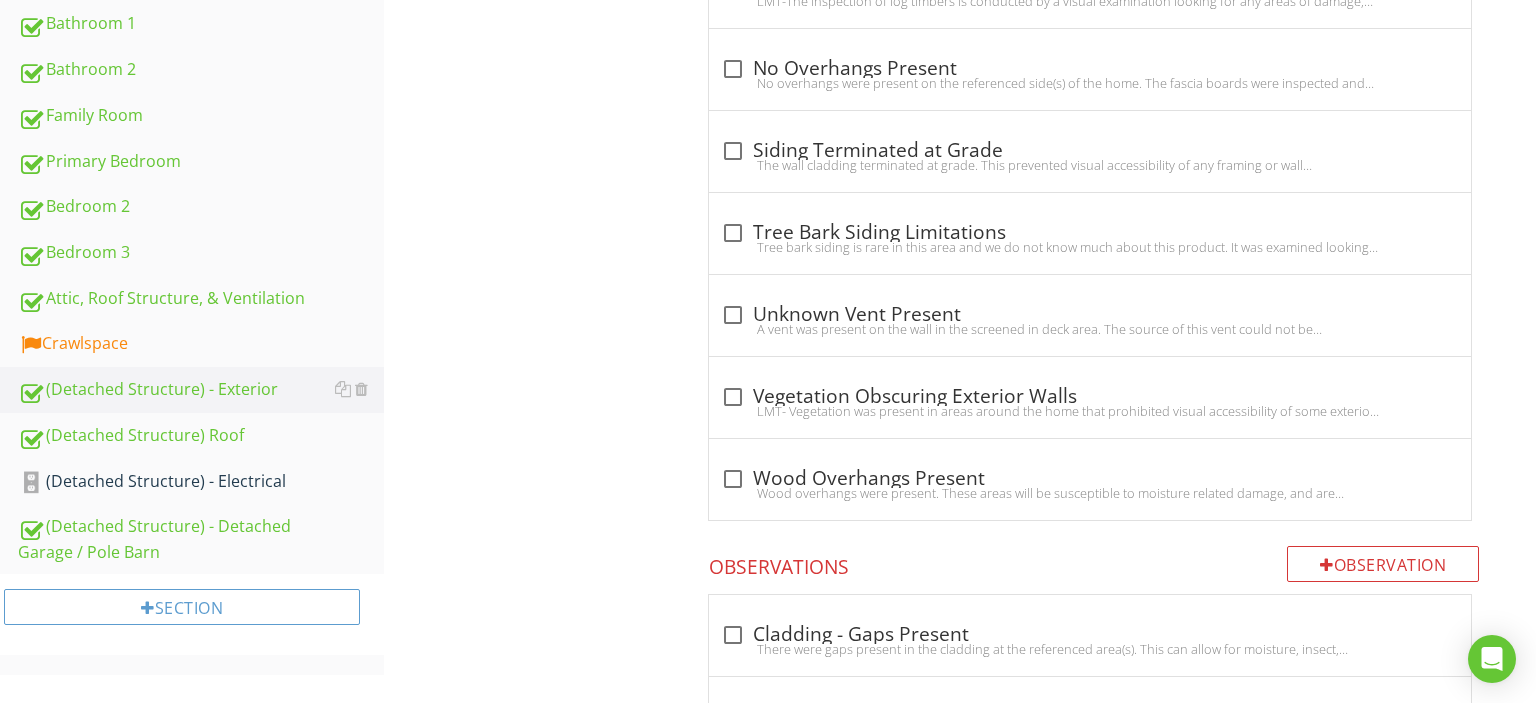 scroll, scrollTop: 1664, scrollLeft: 0, axis: vertical 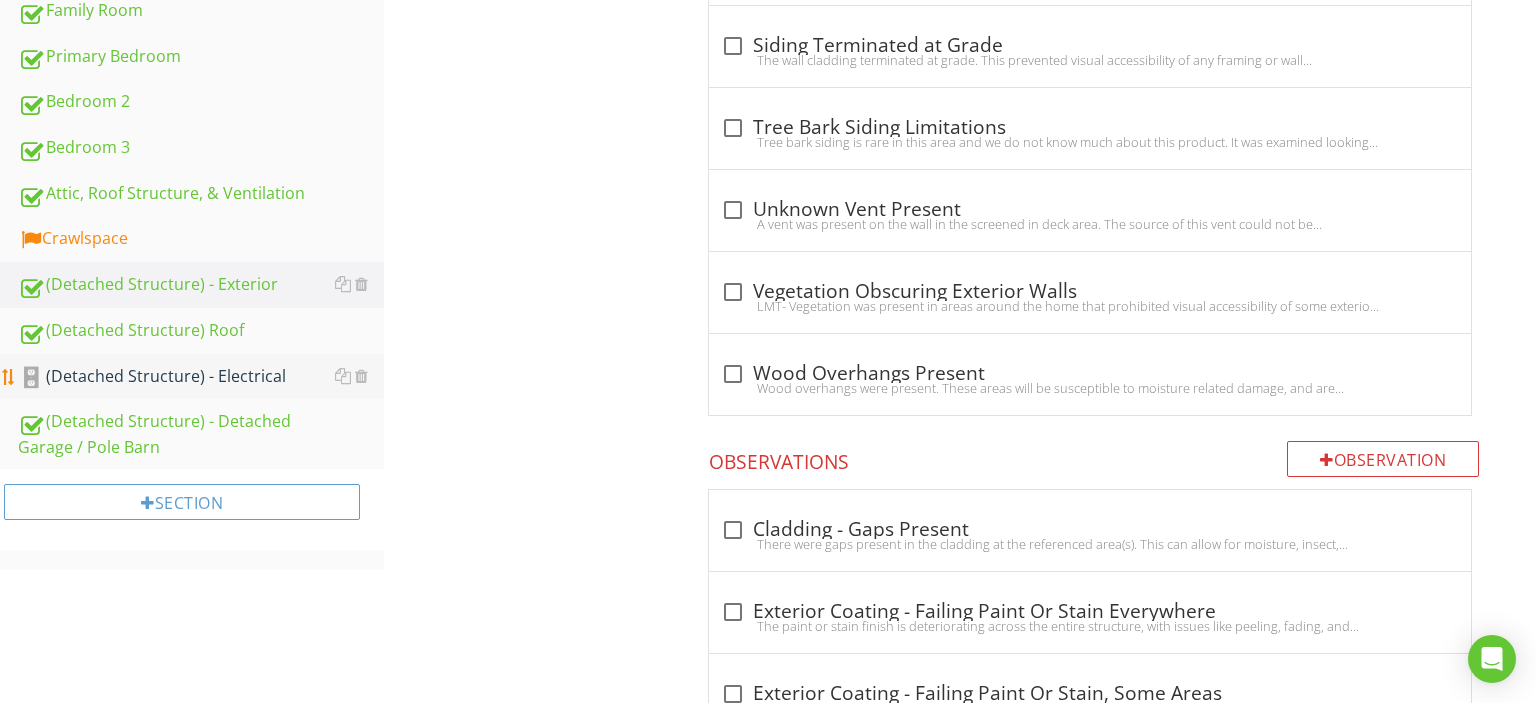click on "(Detached Structure) - Electrical" at bounding box center [201, 377] 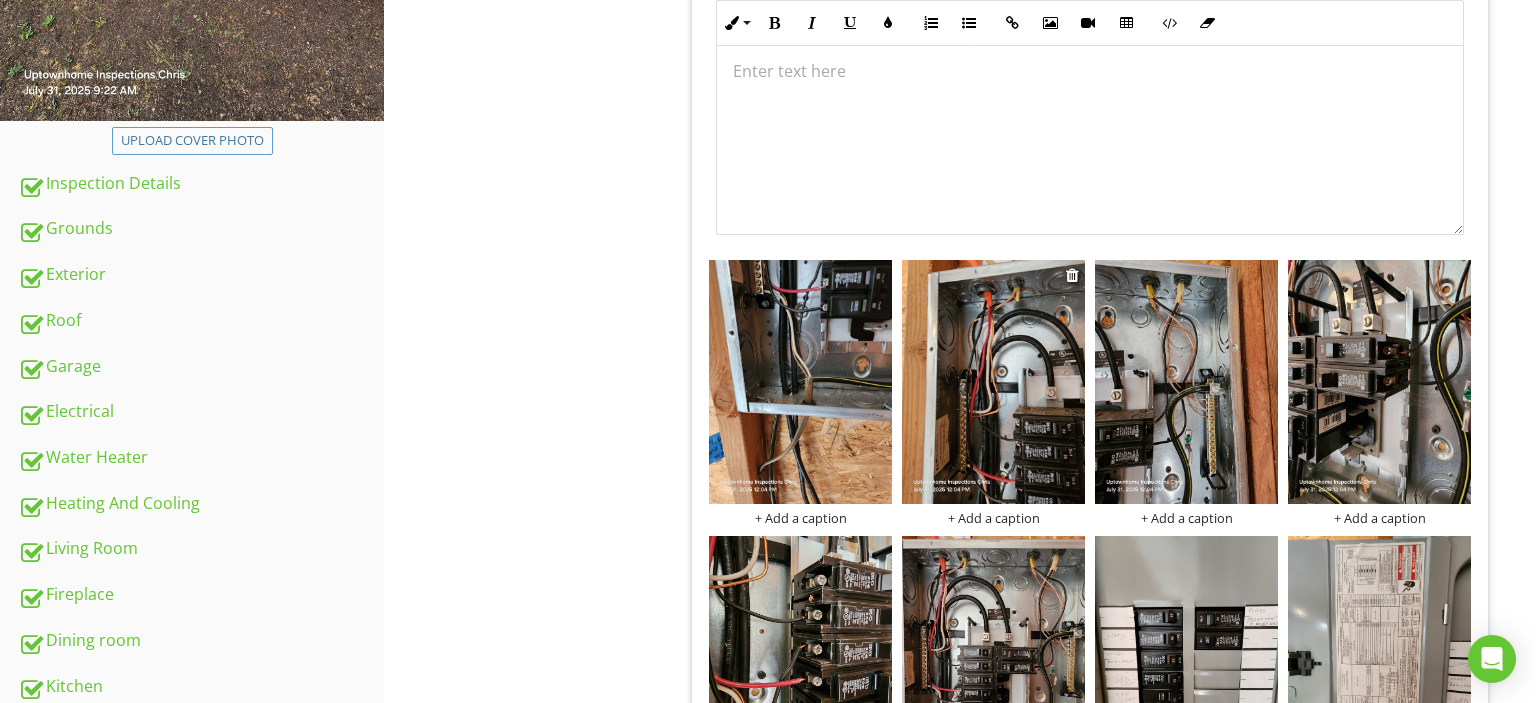 scroll, scrollTop: 820, scrollLeft: 0, axis: vertical 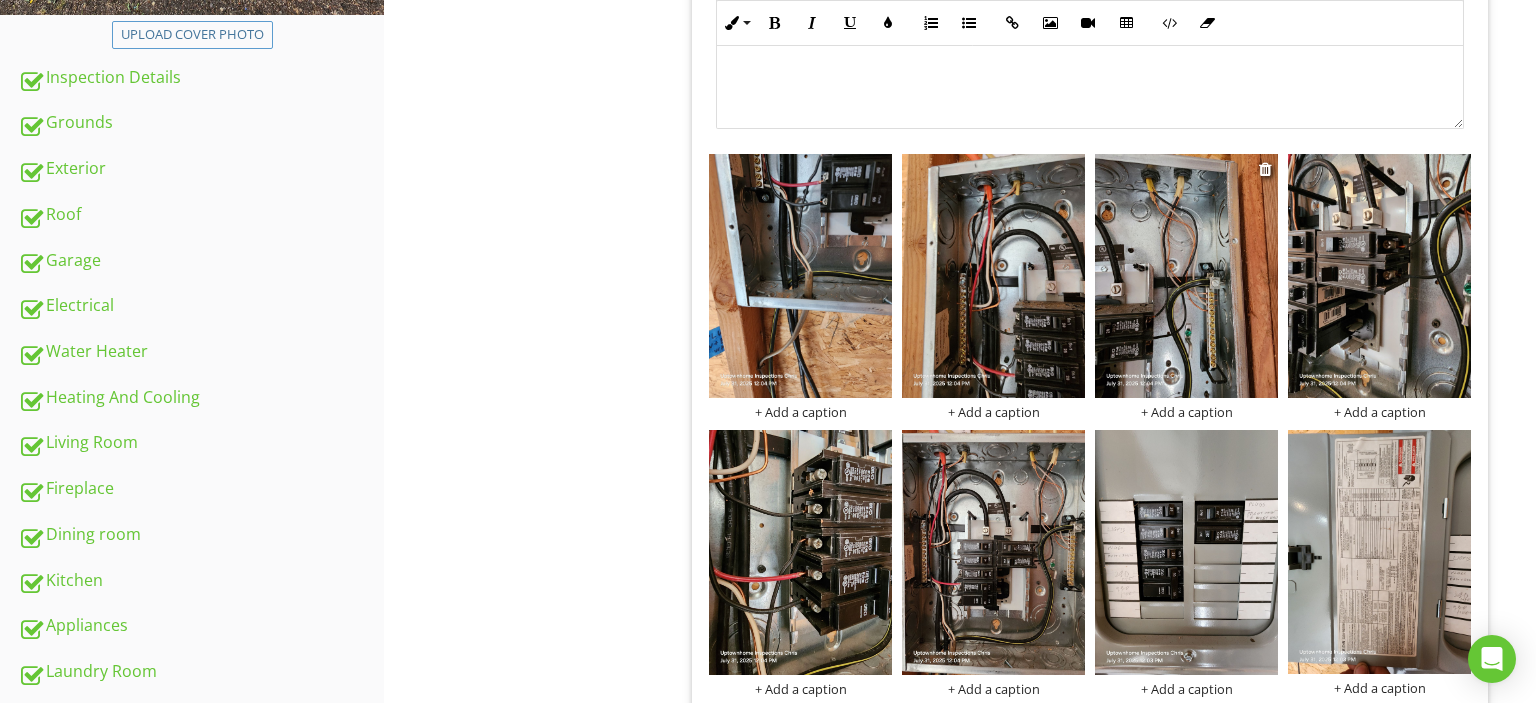 click at bounding box center (1186, 276) 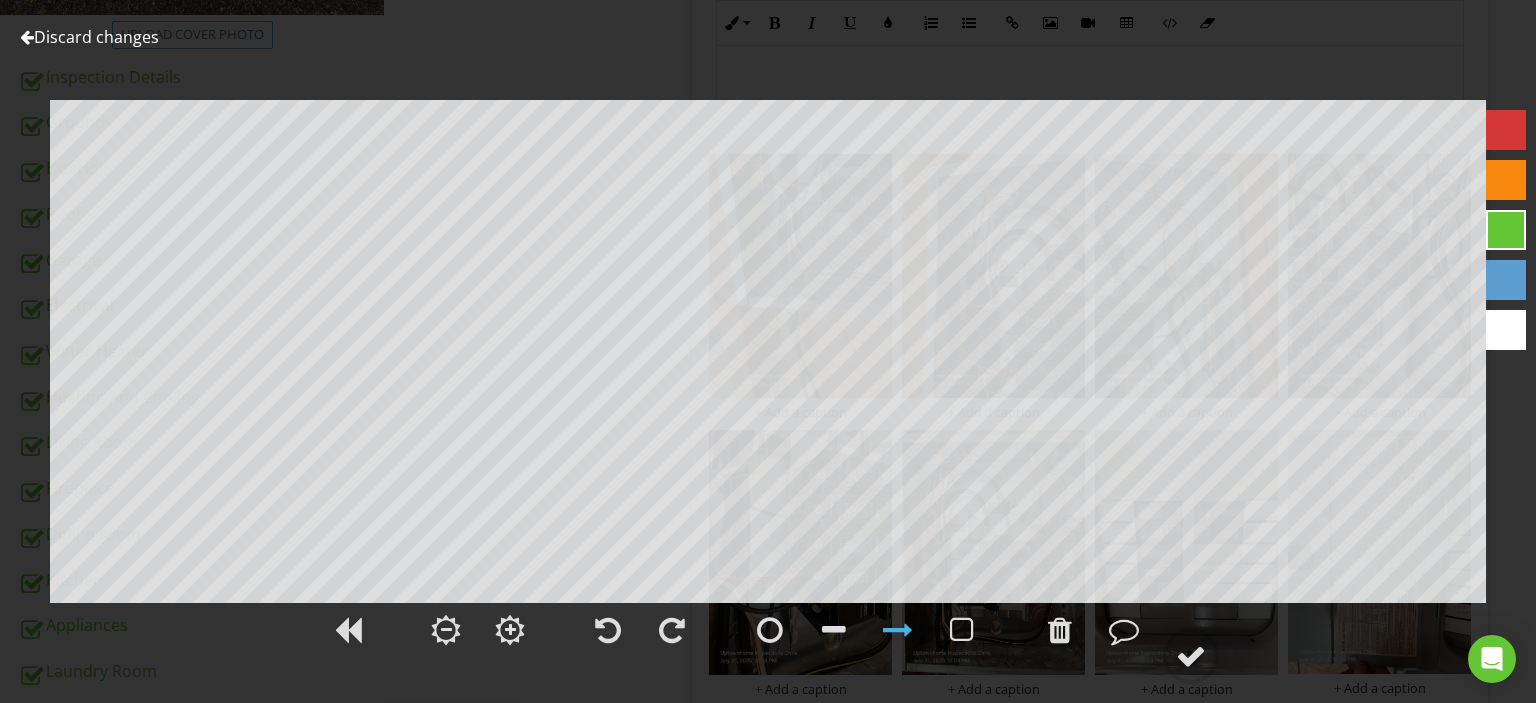 click on "Discard changes" at bounding box center [89, 37] 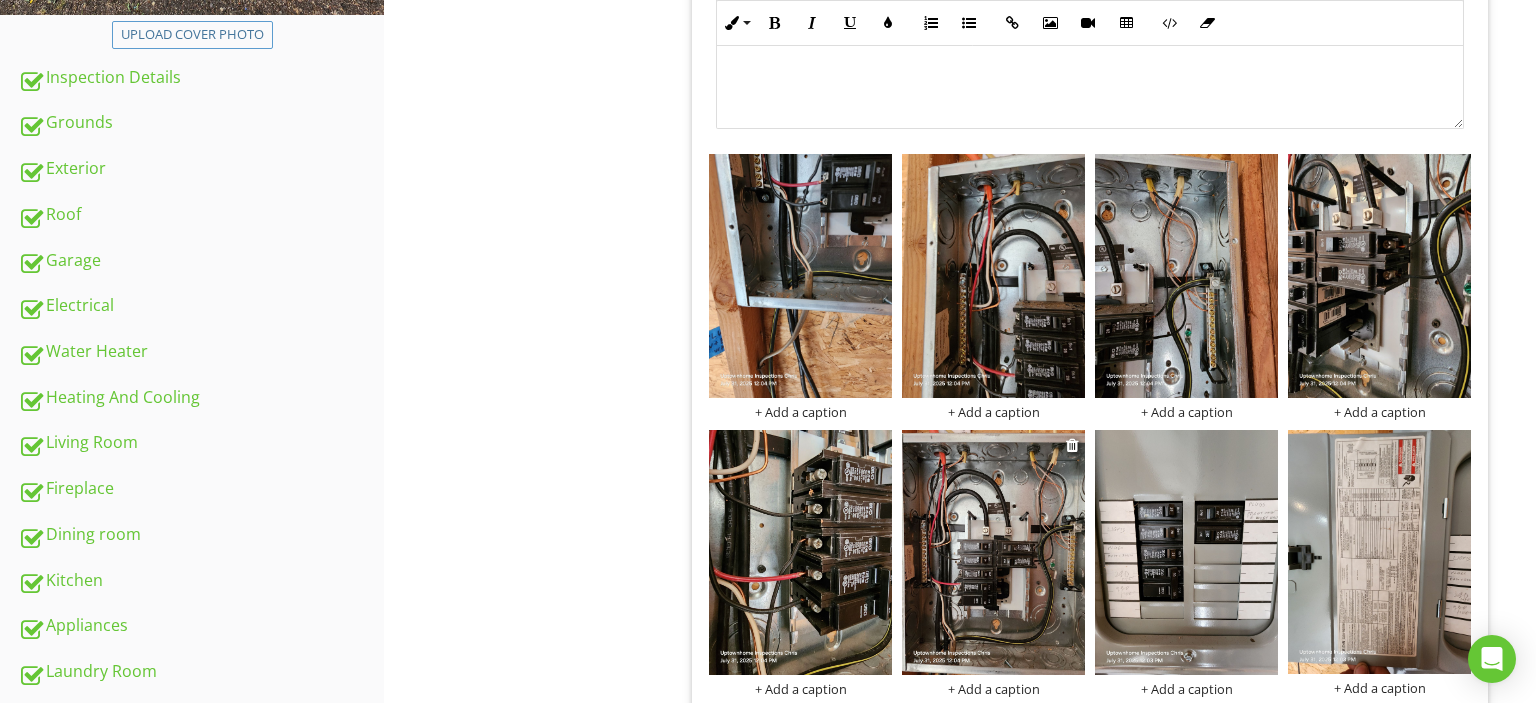 click at bounding box center (993, 552) 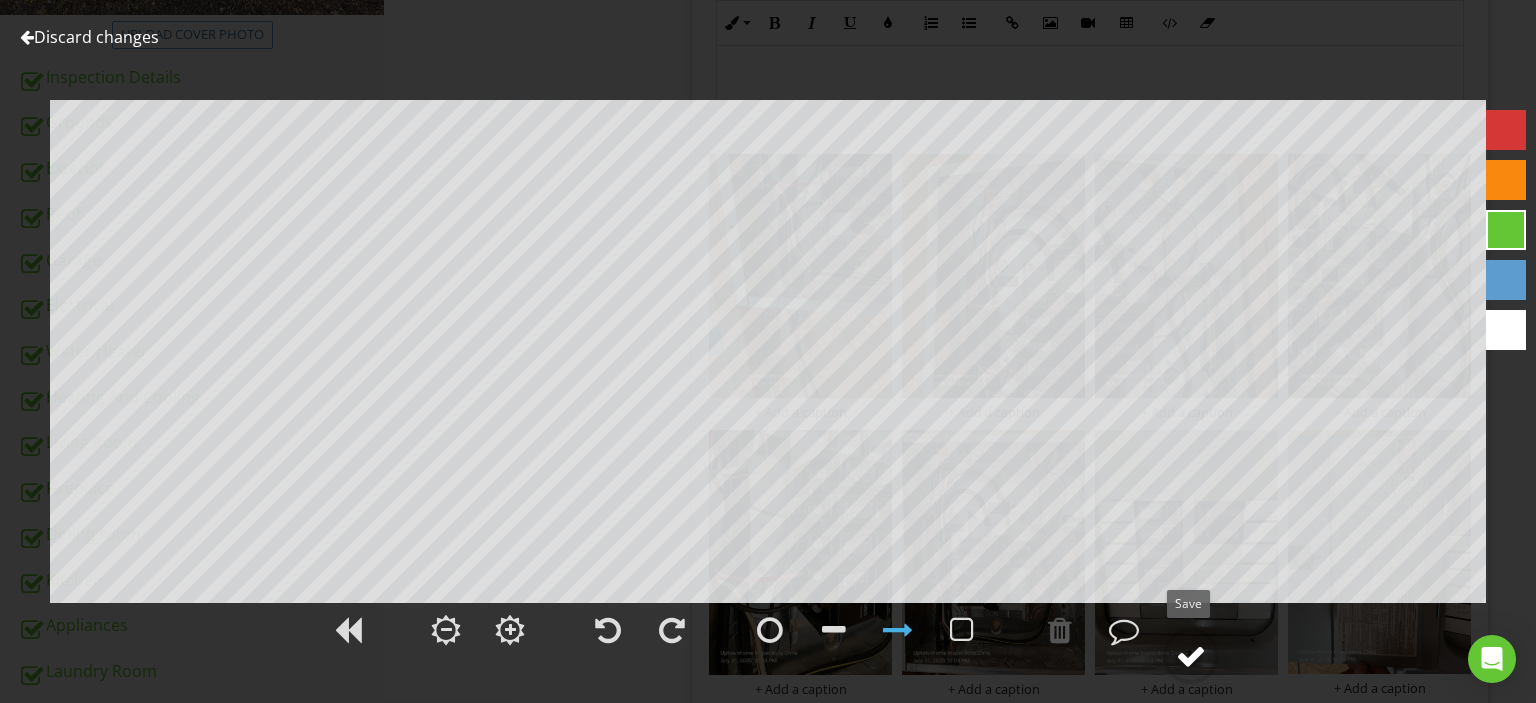 click at bounding box center [1191, 656] 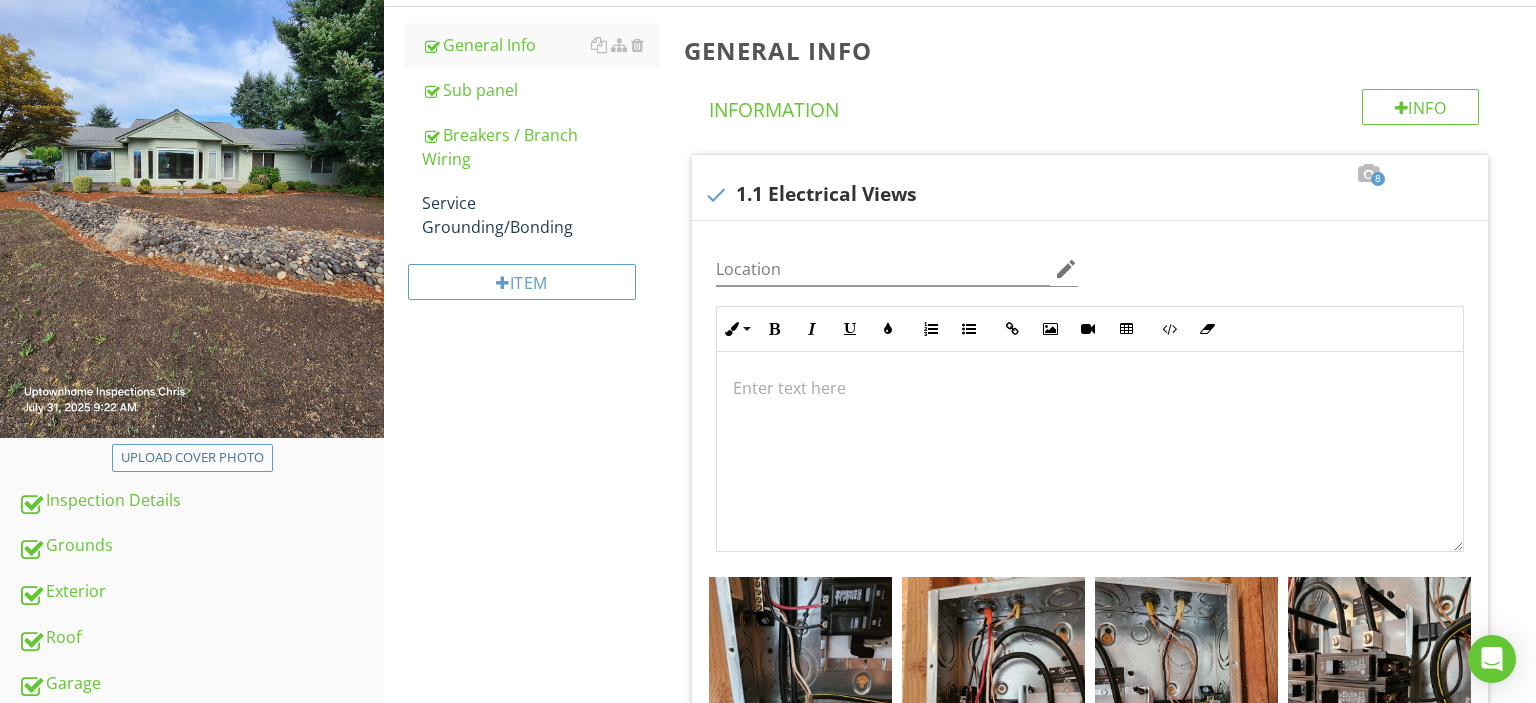 scroll, scrollTop: 80, scrollLeft: 0, axis: vertical 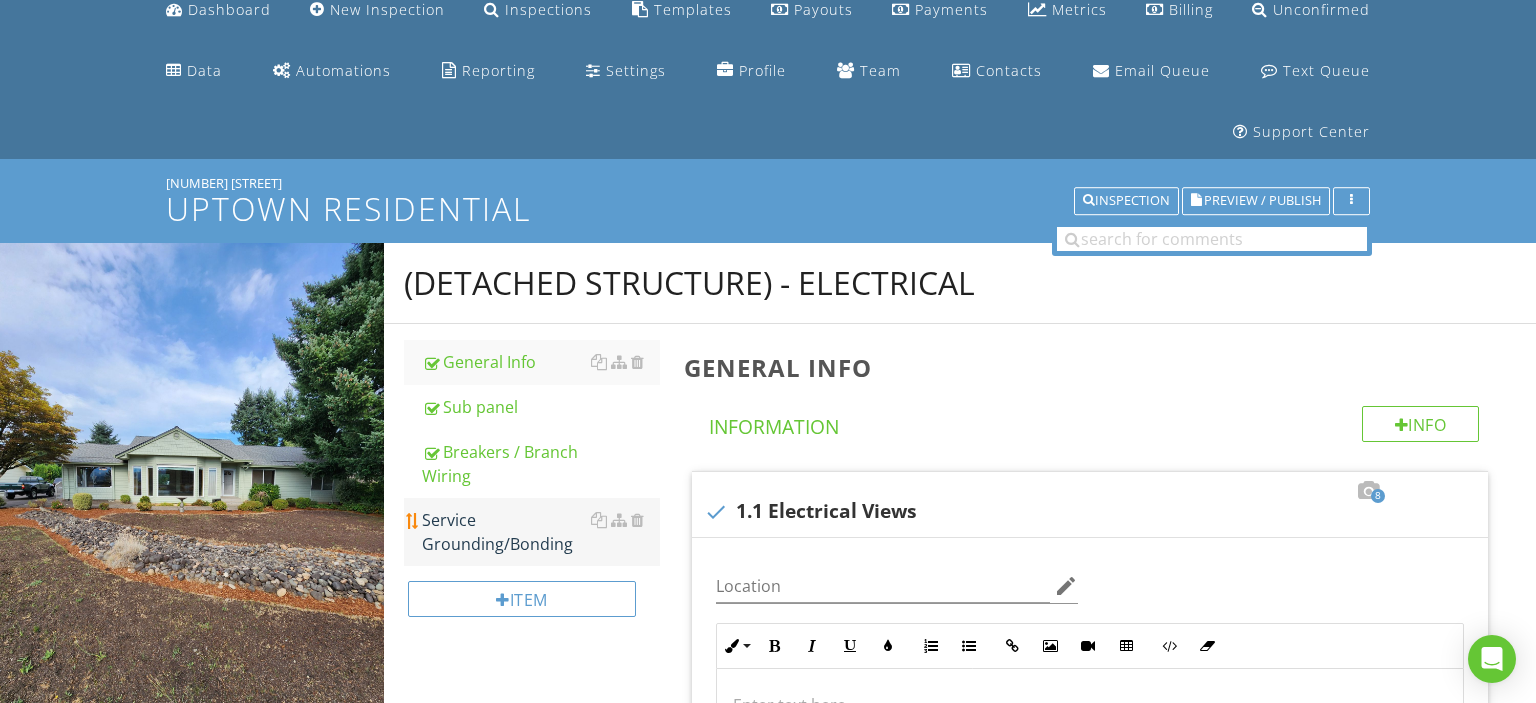 click on "Service Grounding/Bonding" at bounding box center [541, 532] 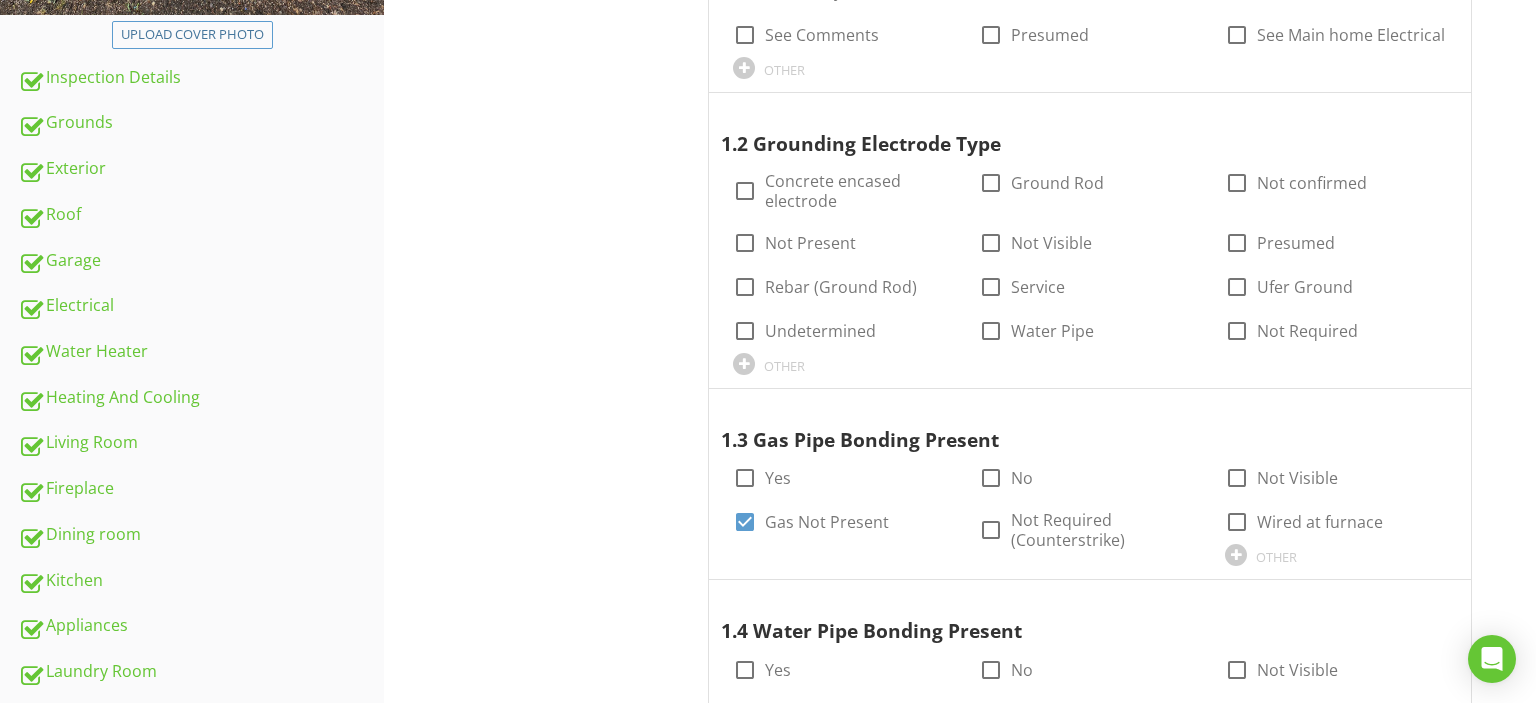 scroll, scrollTop: 397, scrollLeft: 0, axis: vertical 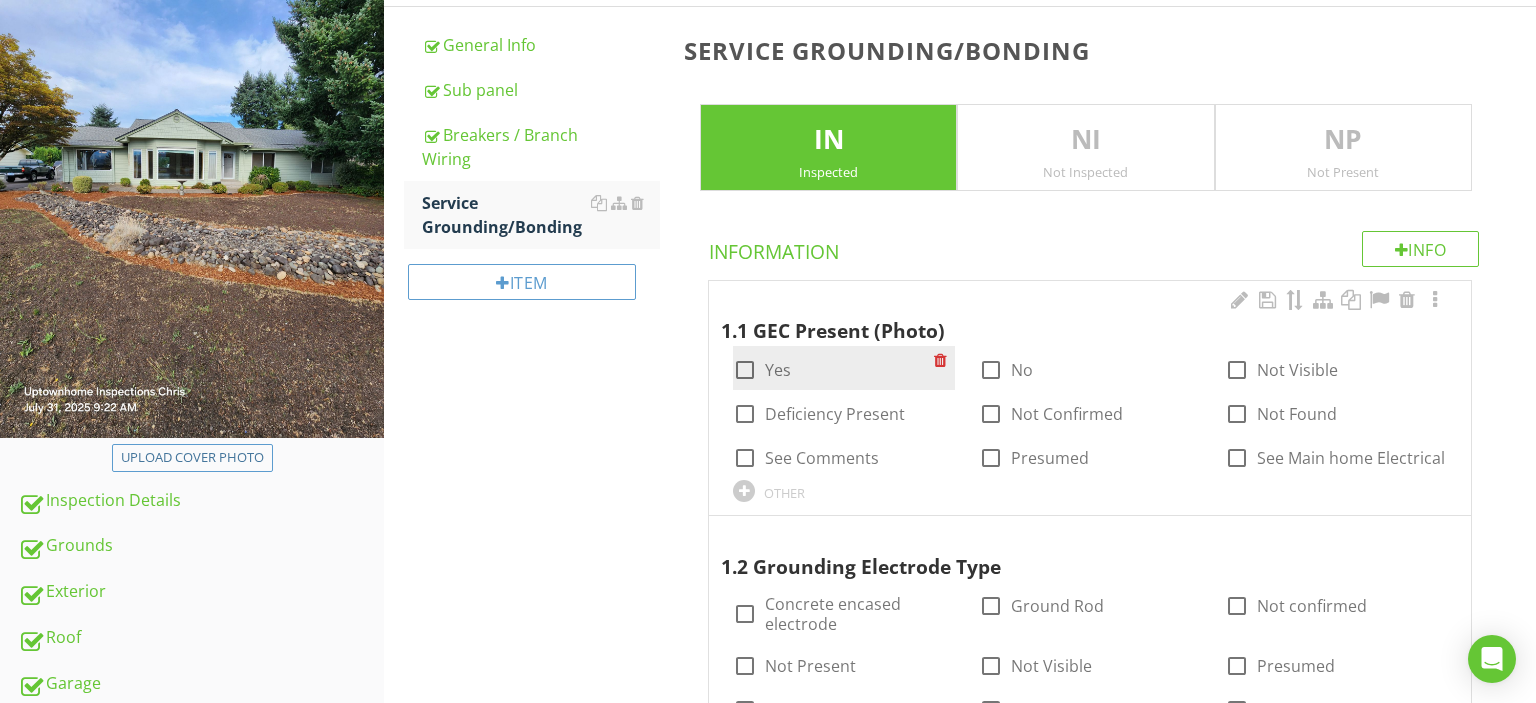 click at bounding box center (745, 370) 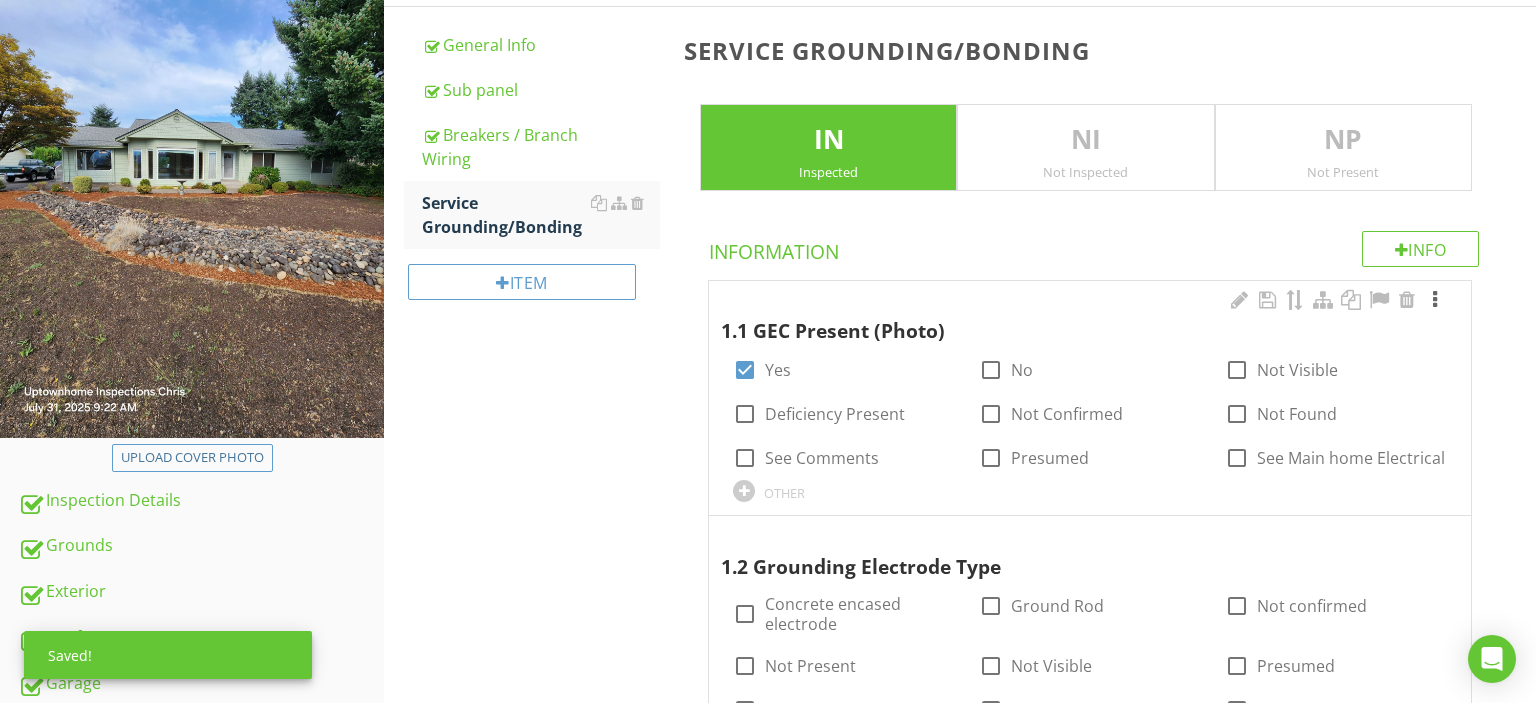 click at bounding box center (1435, 300) 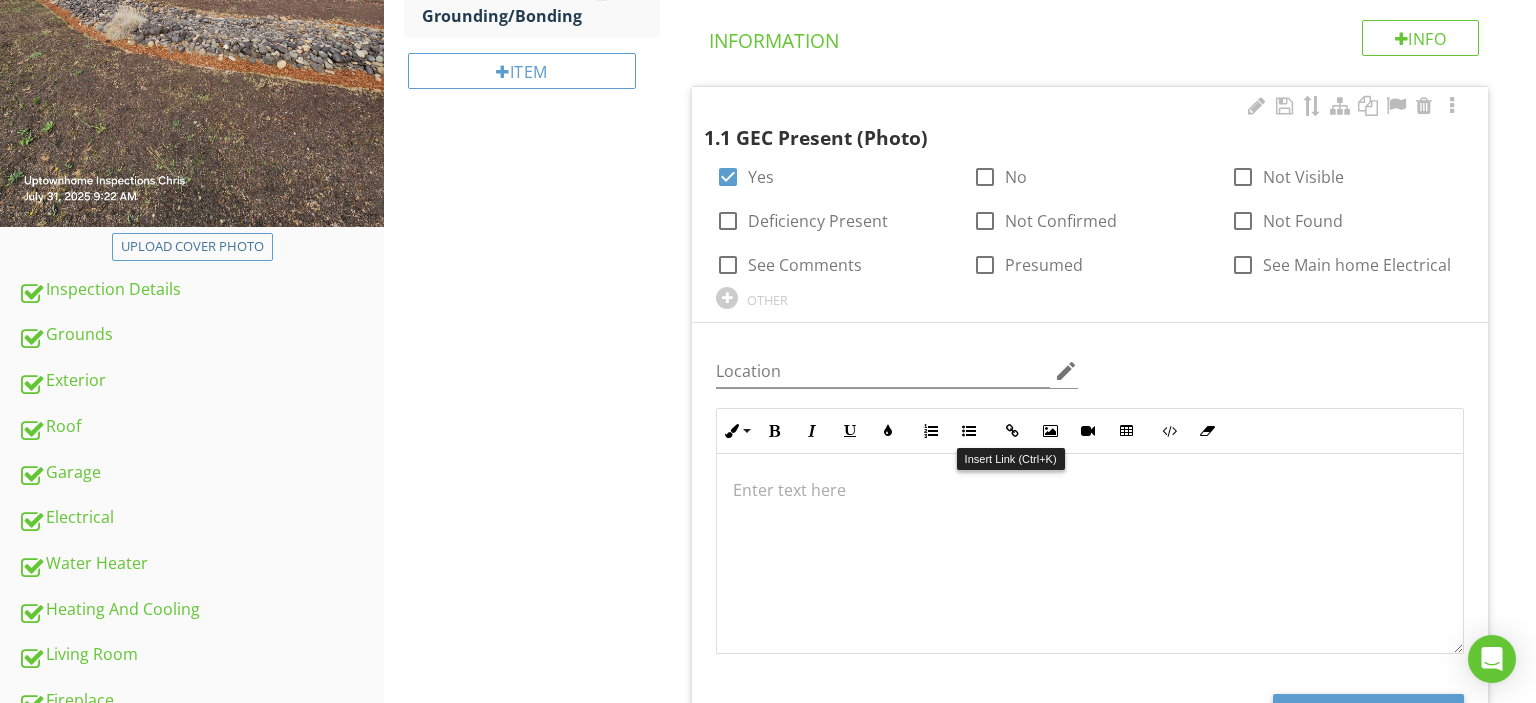 scroll, scrollTop: 820, scrollLeft: 0, axis: vertical 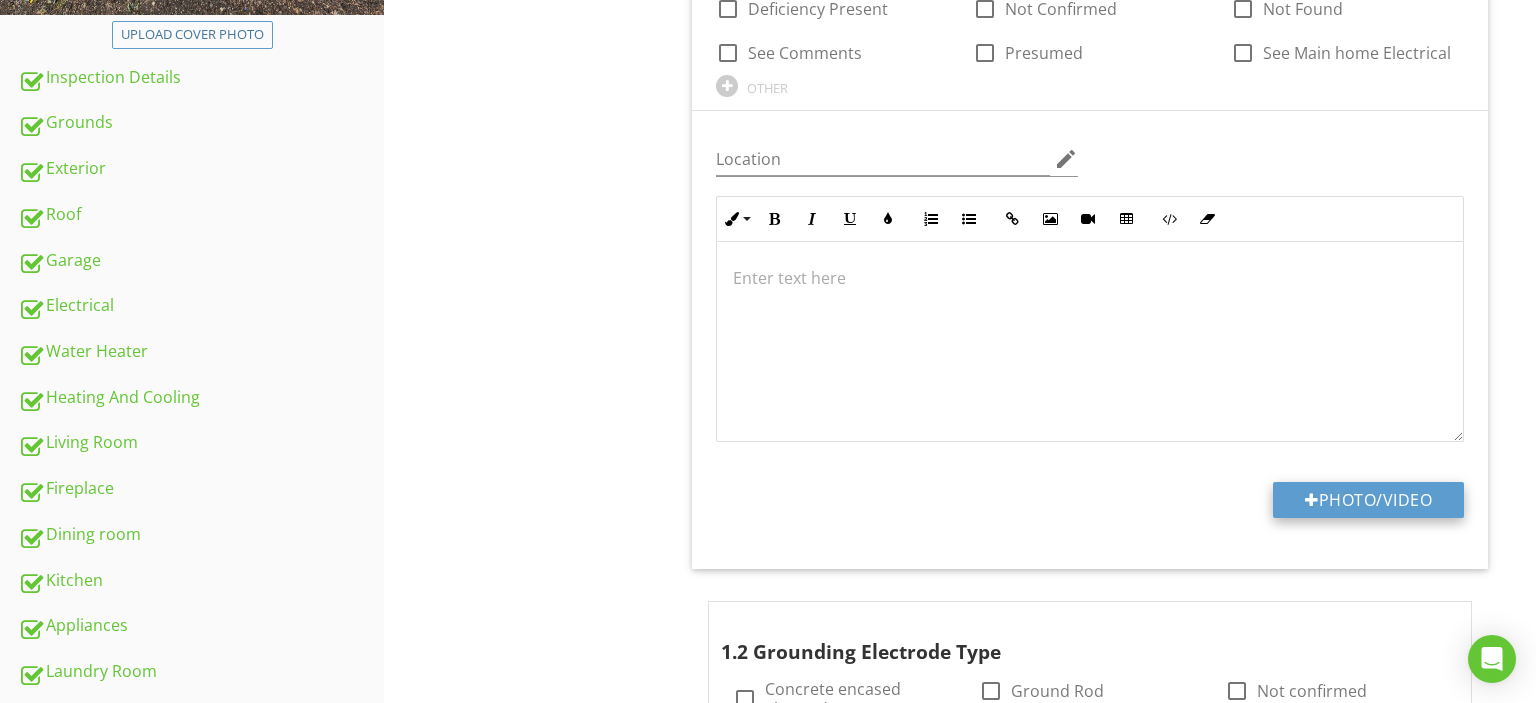 click on "Photo/Video" at bounding box center (1368, 500) 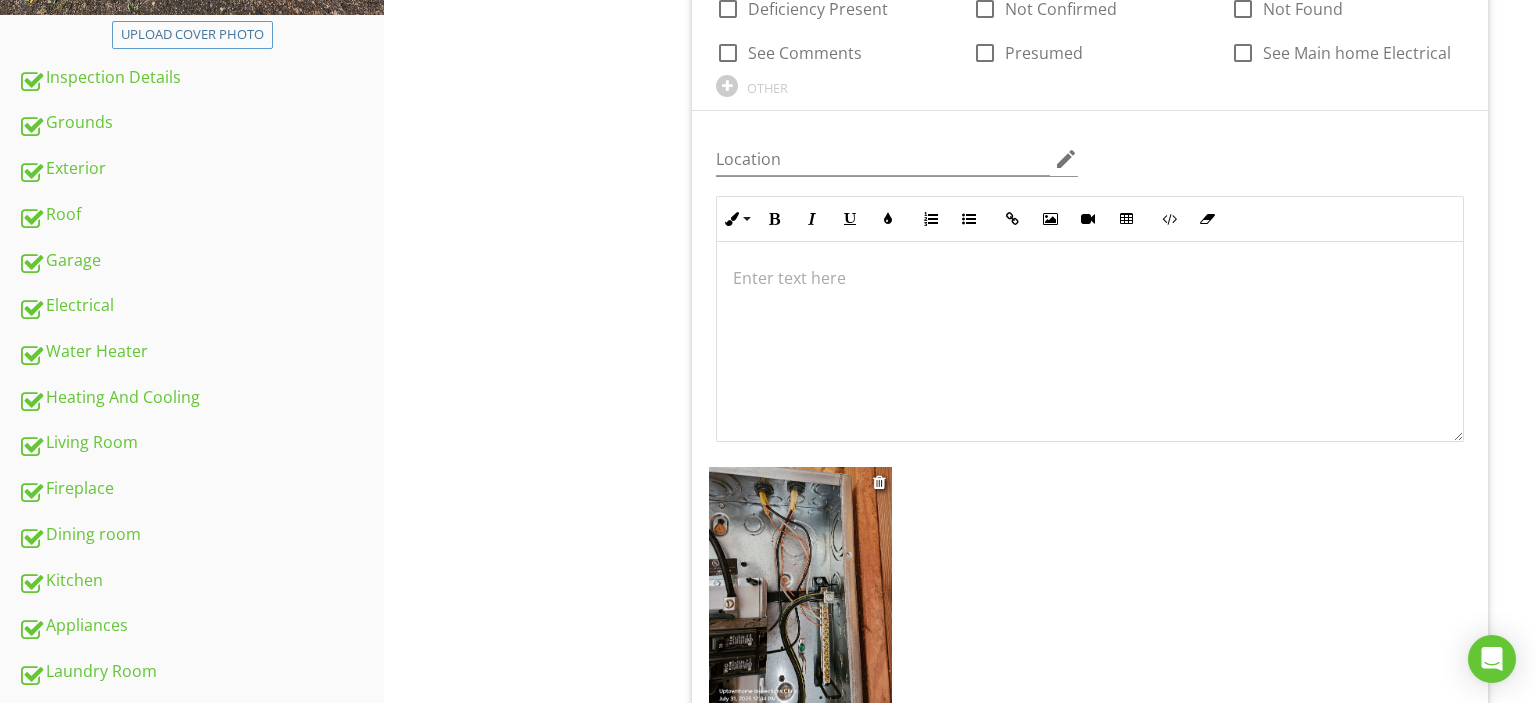 click at bounding box center (800, 590) 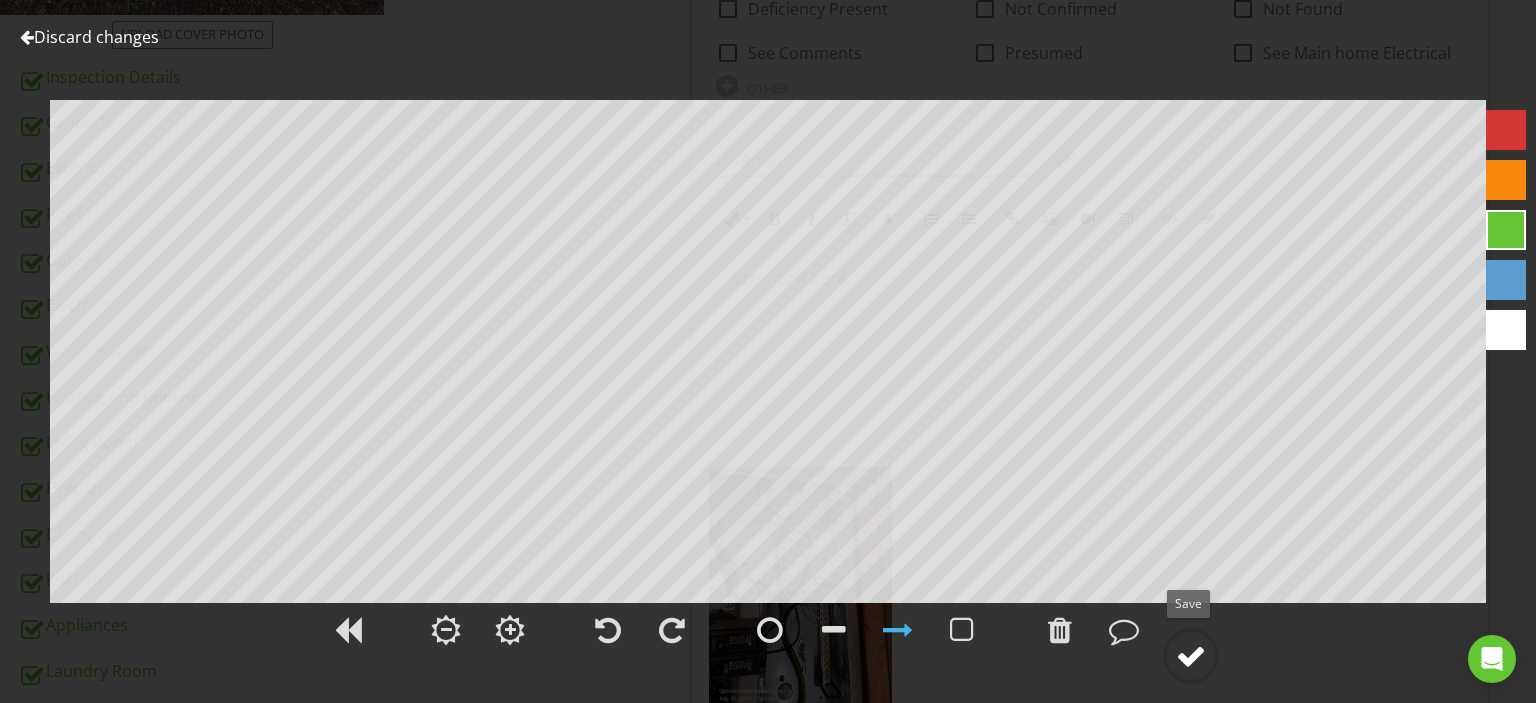 click 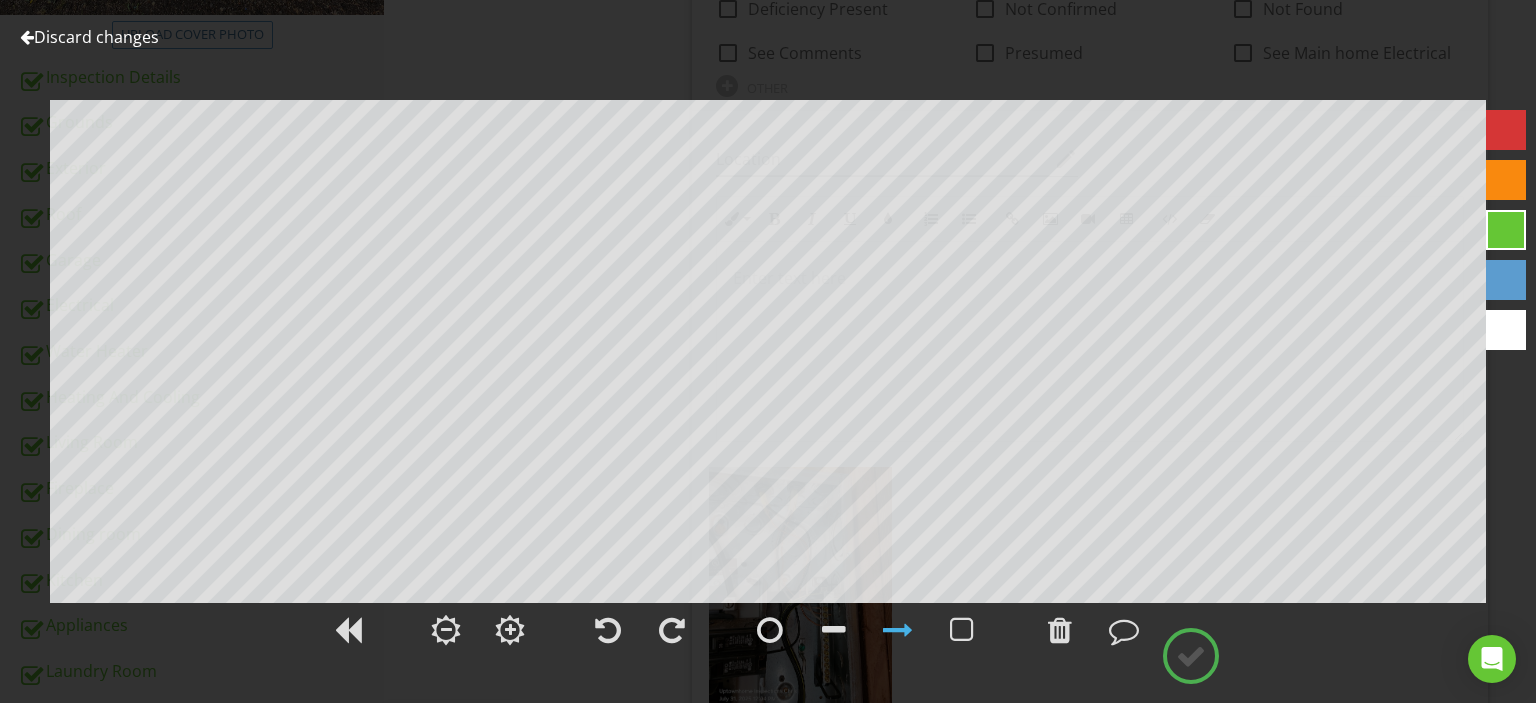type on "Detached Garage" 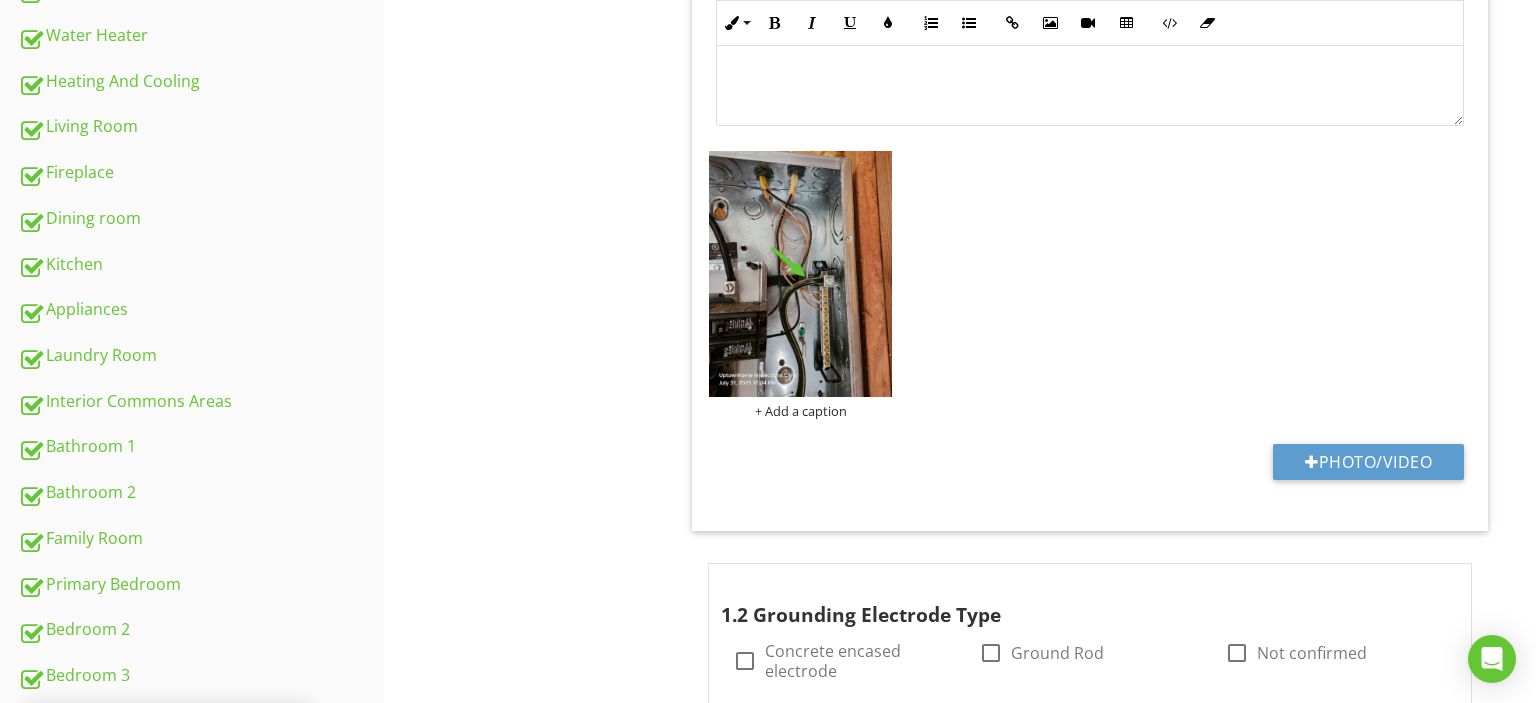 scroll, scrollTop: 1453, scrollLeft: 0, axis: vertical 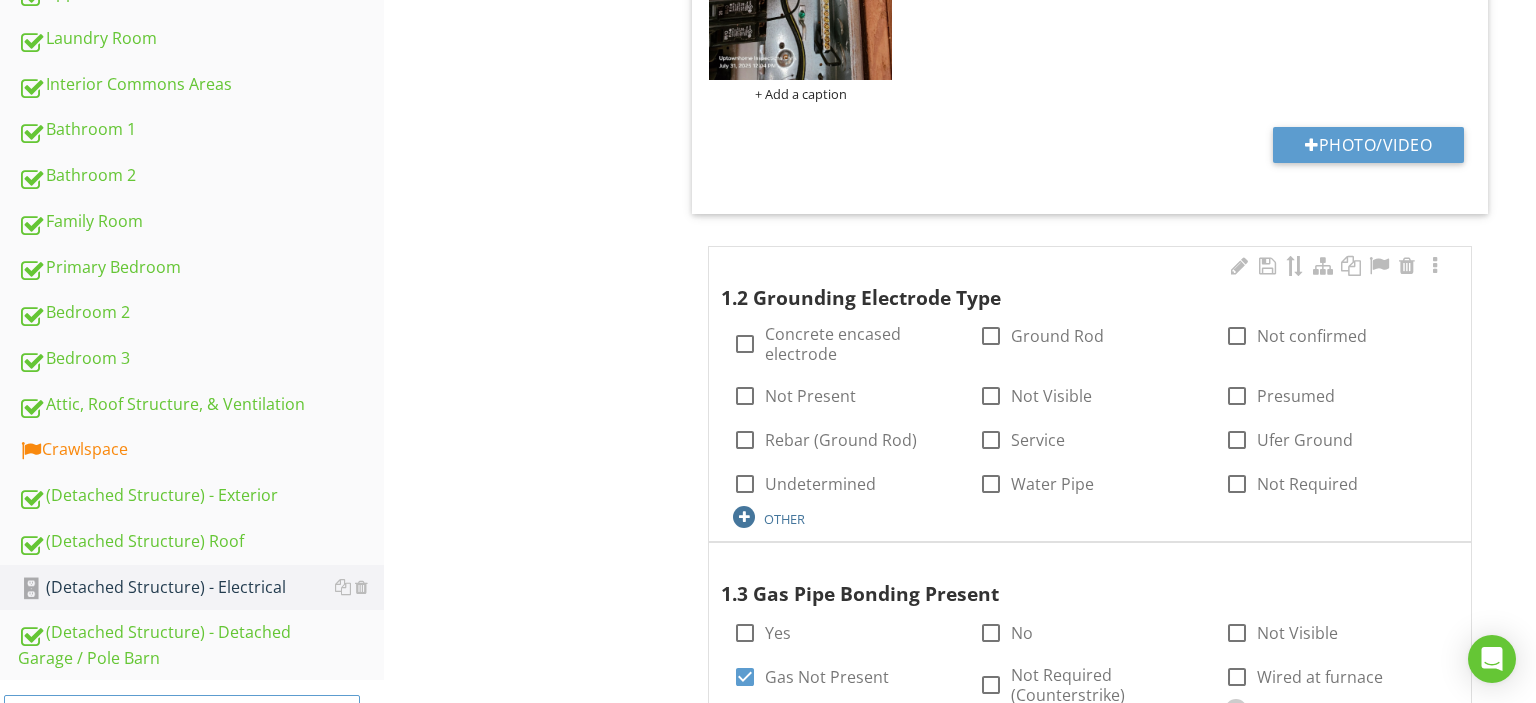 click on "OTHER" at bounding box center [784, 519] 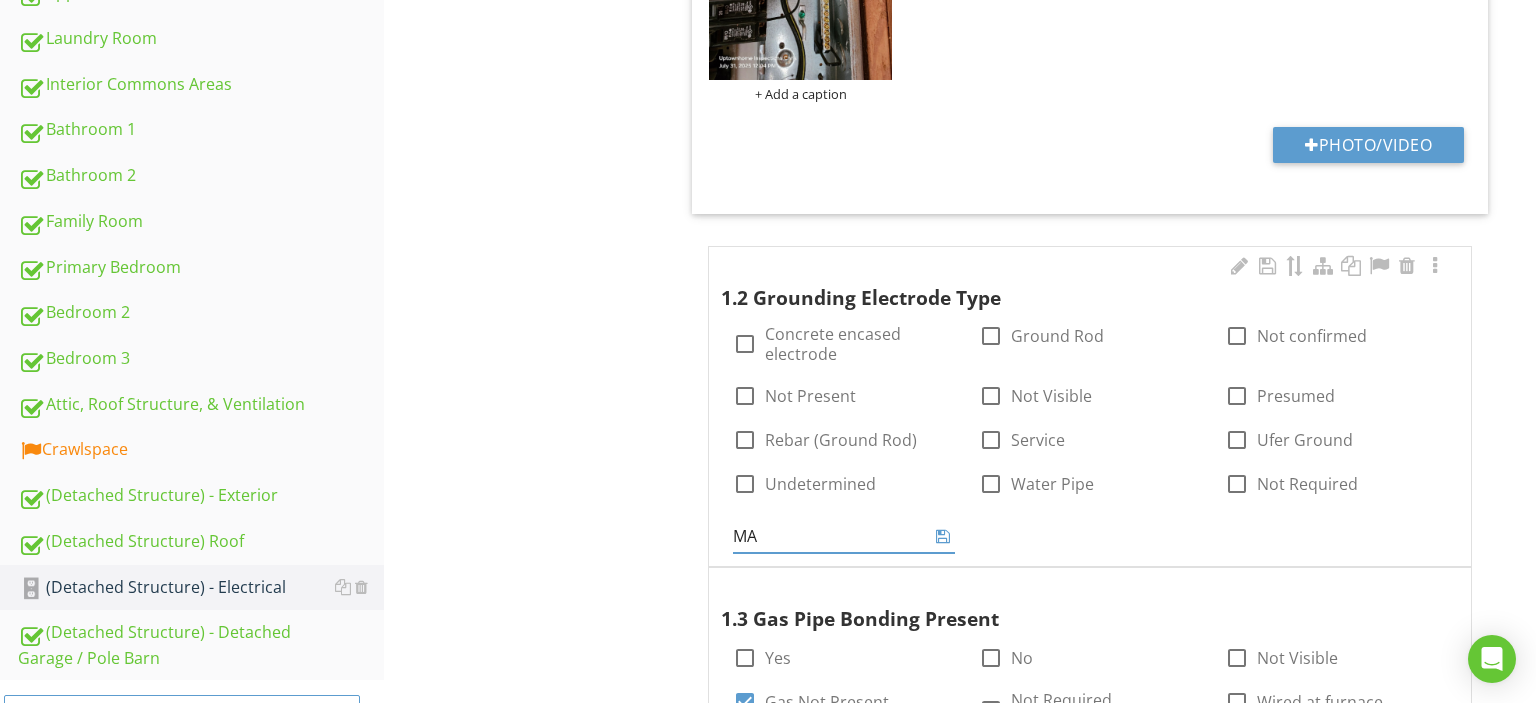 type on "M" 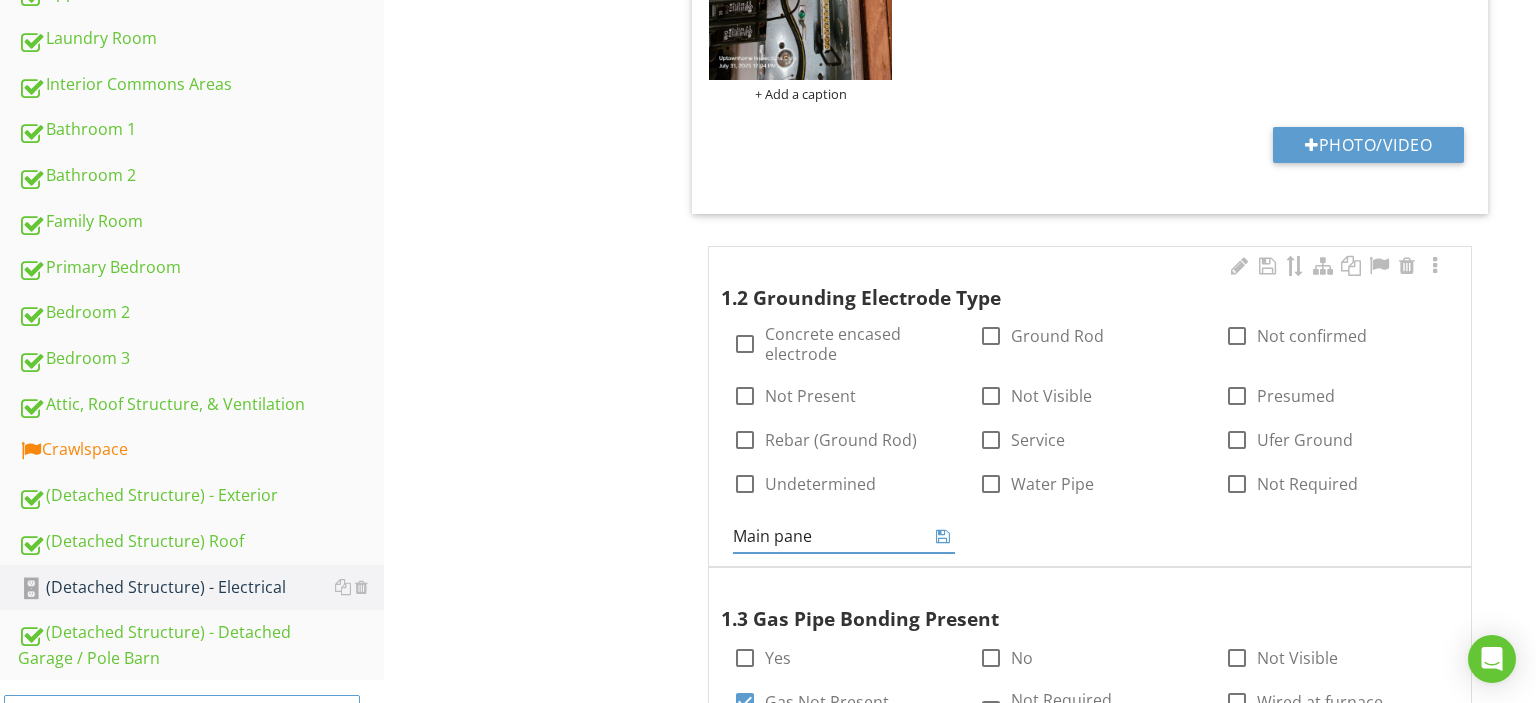 type on "Main panel" 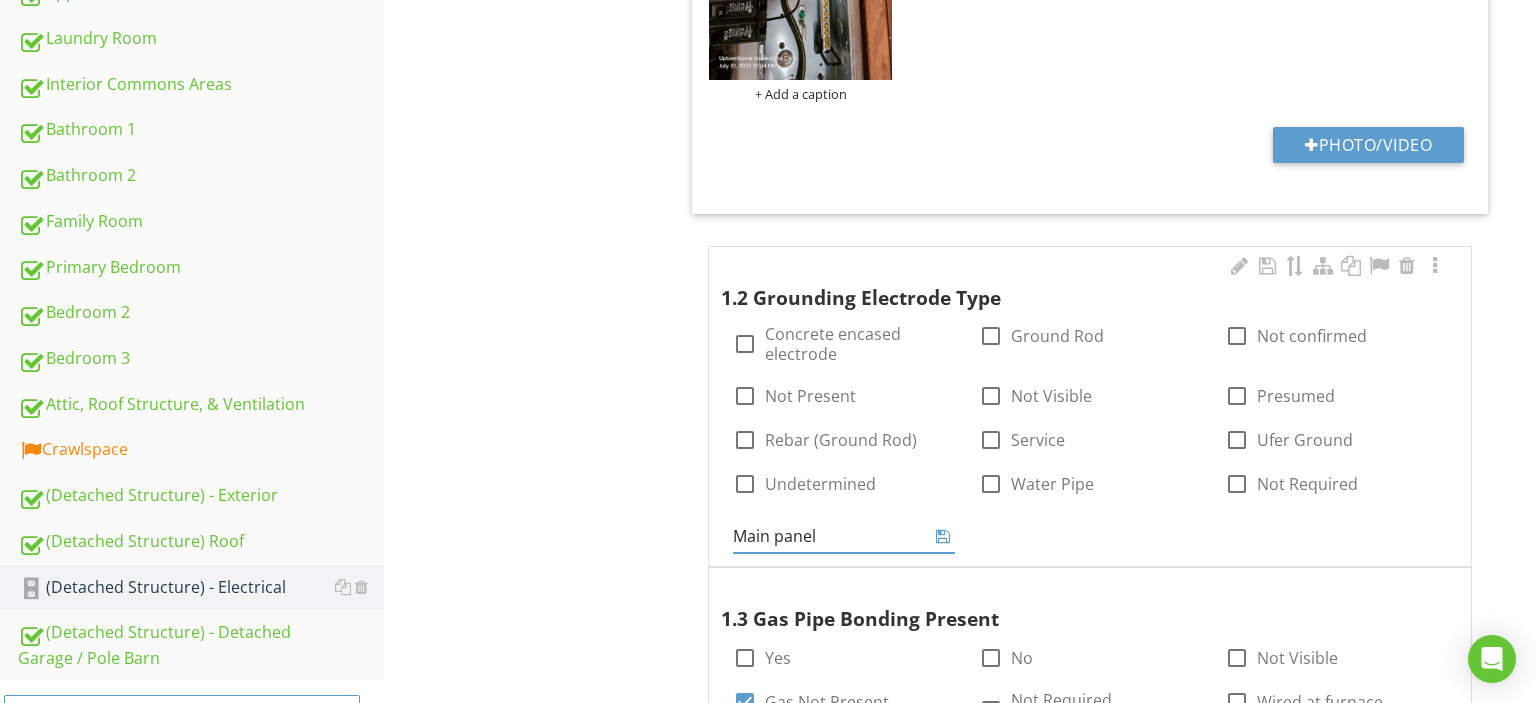 click on "Main panel" at bounding box center [844, 536] 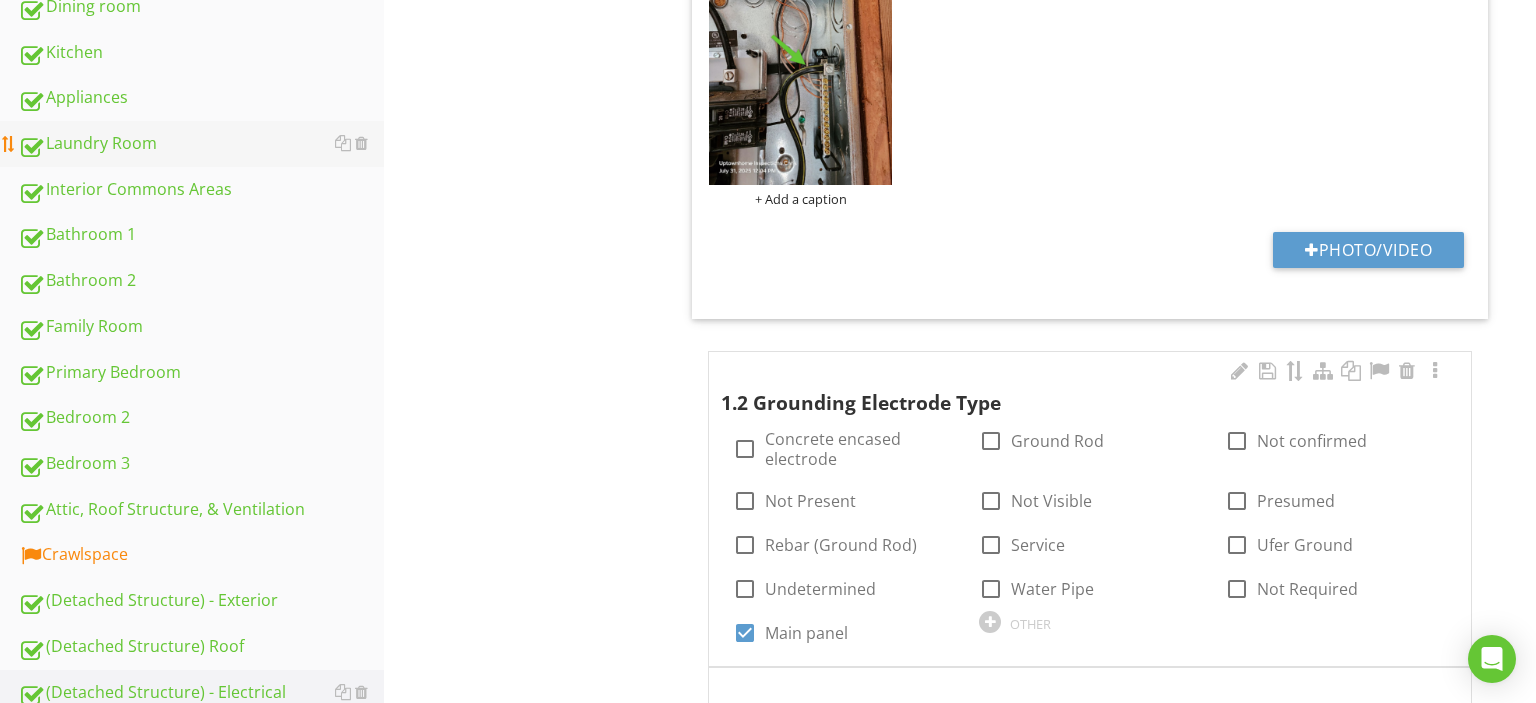 scroll, scrollTop: 1559, scrollLeft: 0, axis: vertical 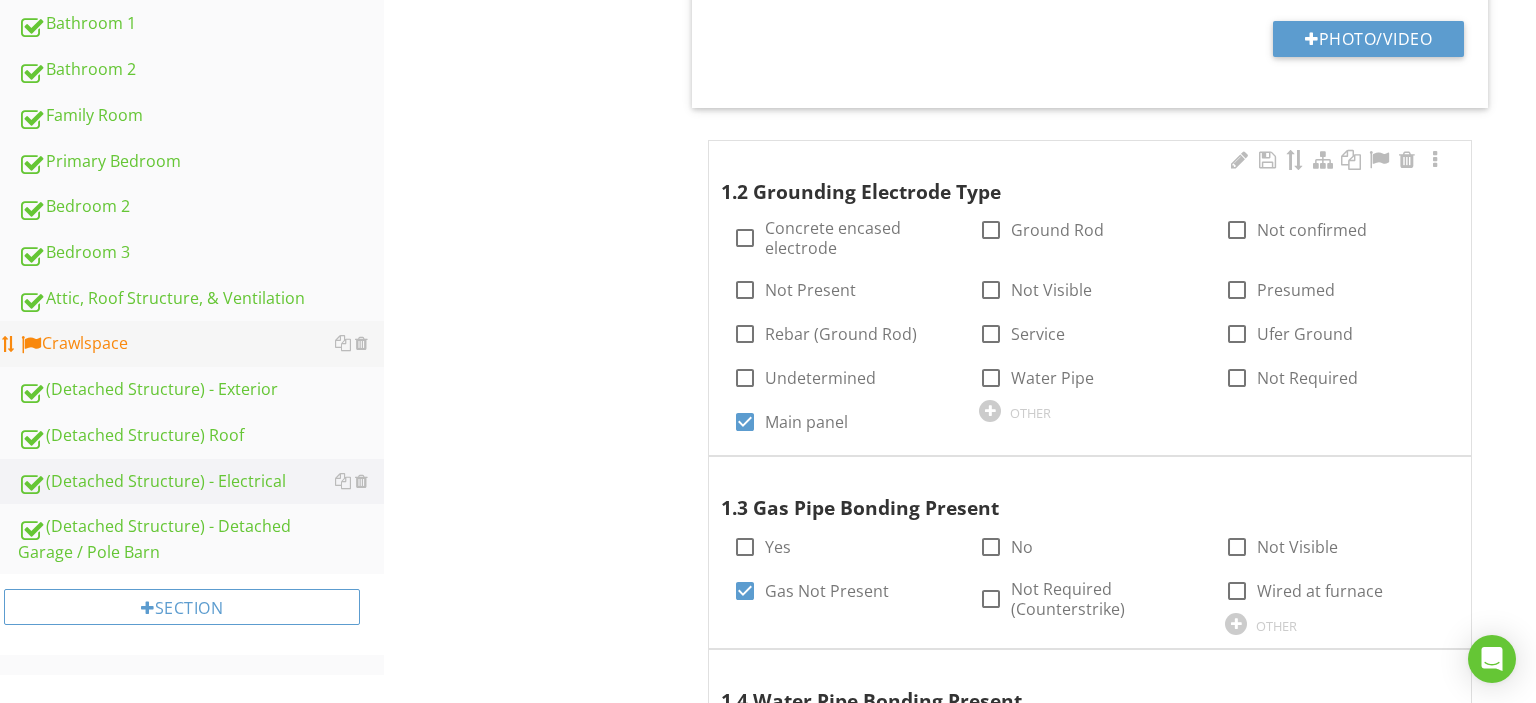 click on "Crawlspace" at bounding box center (201, 344) 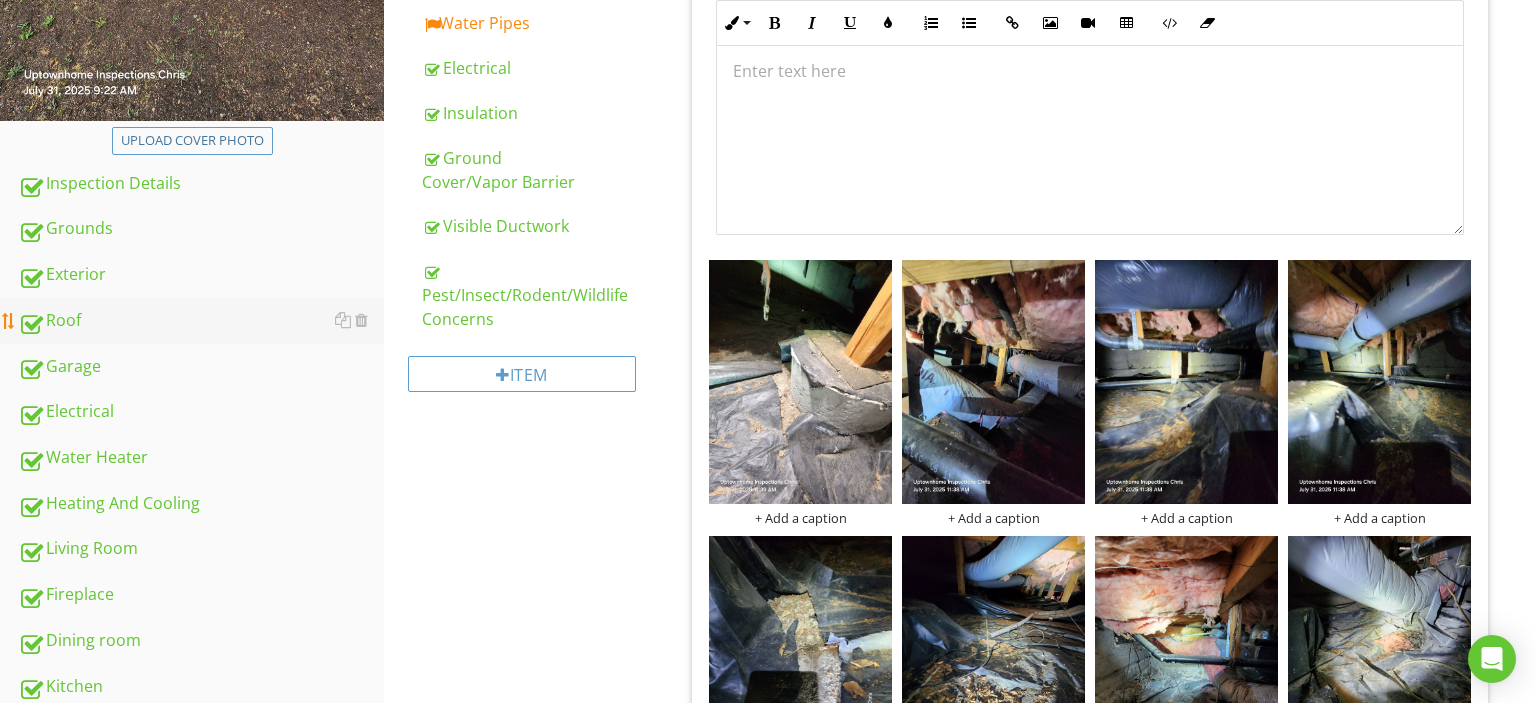 scroll, scrollTop: 397, scrollLeft: 0, axis: vertical 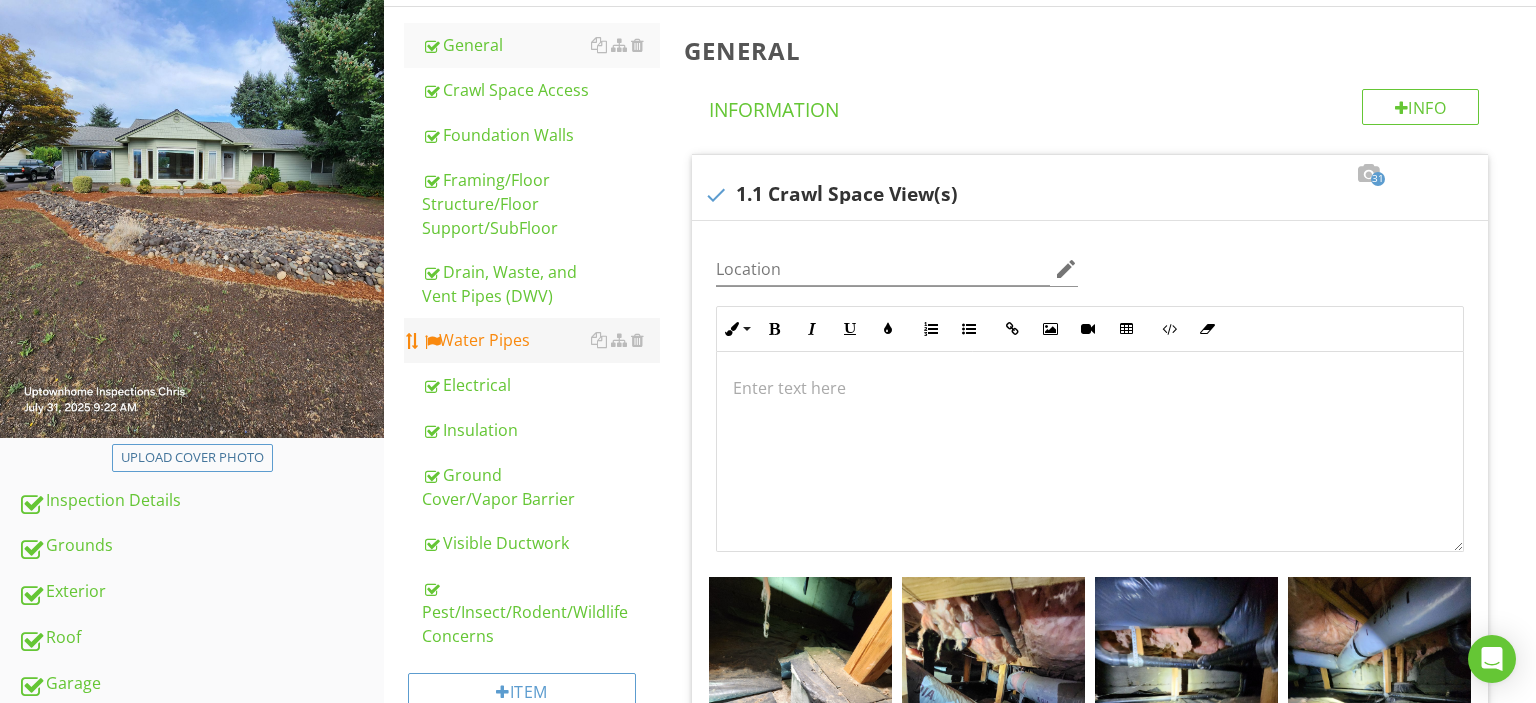 click on "Water Pipes" at bounding box center (541, 340) 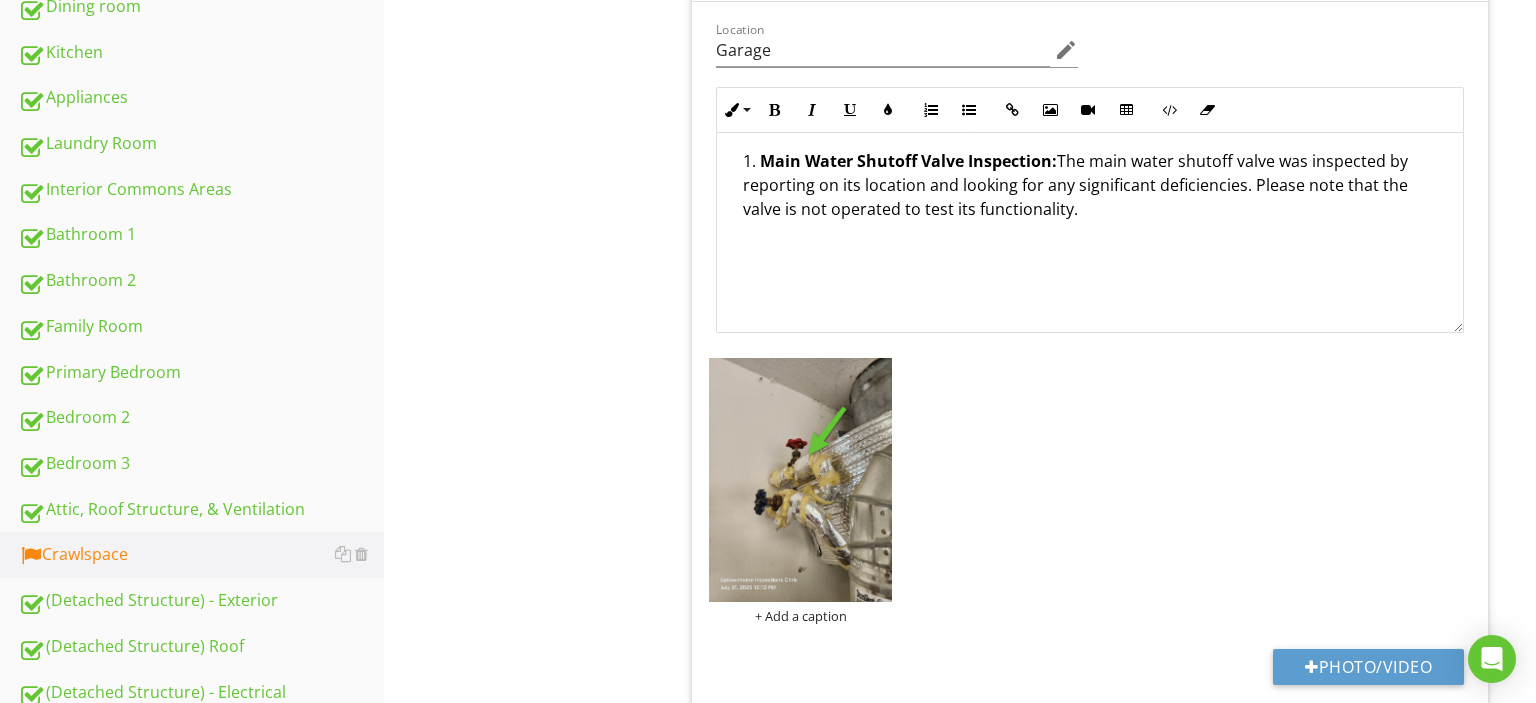 scroll, scrollTop: 925, scrollLeft: 0, axis: vertical 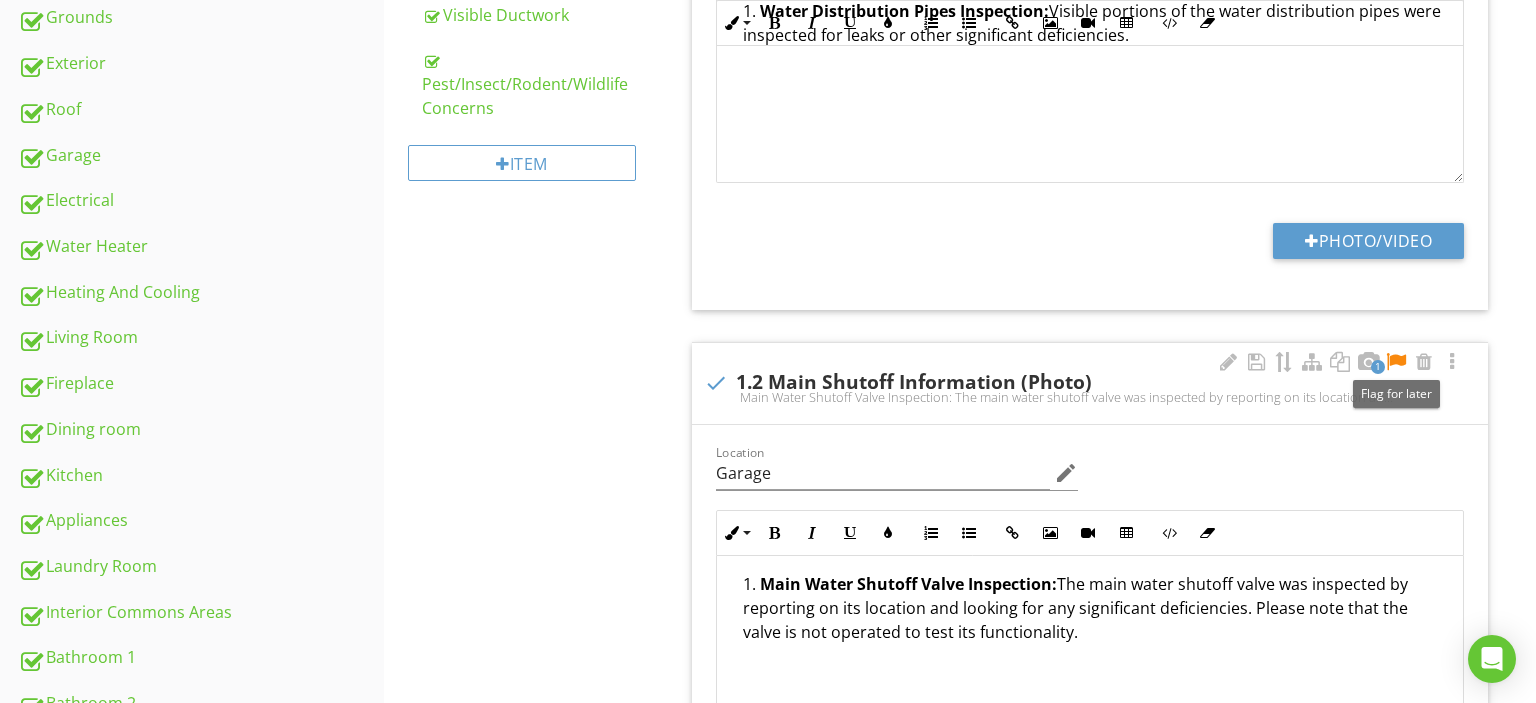 click at bounding box center (1396, 362) 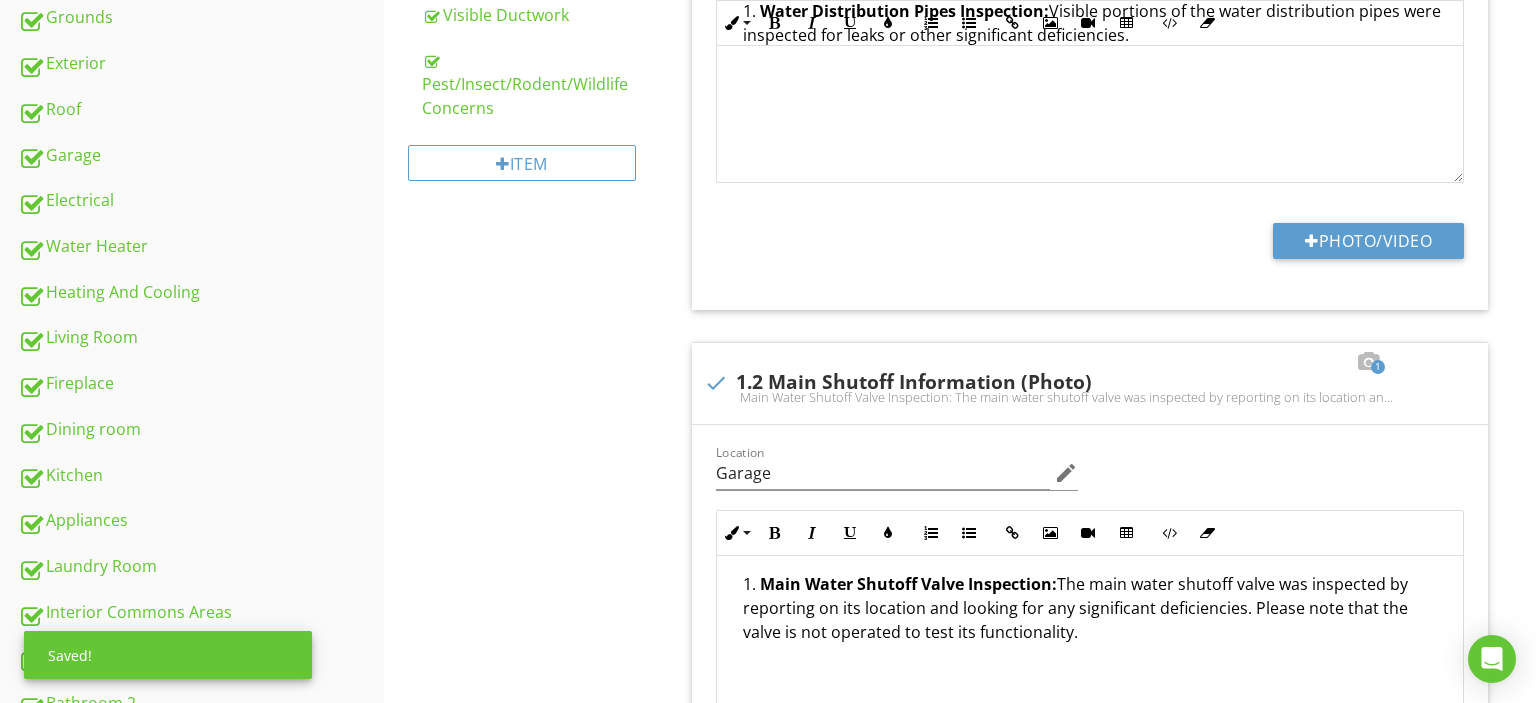 scroll, scrollTop: 1559, scrollLeft: 0, axis: vertical 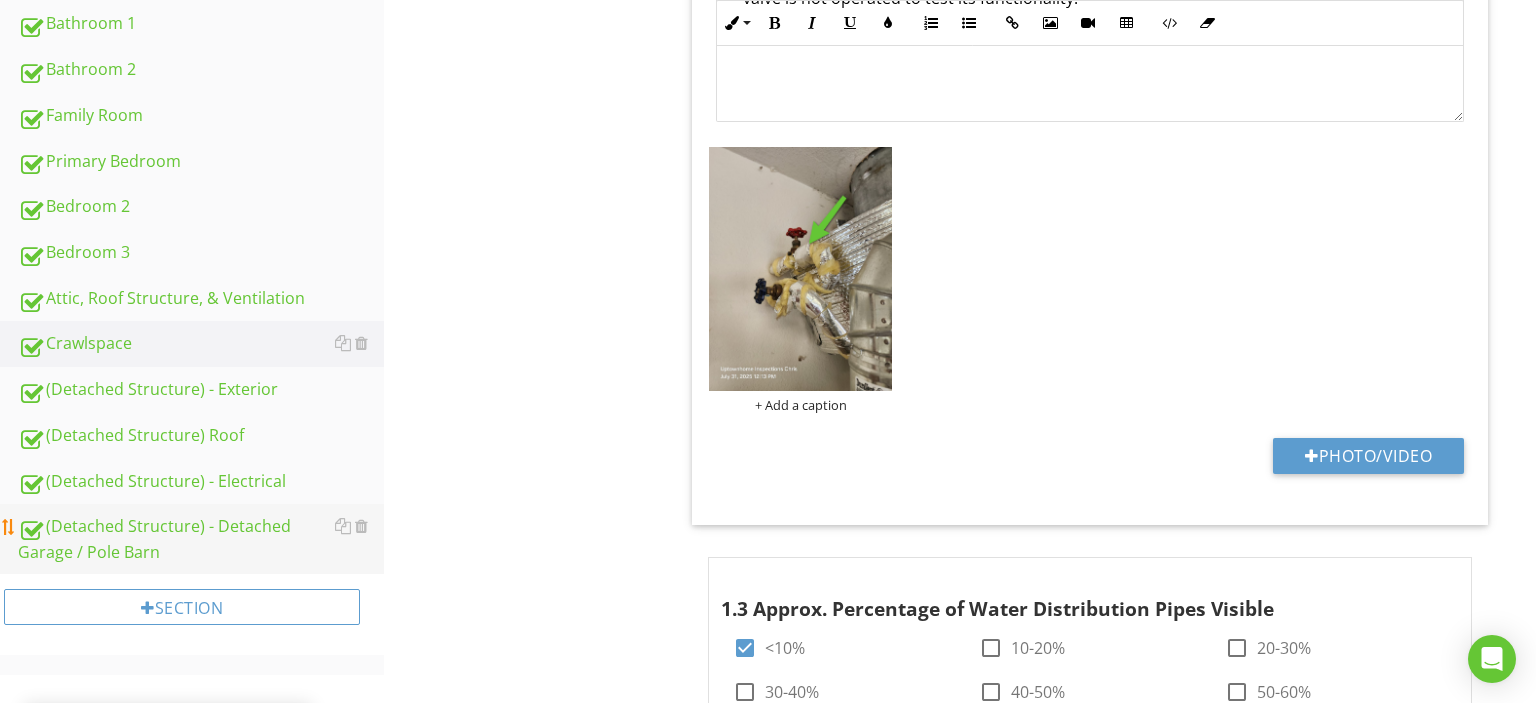 click on "(Detached Structure) - Detached Garage / Pole Barn" at bounding box center [201, 539] 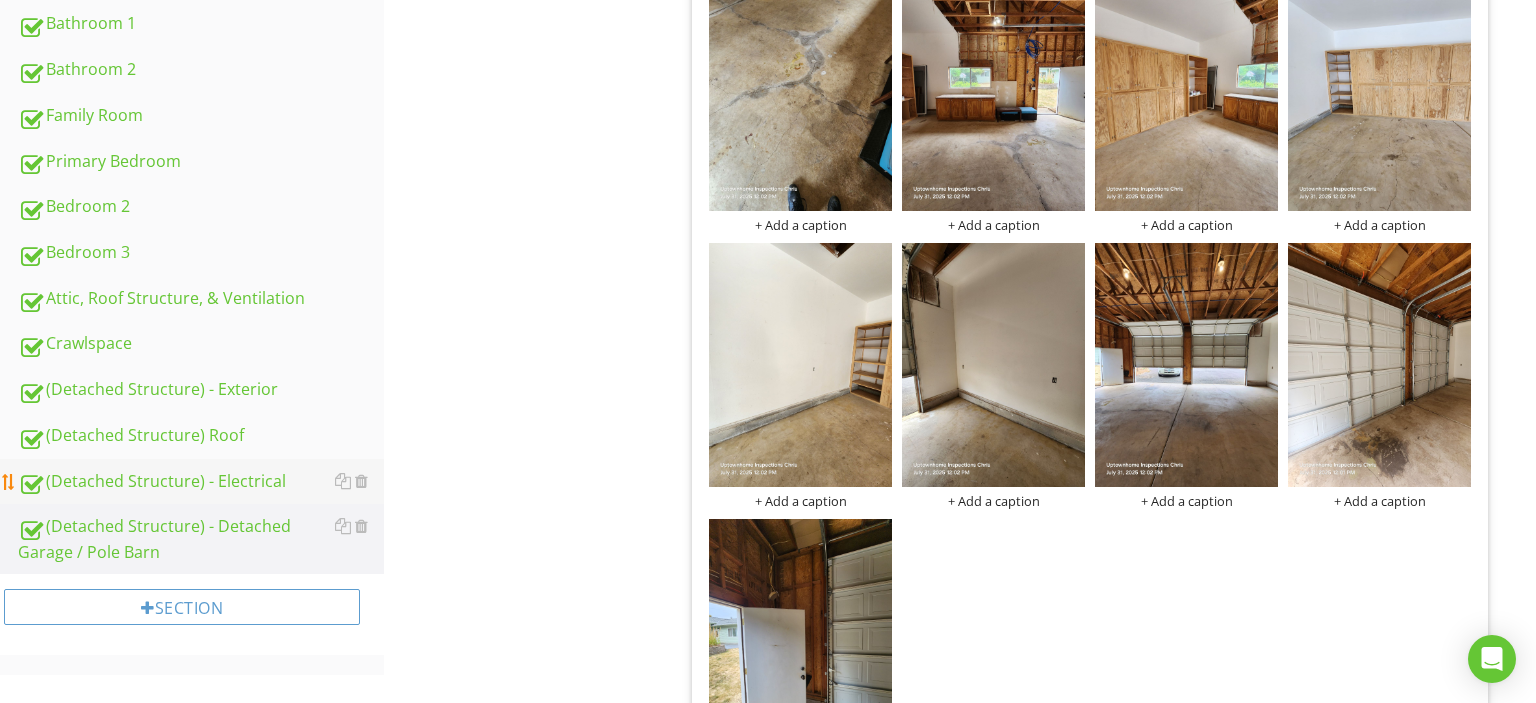 click on "(Detached Structure) - Electrical" at bounding box center (201, 482) 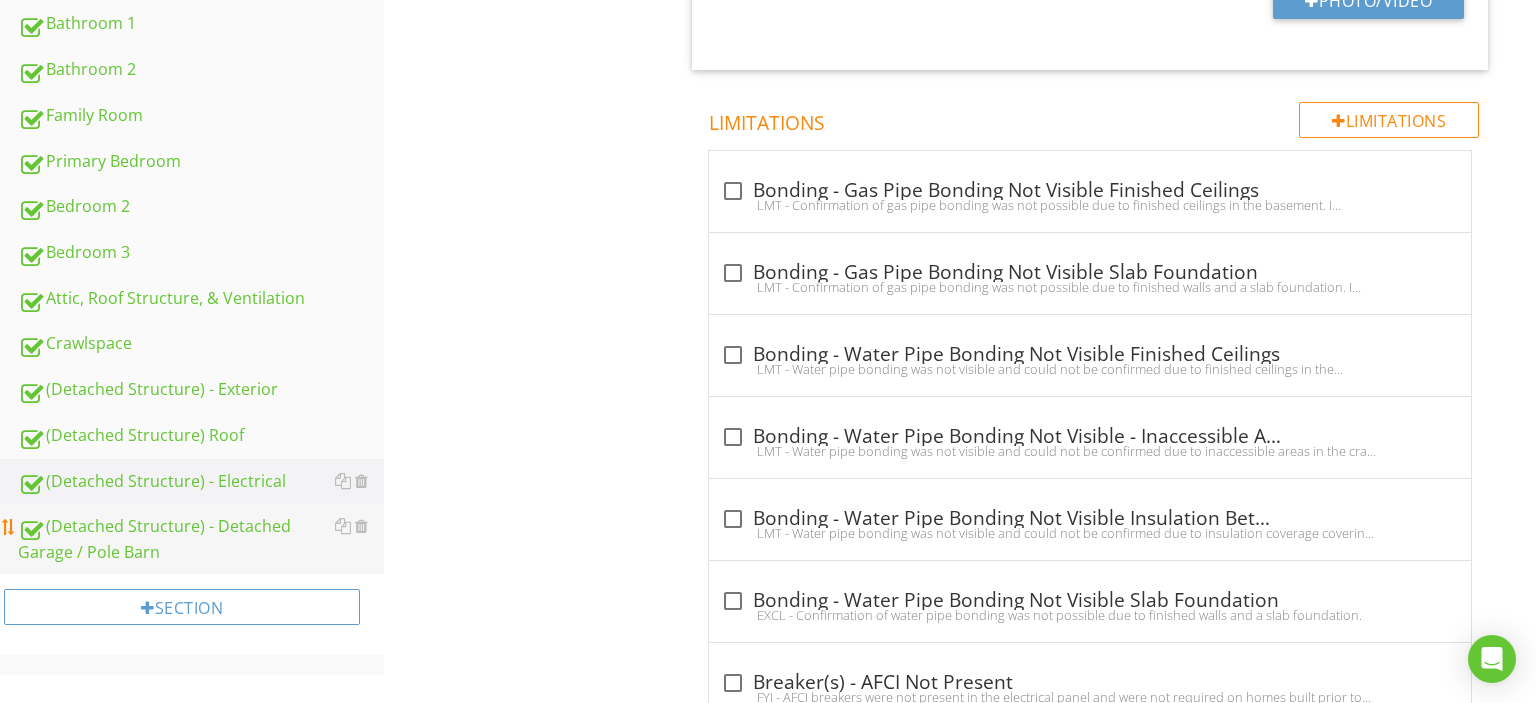 click on "(Detached Structure) - Detached Garage / Pole Barn" at bounding box center (201, 539) 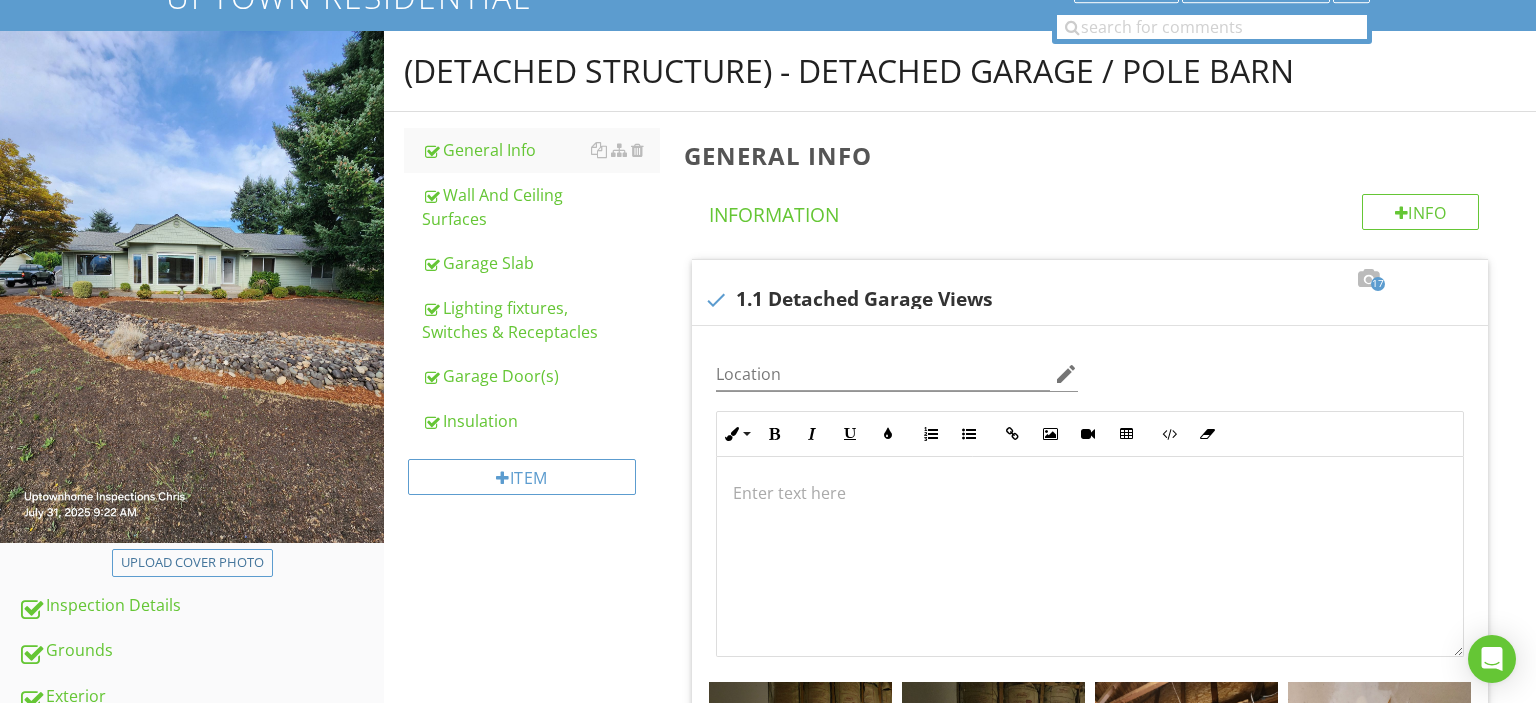 scroll, scrollTop: 186, scrollLeft: 0, axis: vertical 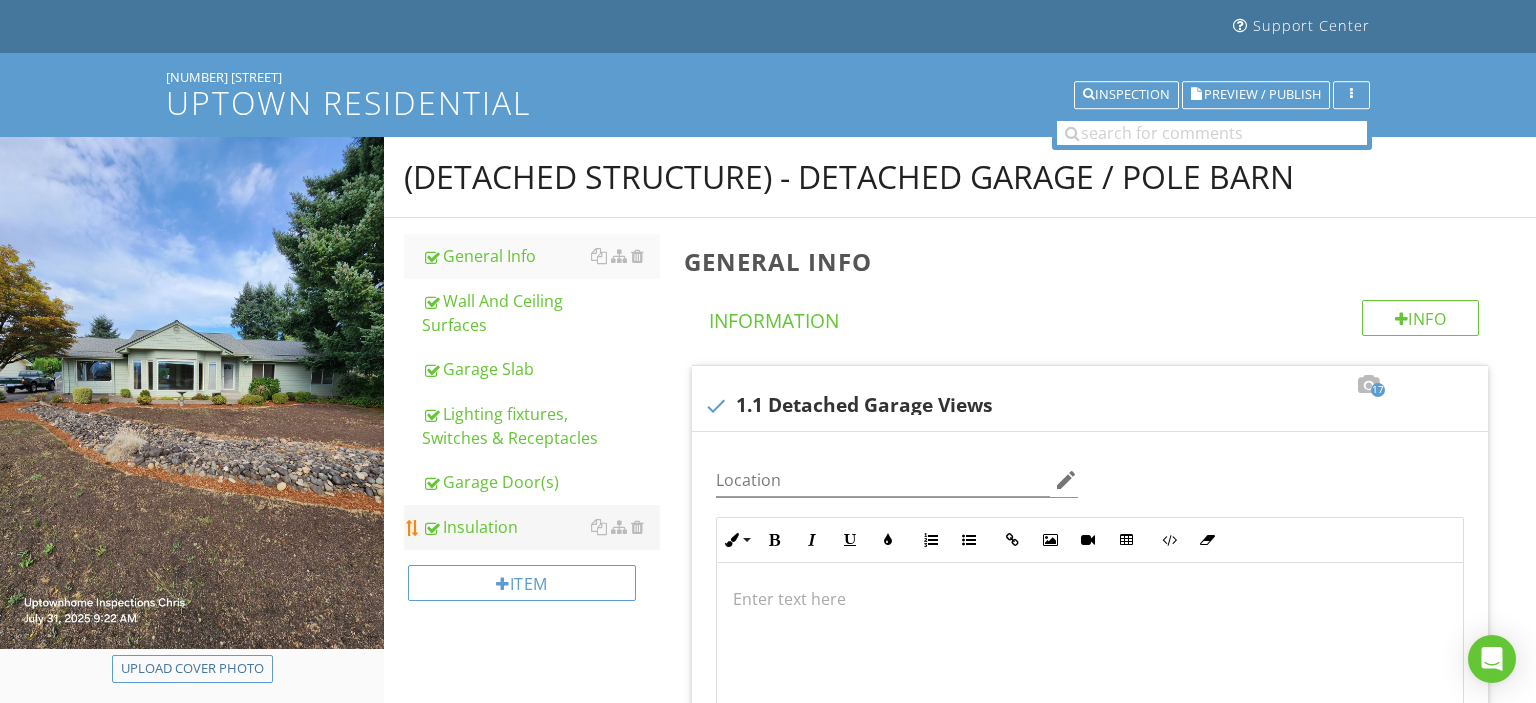 click on "Insulation" at bounding box center [541, 527] 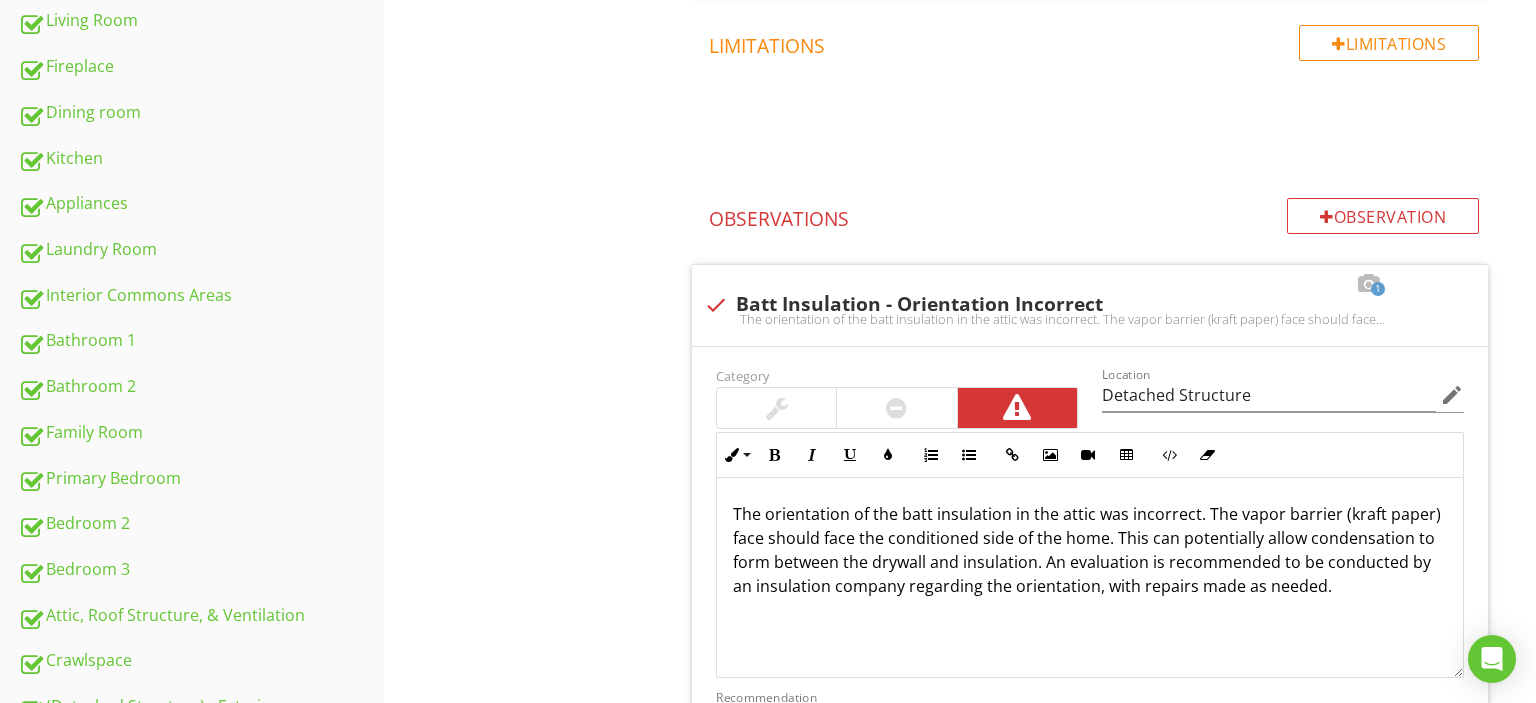 scroll, scrollTop: 1559, scrollLeft: 0, axis: vertical 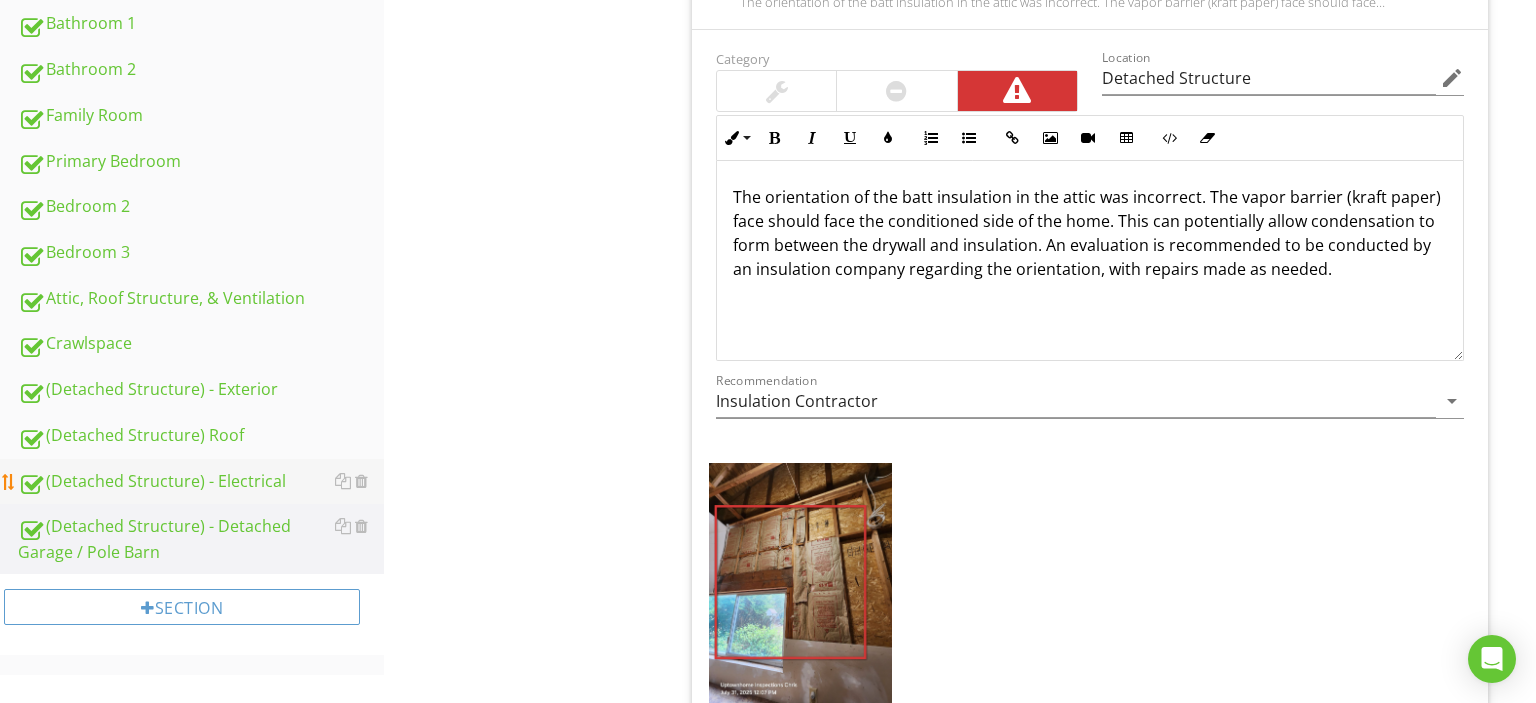 click on "(Detached Structure) - Electrical" at bounding box center [201, 482] 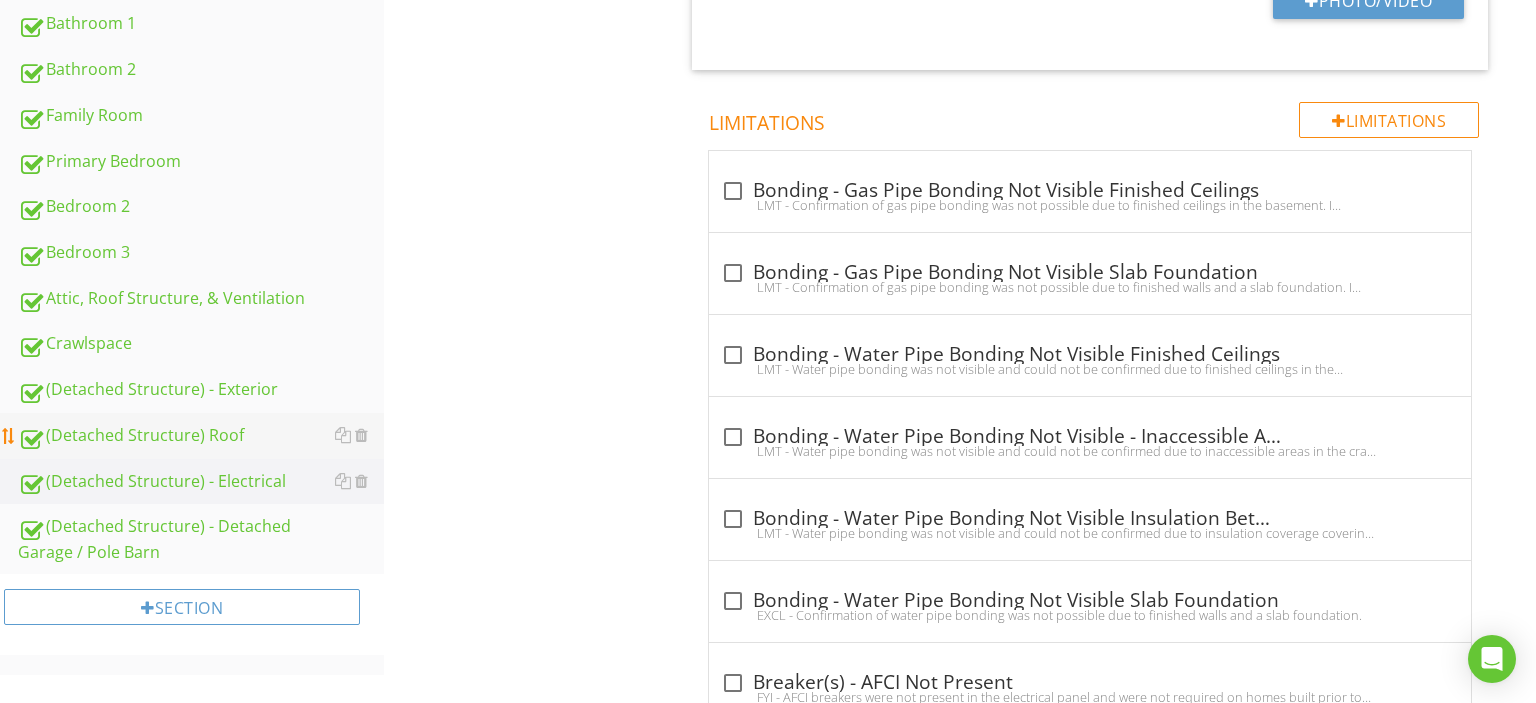 click on "(Detached Structure) Roof" at bounding box center [201, 436] 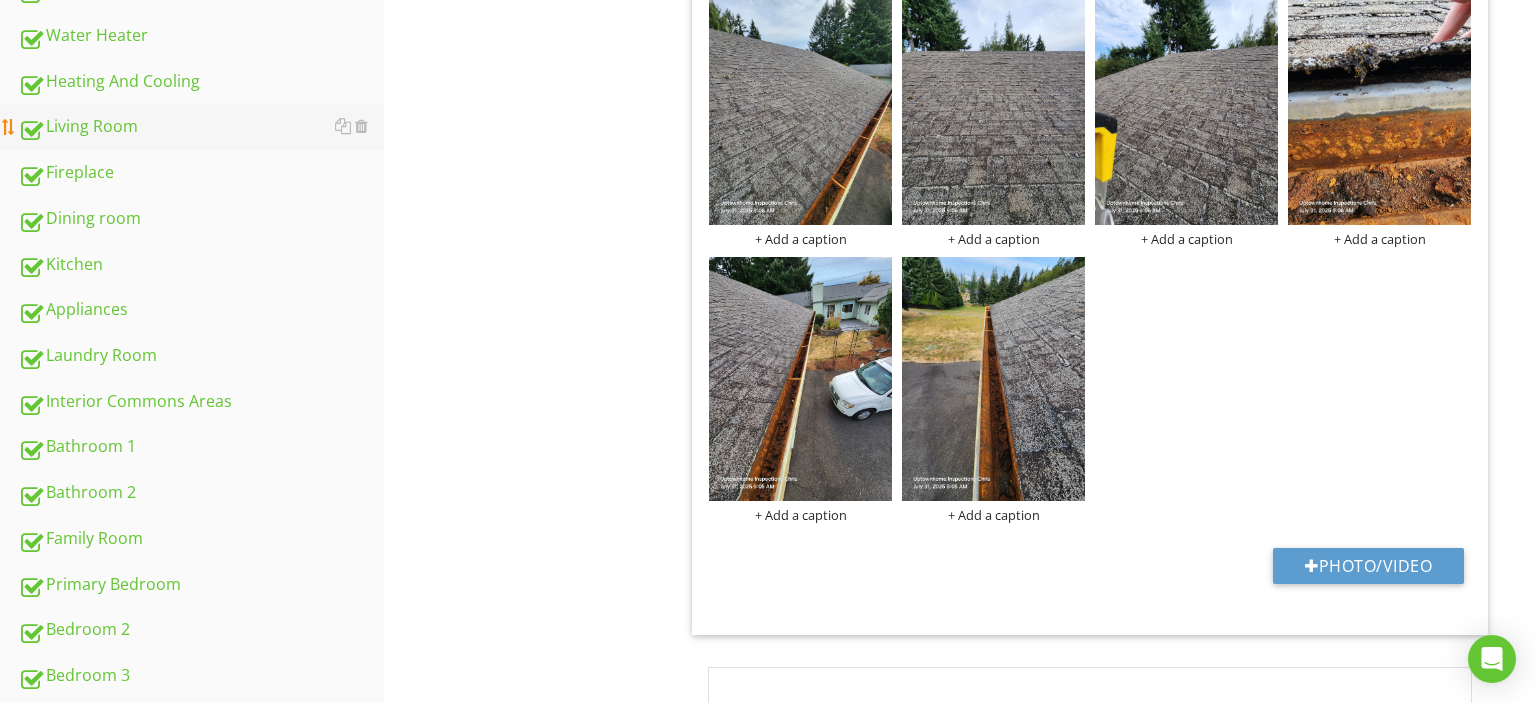 scroll, scrollTop: 608, scrollLeft: 0, axis: vertical 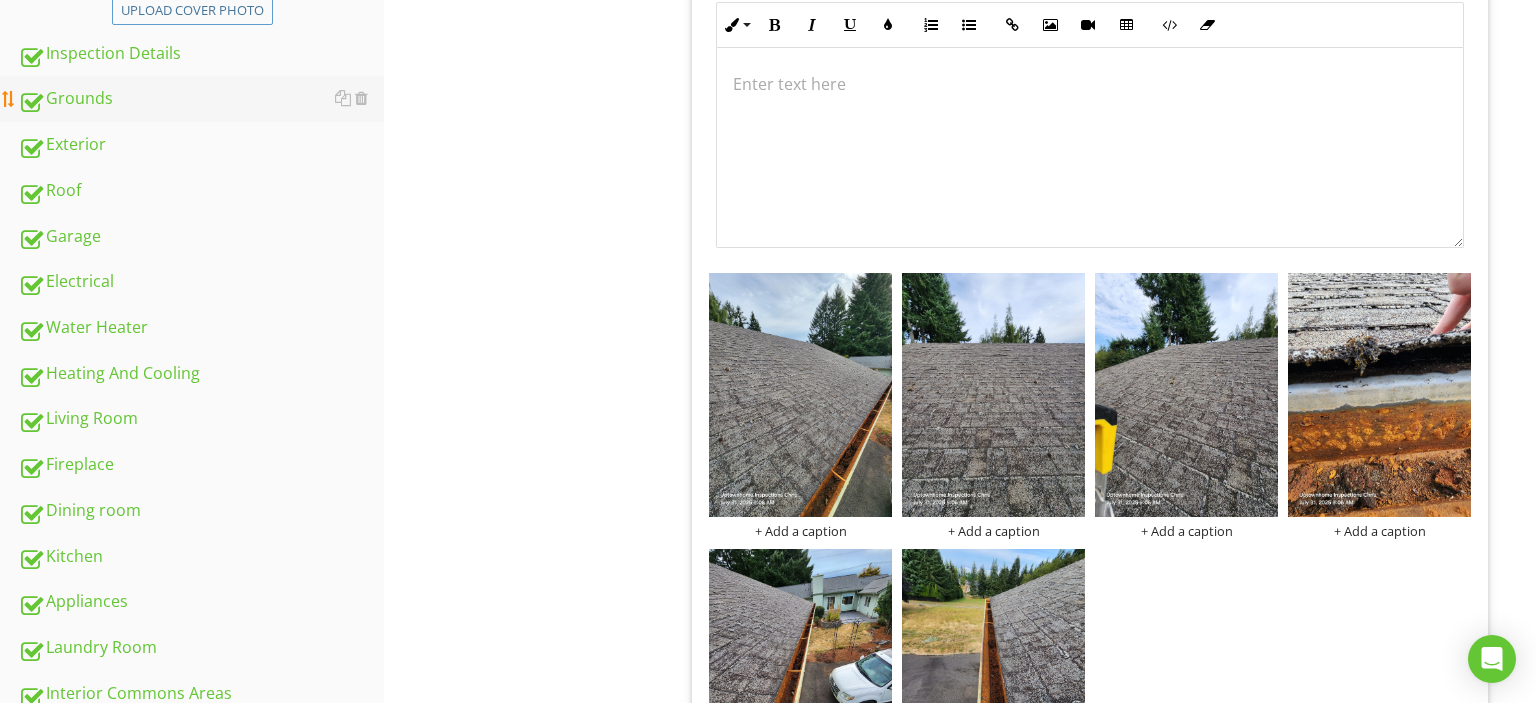 click on "Grounds" at bounding box center [201, 99] 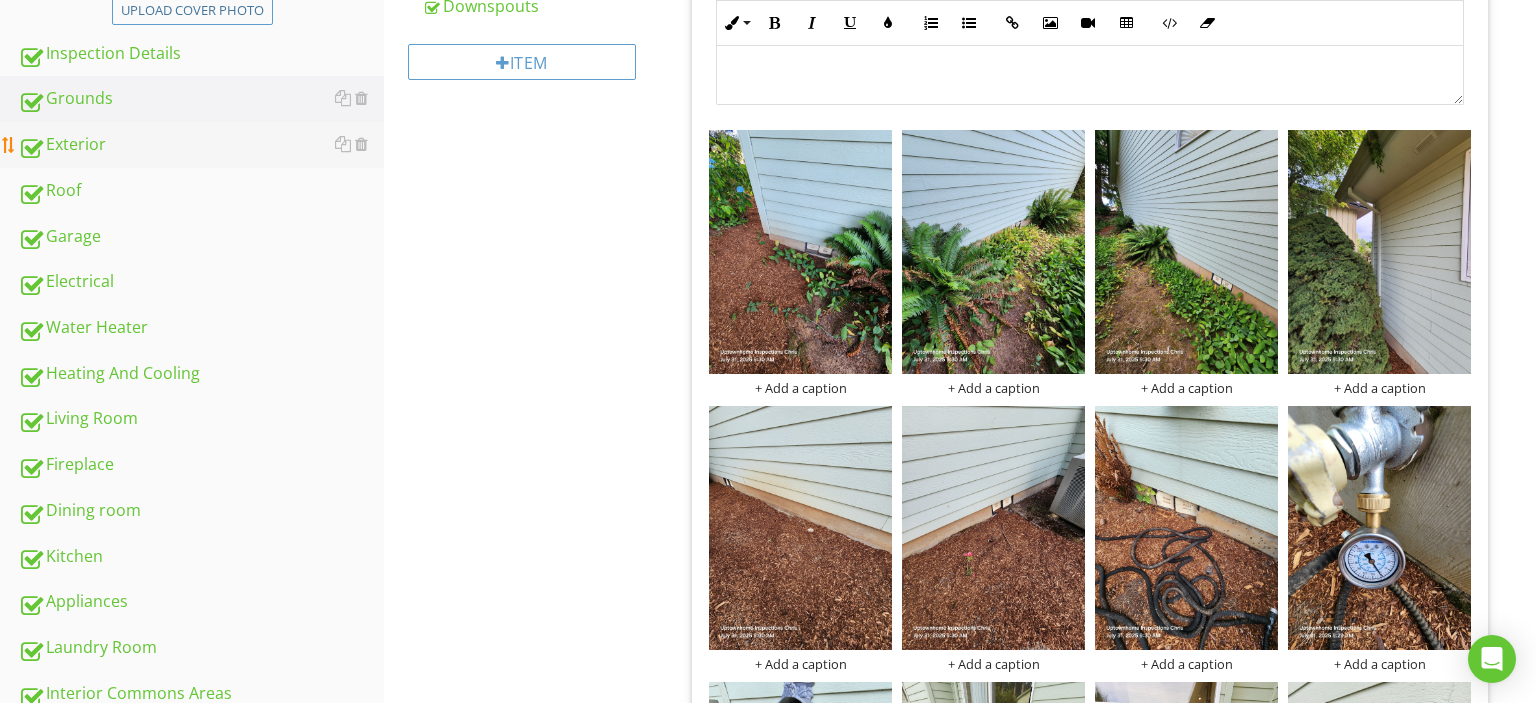 click on "Exterior" at bounding box center (201, 145) 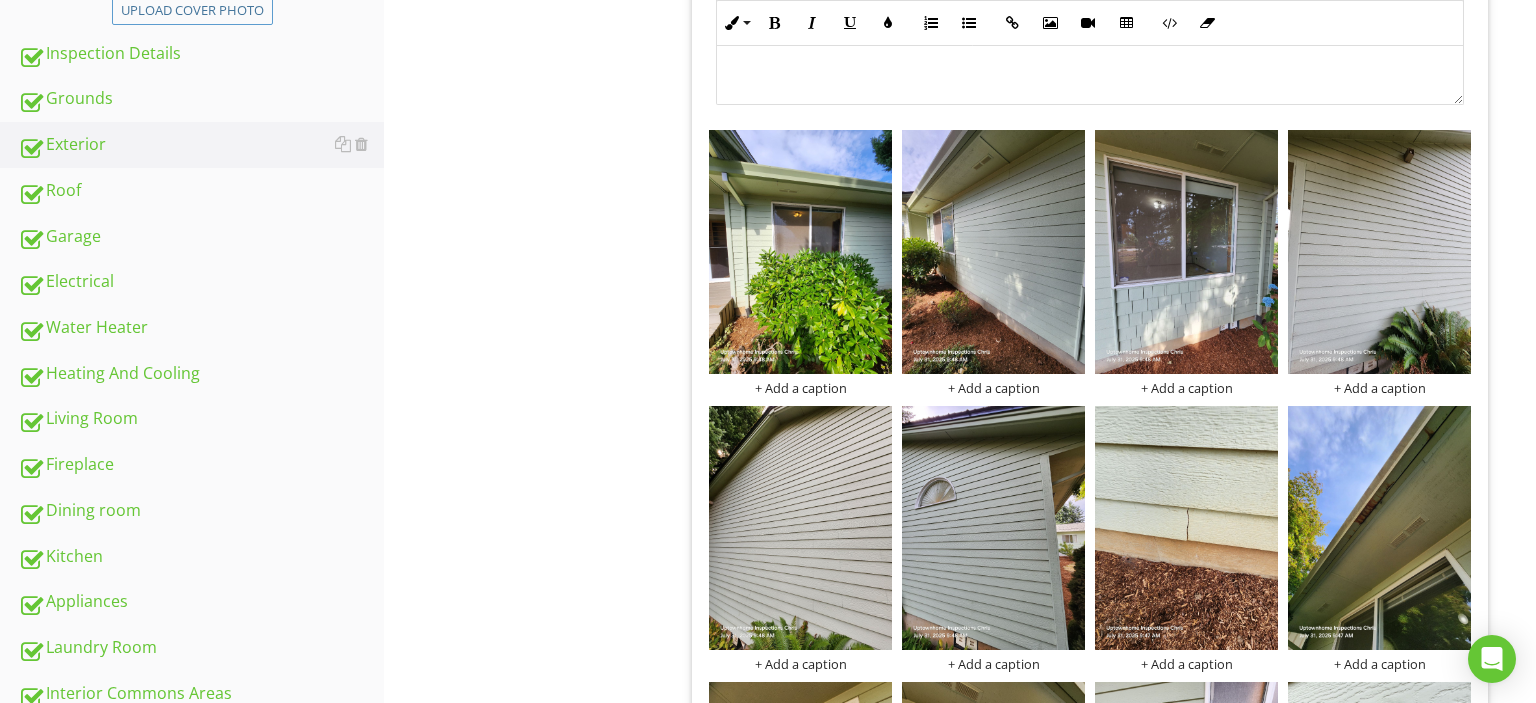 scroll, scrollTop: 739, scrollLeft: 0, axis: vertical 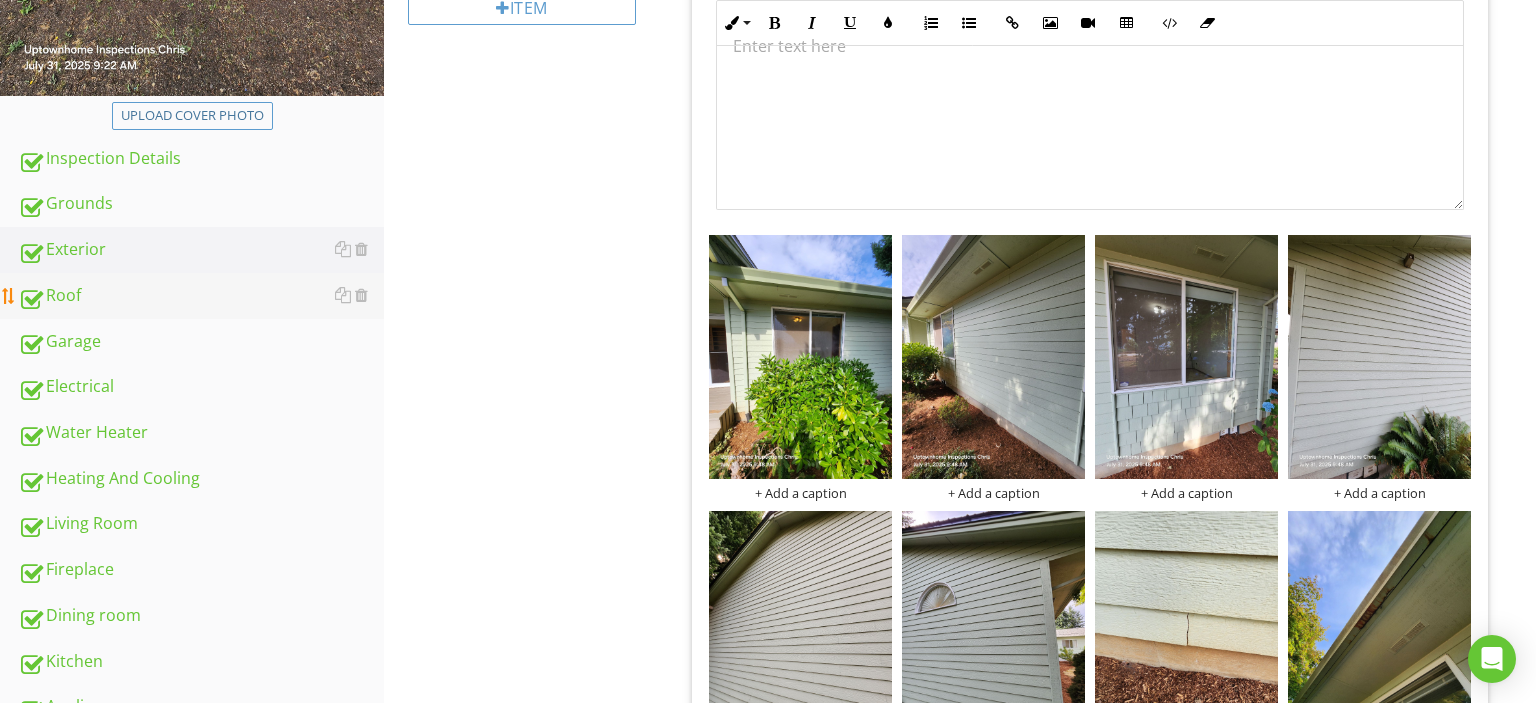 click on "Roof" at bounding box center [201, 296] 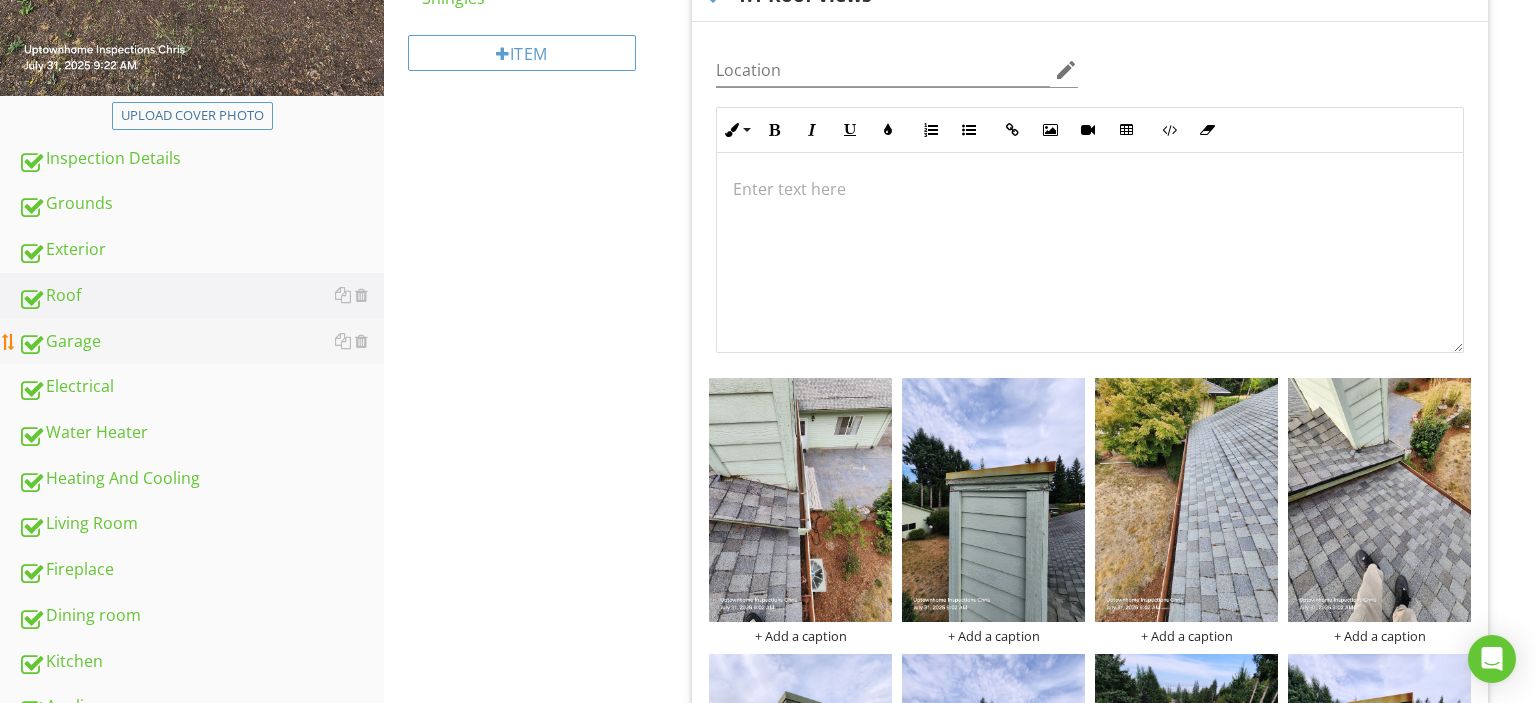 click on "Garage" at bounding box center [201, 342] 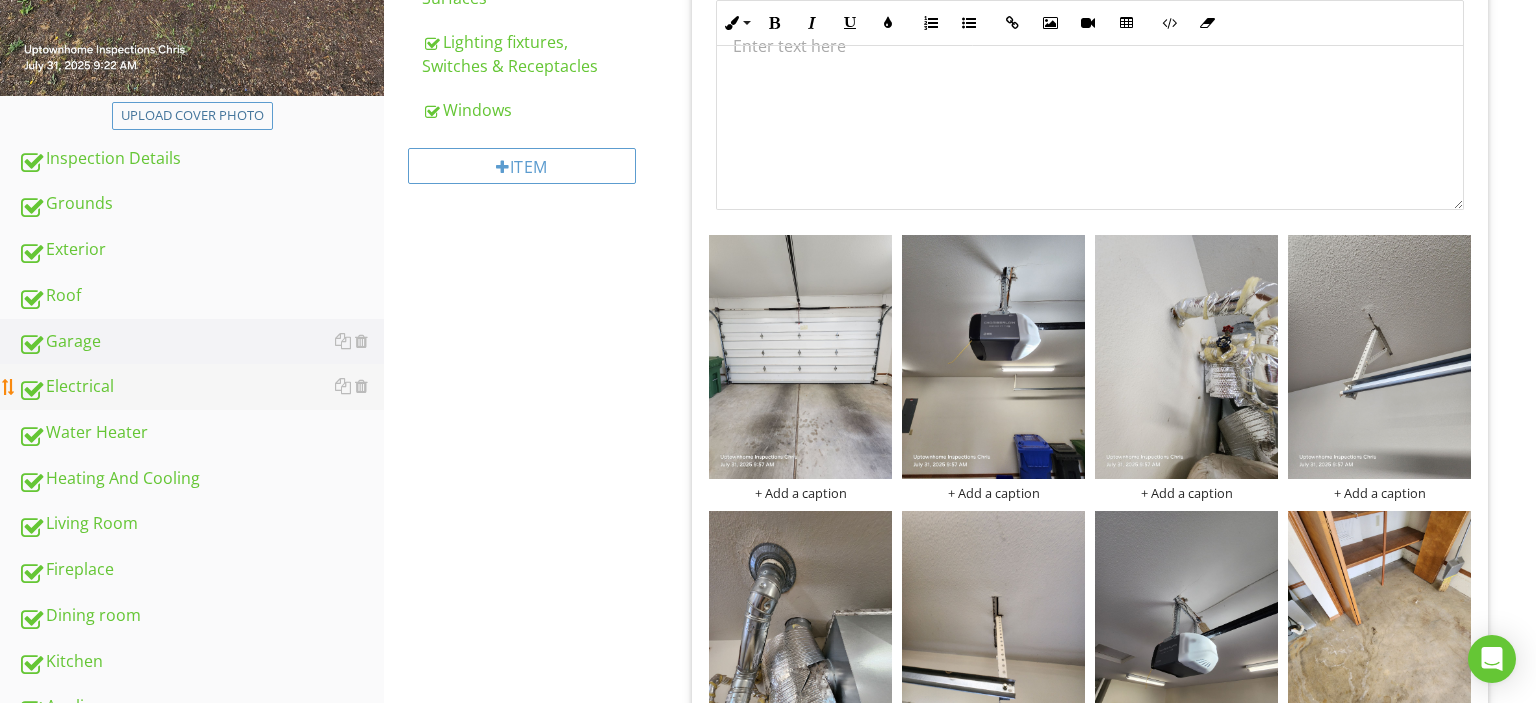 click on "Electrical" at bounding box center [201, 387] 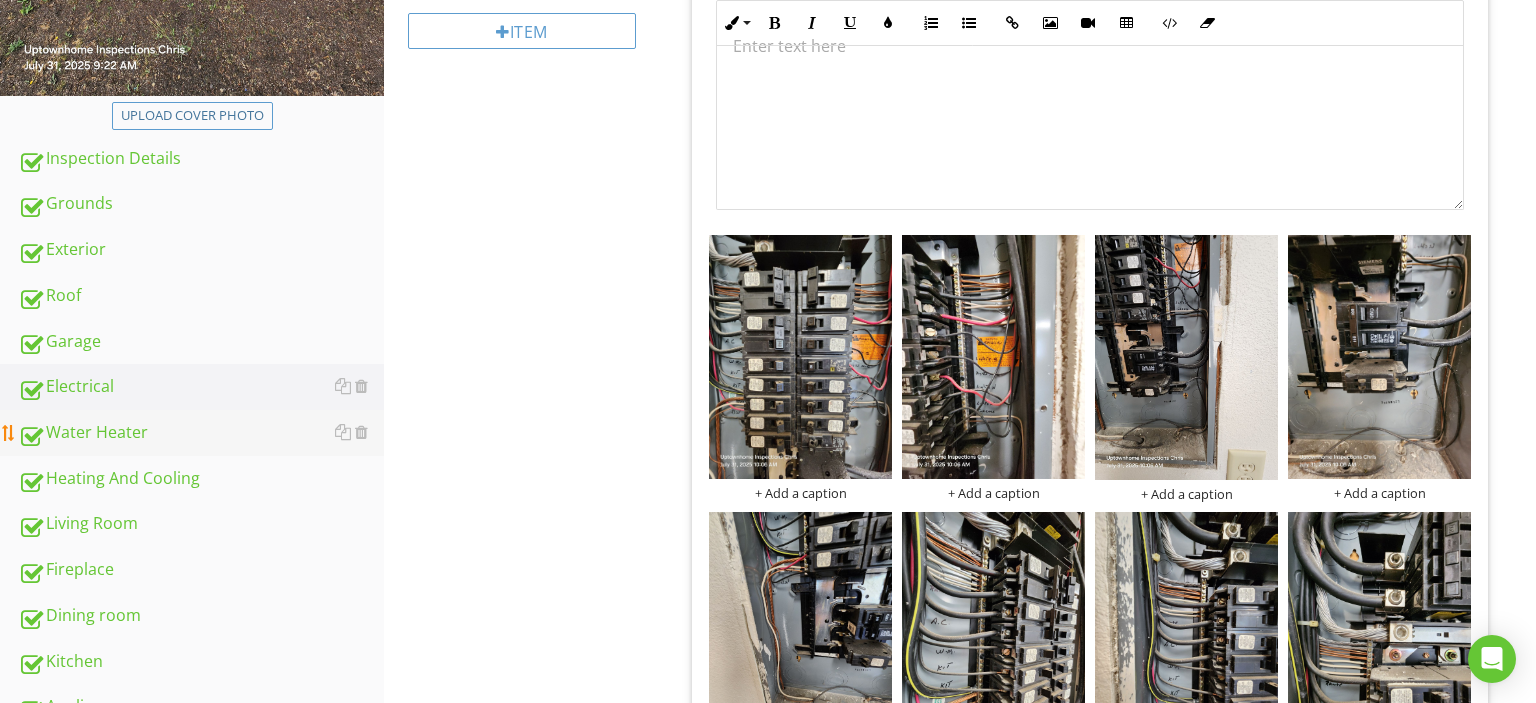 click on "Water Heater" at bounding box center (201, 433) 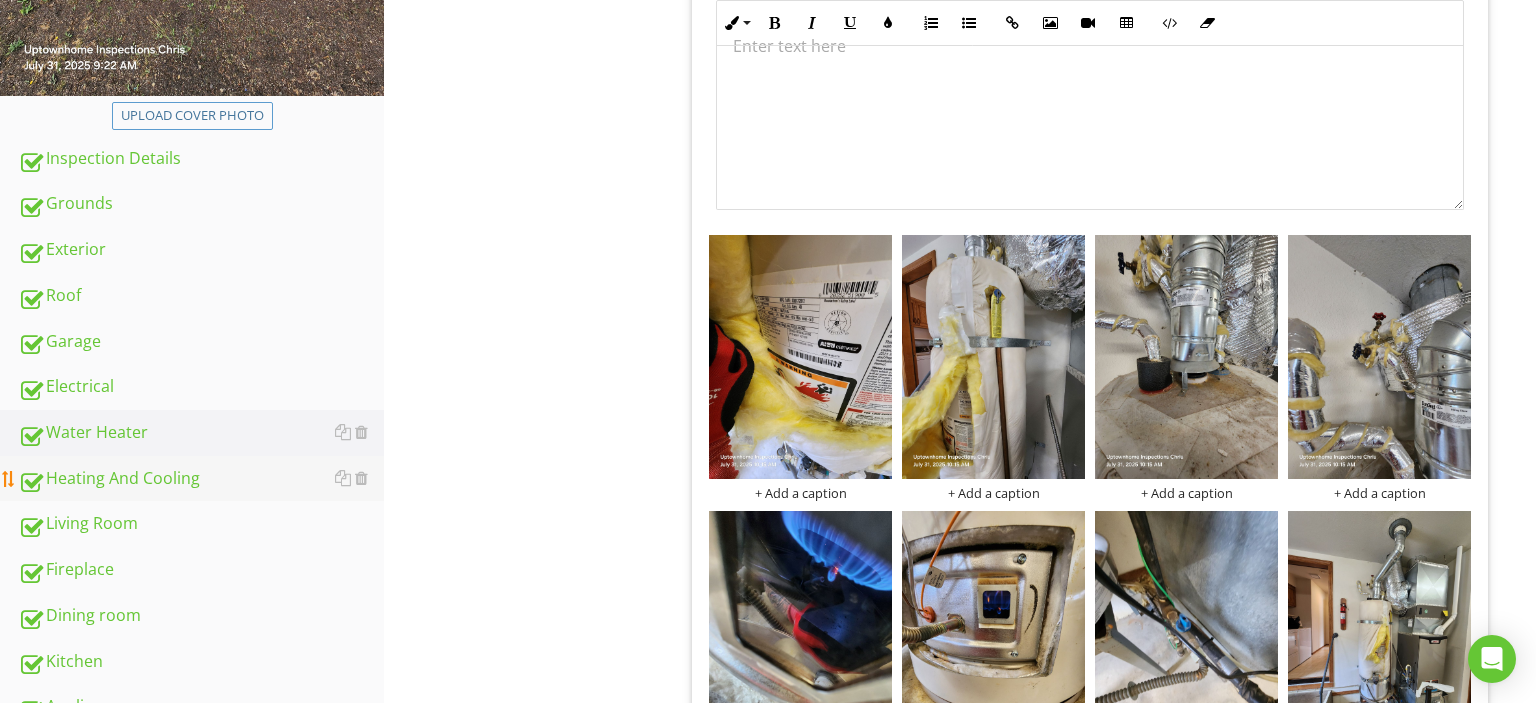 click on "Heating And Cooling" at bounding box center [201, 479] 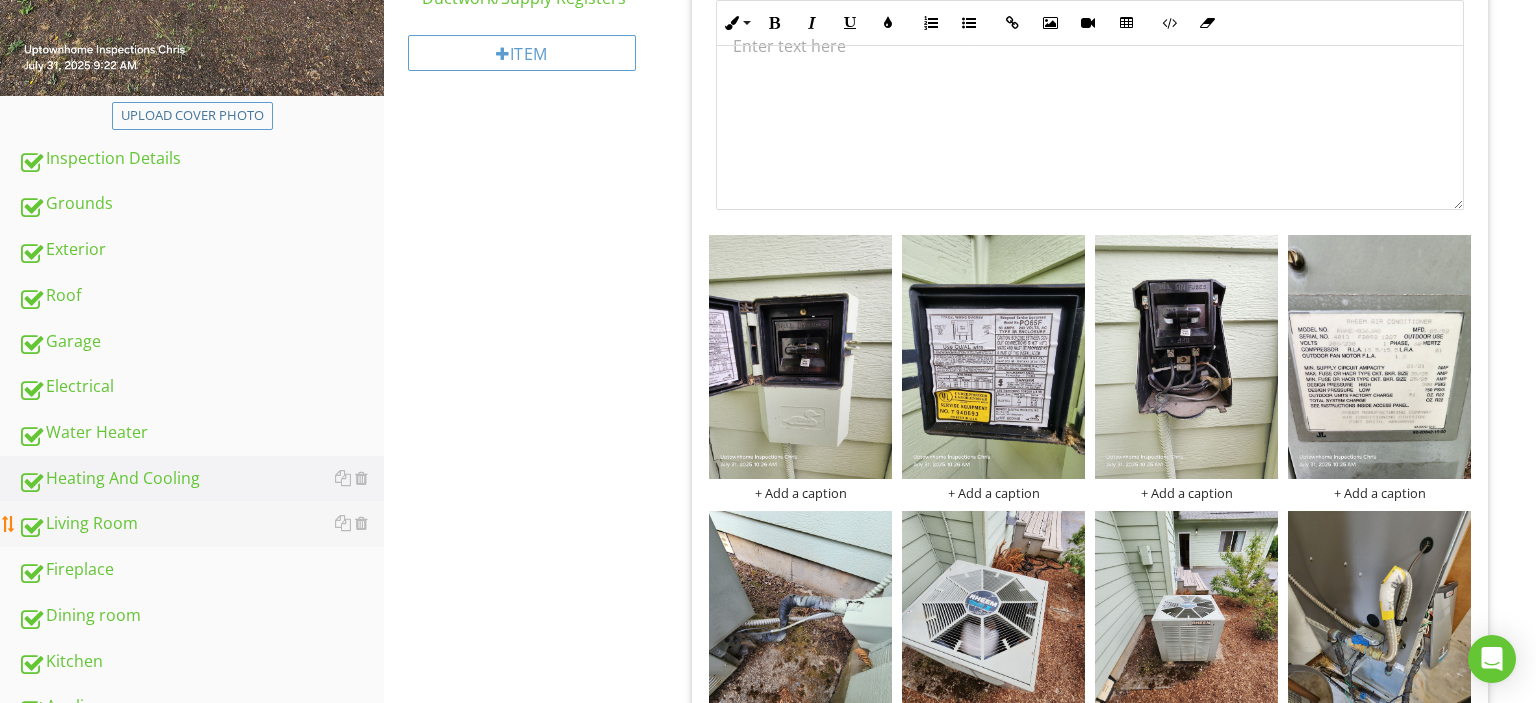 click on "Living Room" at bounding box center (201, 524) 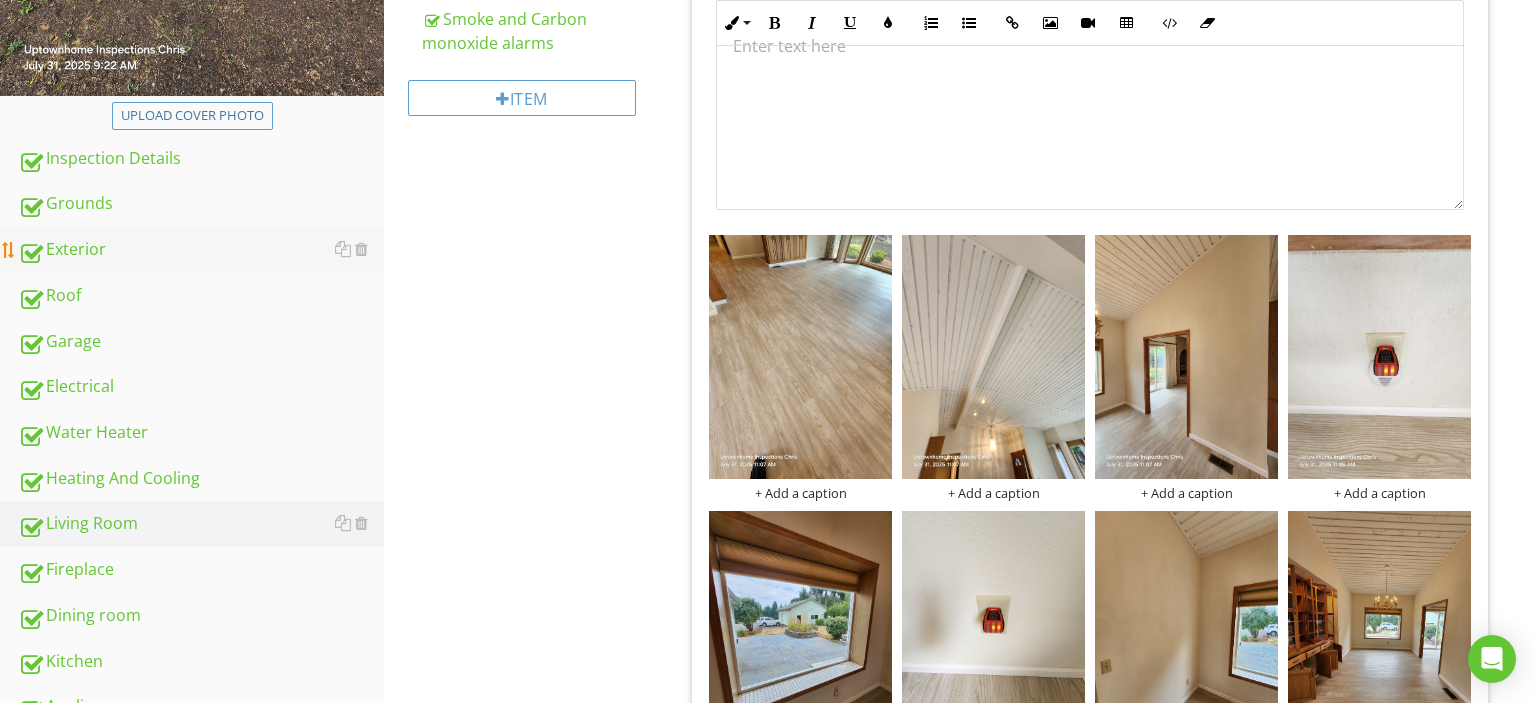 click on "Exterior" at bounding box center (201, 250) 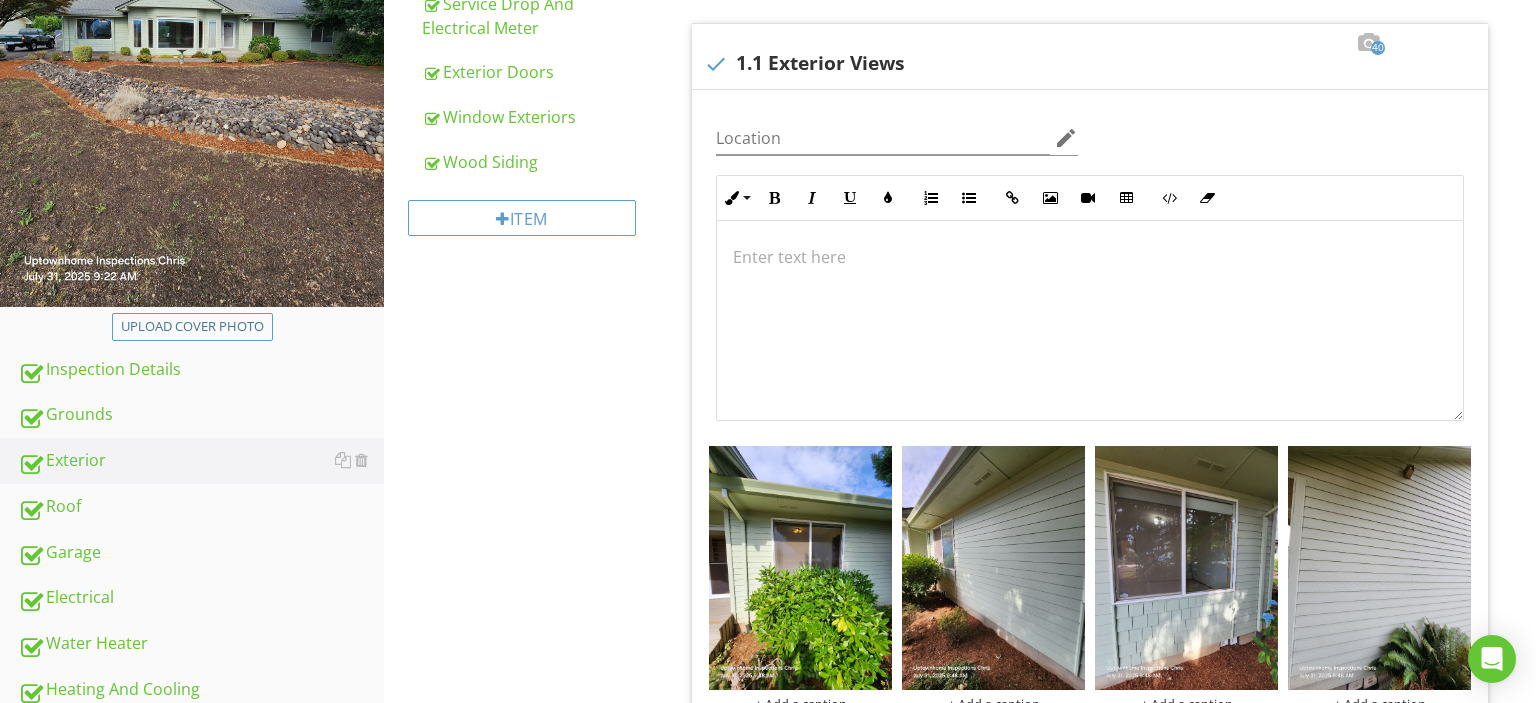 scroll, scrollTop: 211, scrollLeft: 0, axis: vertical 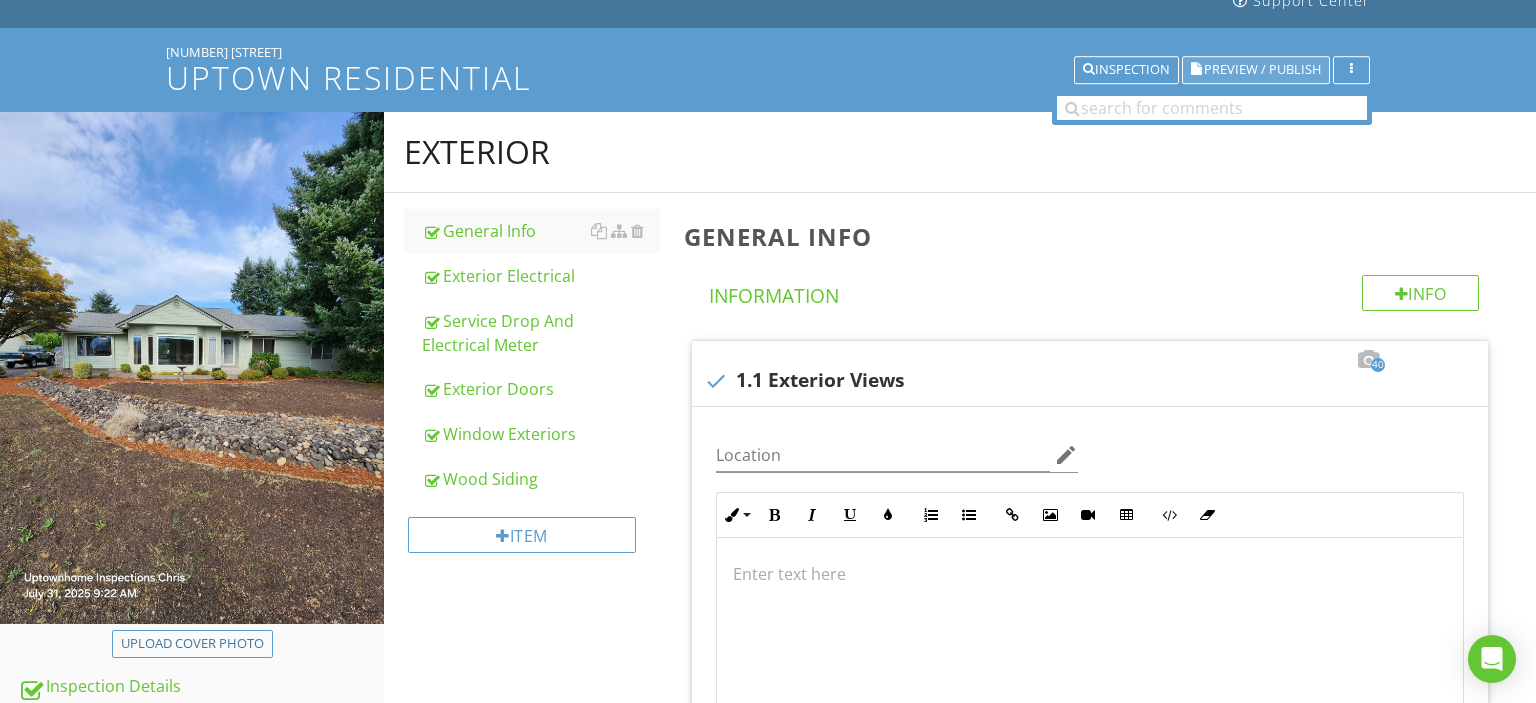 click on "Preview / Publish" at bounding box center [1262, 70] 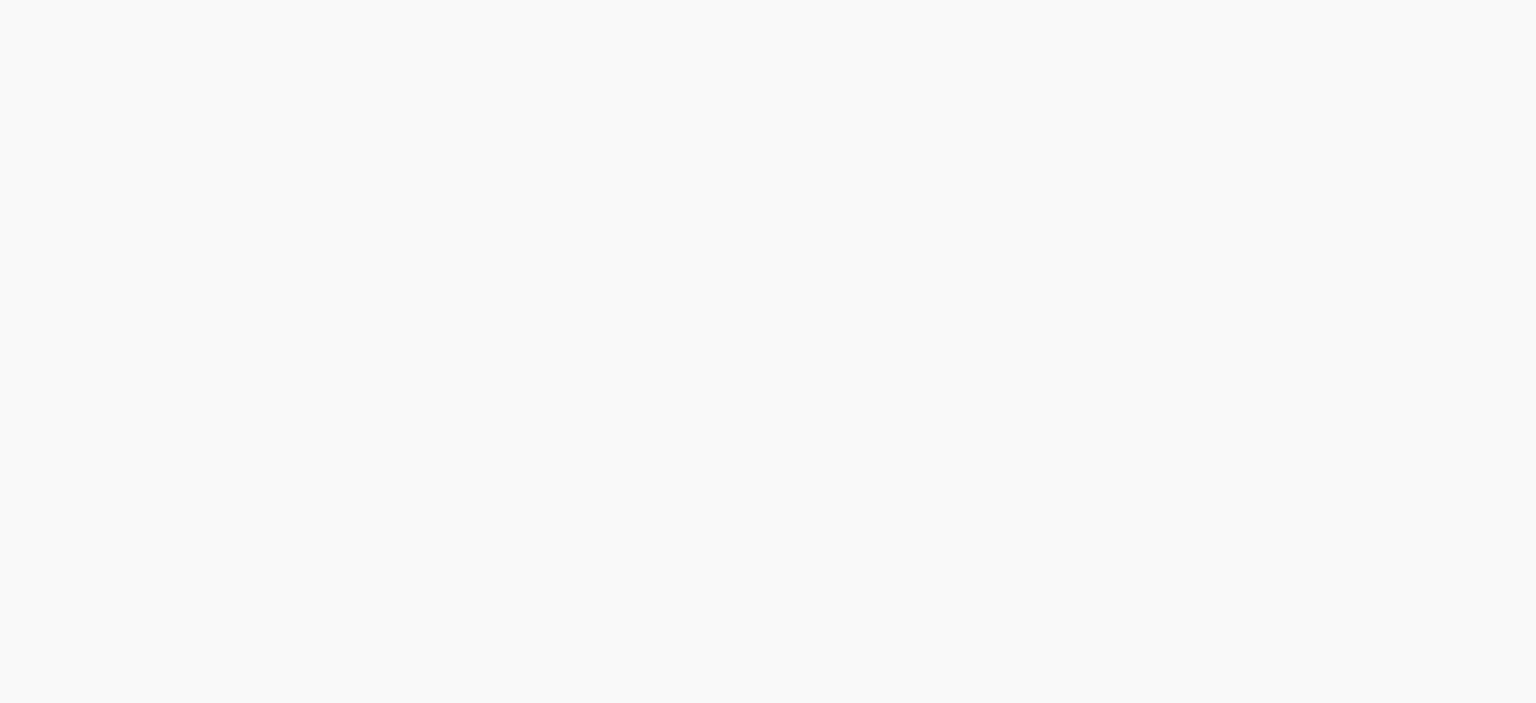 scroll, scrollTop: 0, scrollLeft: 0, axis: both 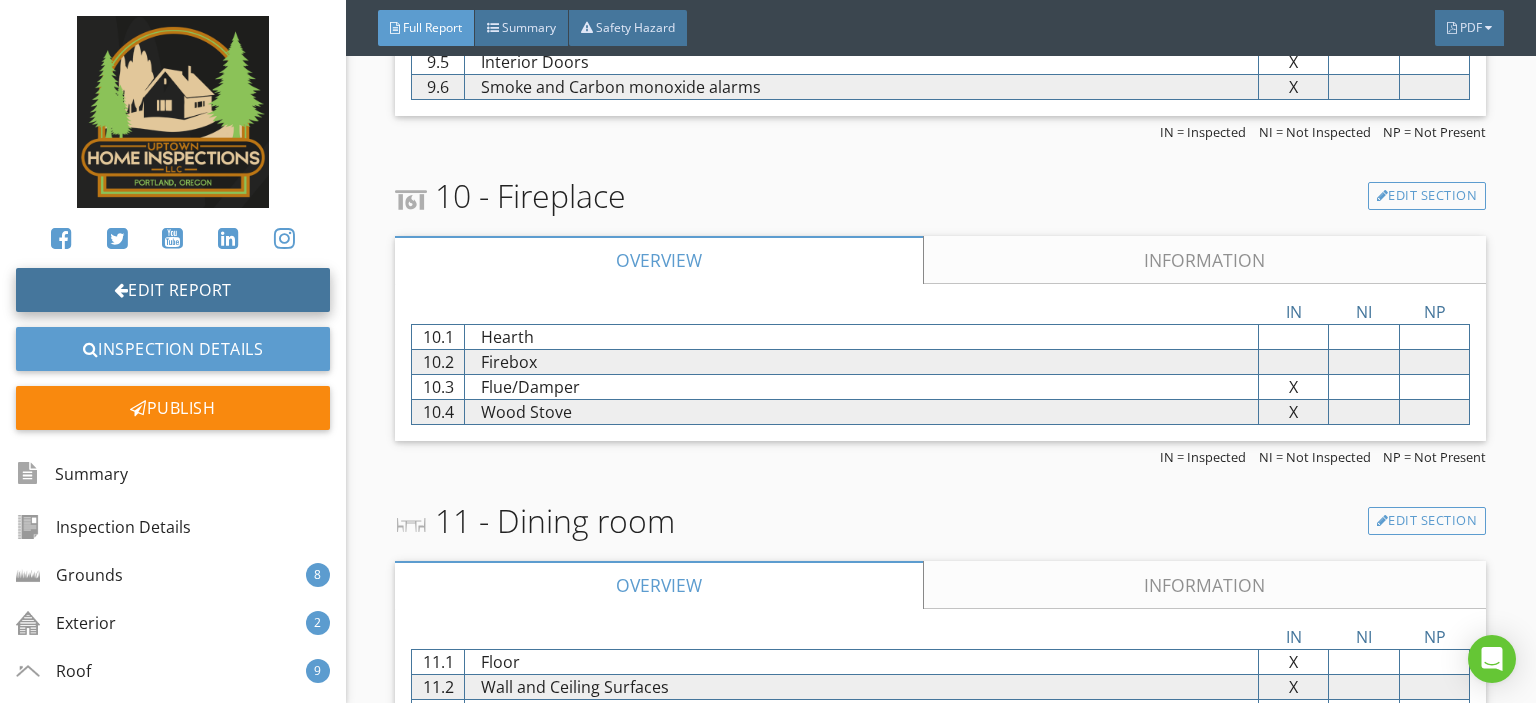 click on "Edit Report" at bounding box center (173, 290) 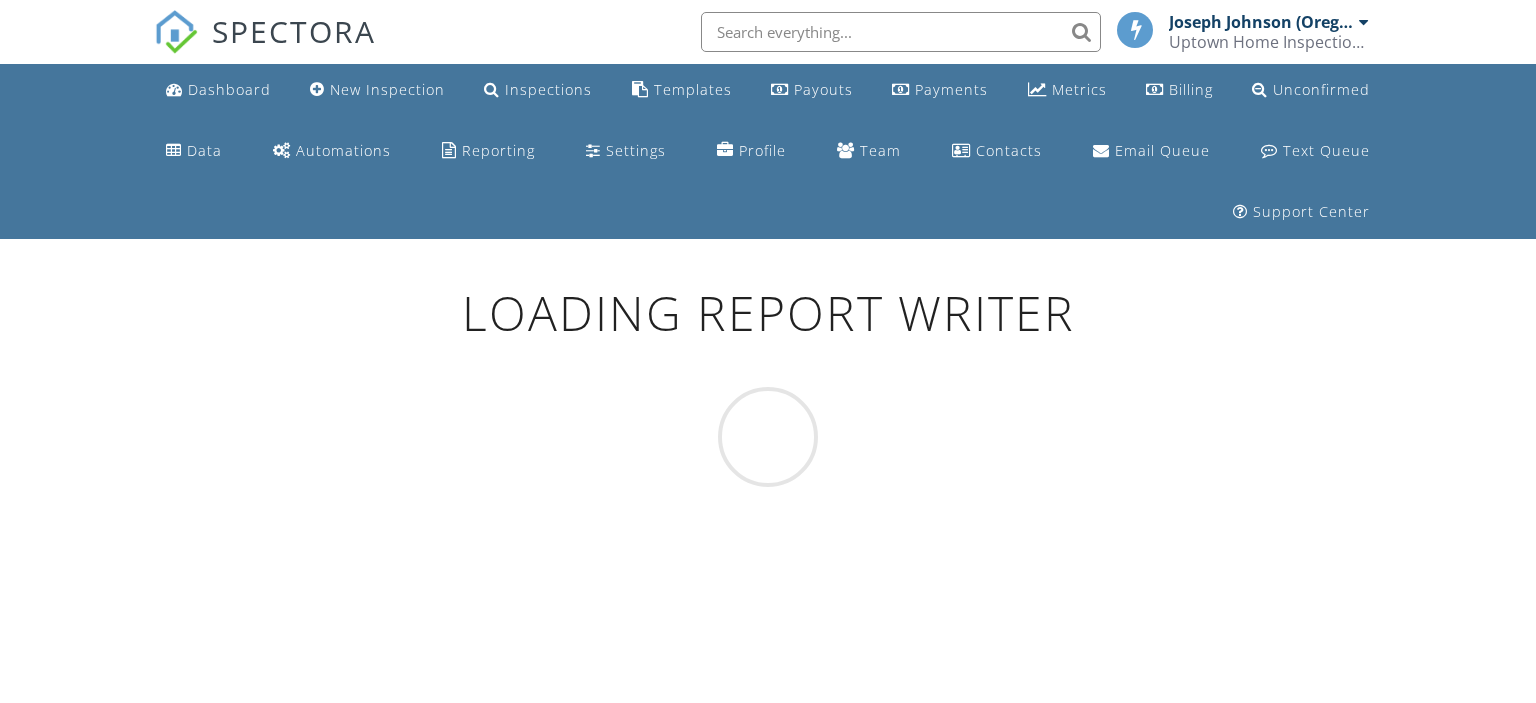 scroll, scrollTop: 0, scrollLeft: 0, axis: both 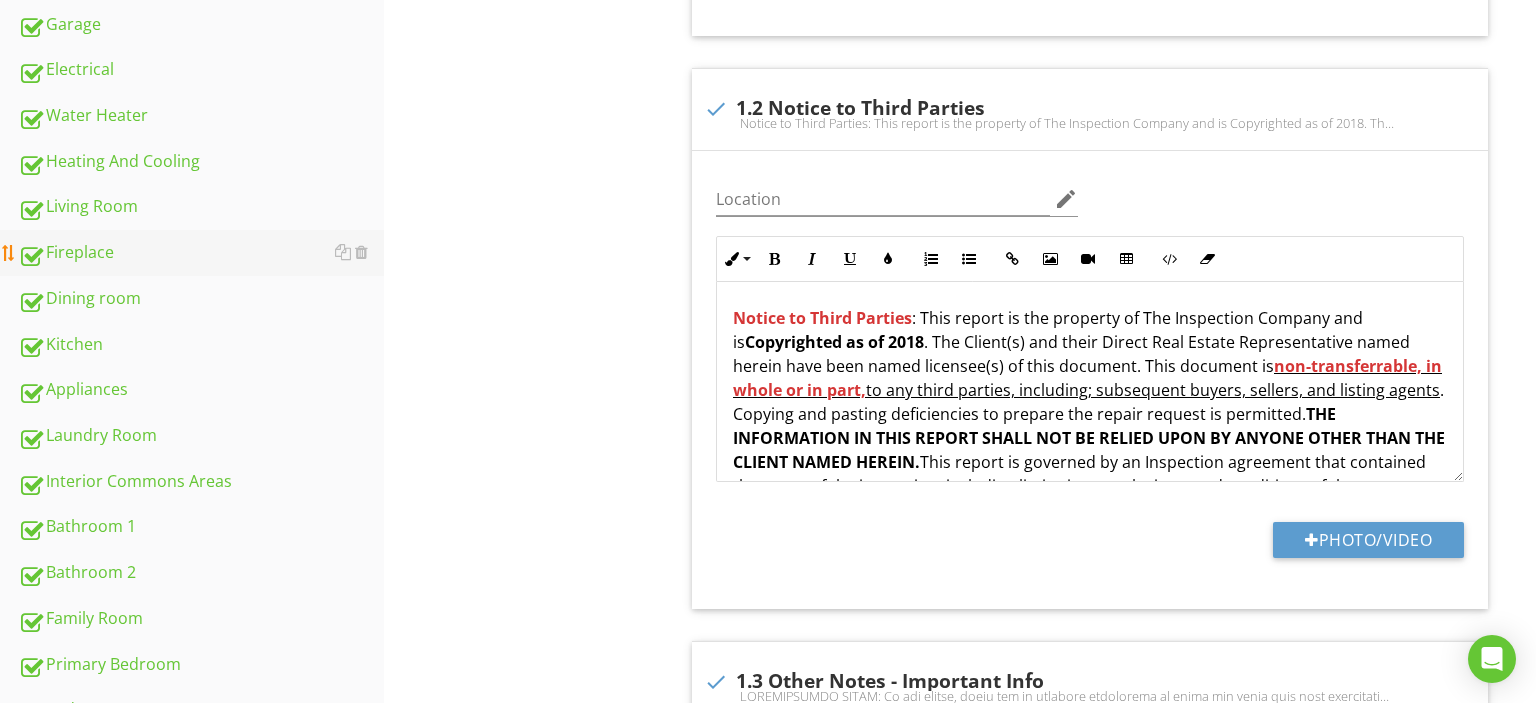 click on "Fireplace" at bounding box center [201, 253] 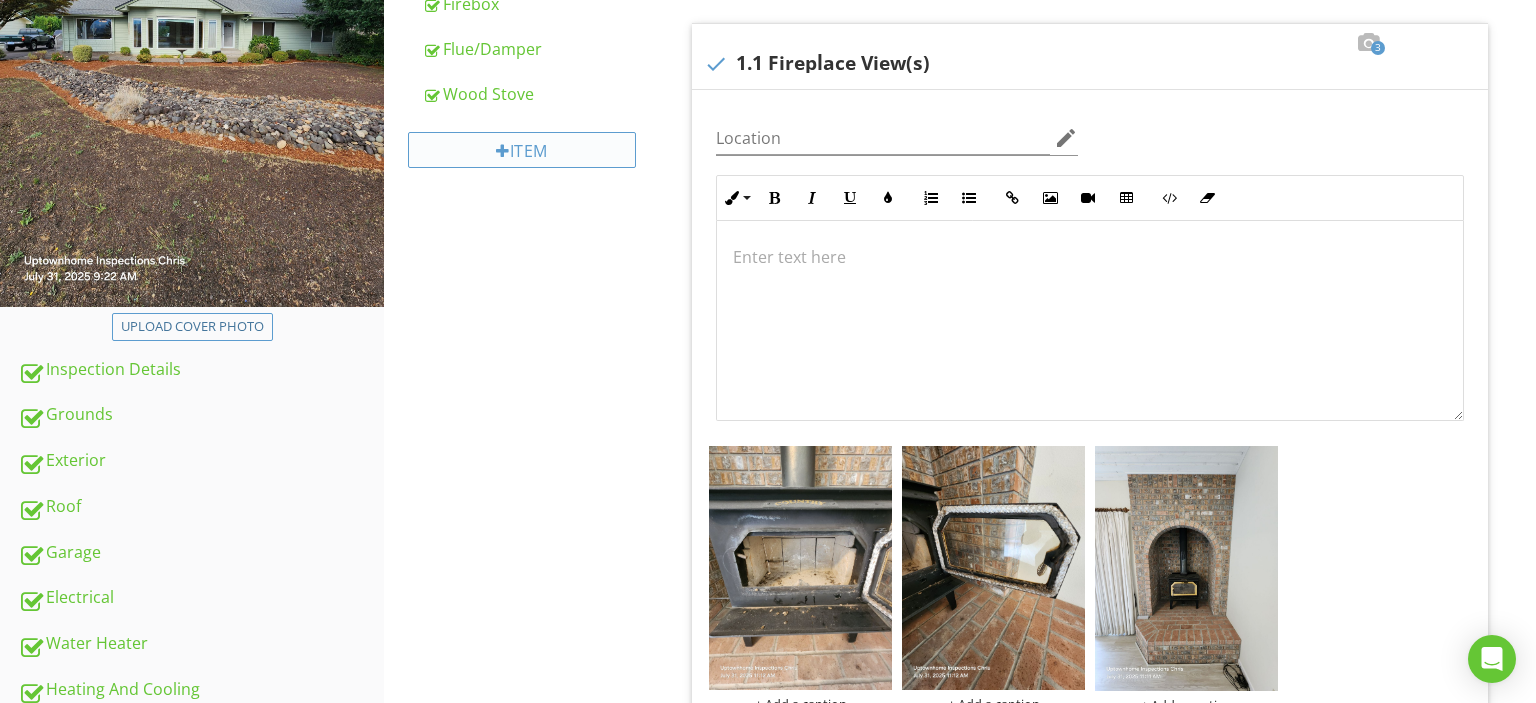 scroll, scrollTop: 316, scrollLeft: 0, axis: vertical 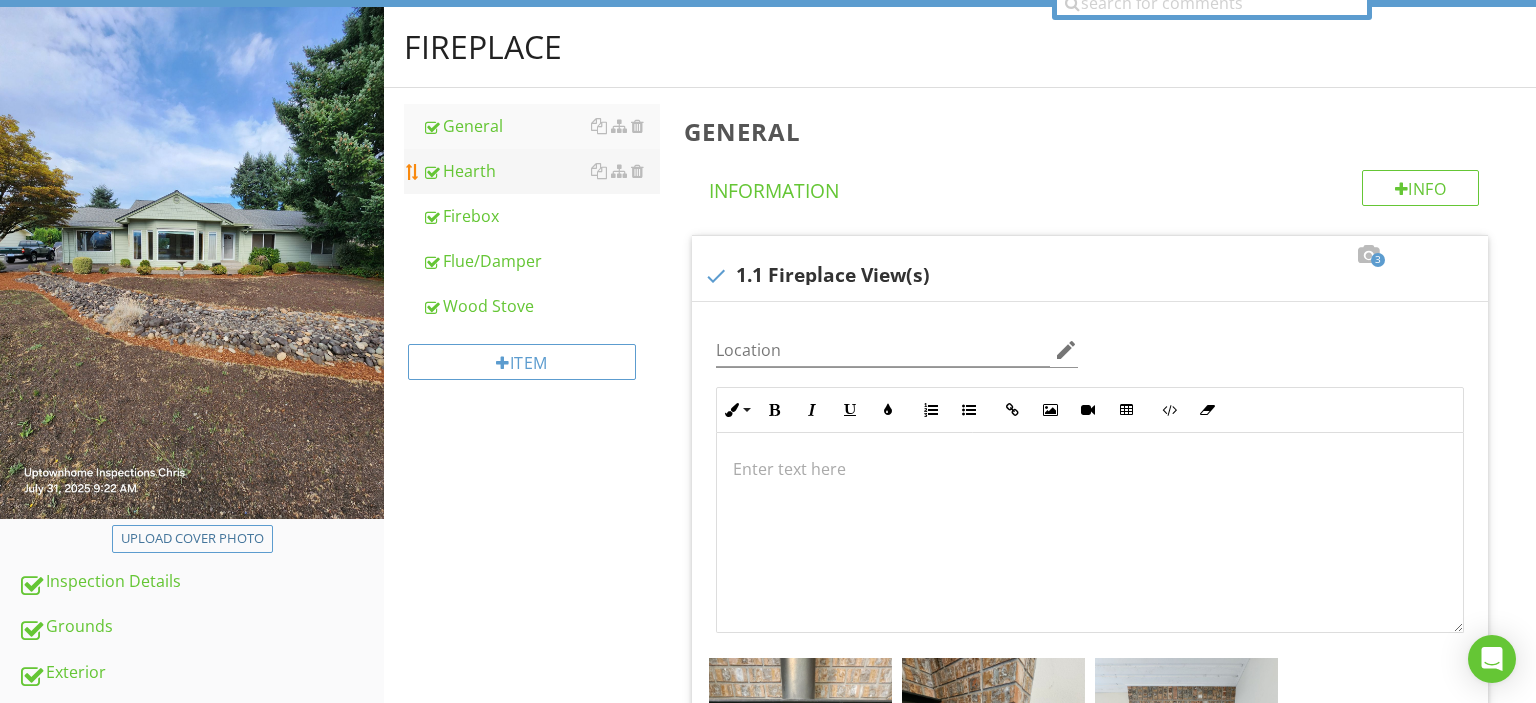 click on "Hearth" at bounding box center [532, 171] 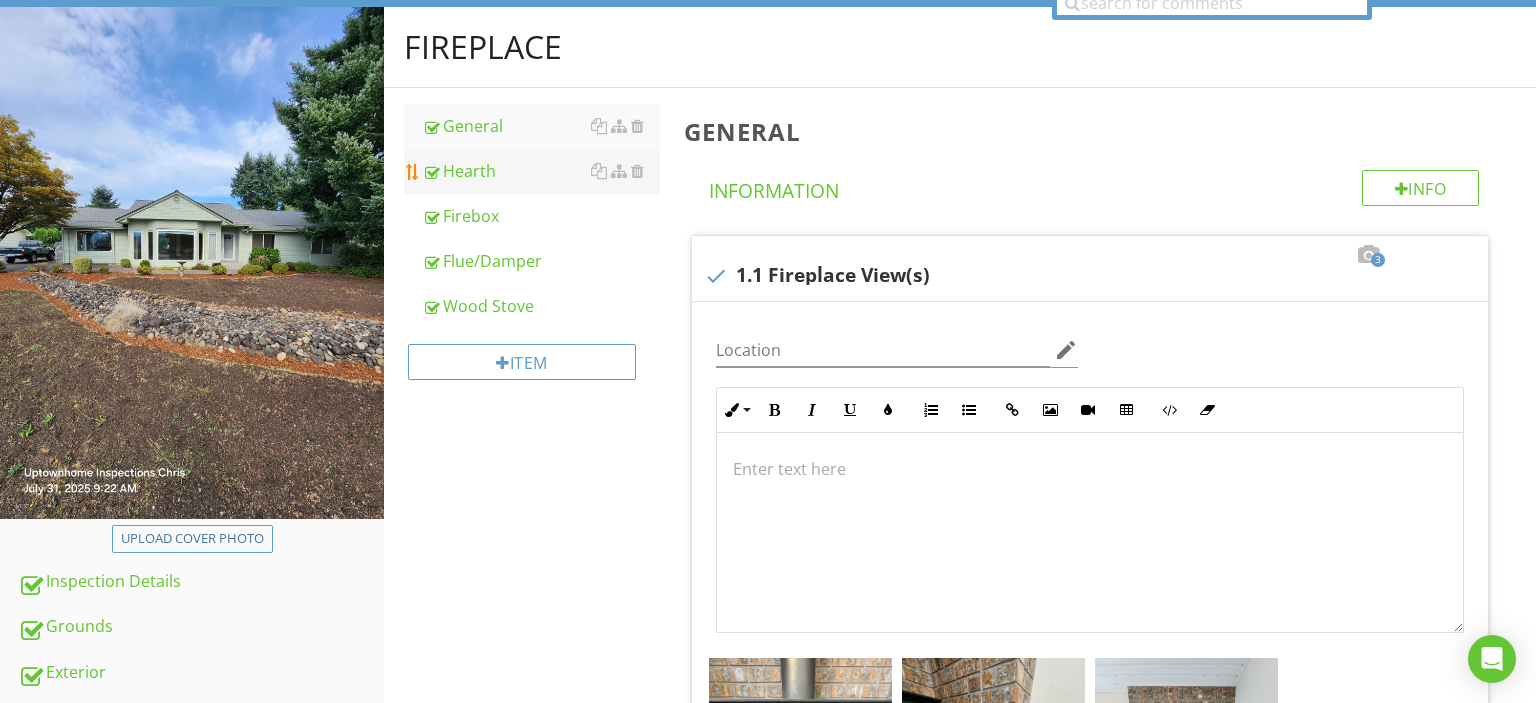 click on "Hearth" at bounding box center [541, 171] 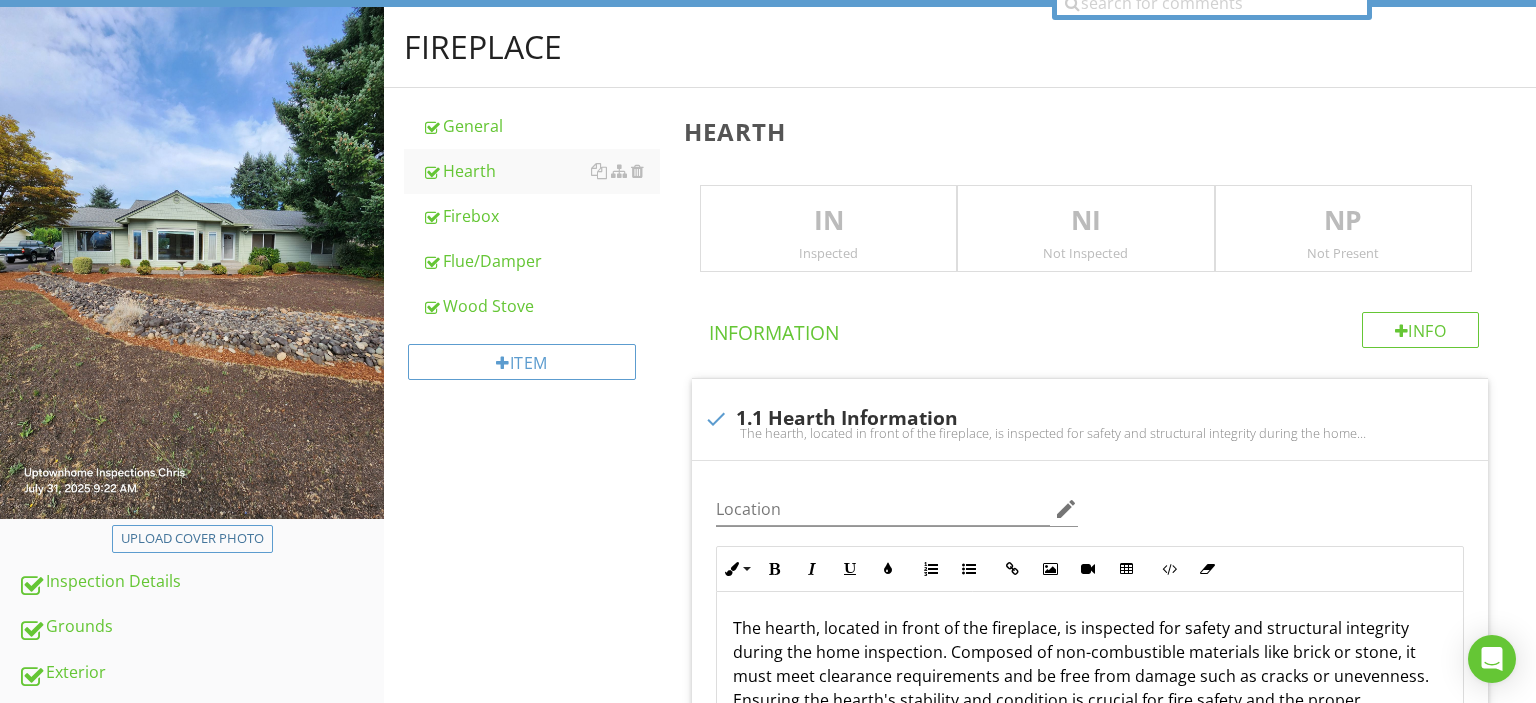 click on "IN   Inspected" at bounding box center [828, 229] 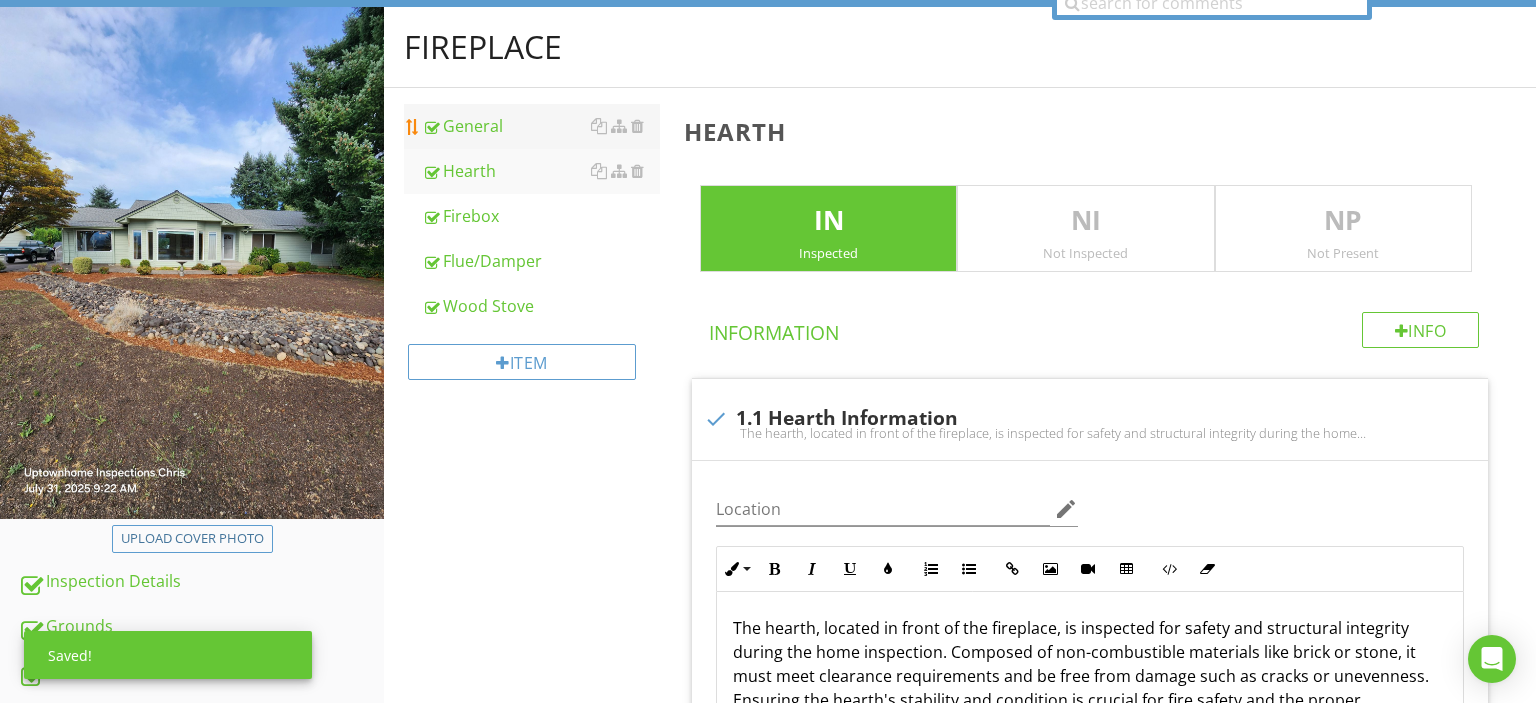 click on "General" at bounding box center (541, 126) 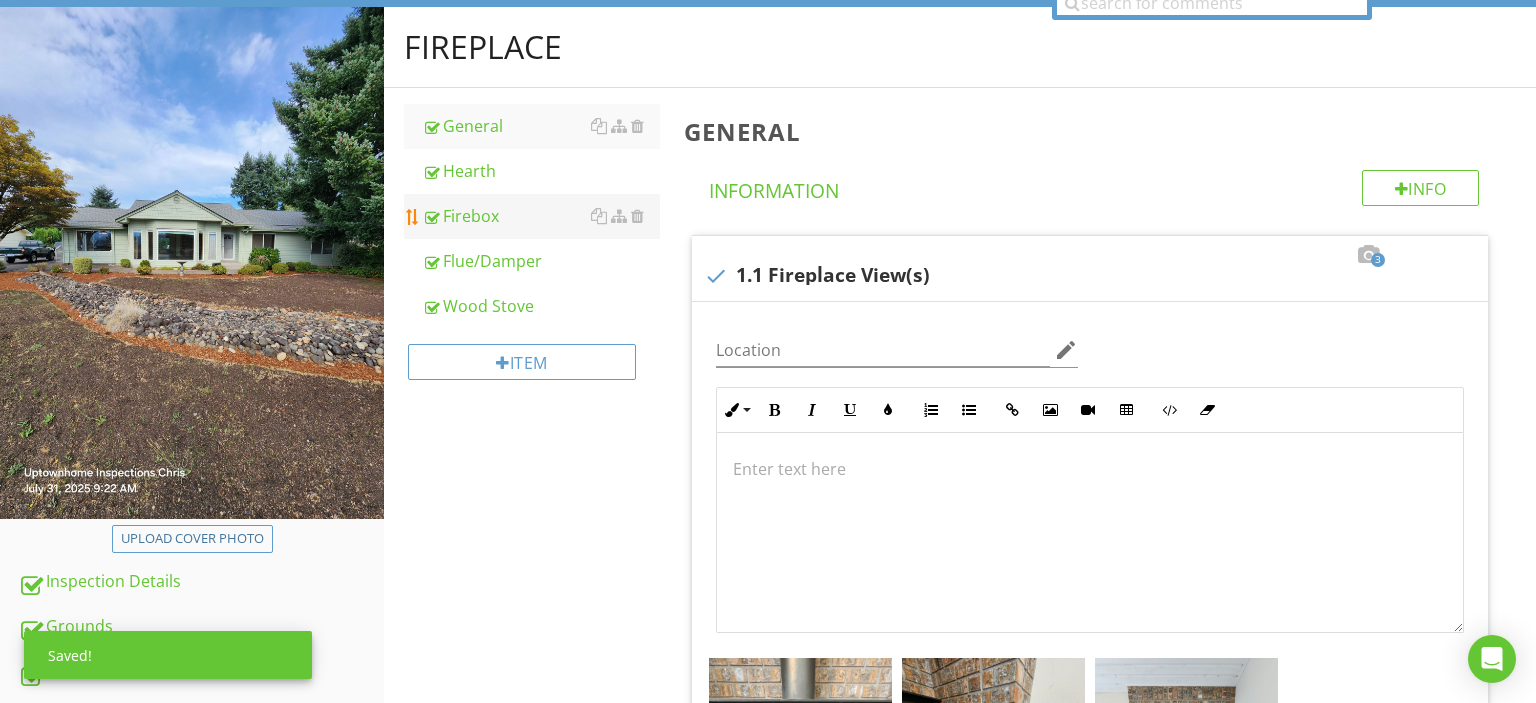 click on "Firebox" at bounding box center (541, 216) 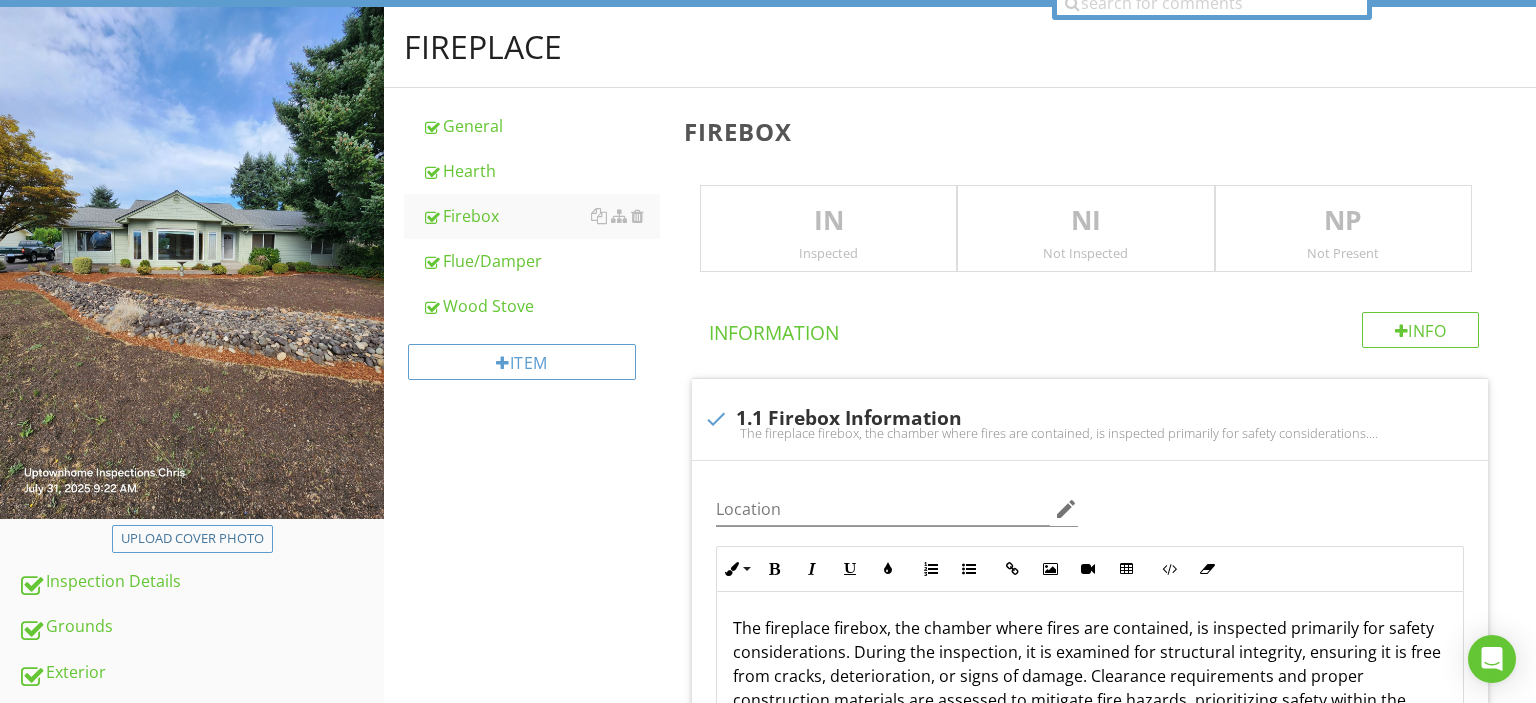 click on "IN" at bounding box center [828, 221] 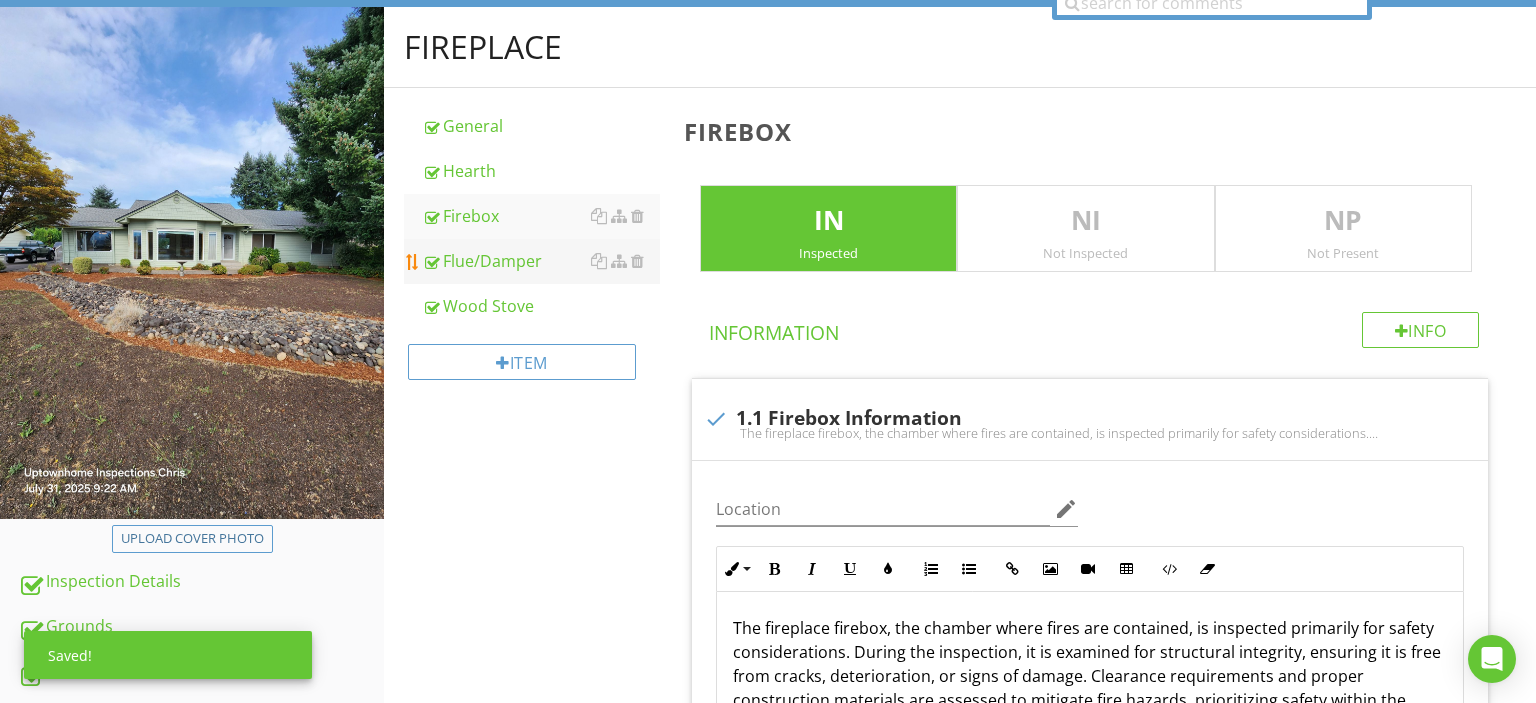 click on "Flue/Damper" at bounding box center (541, 261) 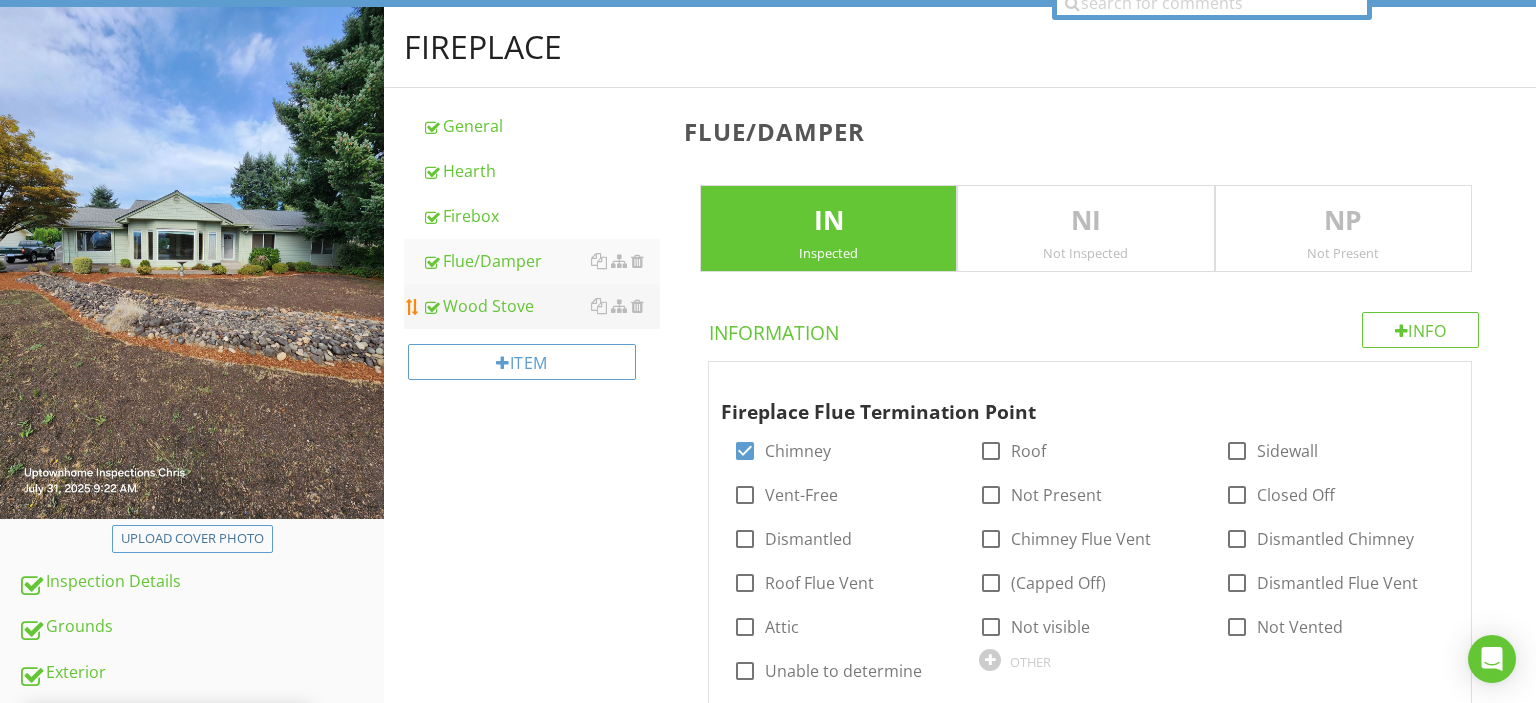 click on "Wood Stove" at bounding box center [541, 306] 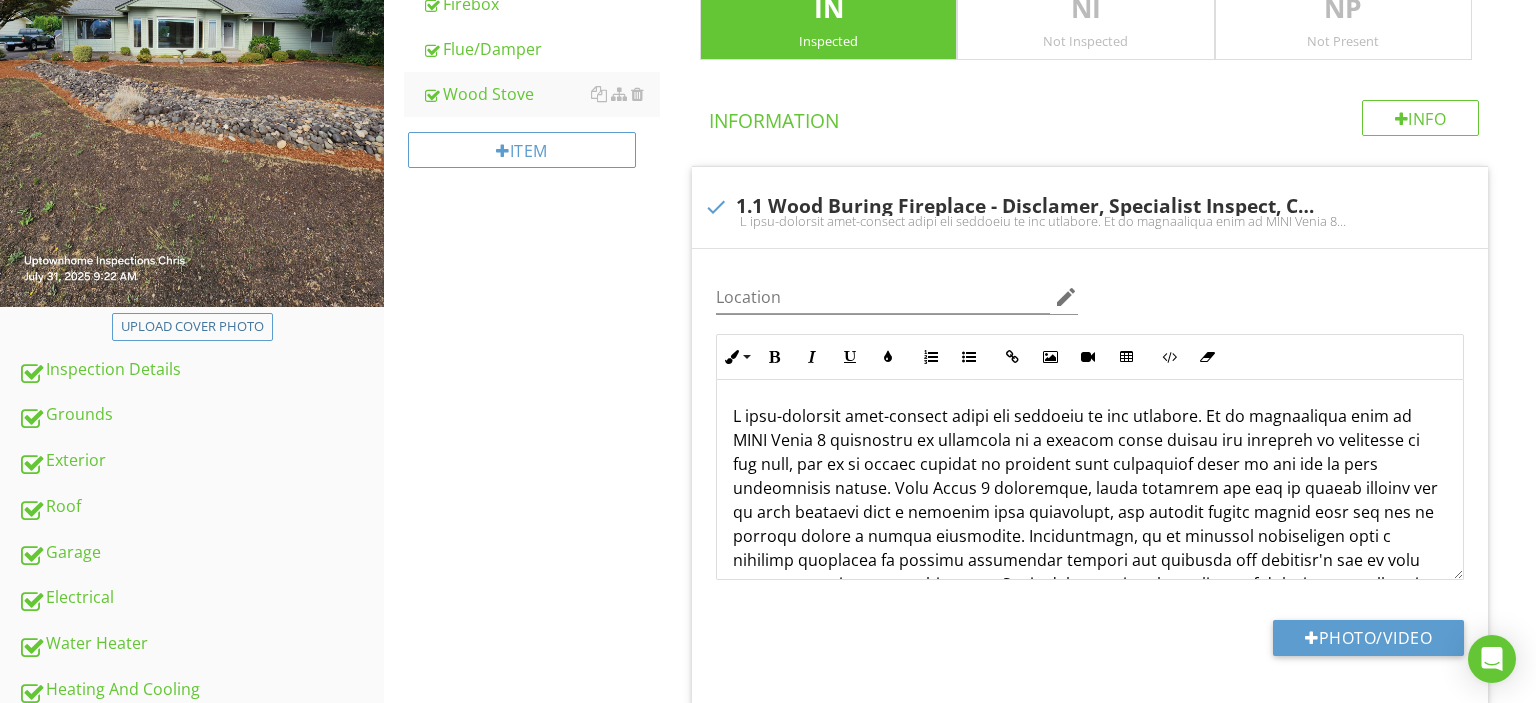 scroll, scrollTop: 422, scrollLeft: 0, axis: vertical 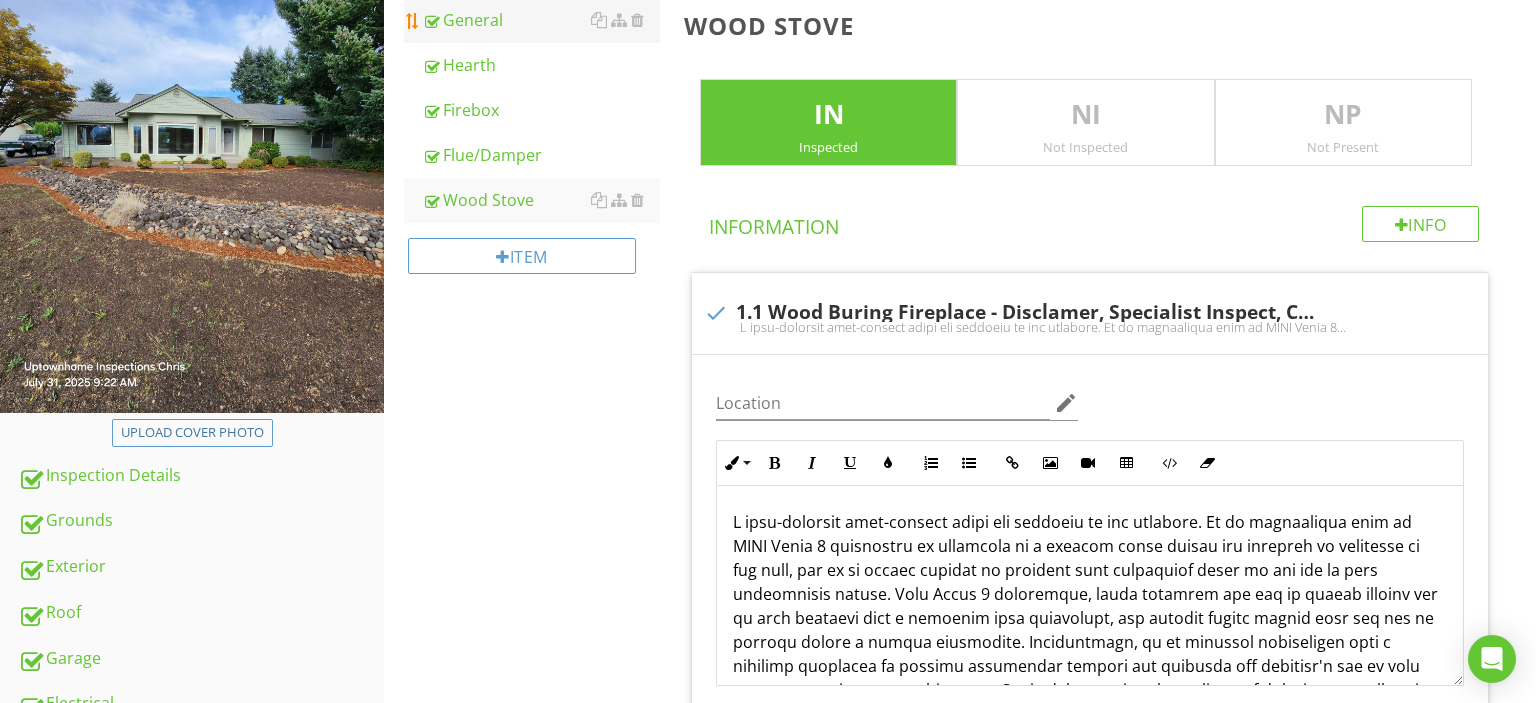 click on "General" at bounding box center [541, 20] 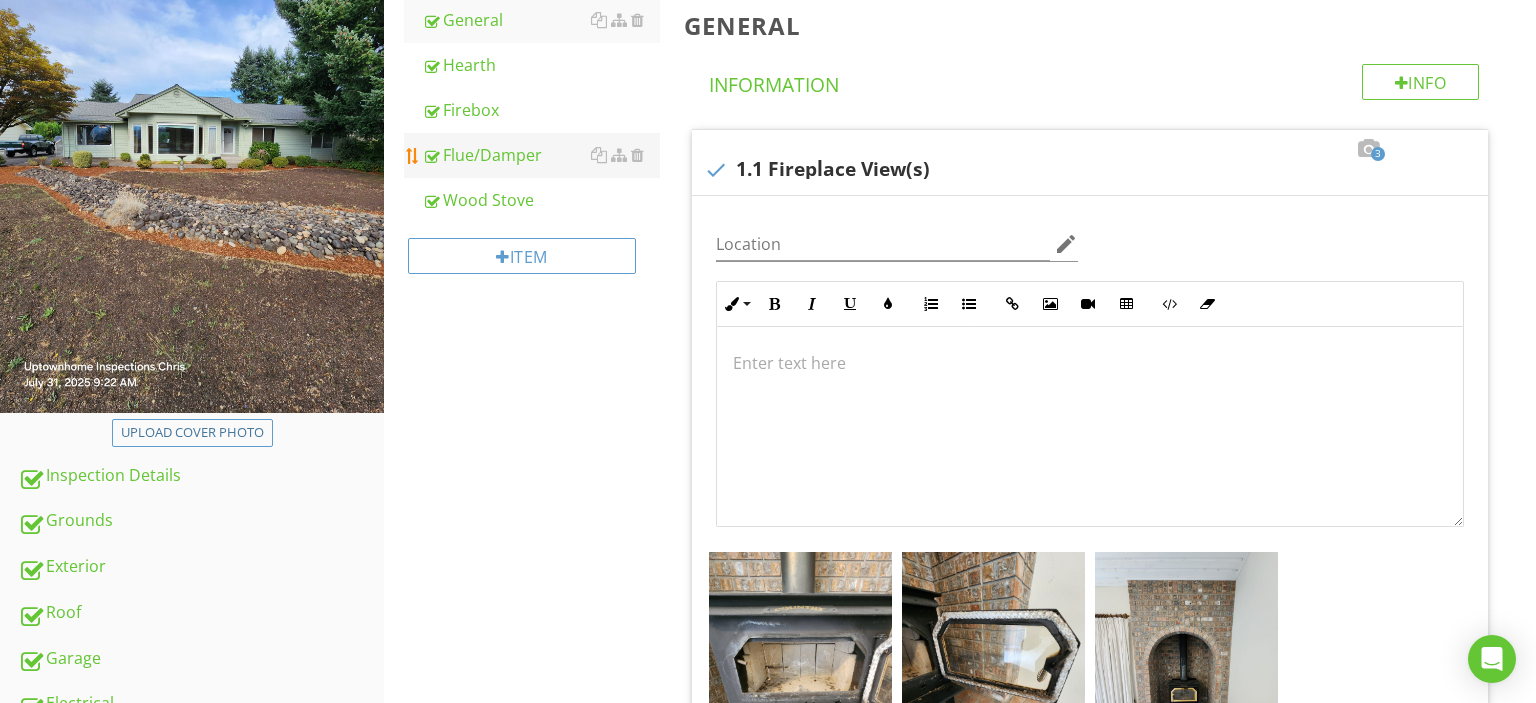 scroll, scrollTop: 316, scrollLeft: 0, axis: vertical 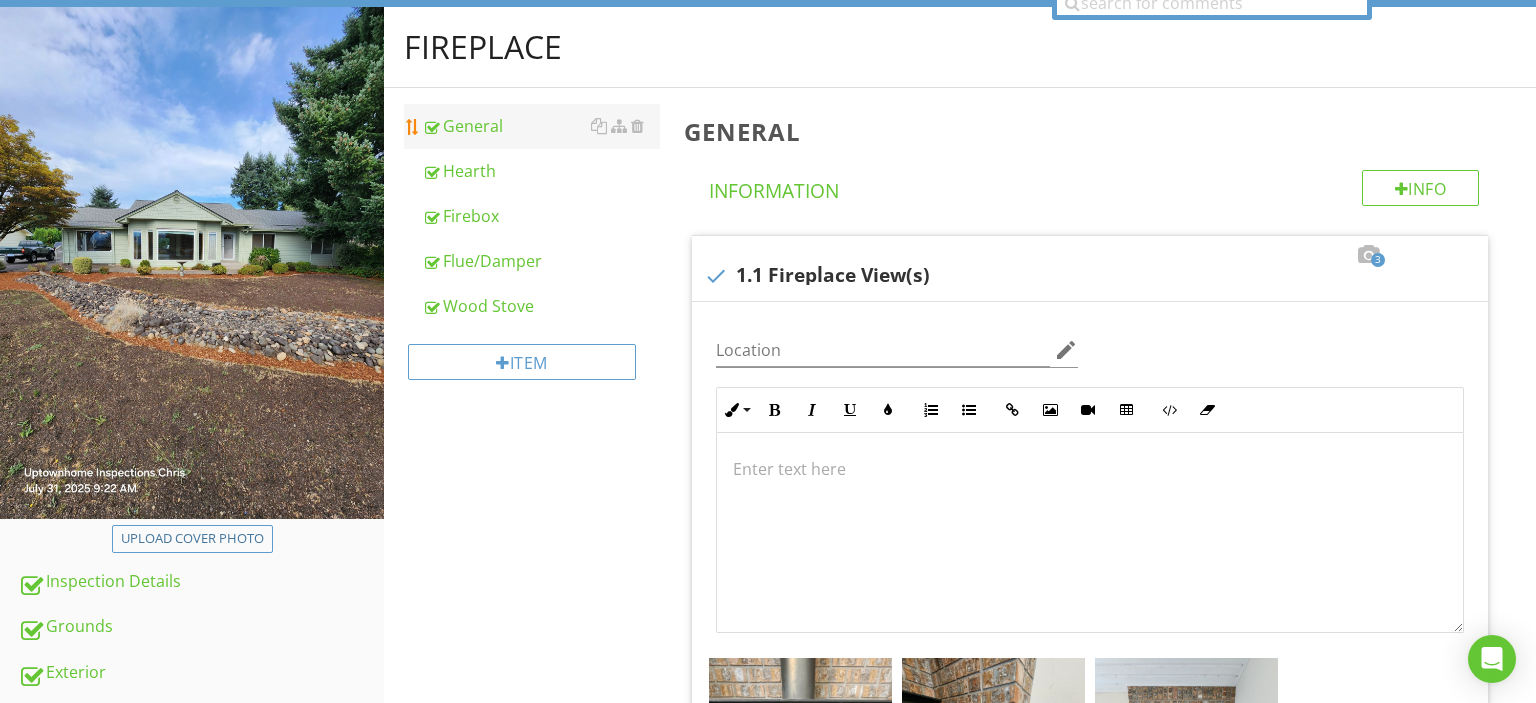 click on "General" at bounding box center [541, 126] 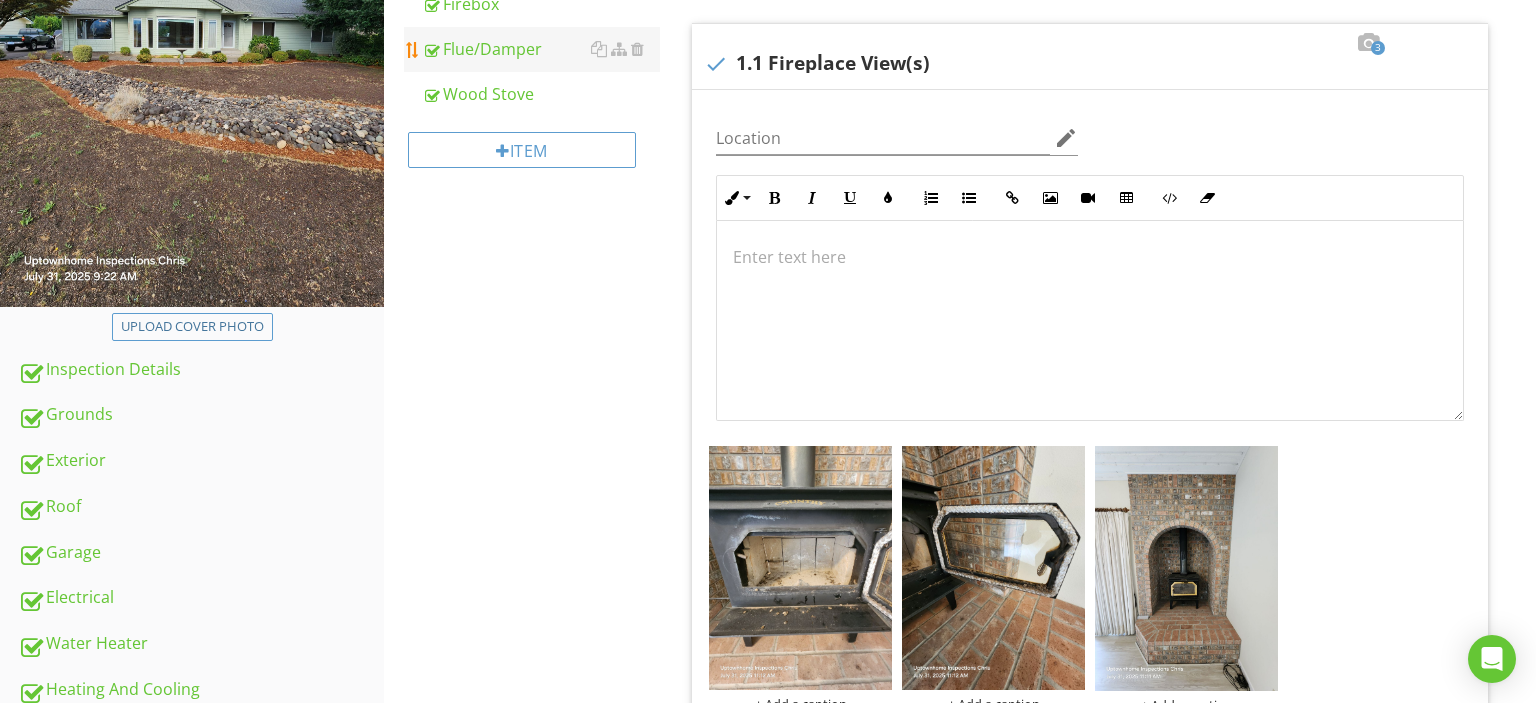 scroll, scrollTop: 316, scrollLeft: 0, axis: vertical 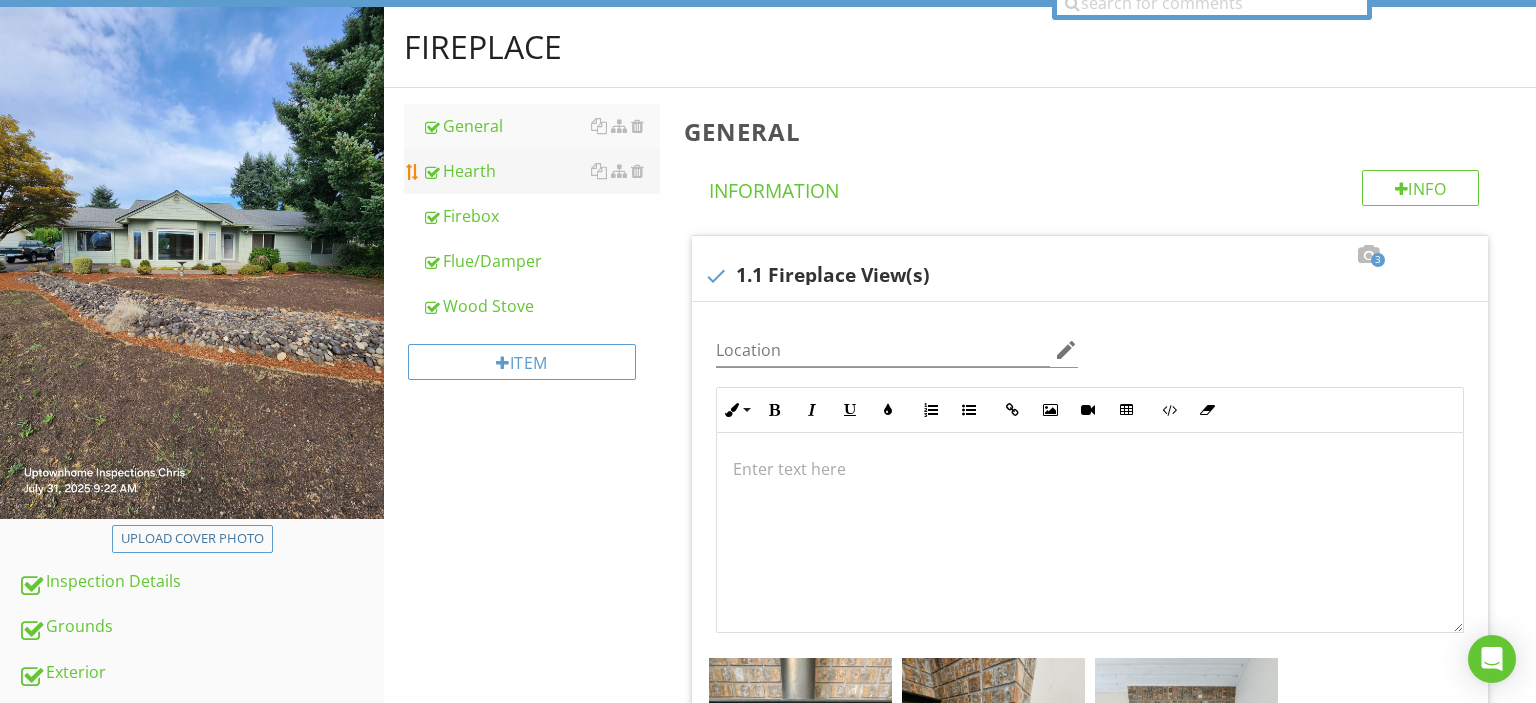 click on "Hearth" at bounding box center [541, 171] 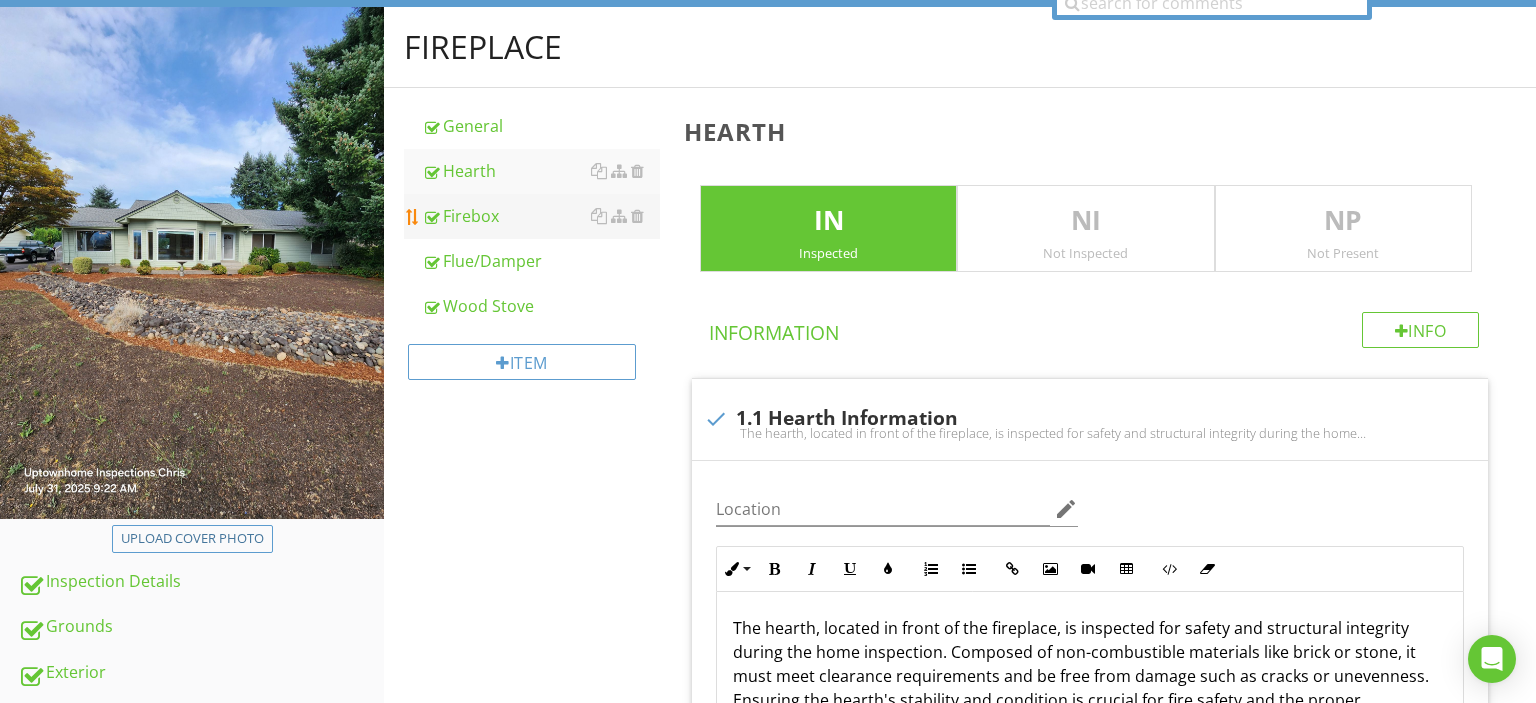 click on "Firebox" at bounding box center (541, 216) 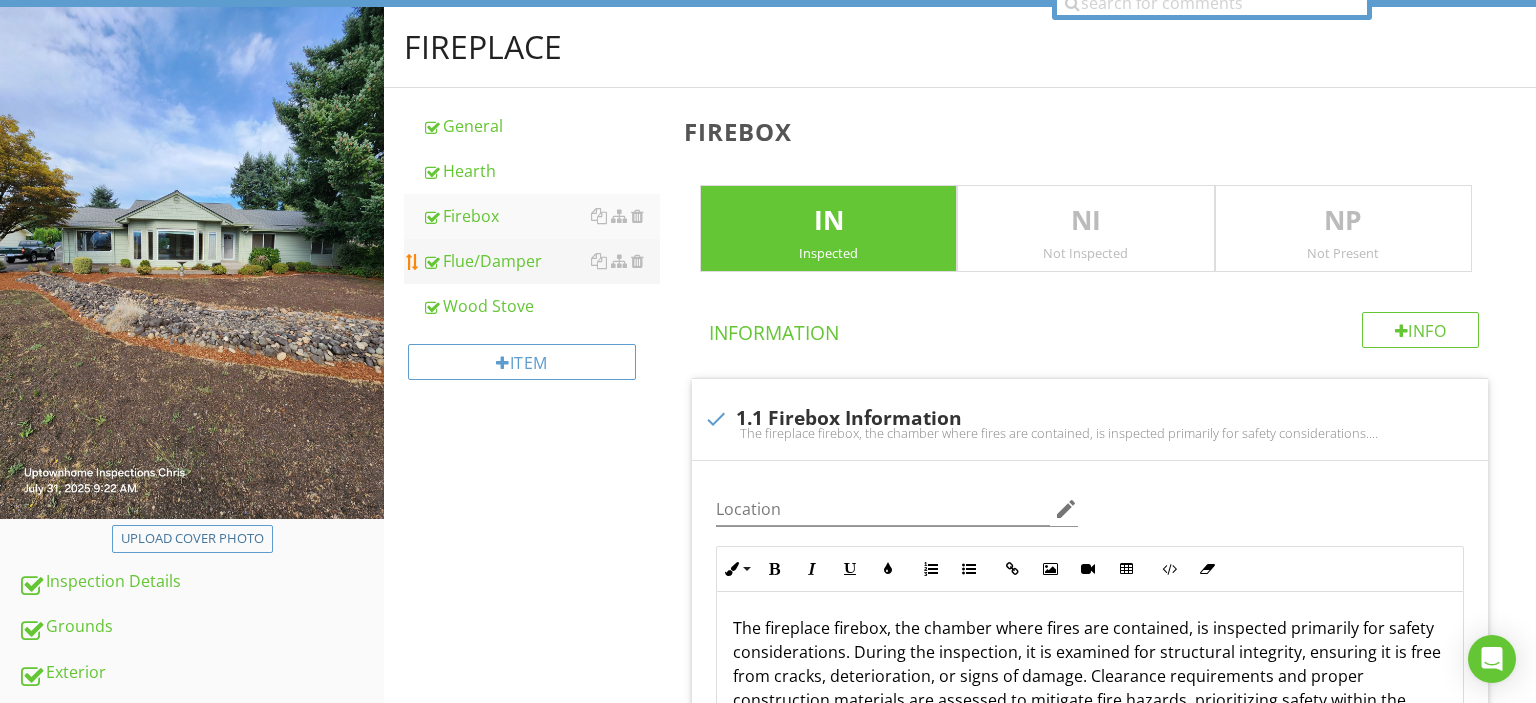 click on "Flue/Damper" at bounding box center (541, 261) 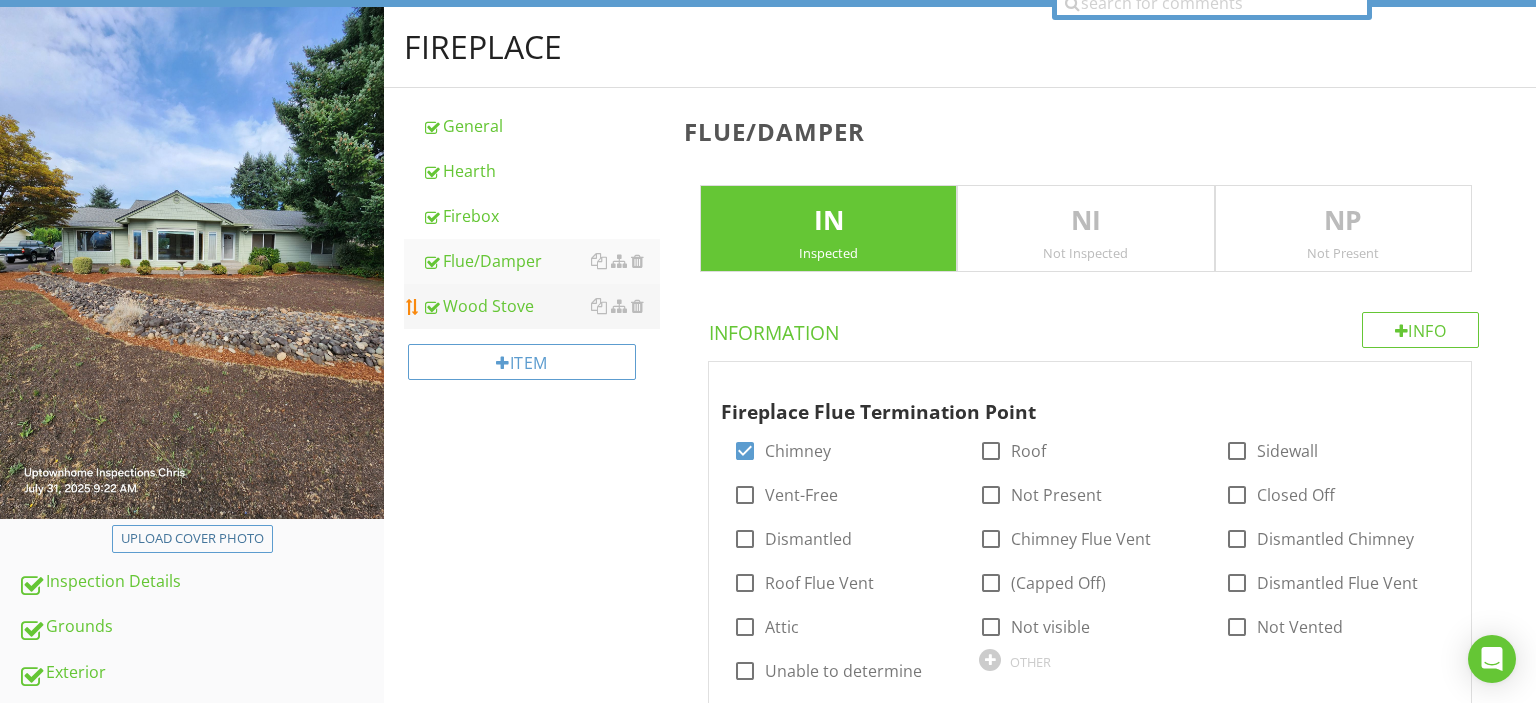 click on "Wood Stove" at bounding box center (541, 306) 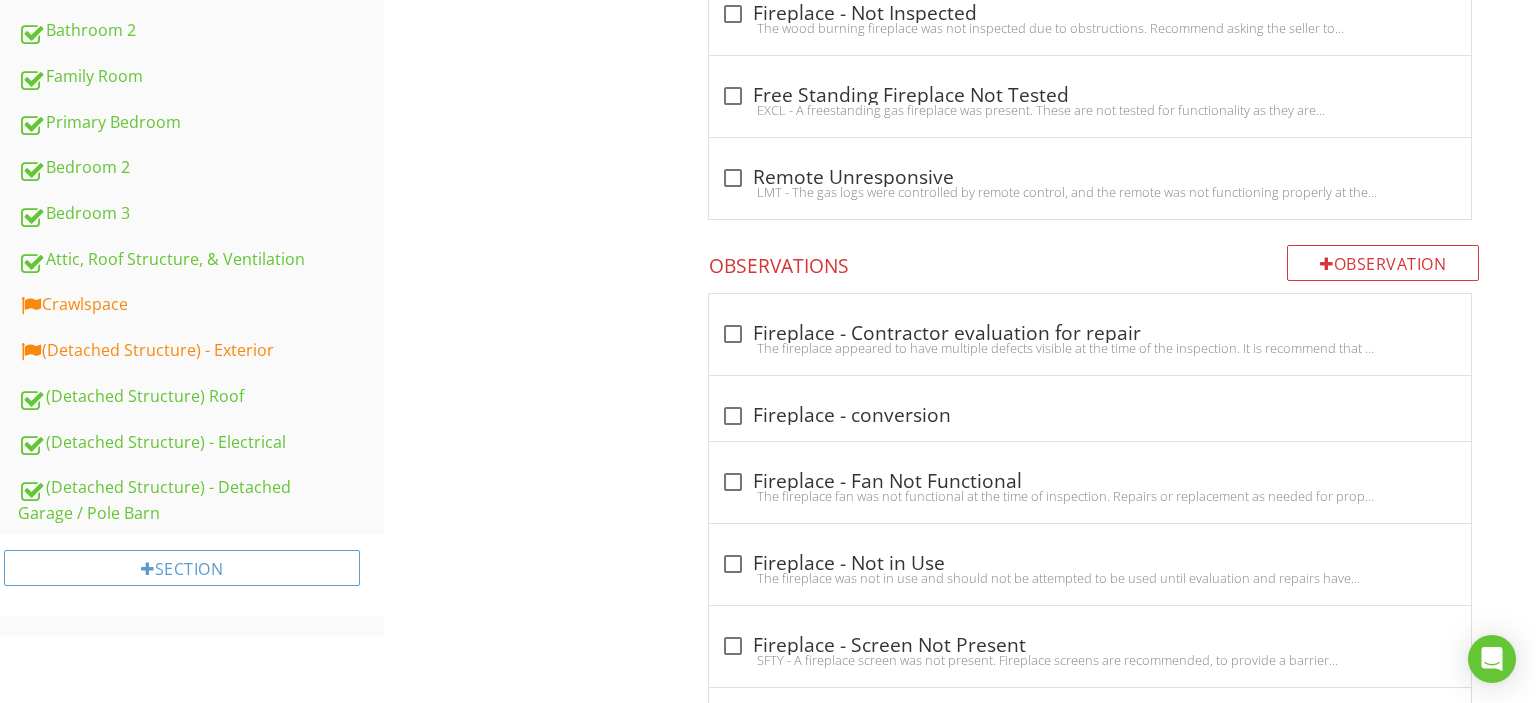 scroll, scrollTop: 1492, scrollLeft: 0, axis: vertical 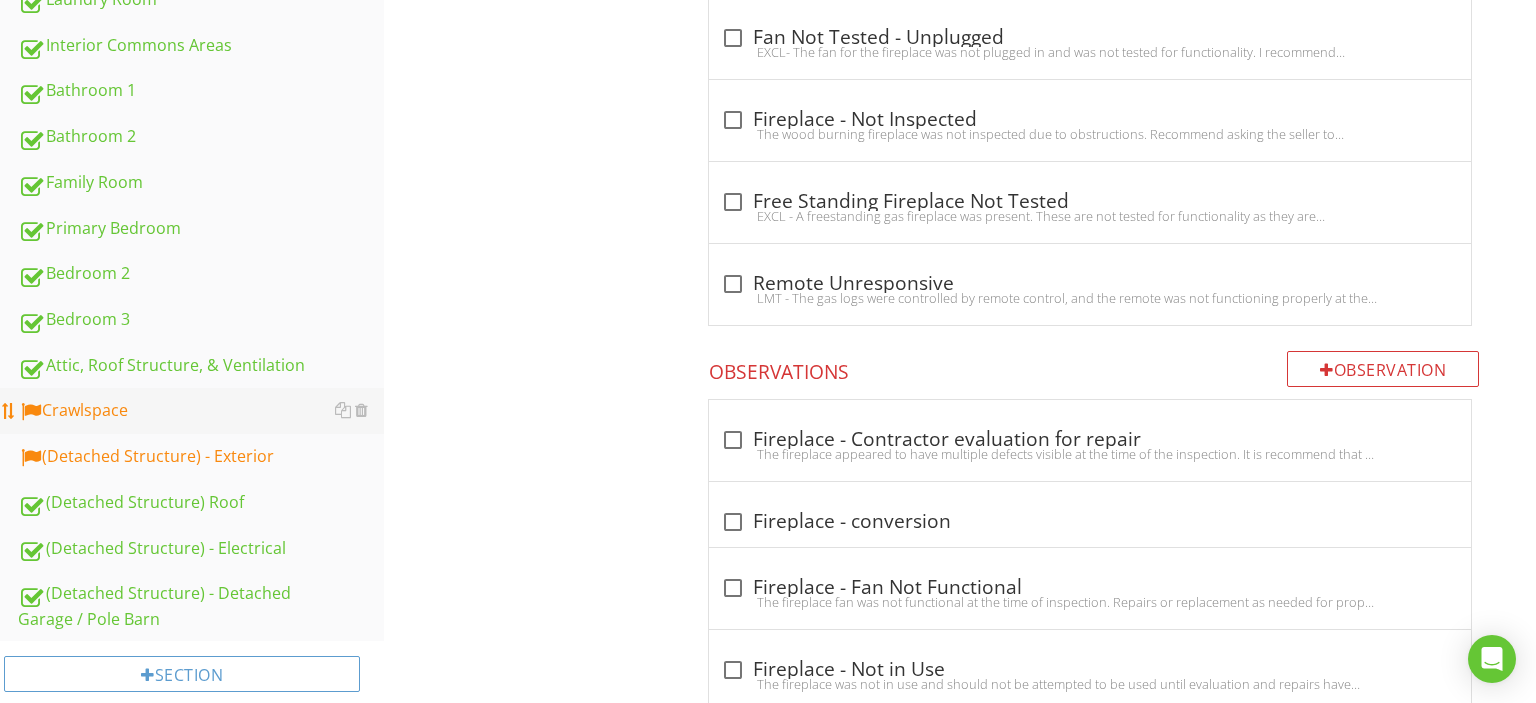 click on "Crawlspace" at bounding box center (201, 411) 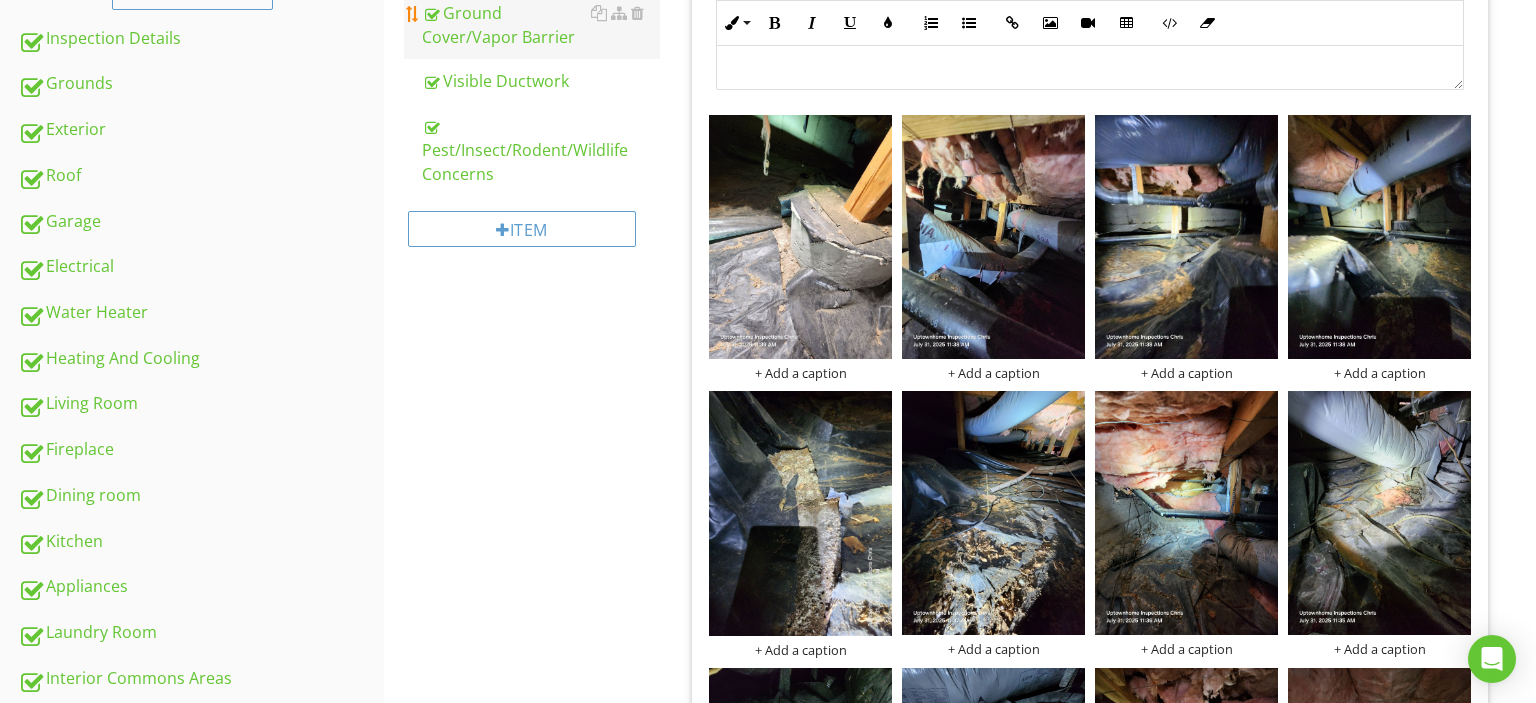 scroll, scrollTop: 542, scrollLeft: 0, axis: vertical 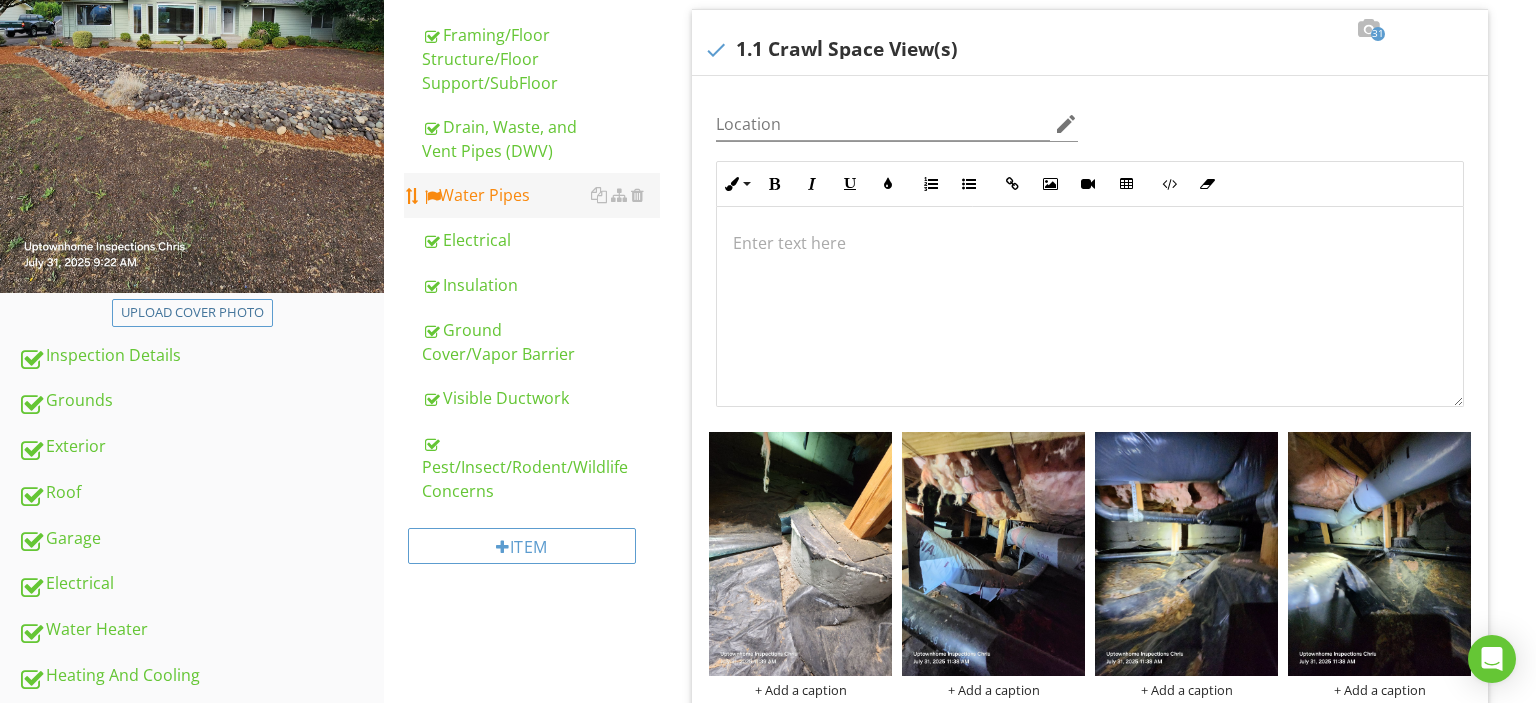 click on "Water Pipes" at bounding box center (541, 195) 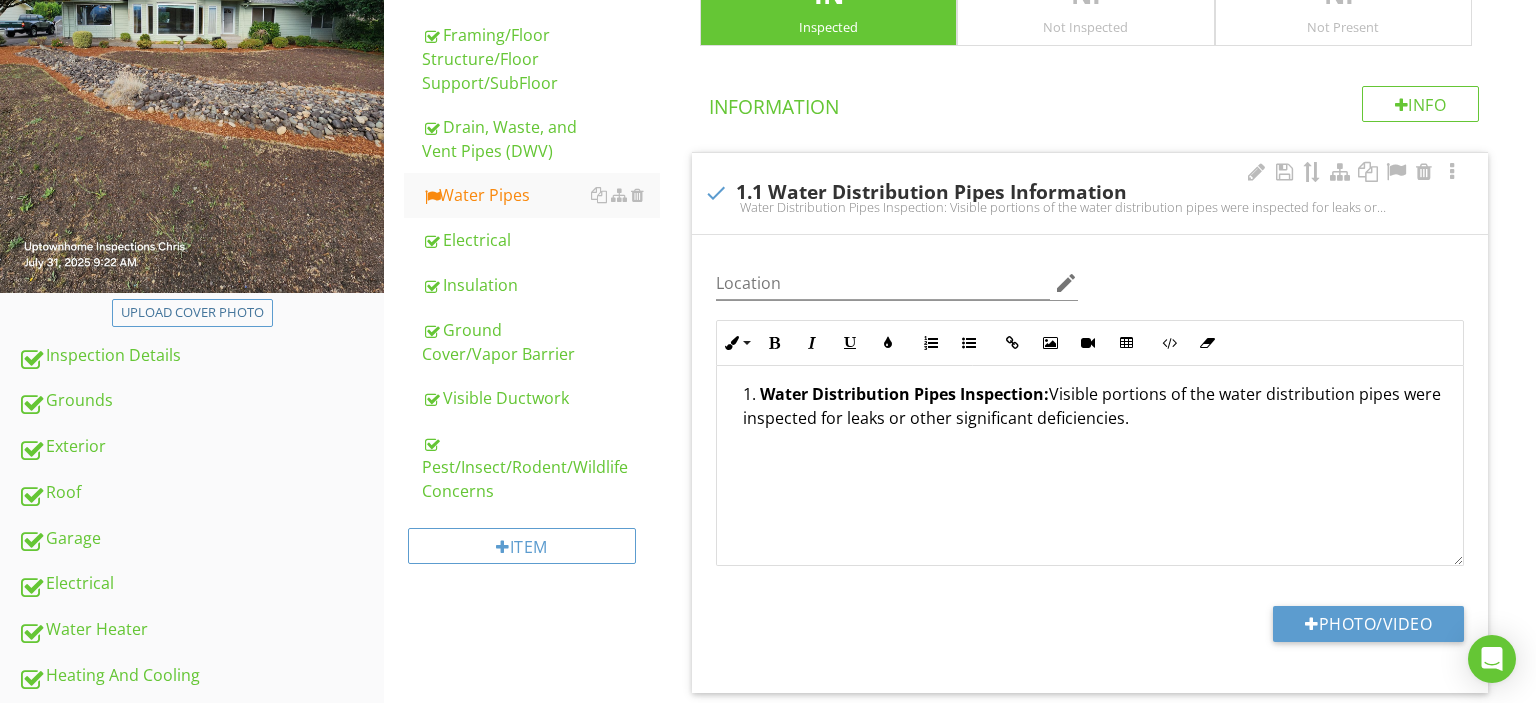 scroll, scrollTop: 1176, scrollLeft: 0, axis: vertical 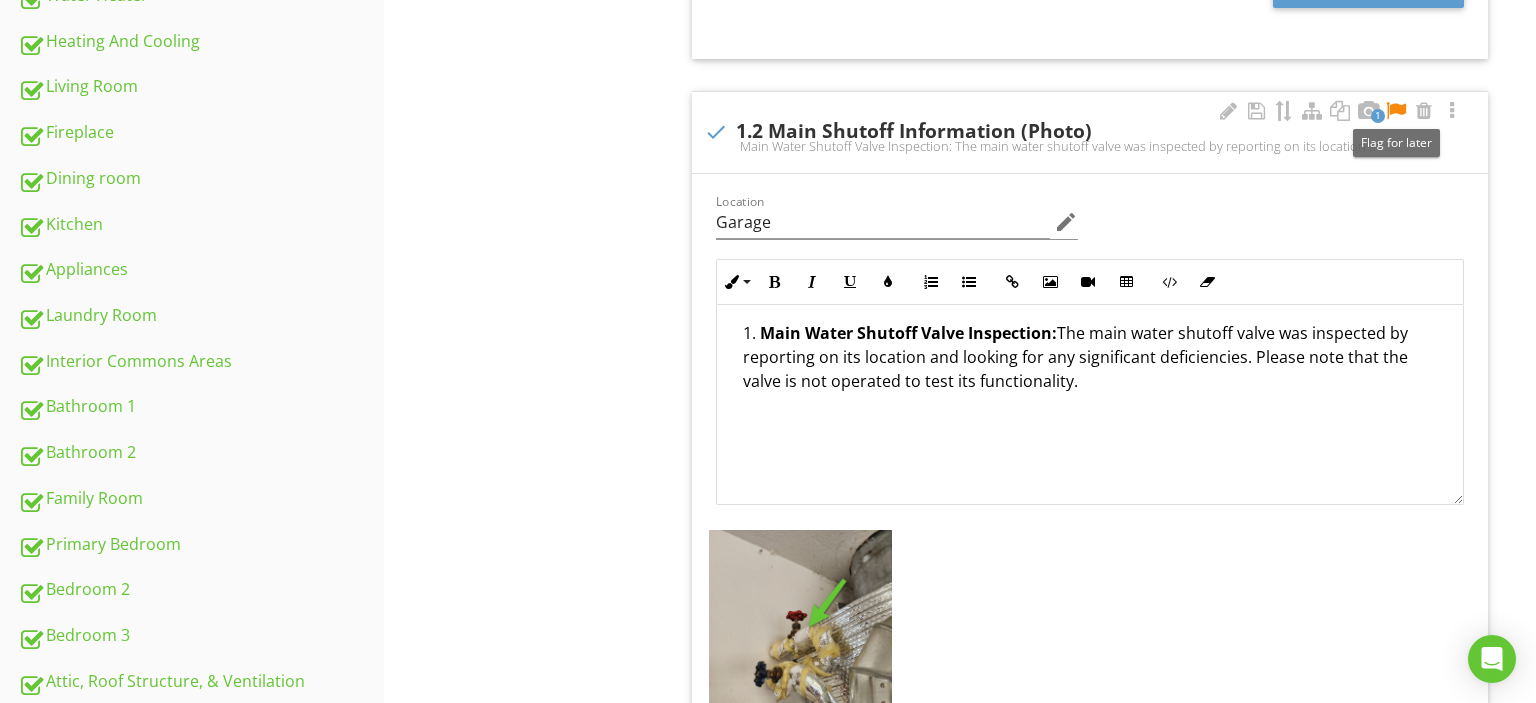 click at bounding box center [1396, 111] 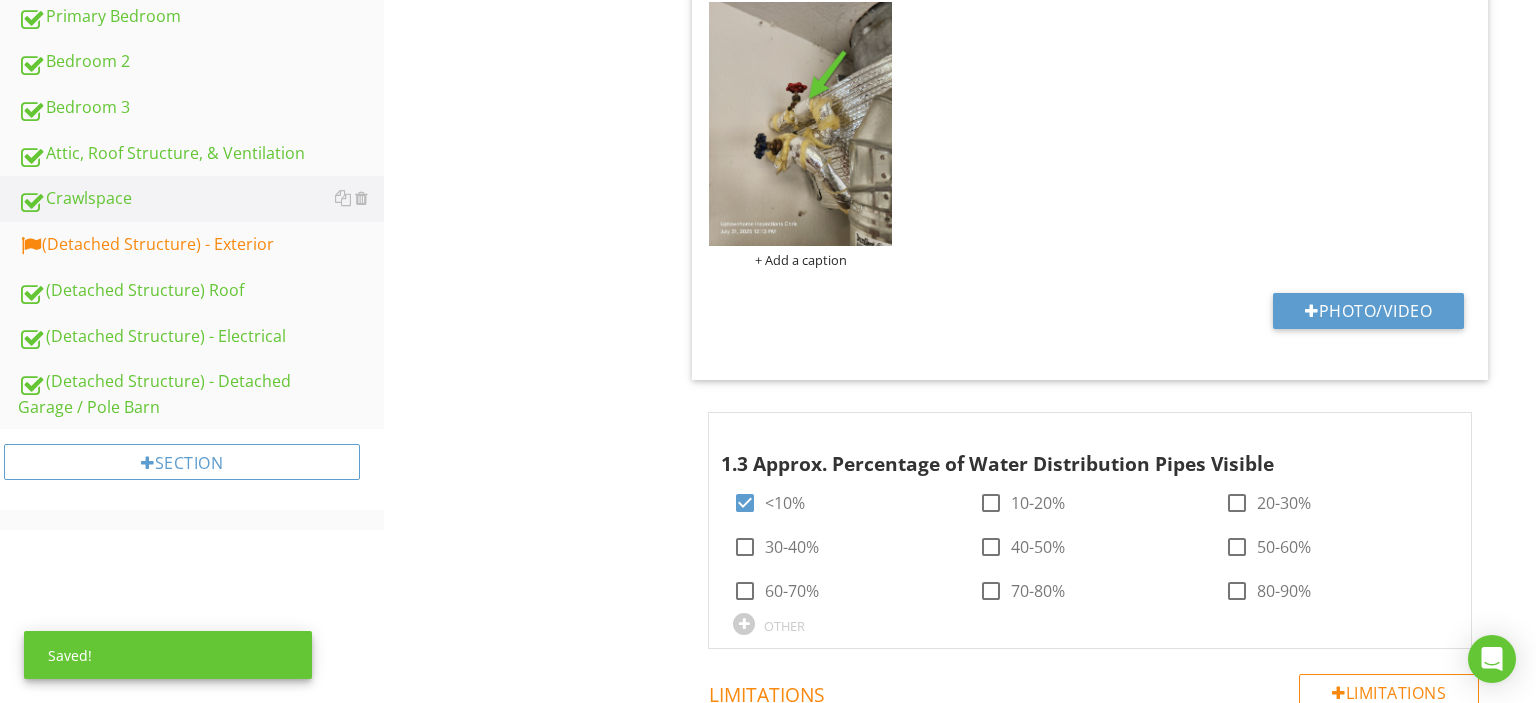scroll, scrollTop: 1809, scrollLeft: 0, axis: vertical 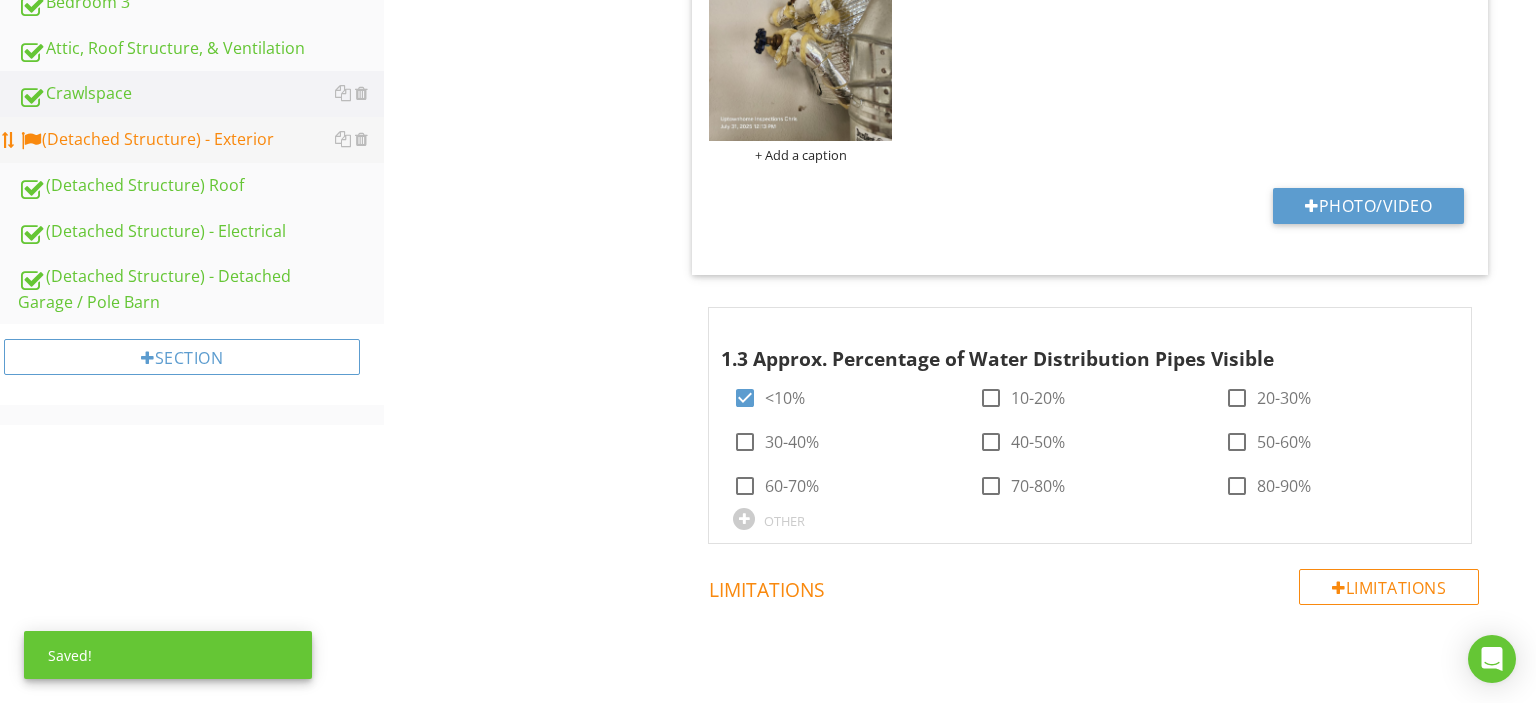 click on "(Detached Structure) - Exterior" at bounding box center (201, 140) 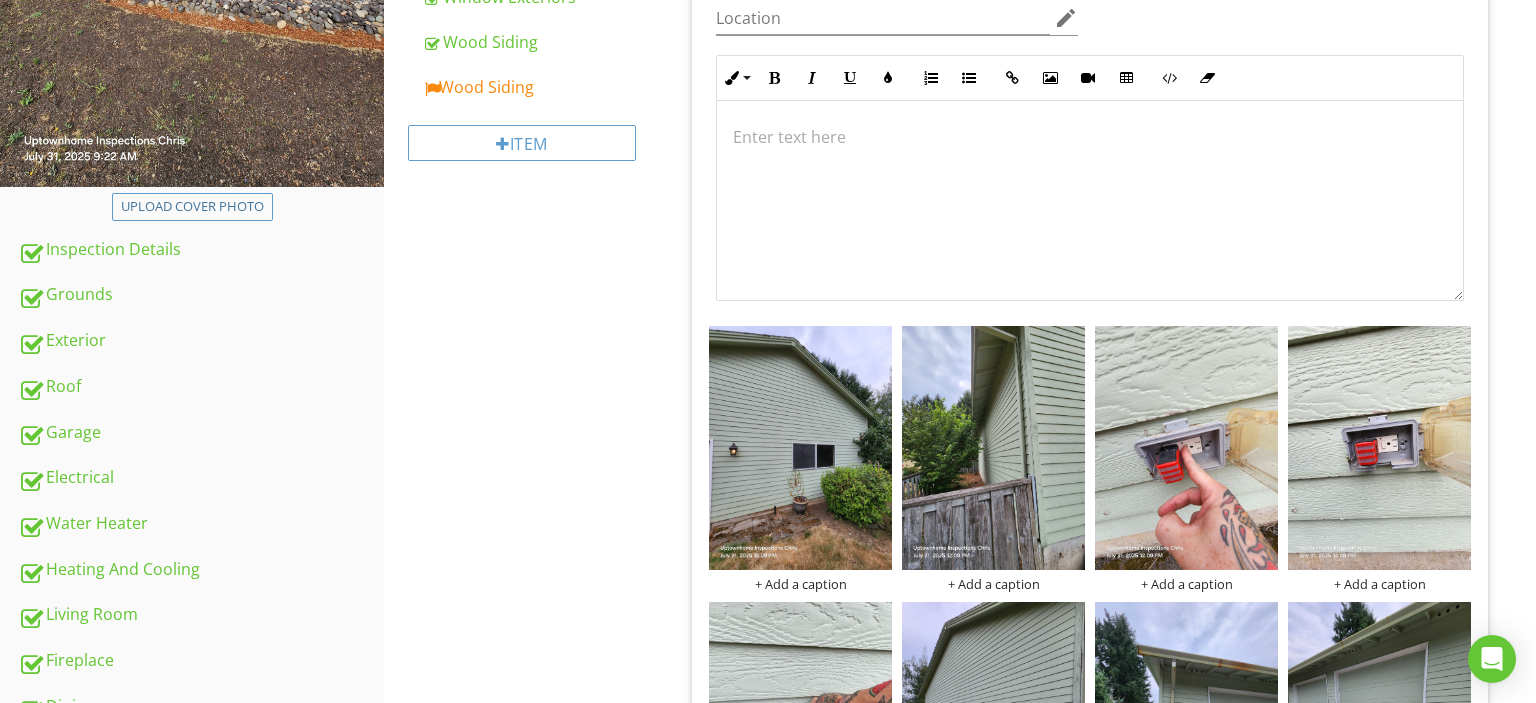 scroll, scrollTop: 436, scrollLeft: 0, axis: vertical 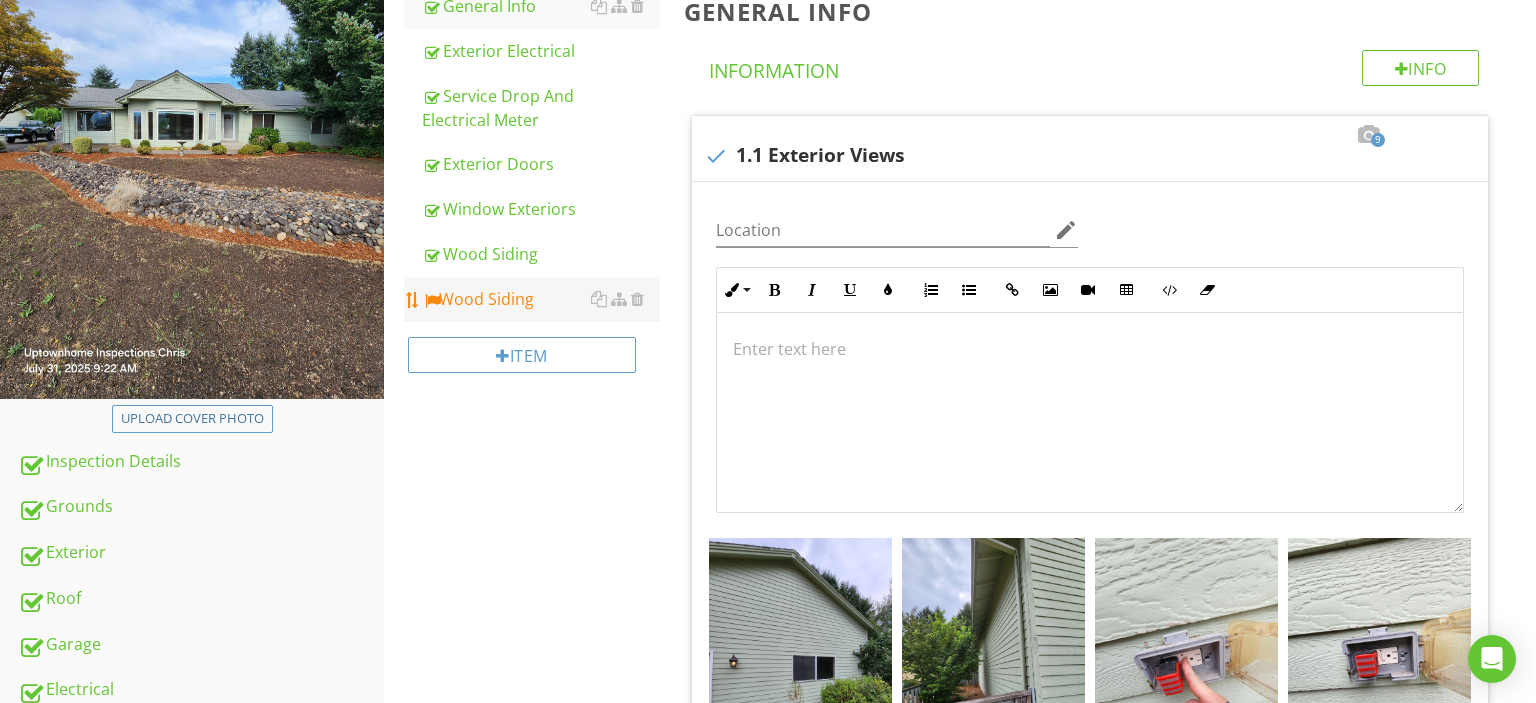 click on "Wood Siding" at bounding box center [541, 299] 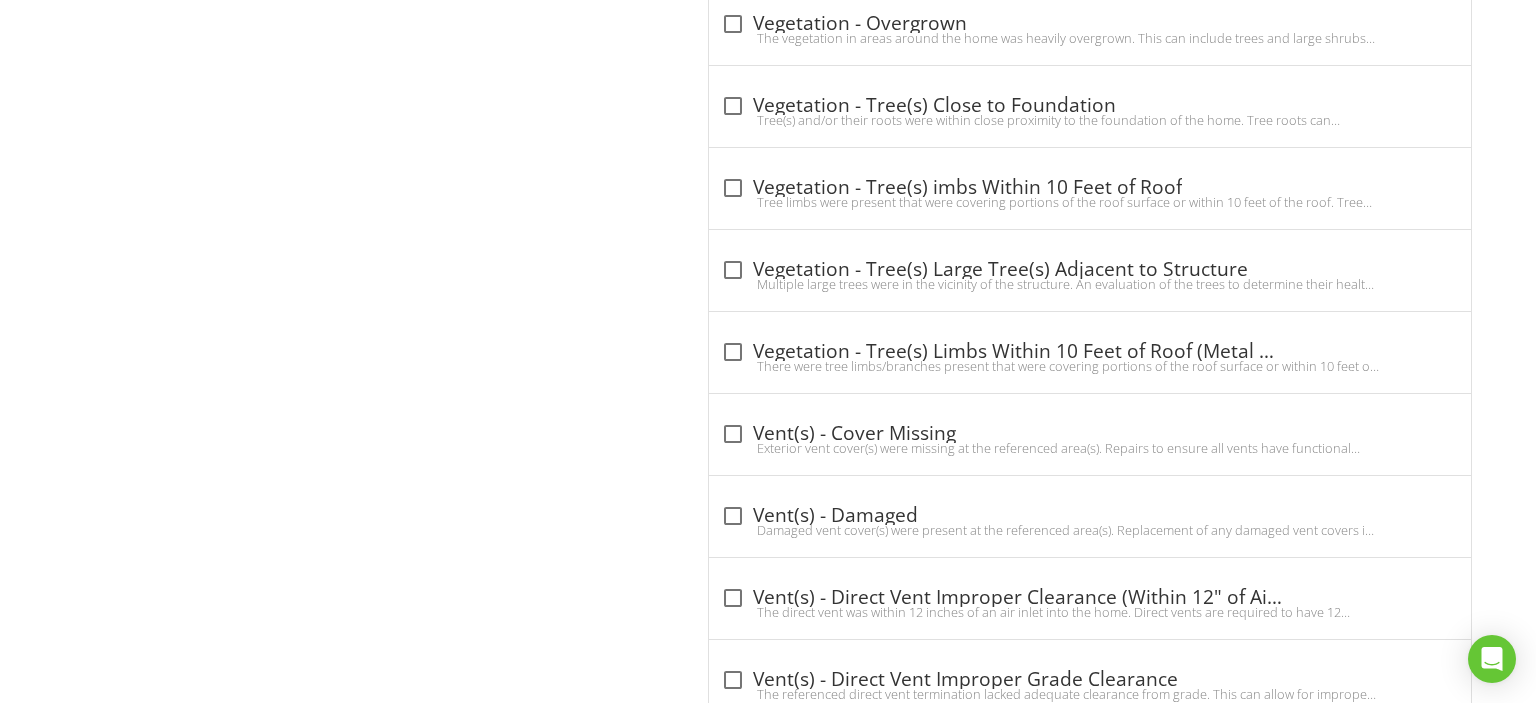 scroll, scrollTop: 10076, scrollLeft: 0, axis: vertical 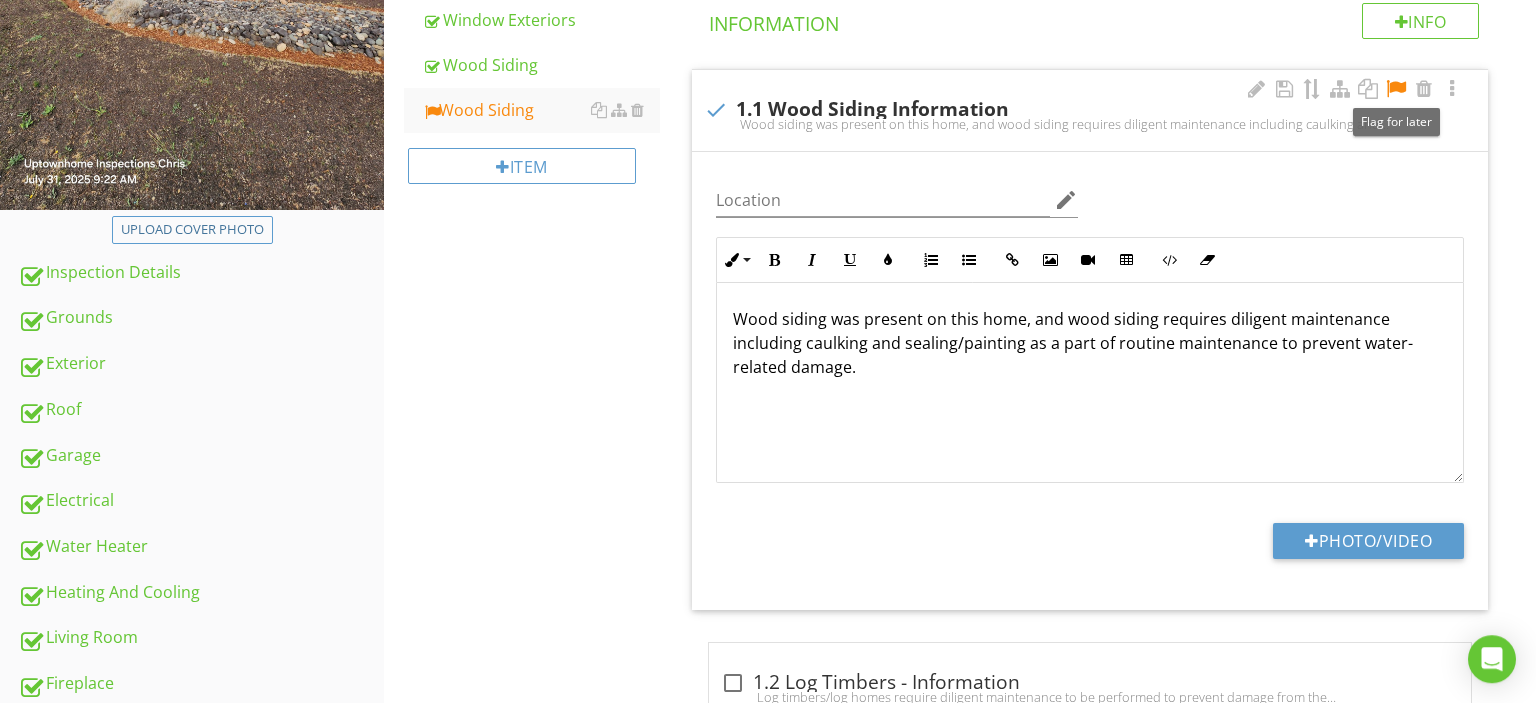 click at bounding box center [1396, 89] 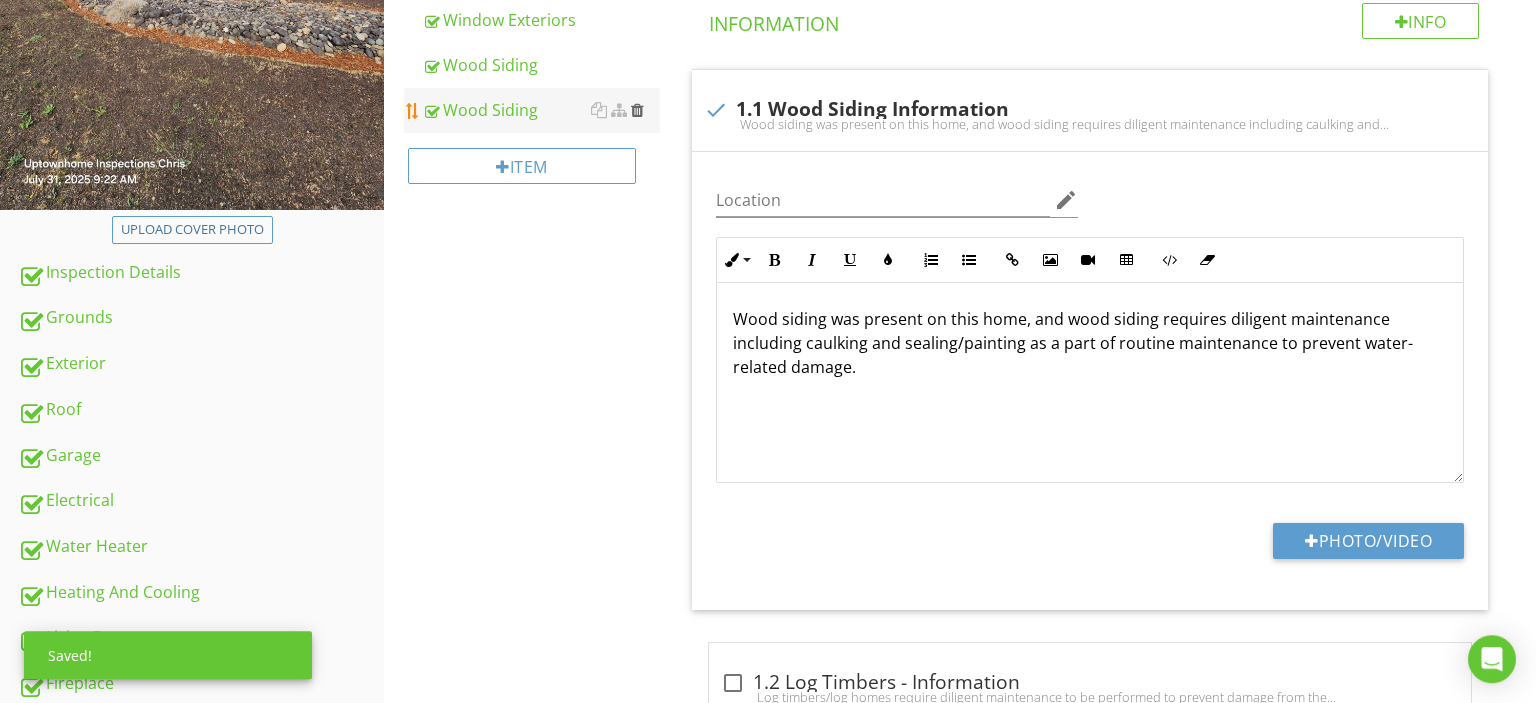 click at bounding box center [637, 110] 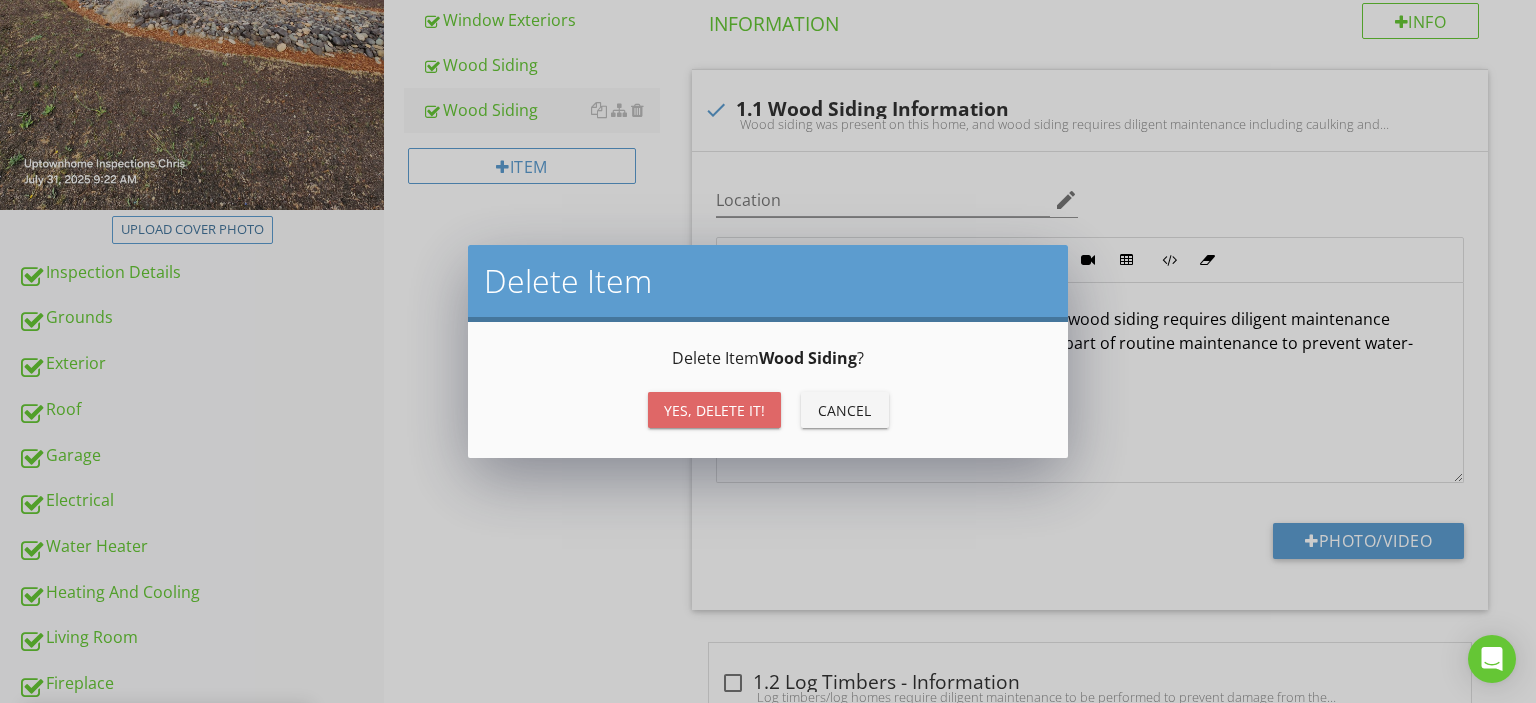 click on "Yes, Delete it!" at bounding box center (714, 410) 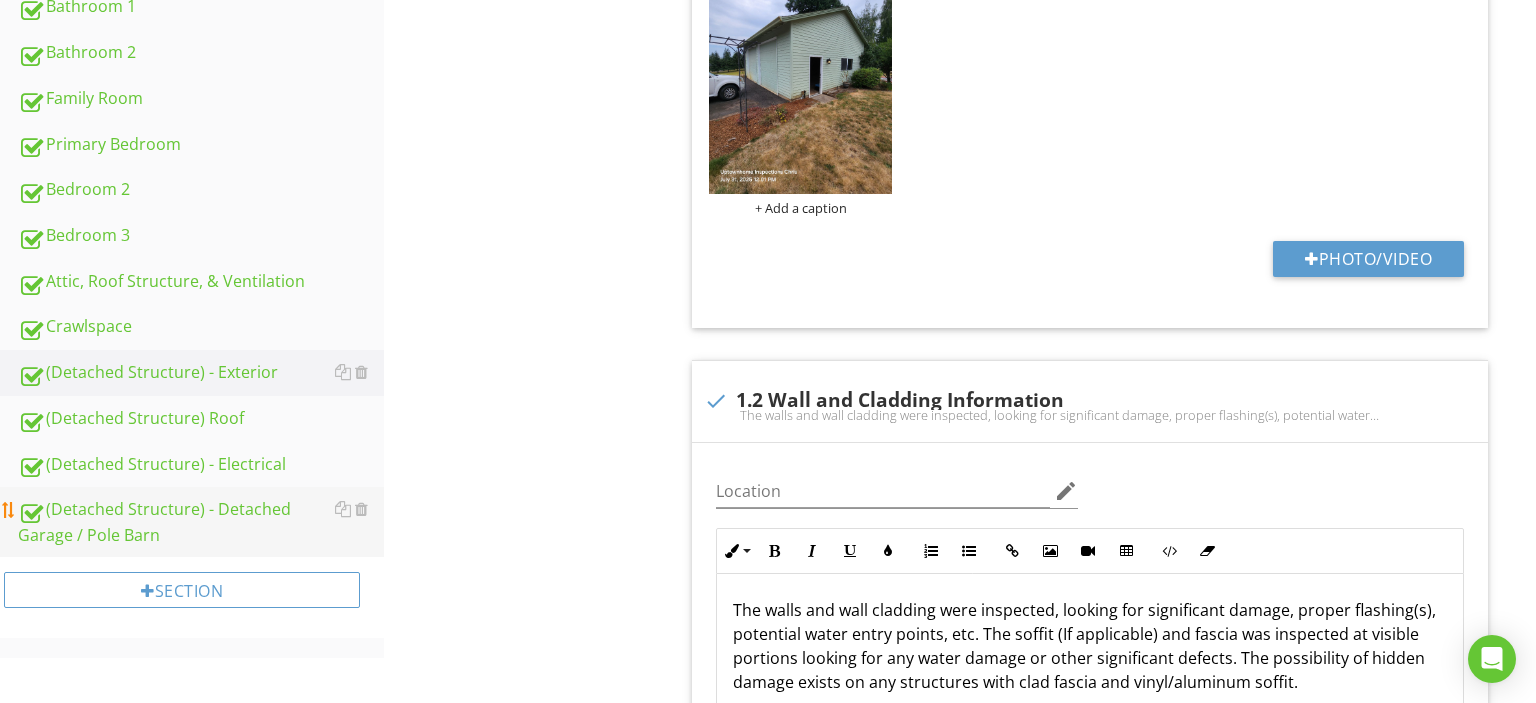 scroll, scrollTop: 1787, scrollLeft: 0, axis: vertical 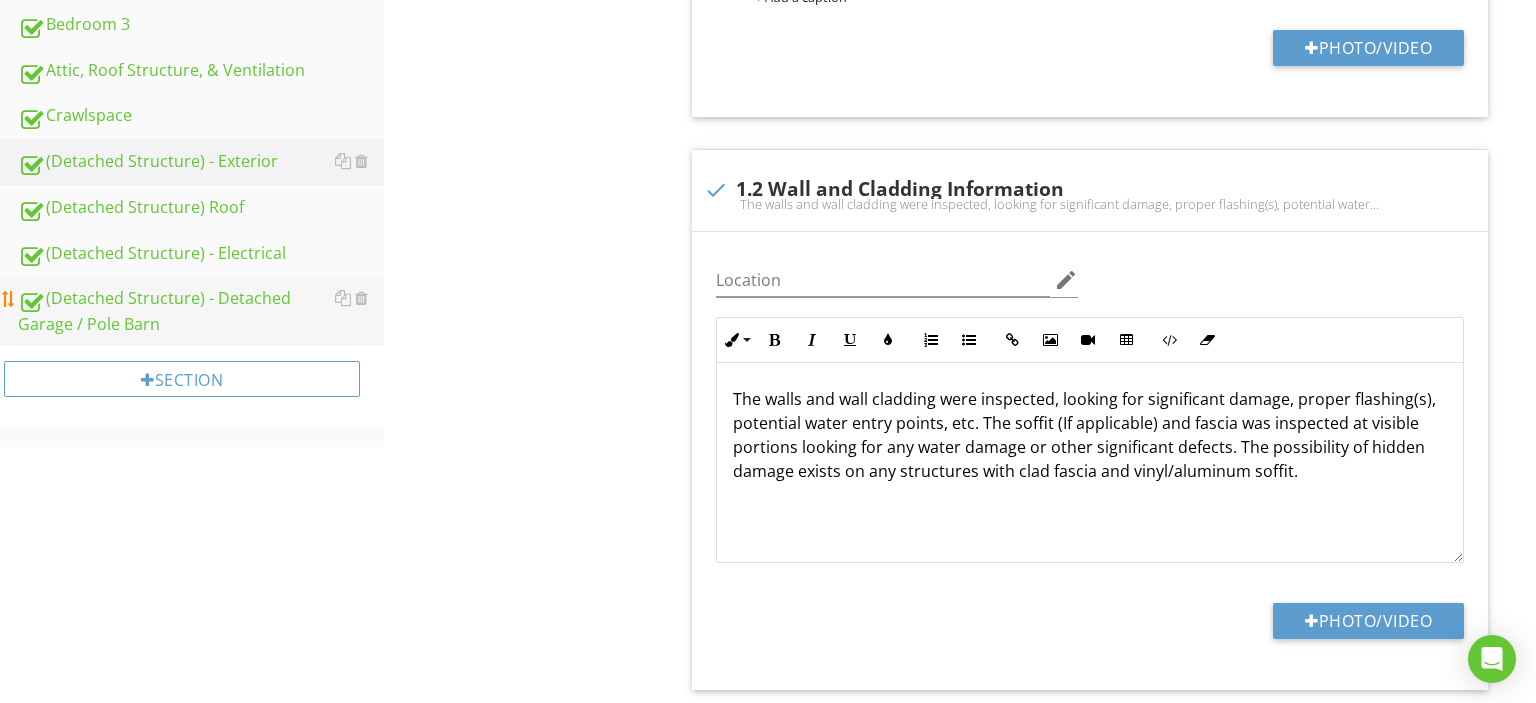 click on "(Detached Structure) - Detached Garage / Pole Barn" at bounding box center (201, 311) 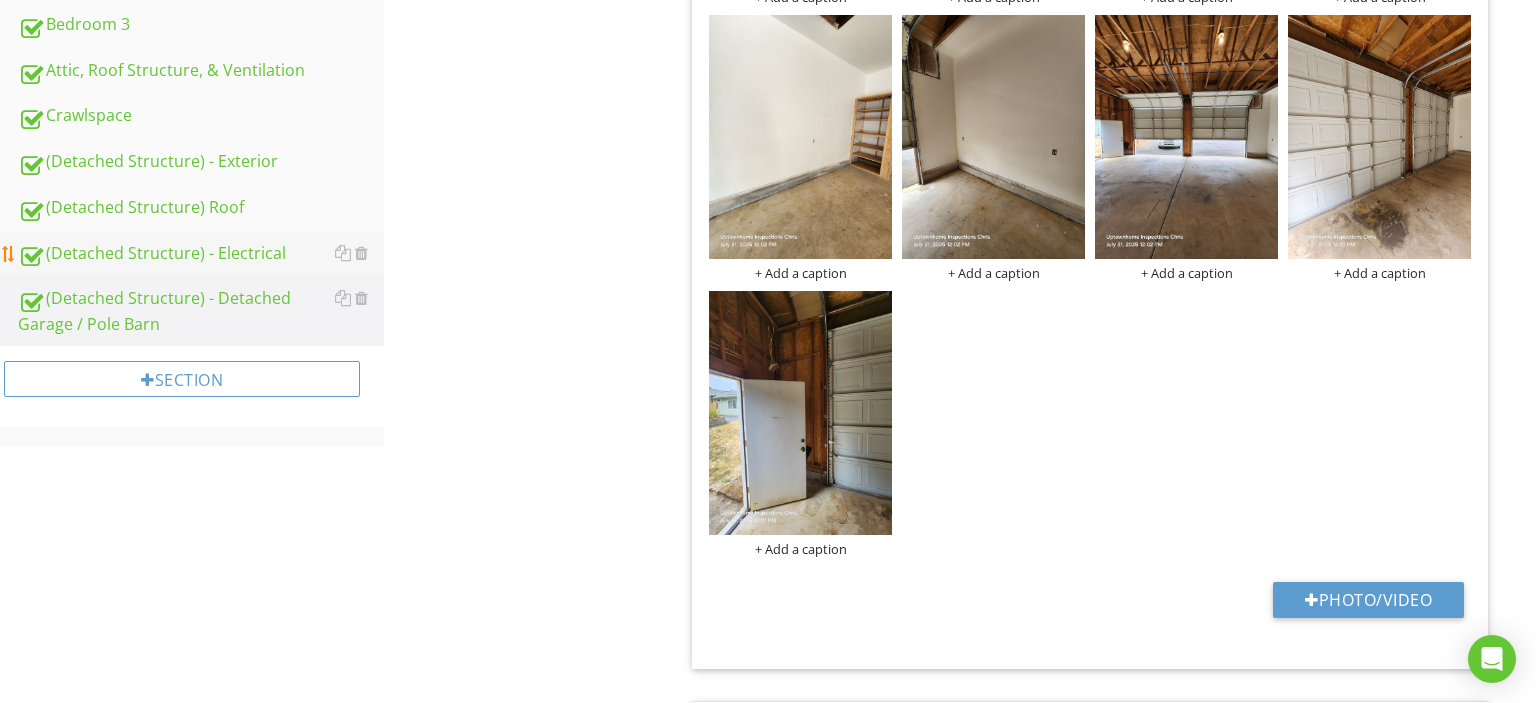 click on "(Detached Structure) - Electrical" at bounding box center [201, 254] 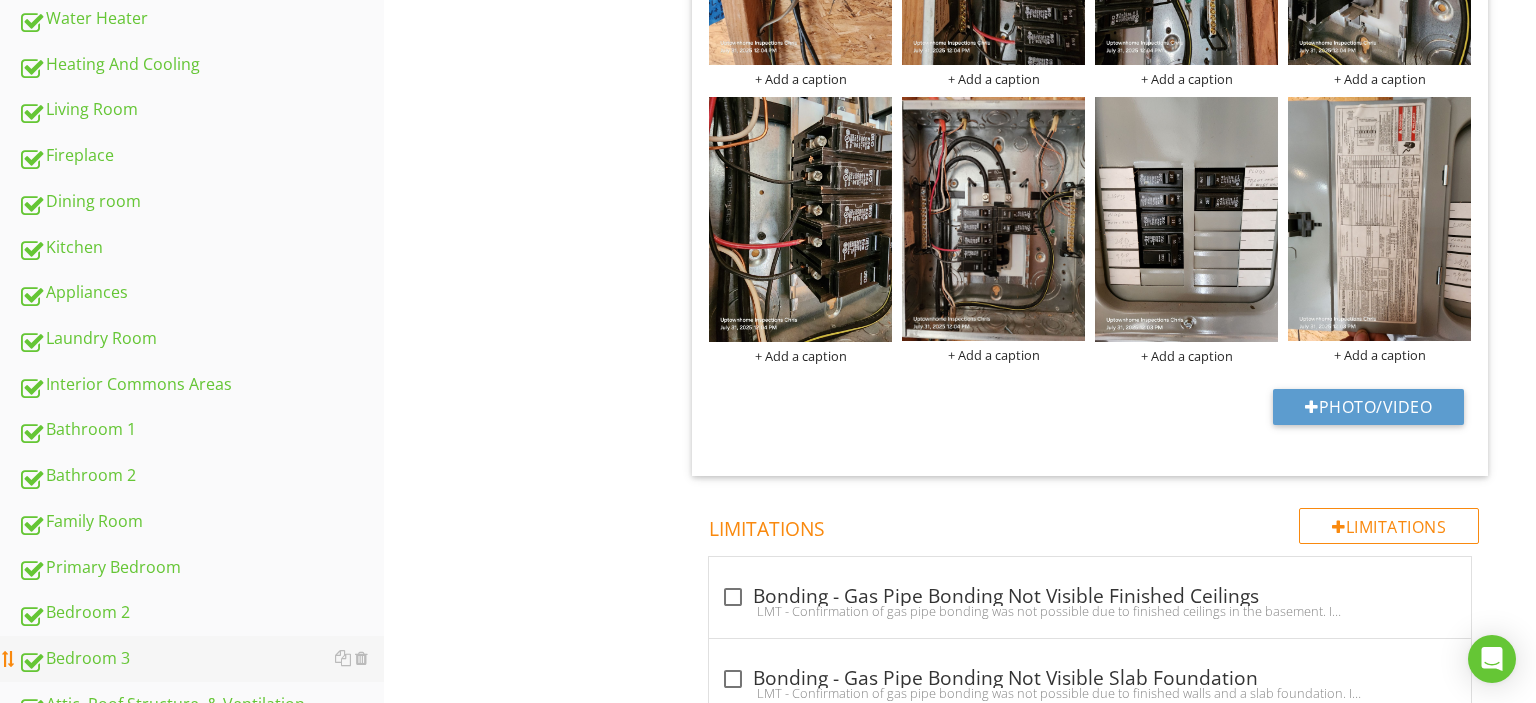 scroll, scrollTop: 1470, scrollLeft: 0, axis: vertical 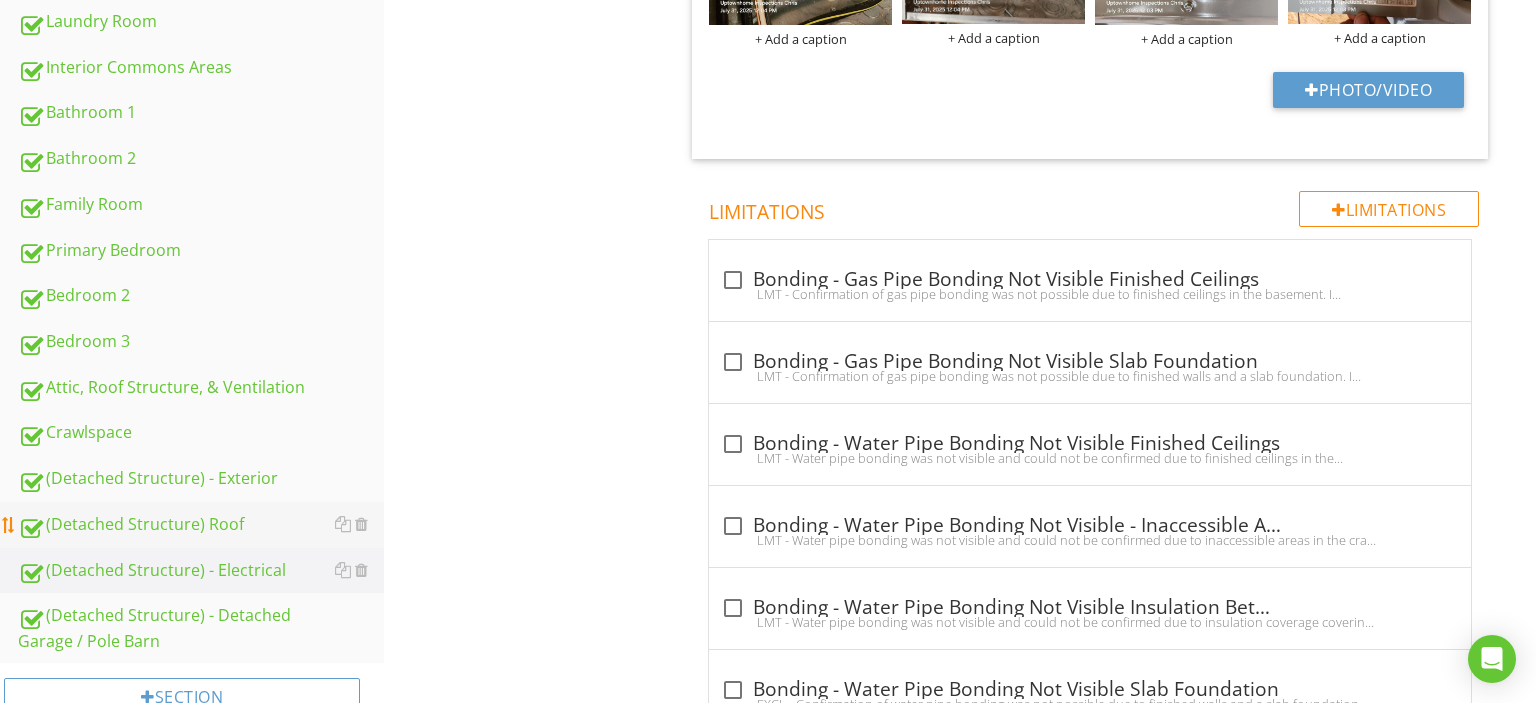 click on "(Detached Structure) Roof" at bounding box center (201, 525) 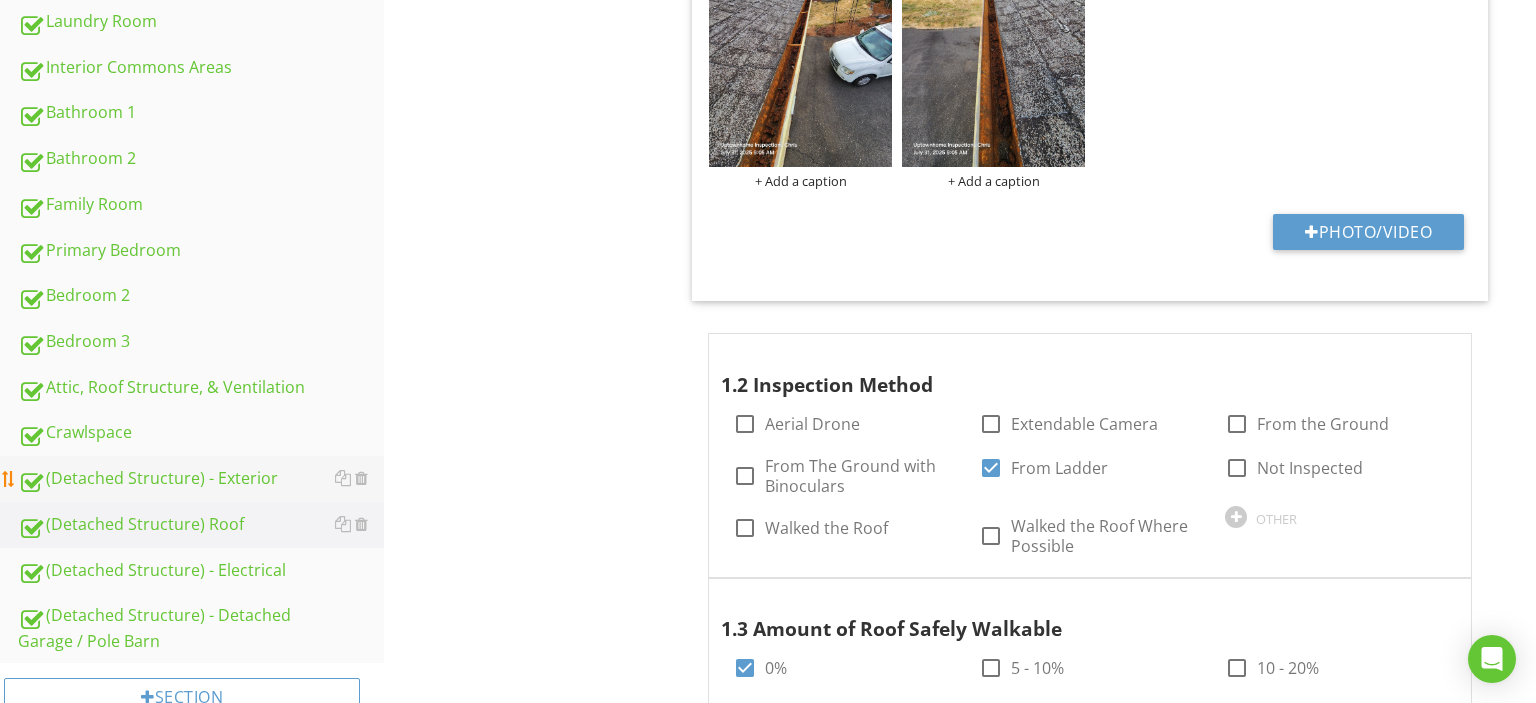 click on "(Detached Structure) - Exterior" at bounding box center (201, 479) 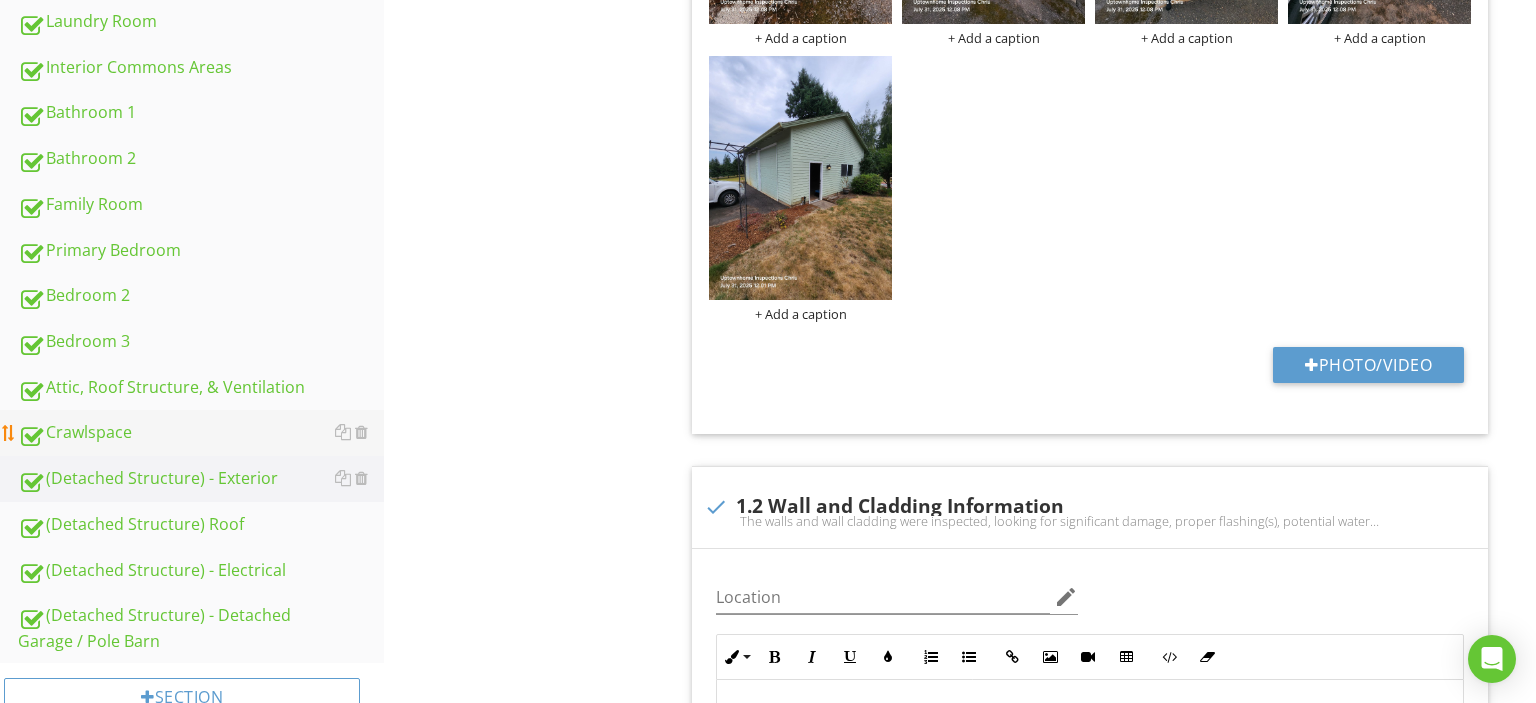 click on "Crawlspace" at bounding box center (201, 433) 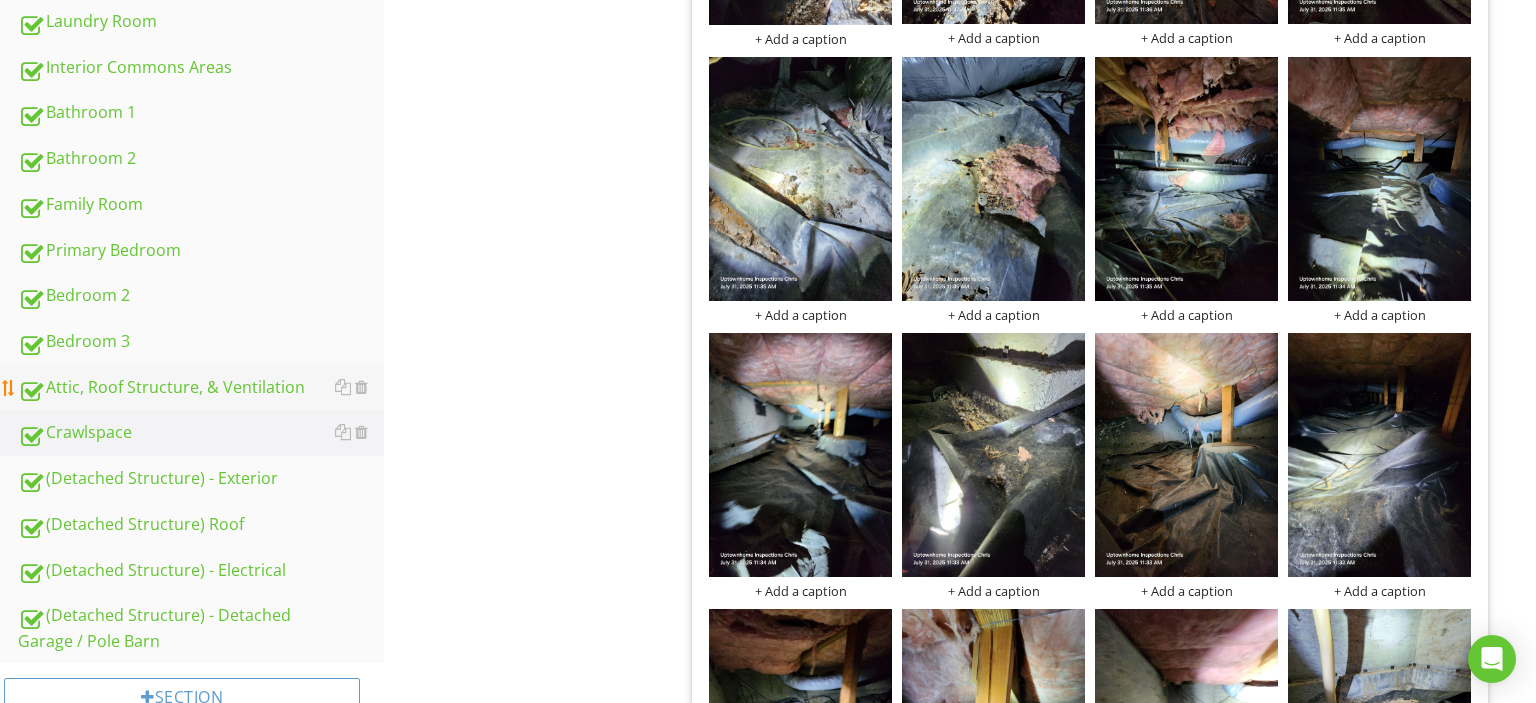 click on "Attic, Roof Structure, & Ventilation" at bounding box center [201, 388] 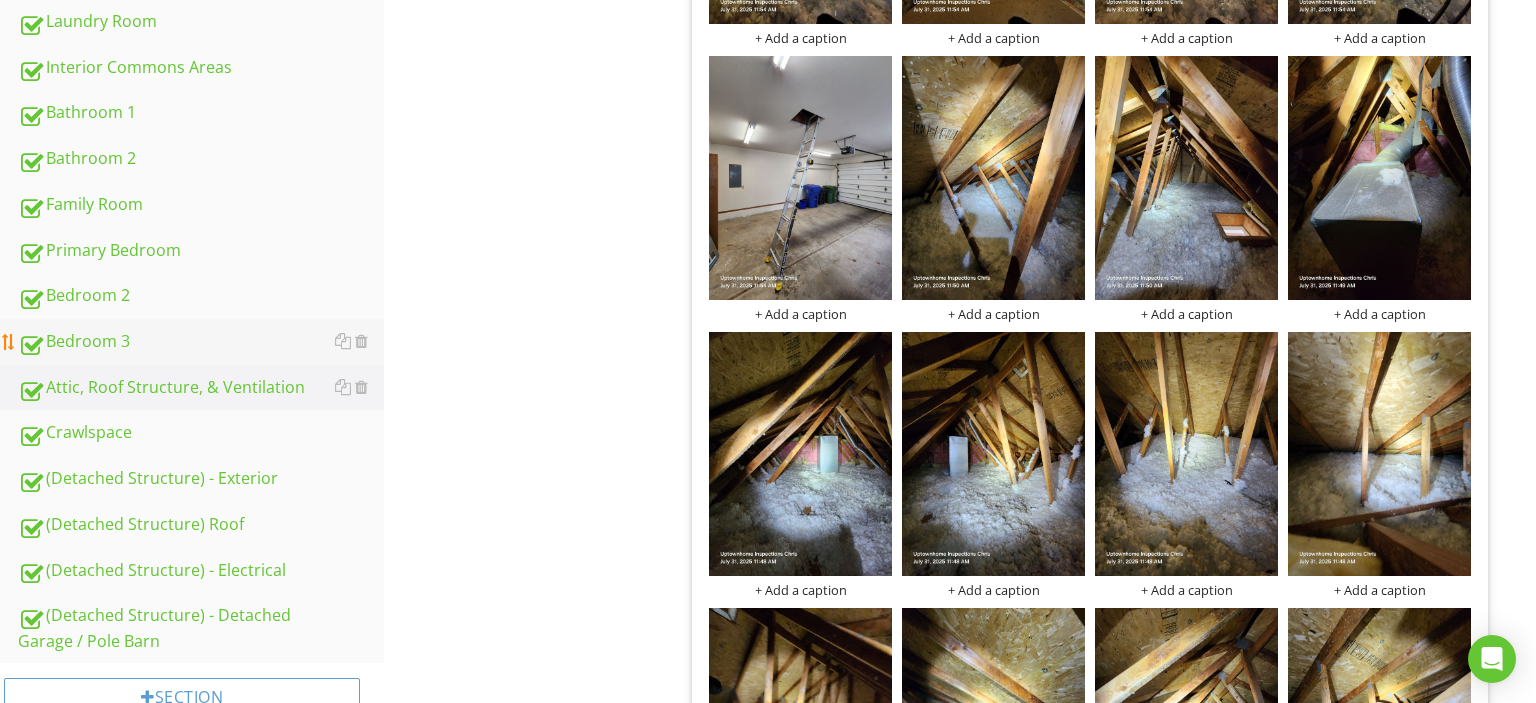 click on "Bedroom 3" at bounding box center [201, 342] 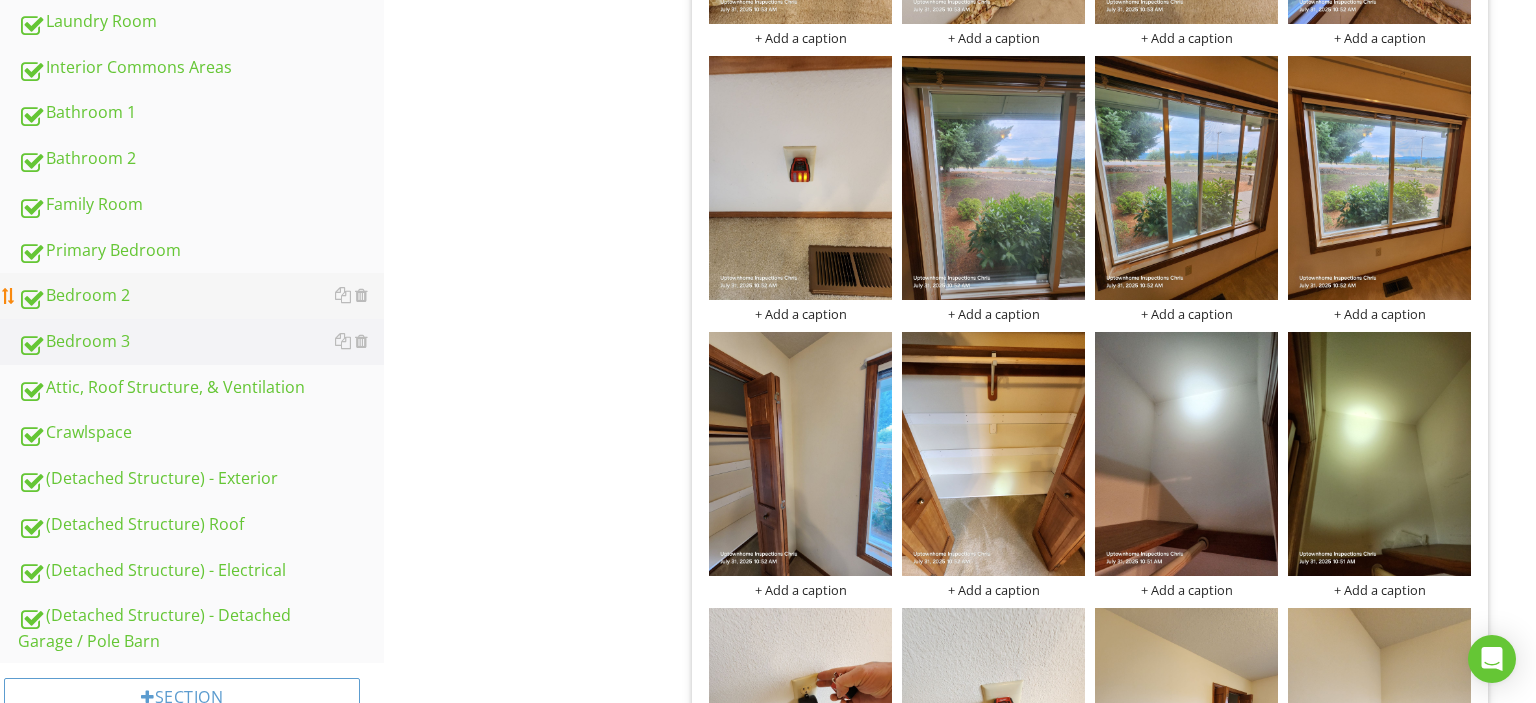 click on "Bedroom 2" at bounding box center (201, 296) 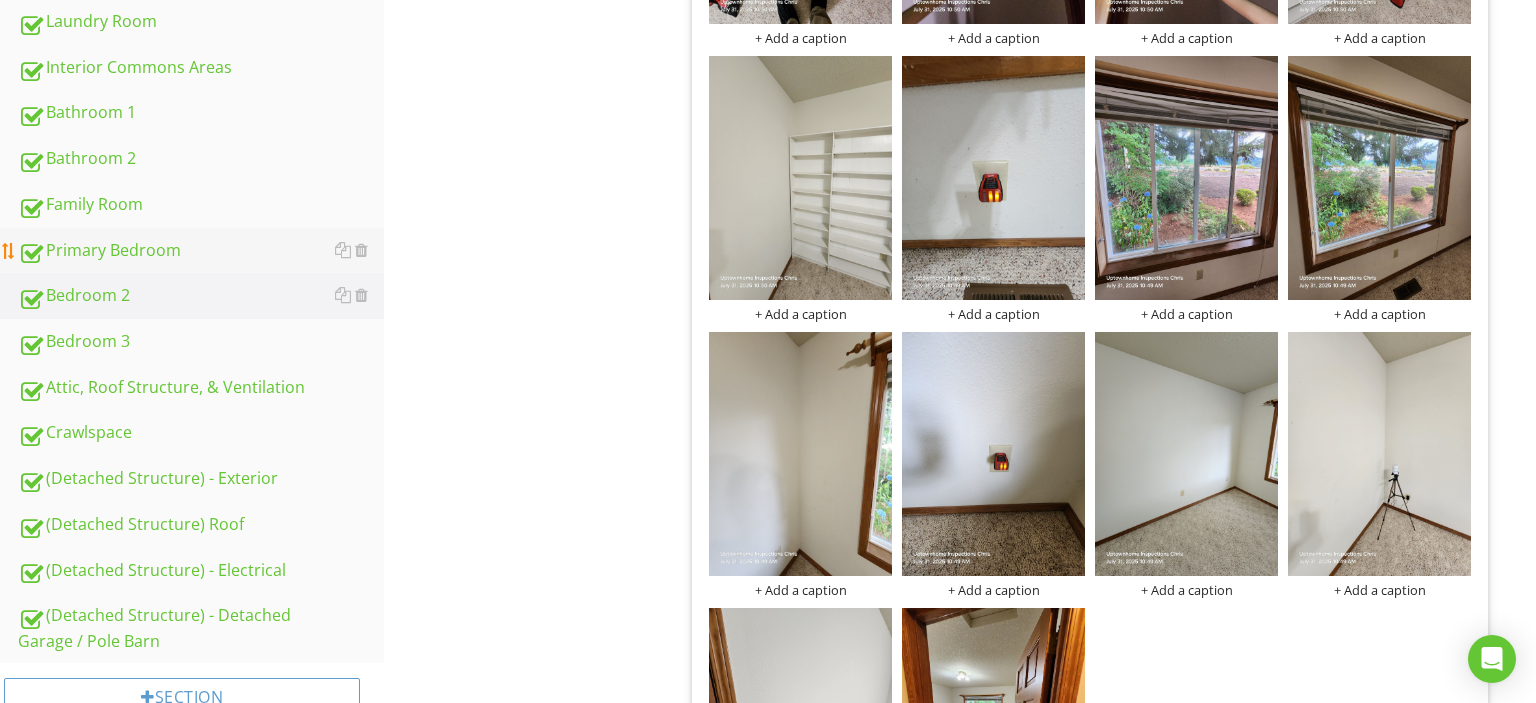 click on "Primary Bedroom" at bounding box center (201, 251) 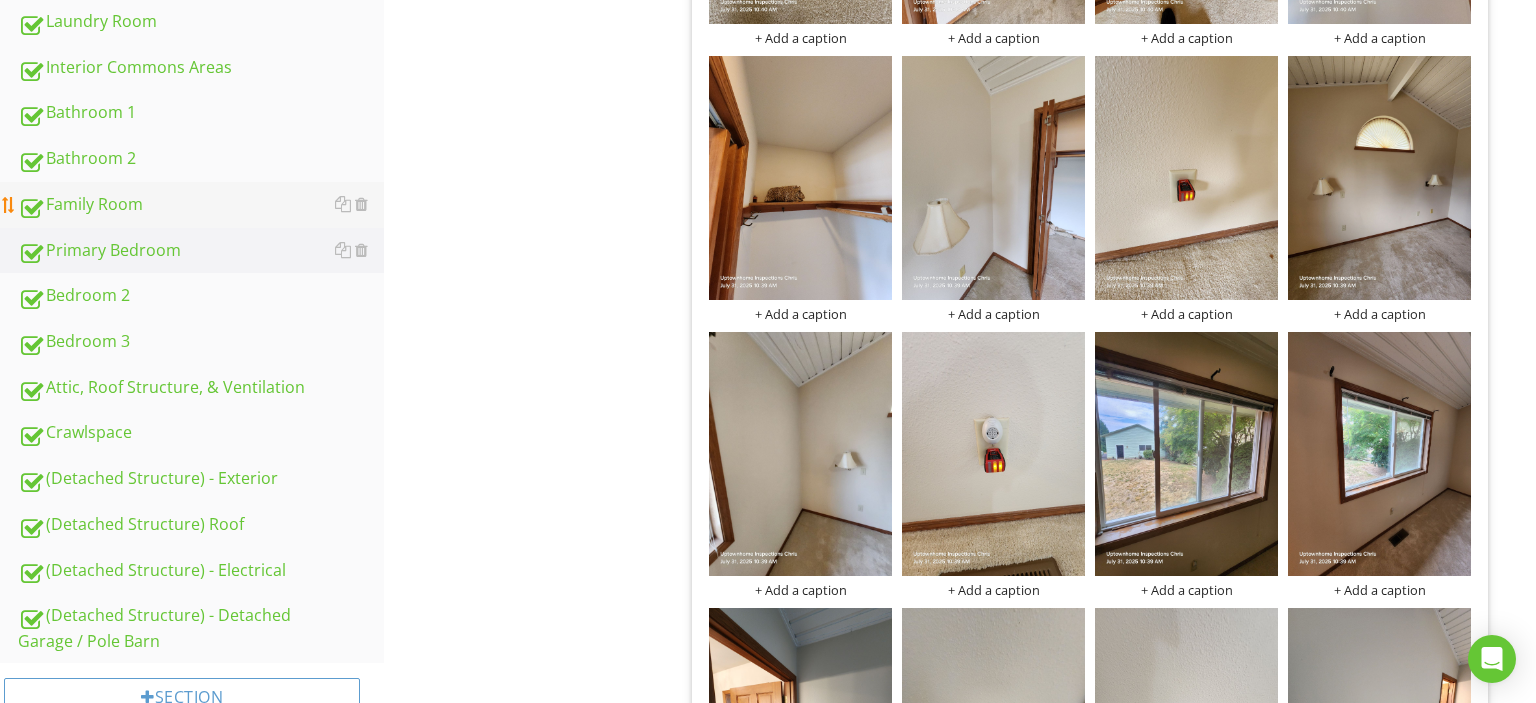 click on "Family Room" at bounding box center [201, 205] 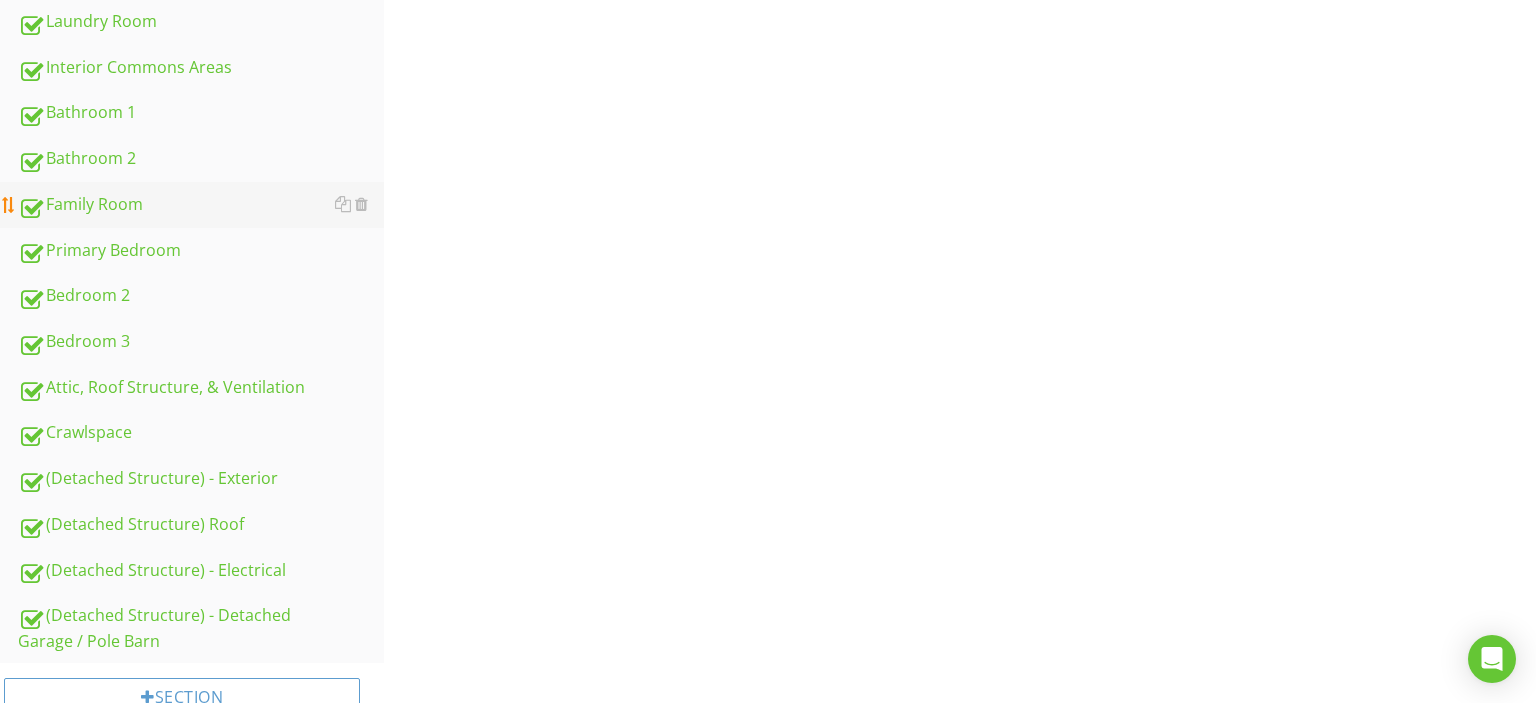 scroll, scrollTop: 1259, scrollLeft: 0, axis: vertical 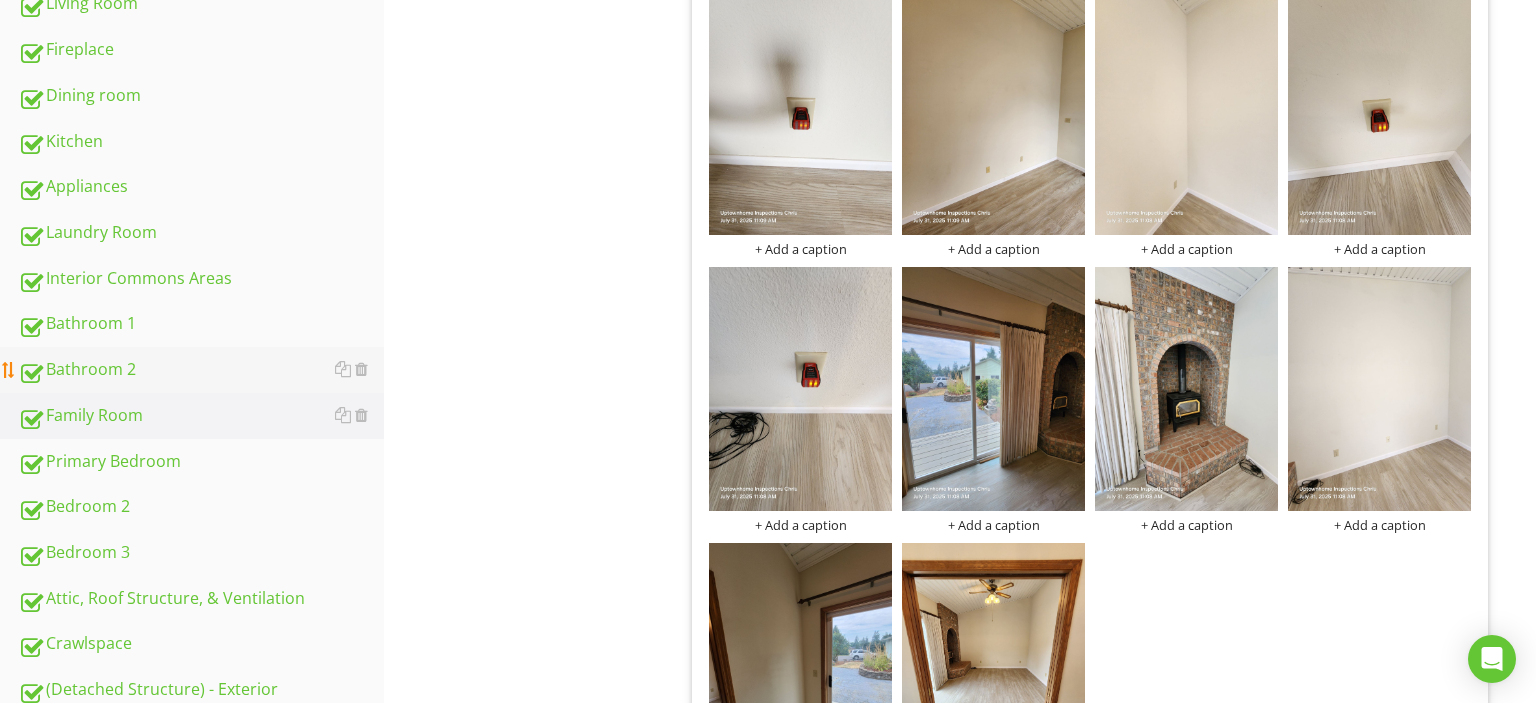 click on "Bathroom 2" at bounding box center [201, 370] 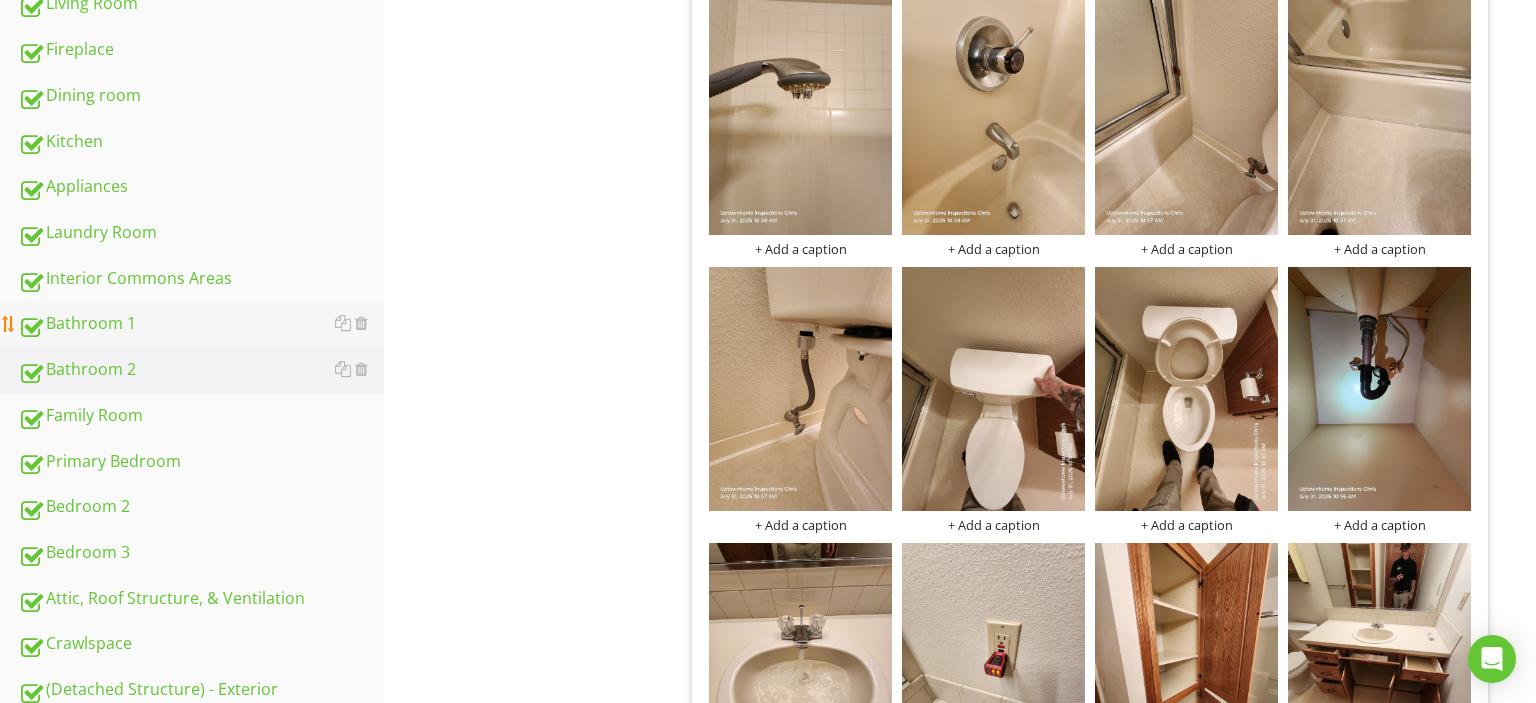 click on "Bathroom 1" at bounding box center (201, 324) 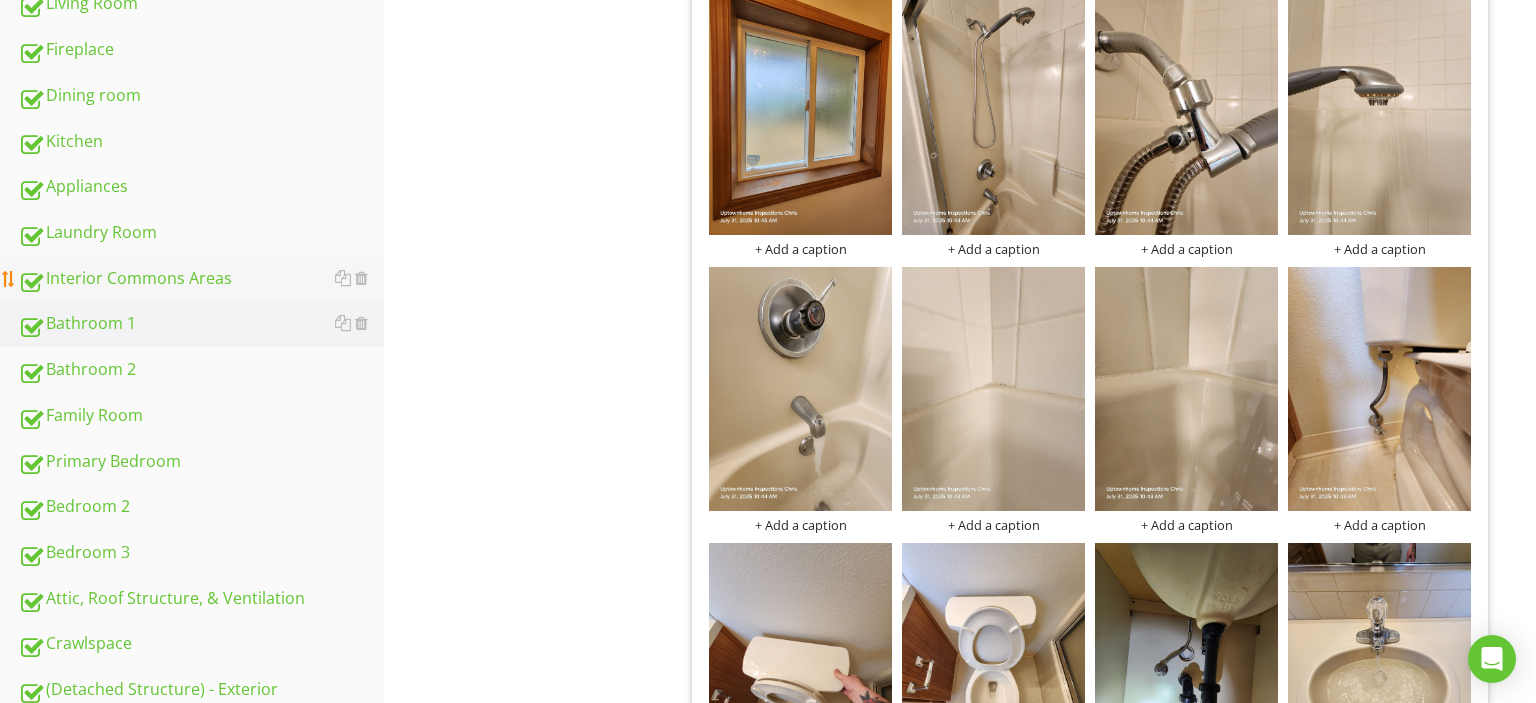 click on "Interior Commons Areas" at bounding box center [201, 279] 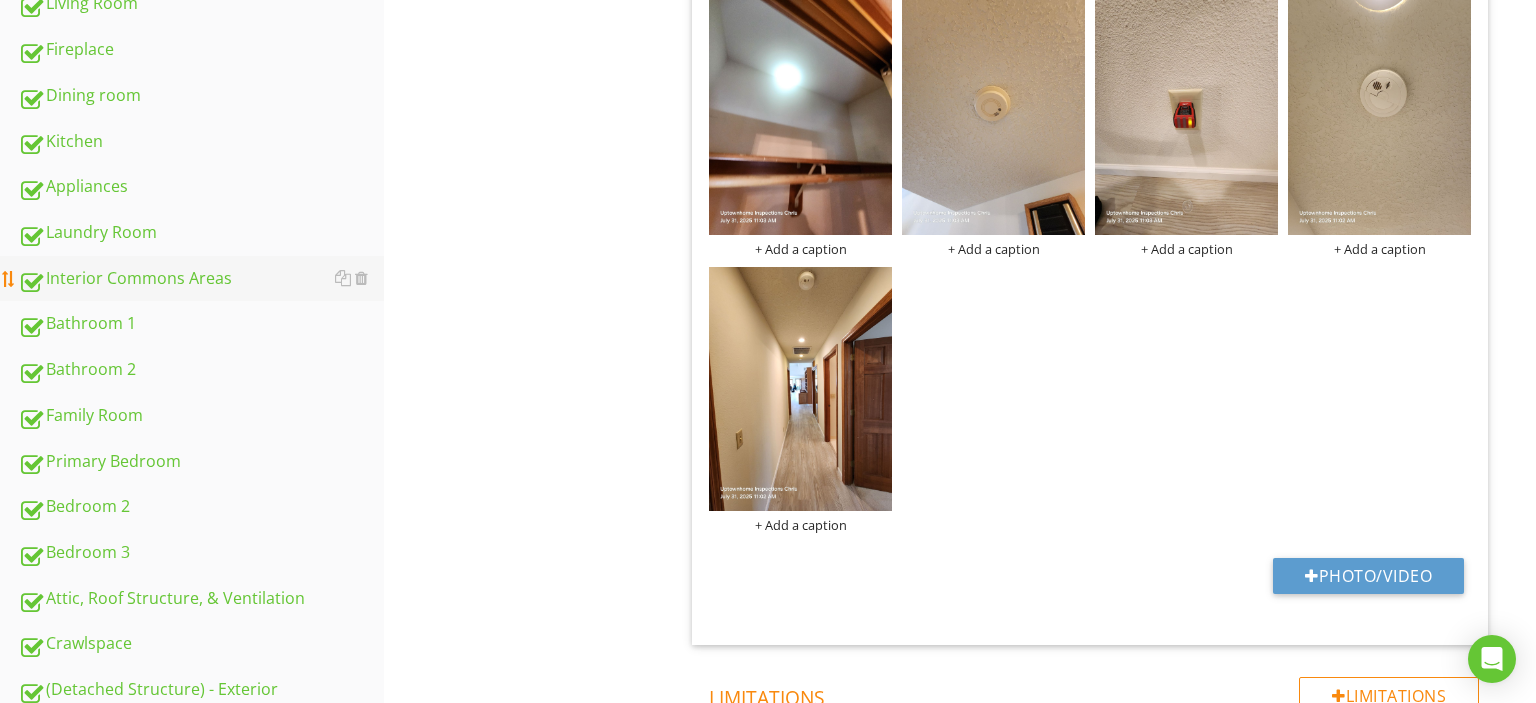 scroll, scrollTop: 1048, scrollLeft: 0, axis: vertical 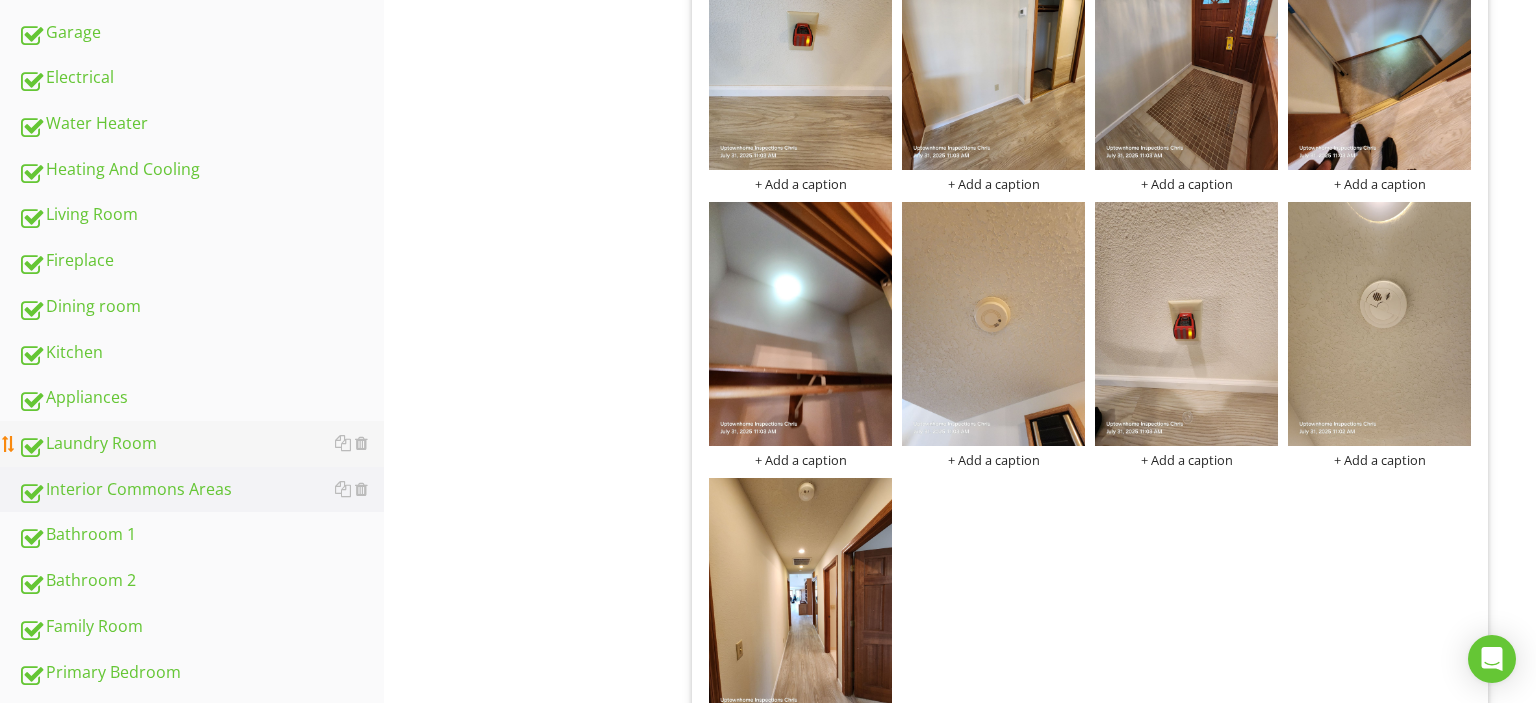 click on "Laundry Room" at bounding box center [201, 444] 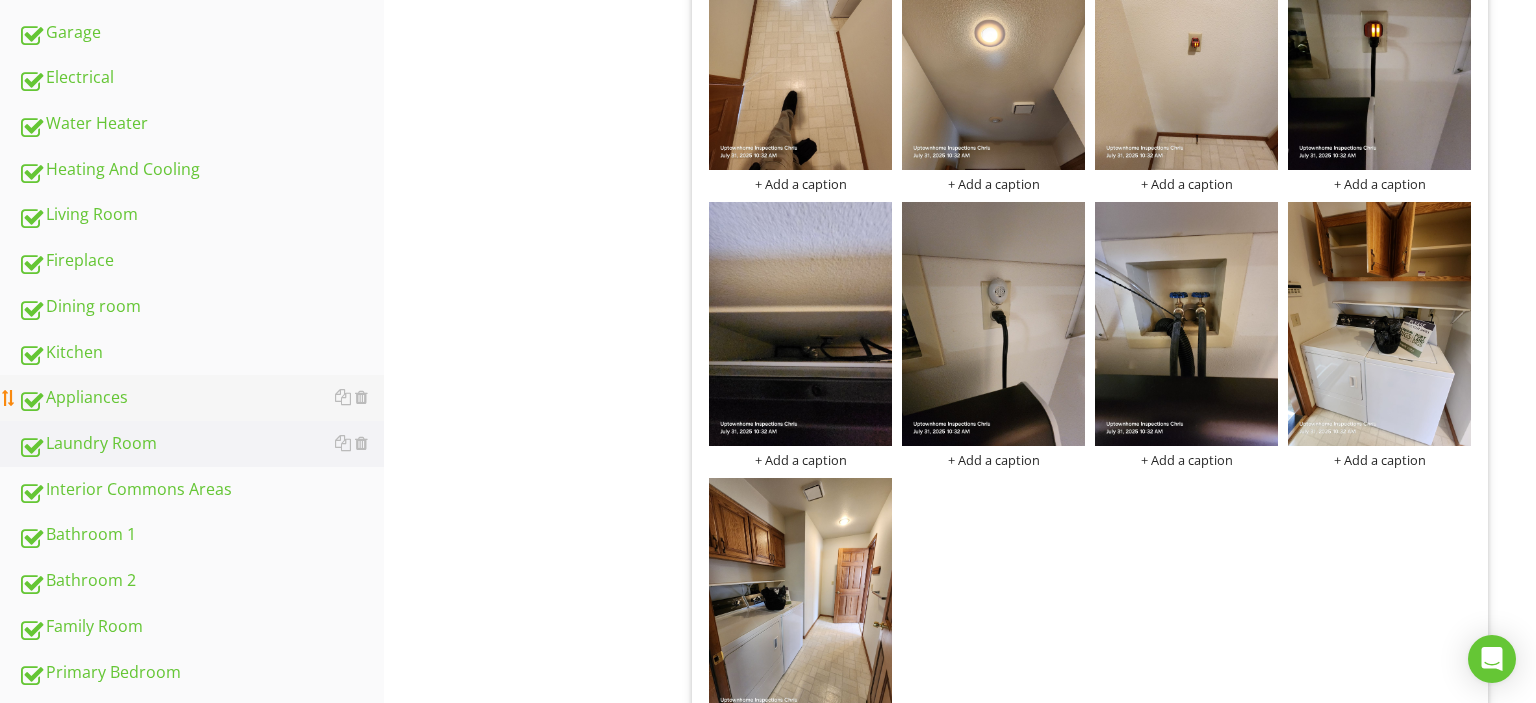 click on "Appliances" at bounding box center (201, 398) 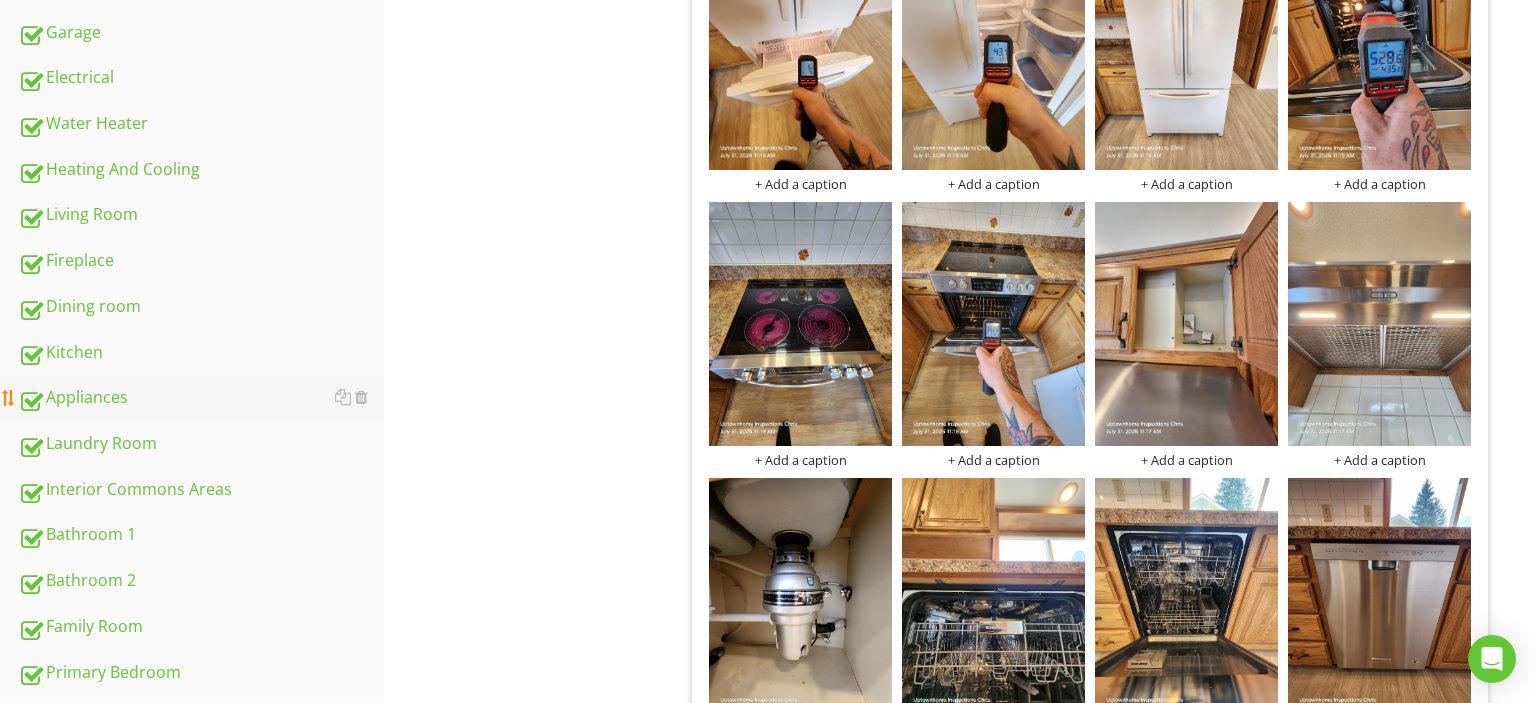 scroll, scrollTop: 942, scrollLeft: 0, axis: vertical 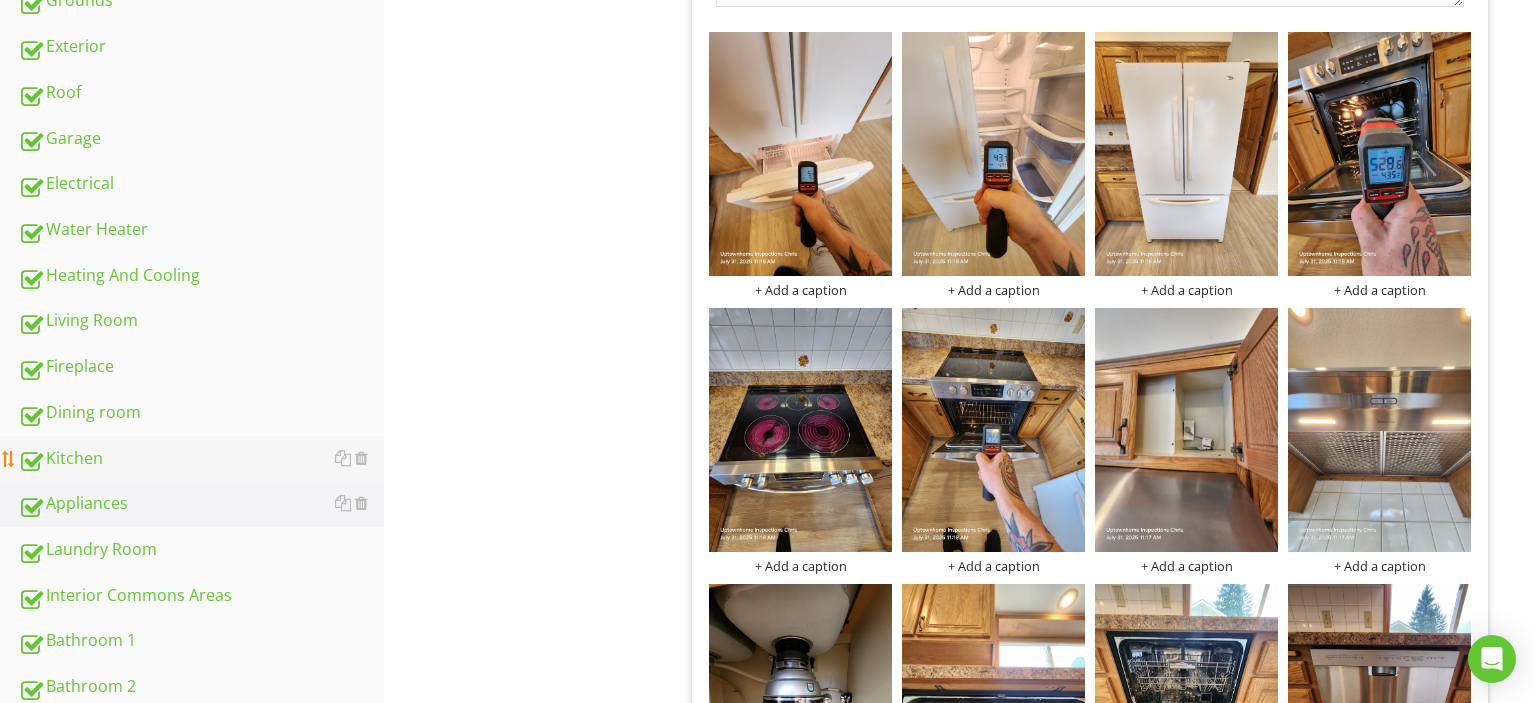 click on "Kitchen" at bounding box center (201, 459) 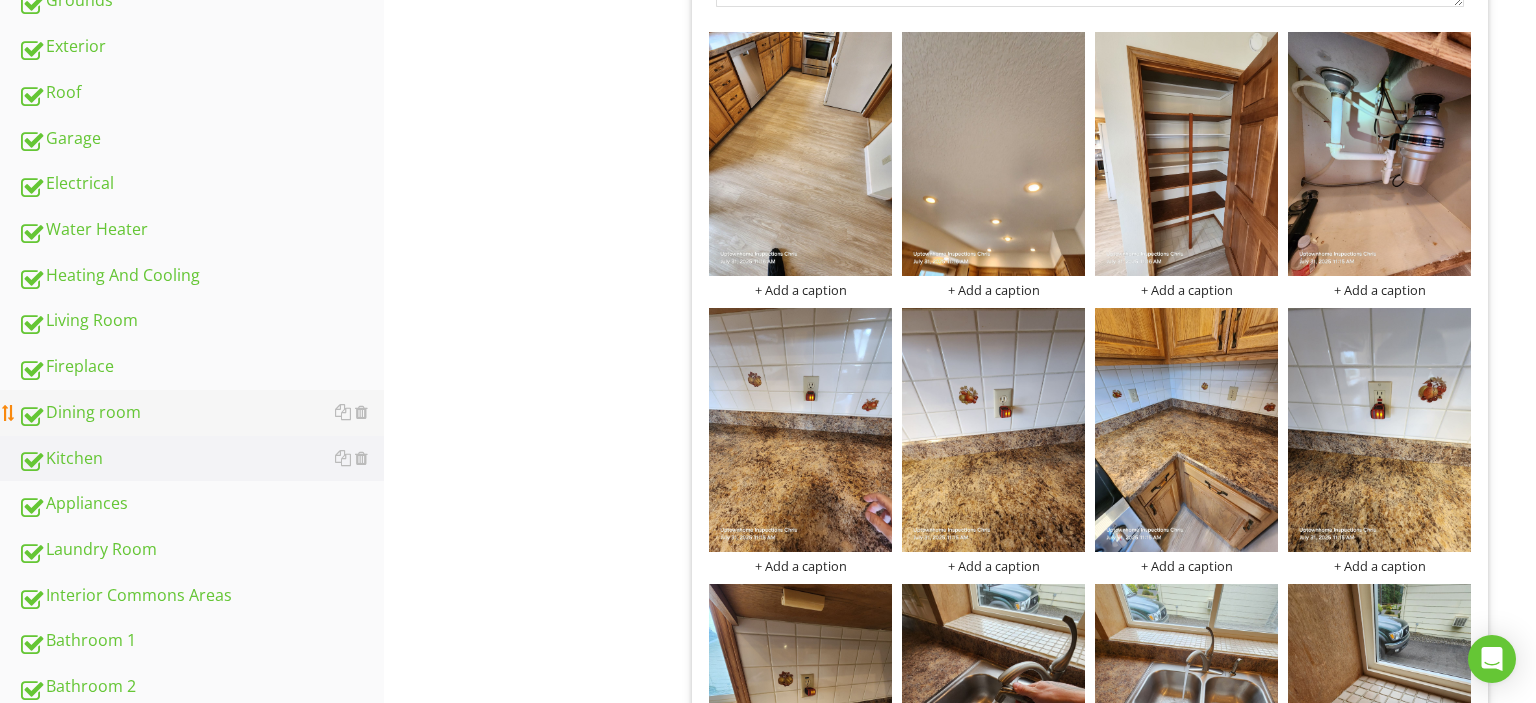 click on "Dining room" at bounding box center [201, 413] 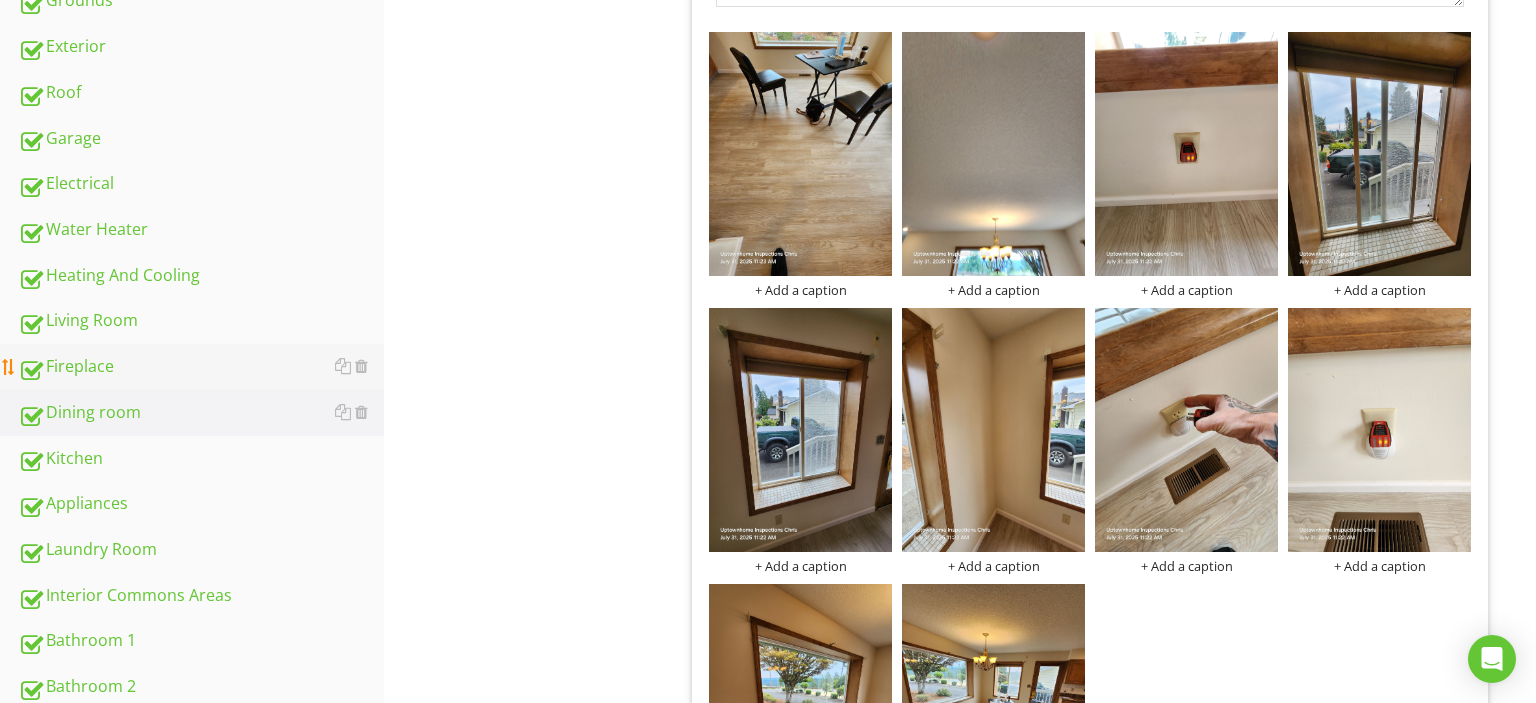 click on "Fireplace" at bounding box center [201, 367] 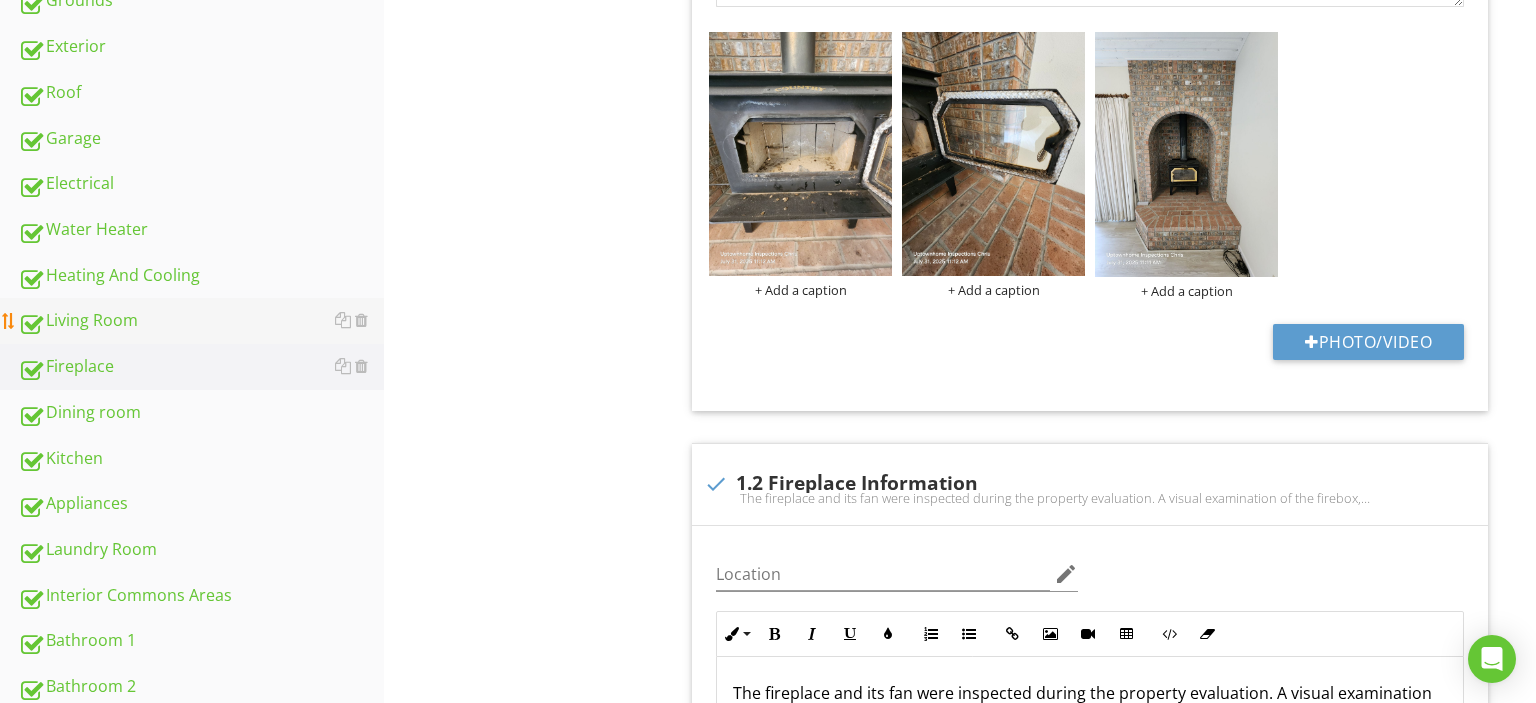 click on "Living Room" at bounding box center (201, 321) 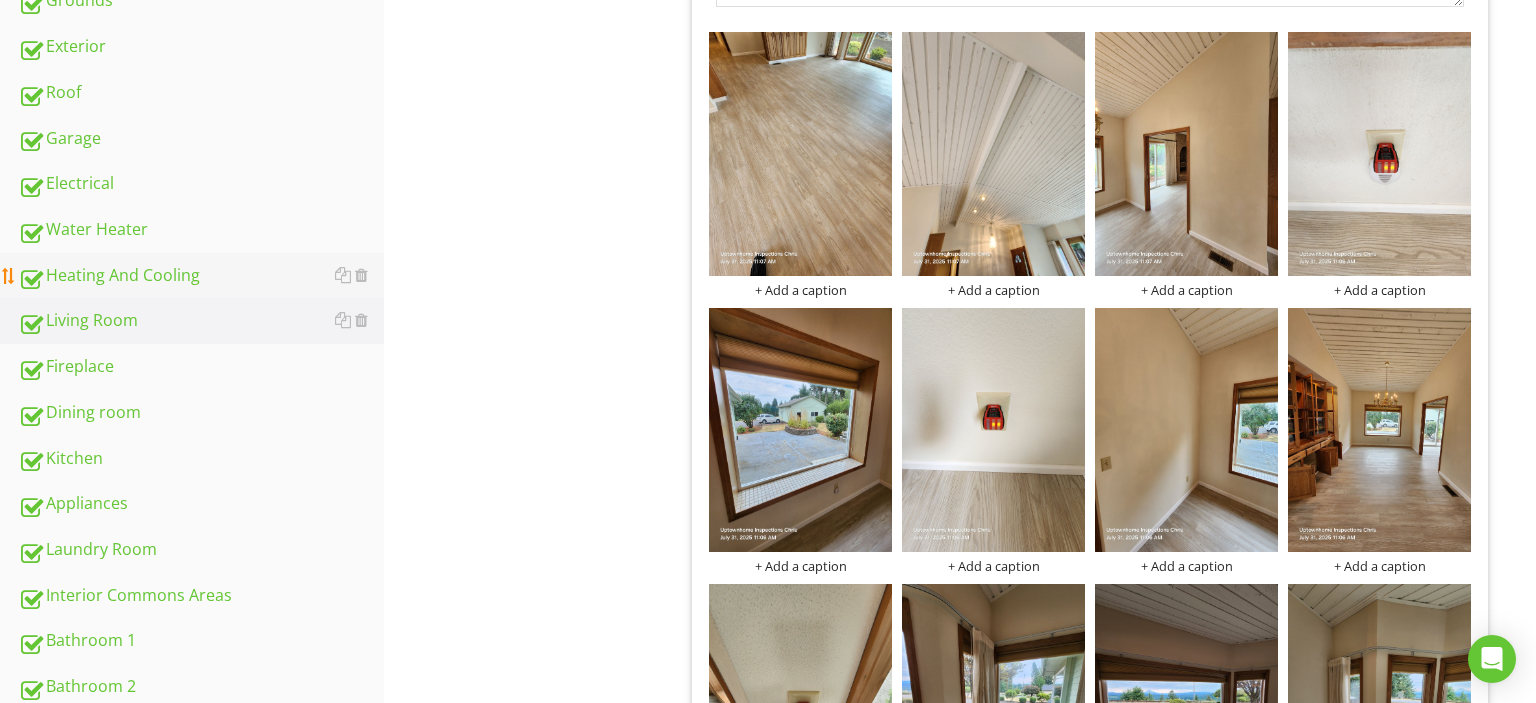 click on "Heating And Cooling" at bounding box center [201, 276] 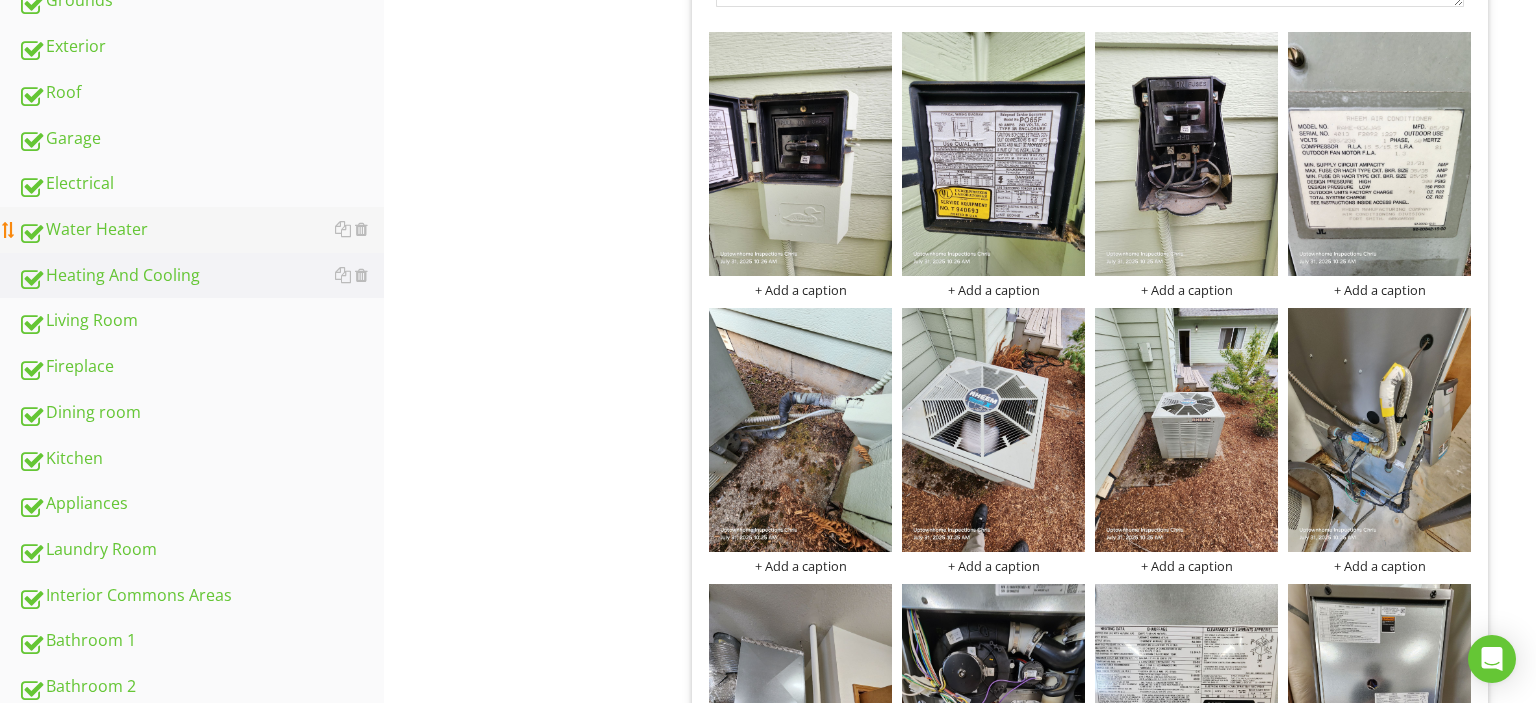click on "Water Heater" at bounding box center (201, 230) 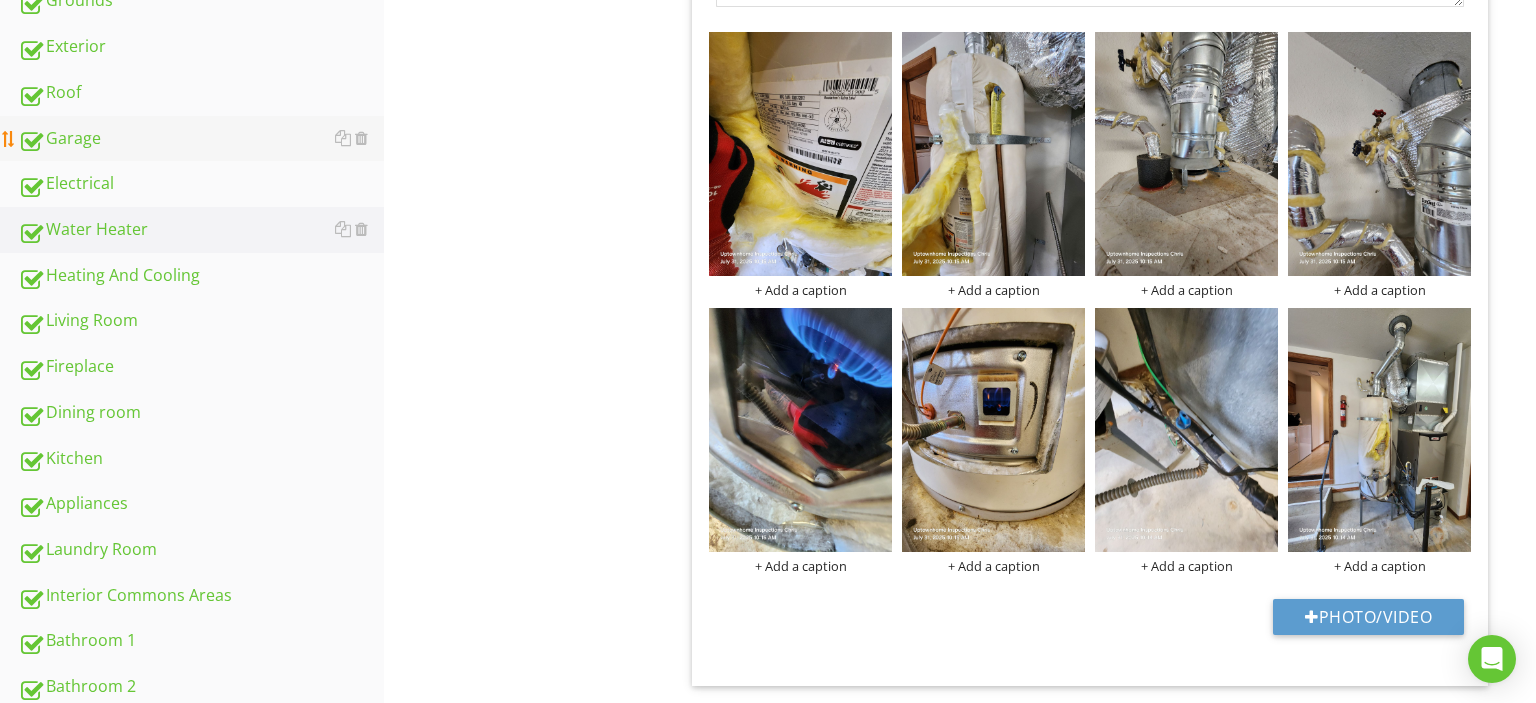 scroll, scrollTop: 731, scrollLeft: 0, axis: vertical 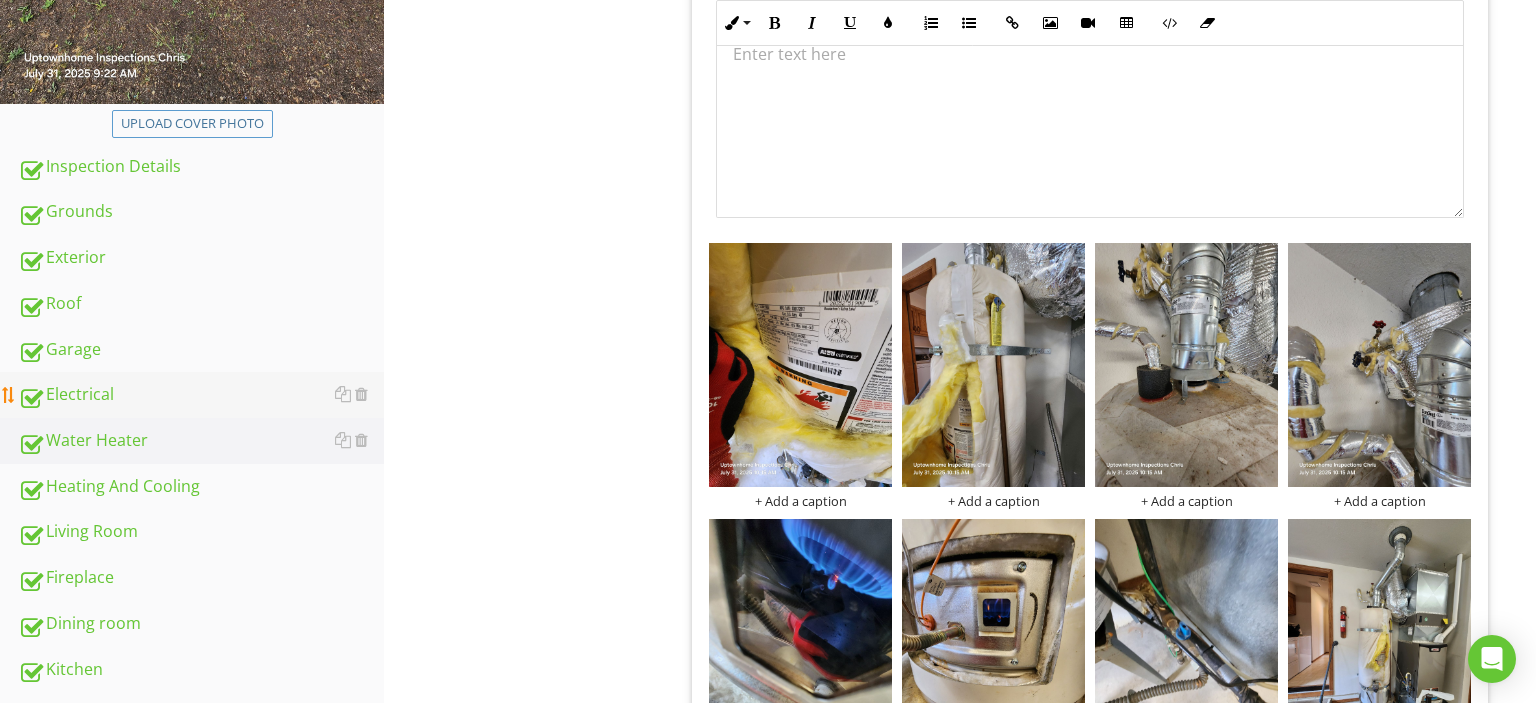 click on "Electrical" at bounding box center (201, 395) 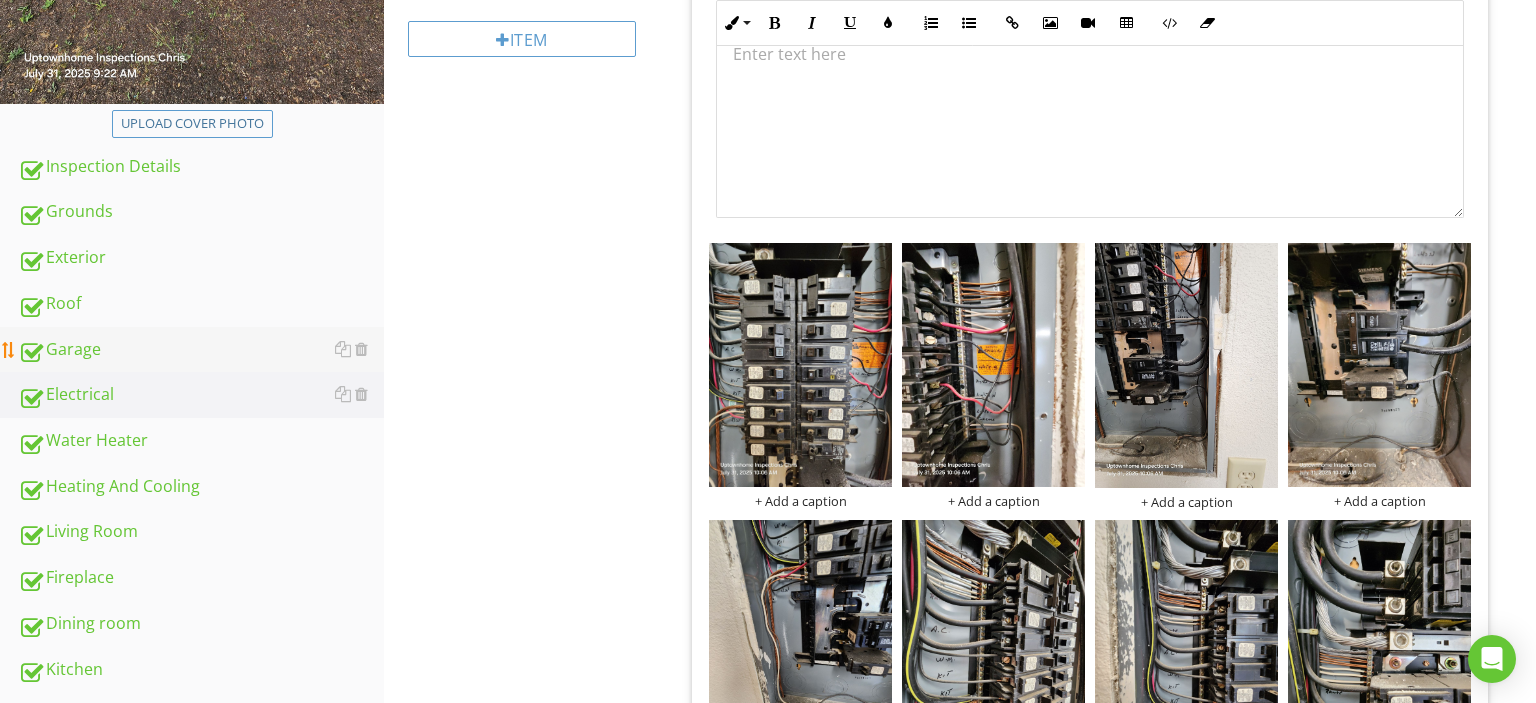 click on "Garage" at bounding box center [201, 350] 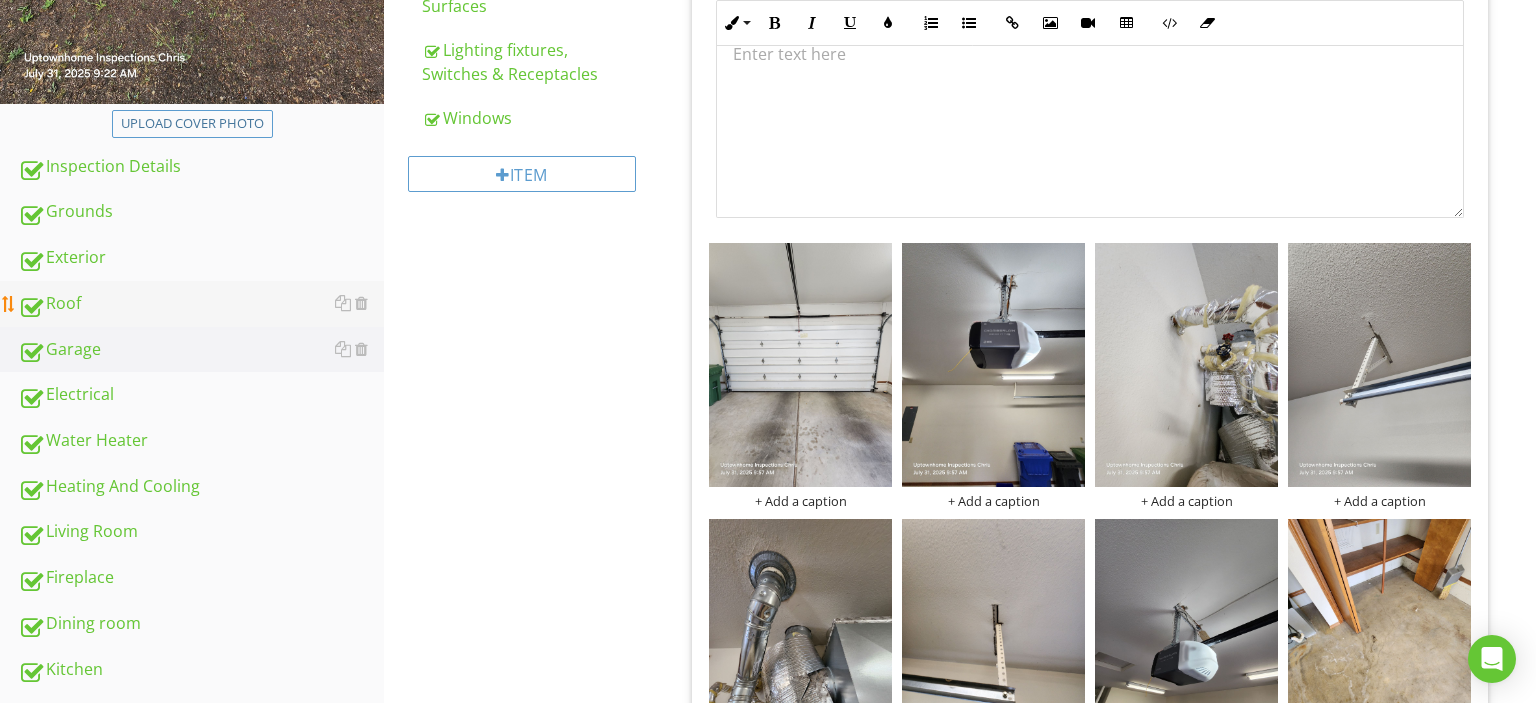 click on "Roof" at bounding box center [201, 304] 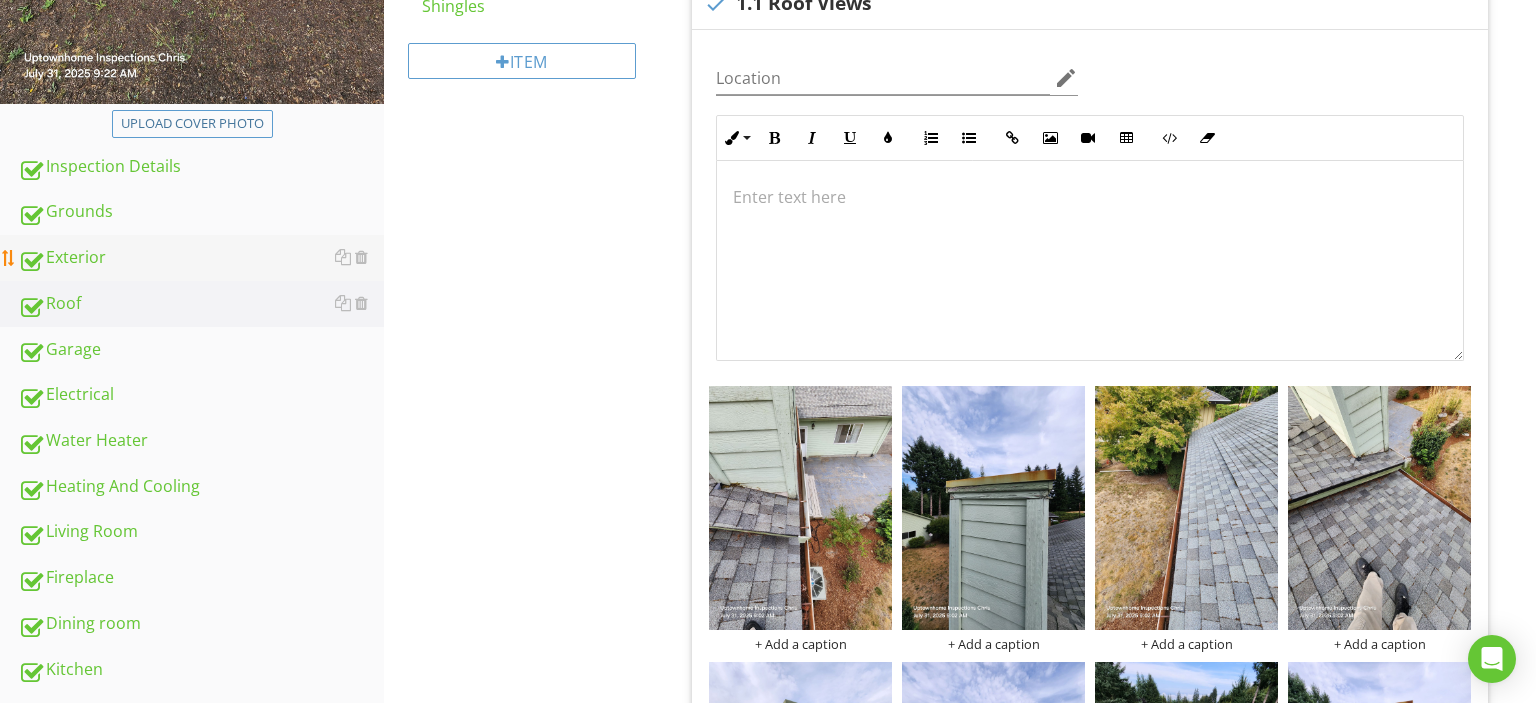 click on "Exterior" at bounding box center (201, 258) 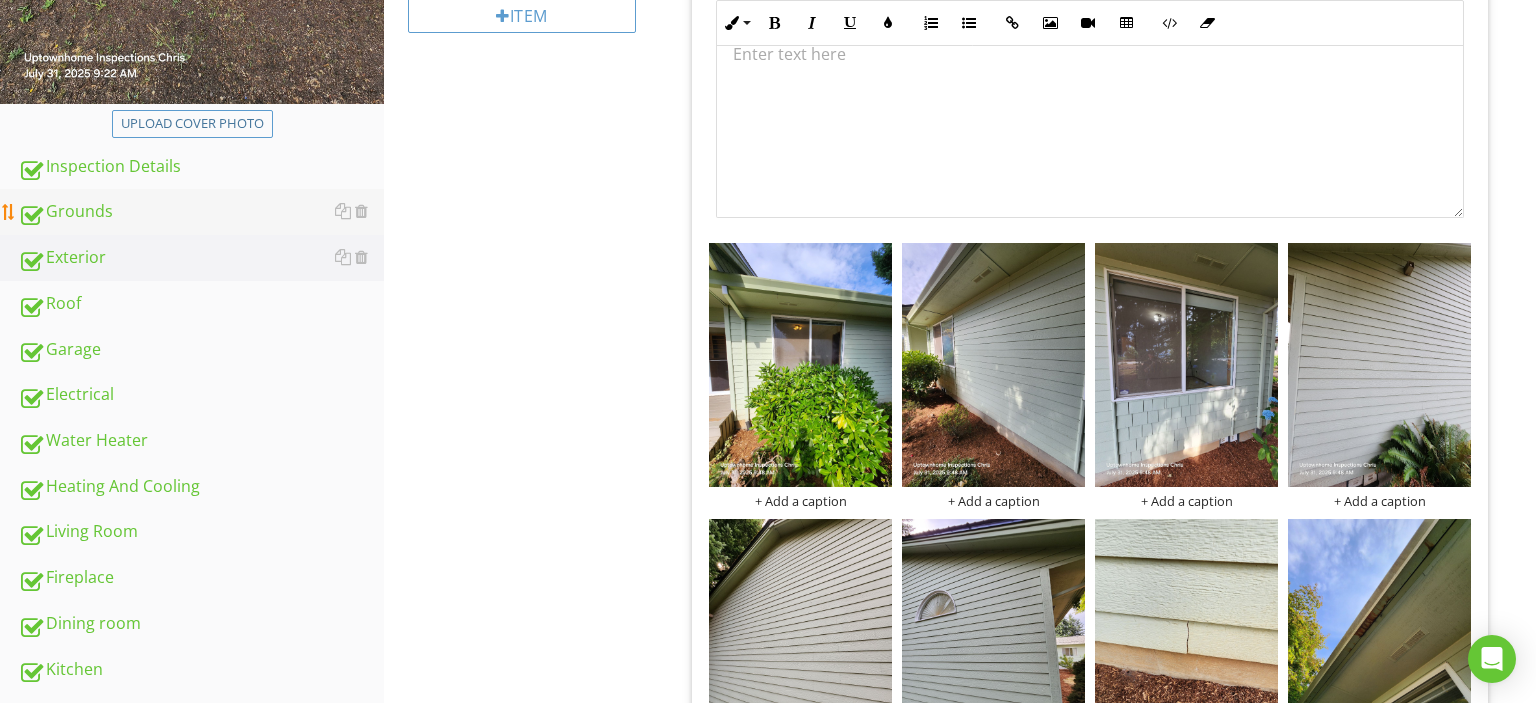 click on "Grounds" at bounding box center [201, 212] 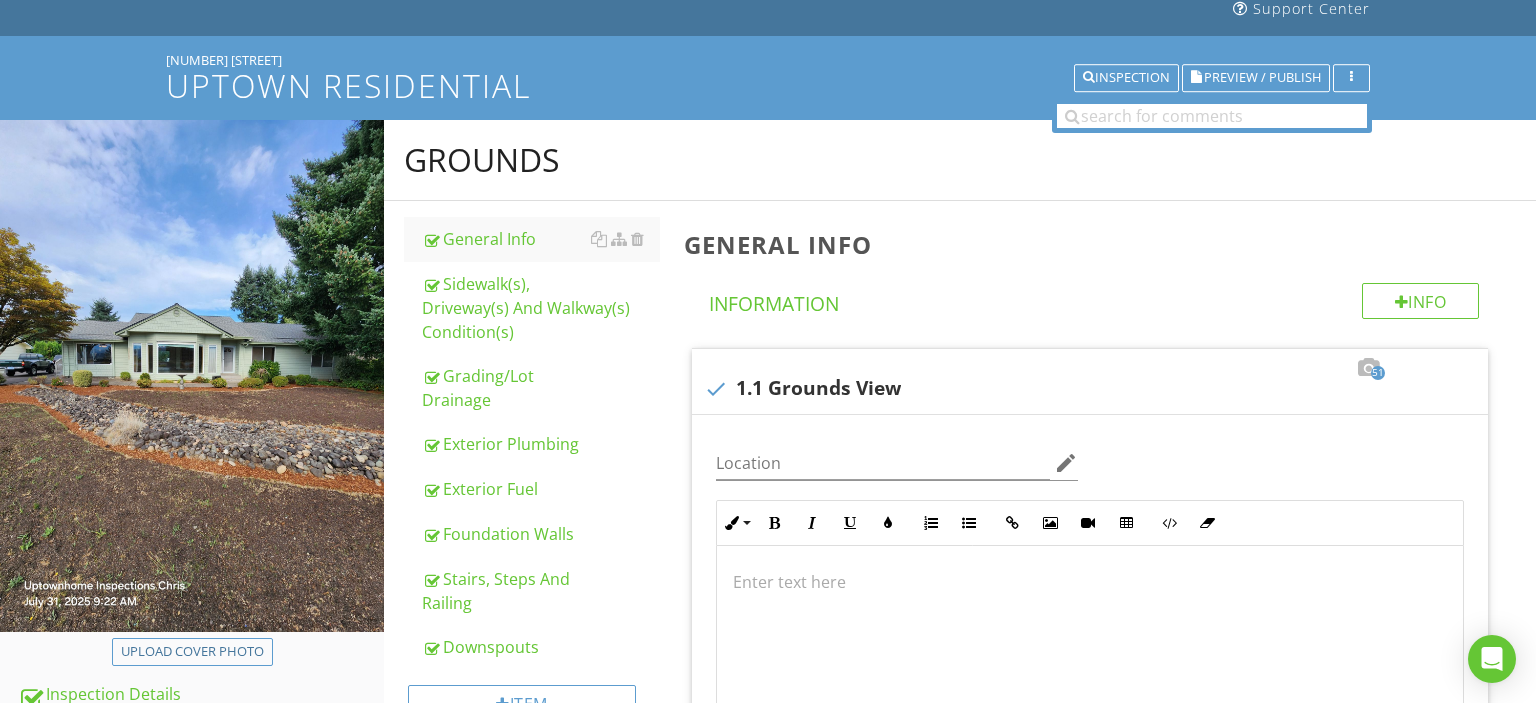 scroll, scrollTop: 97, scrollLeft: 0, axis: vertical 